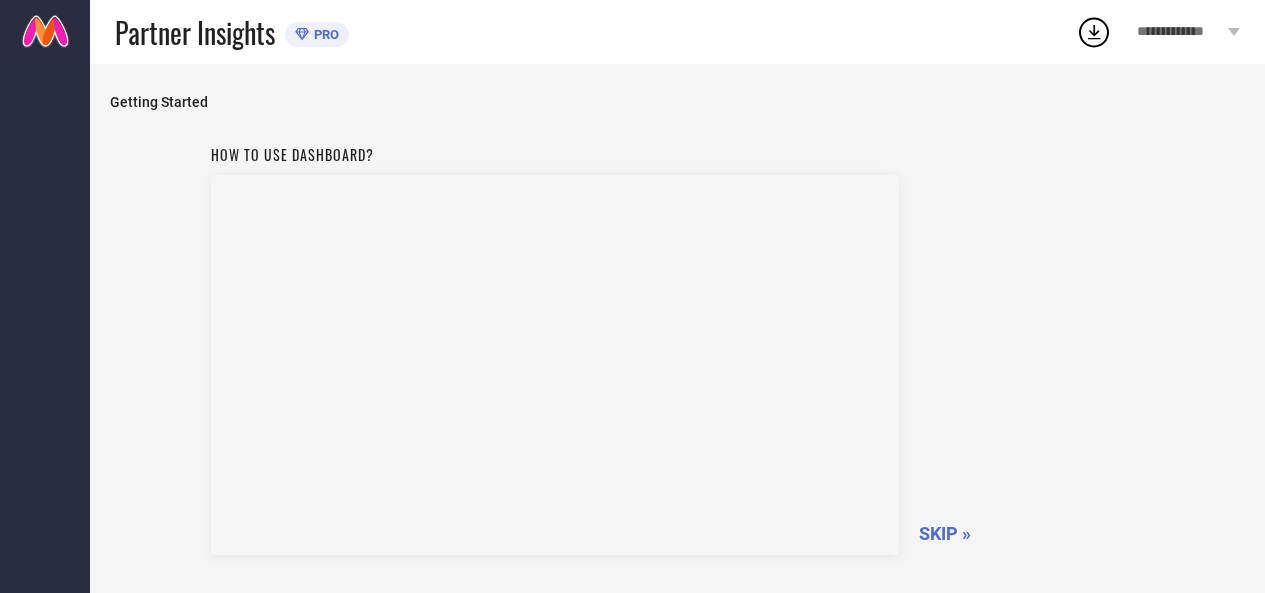 scroll, scrollTop: 0, scrollLeft: 0, axis: both 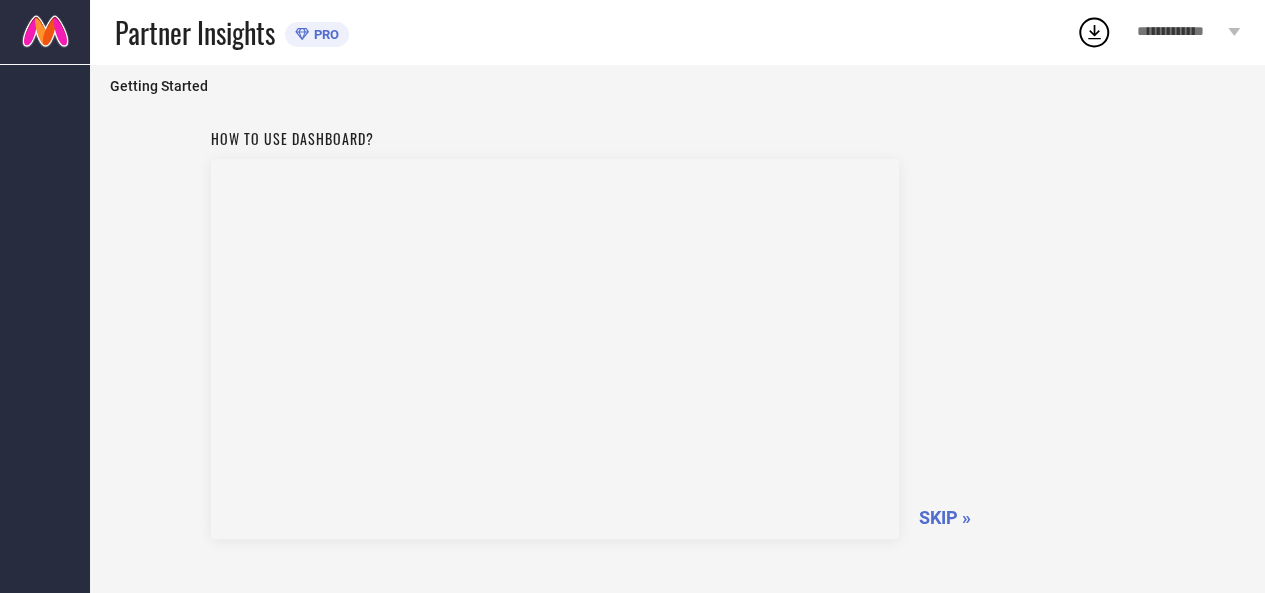 click on "SKIP »" at bounding box center (945, 517) 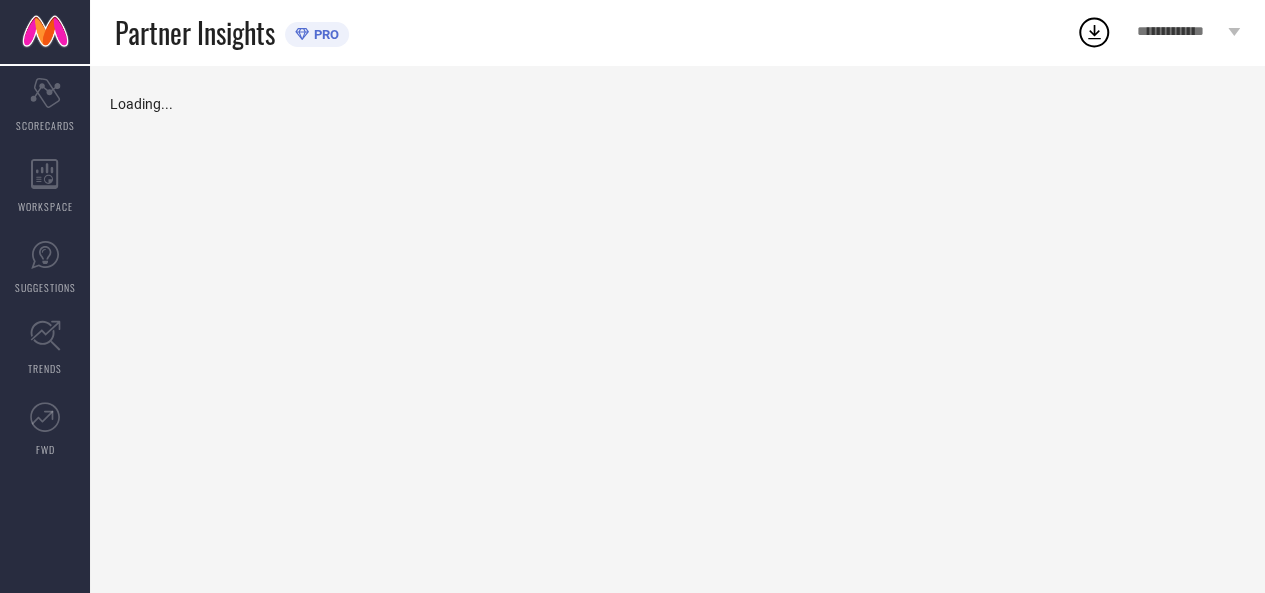 scroll, scrollTop: 0, scrollLeft: 0, axis: both 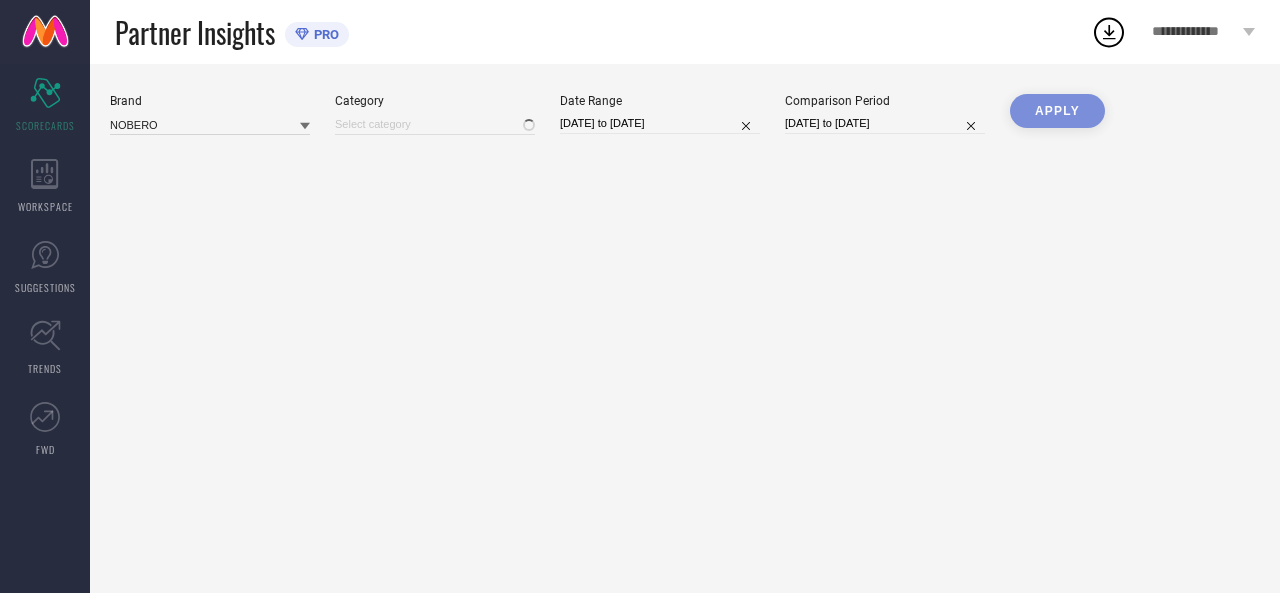 type on "All" 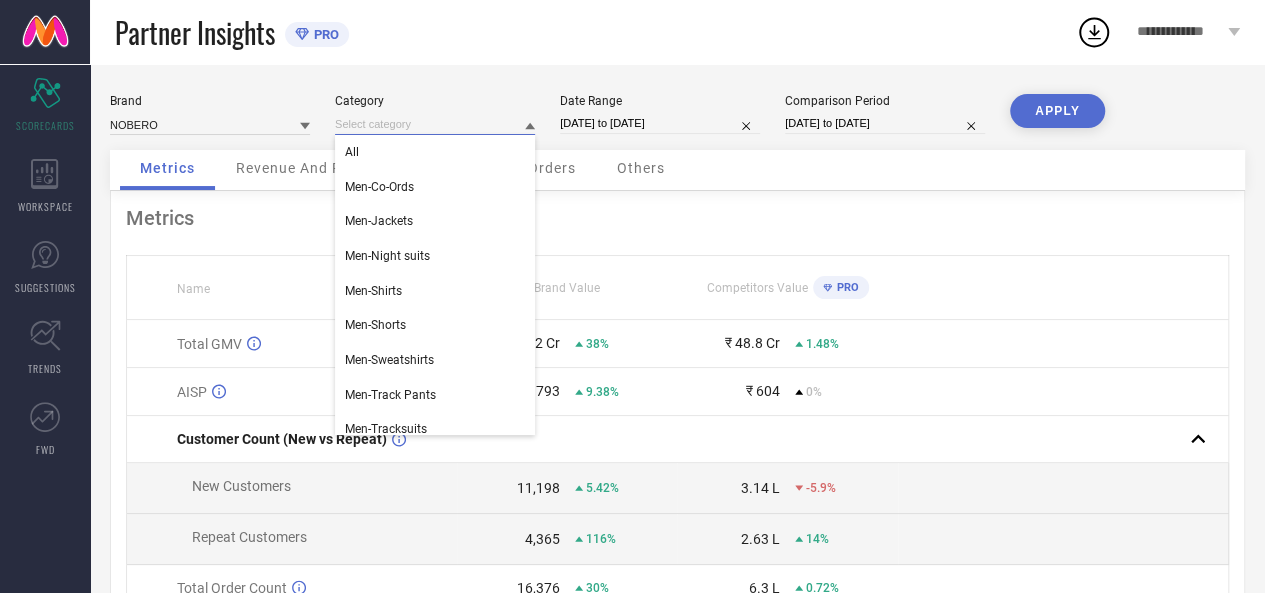 click at bounding box center (435, 124) 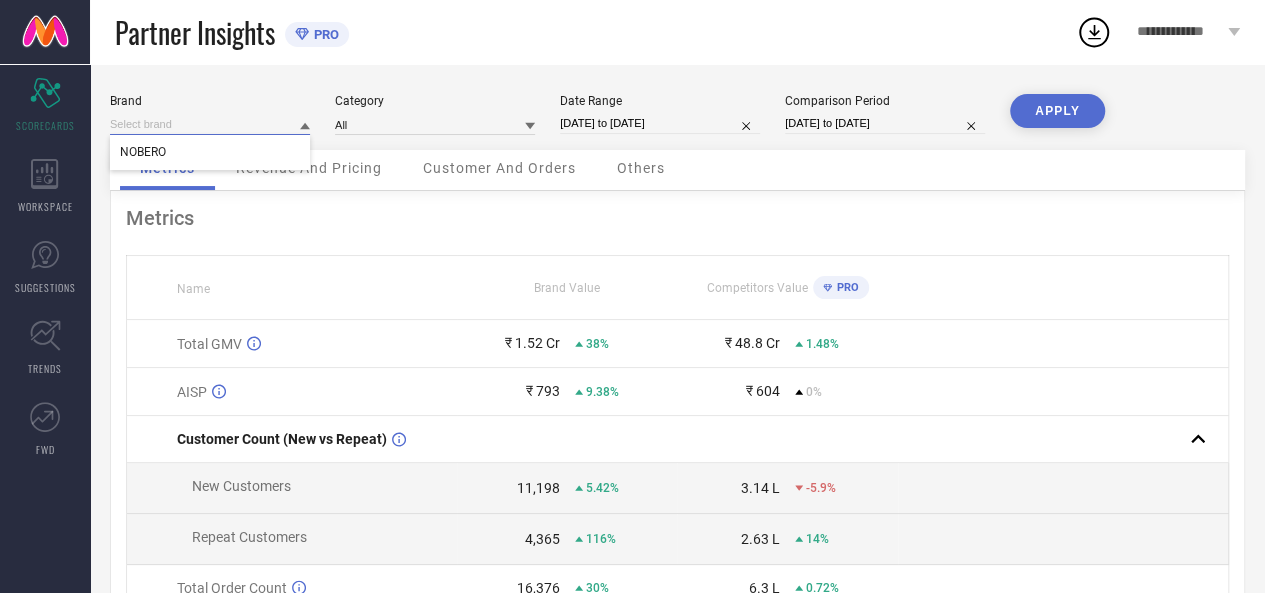 click at bounding box center [210, 124] 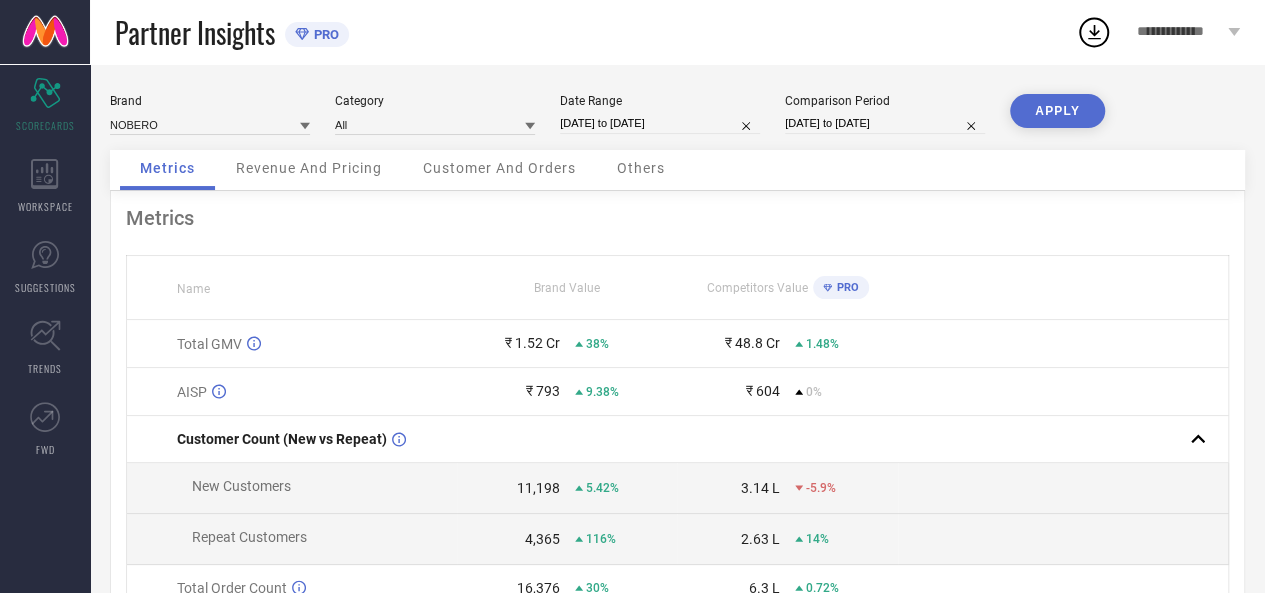 click 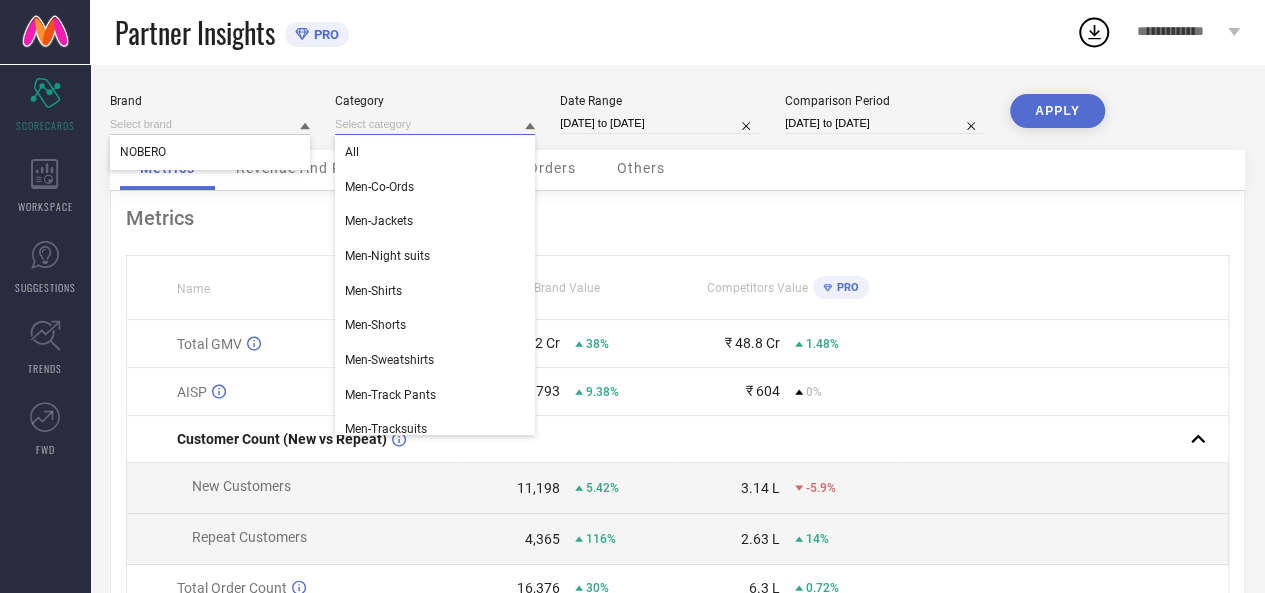 click at bounding box center (435, 124) 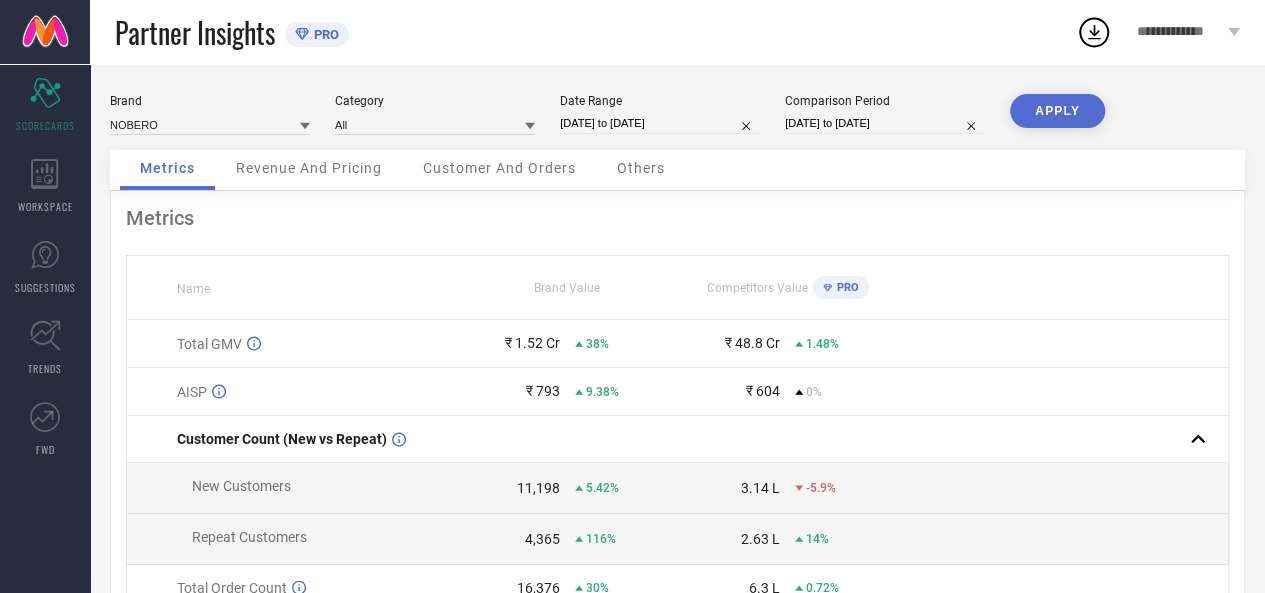 click on "Brand NOBERO Category All Date Range [DATE] to [DATE] Comparison Period [DATE] to [DATE] APPLY" at bounding box center (677, 122) 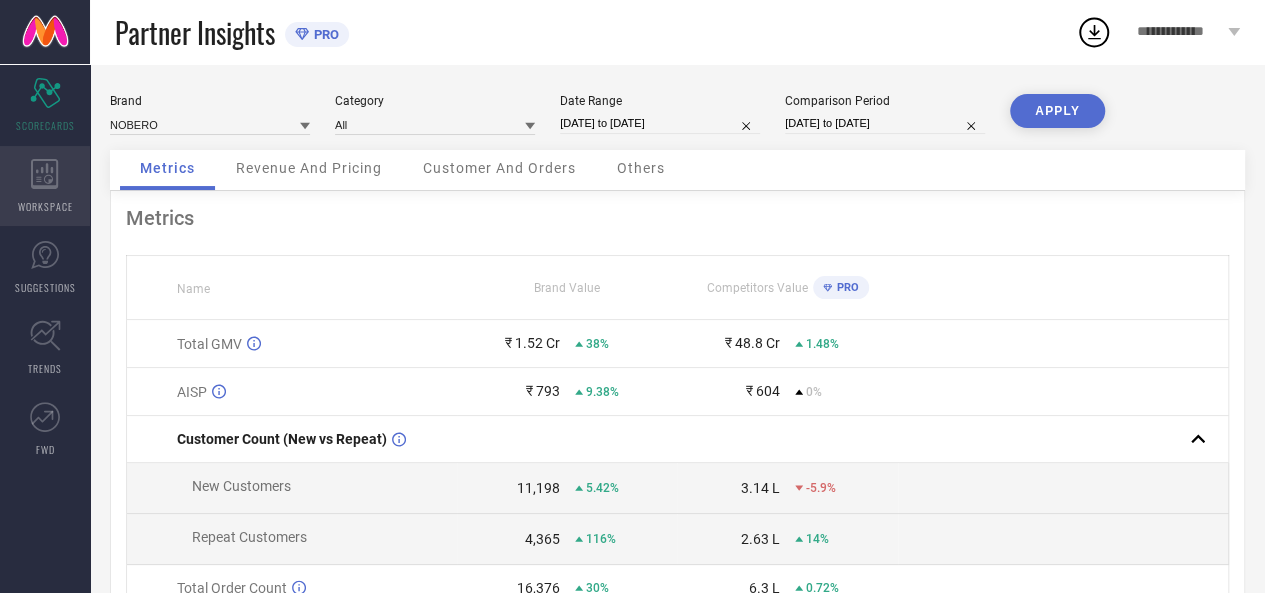 click on "WORKSPACE" at bounding box center [45, 186] 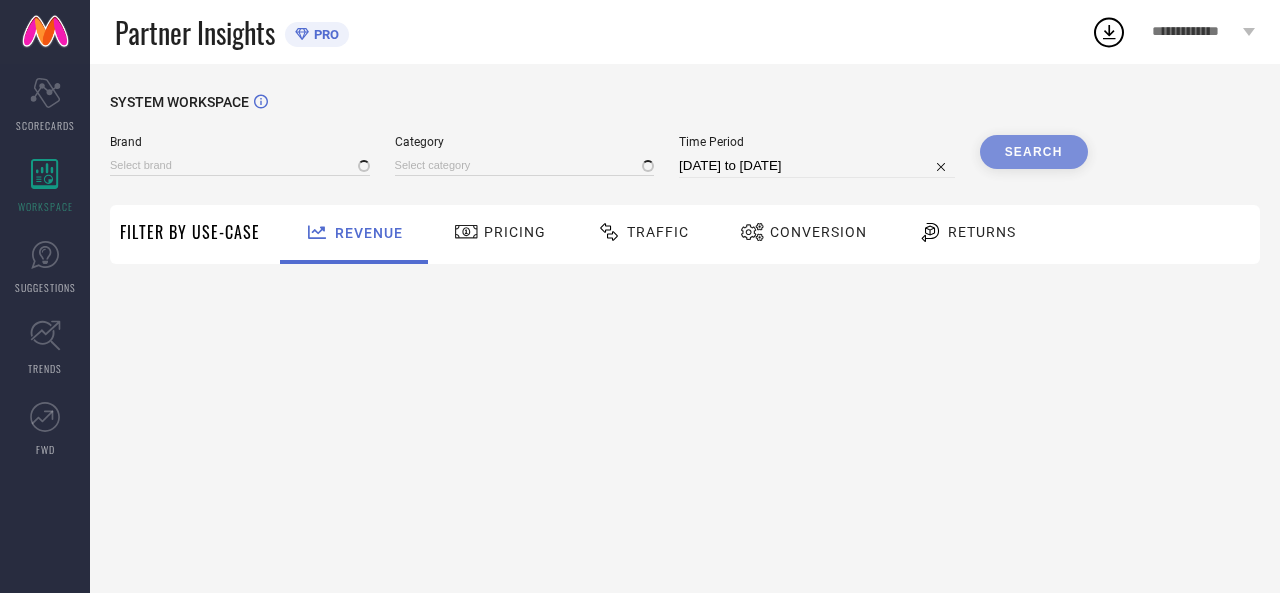 type on "NOBERO" 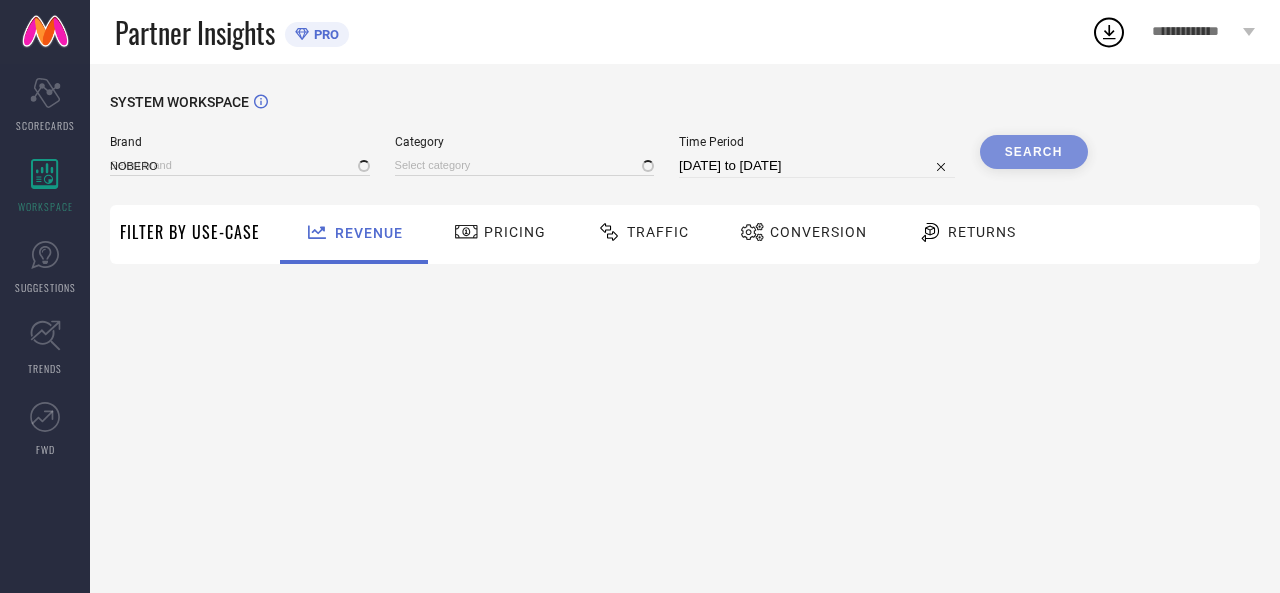 type on "All" 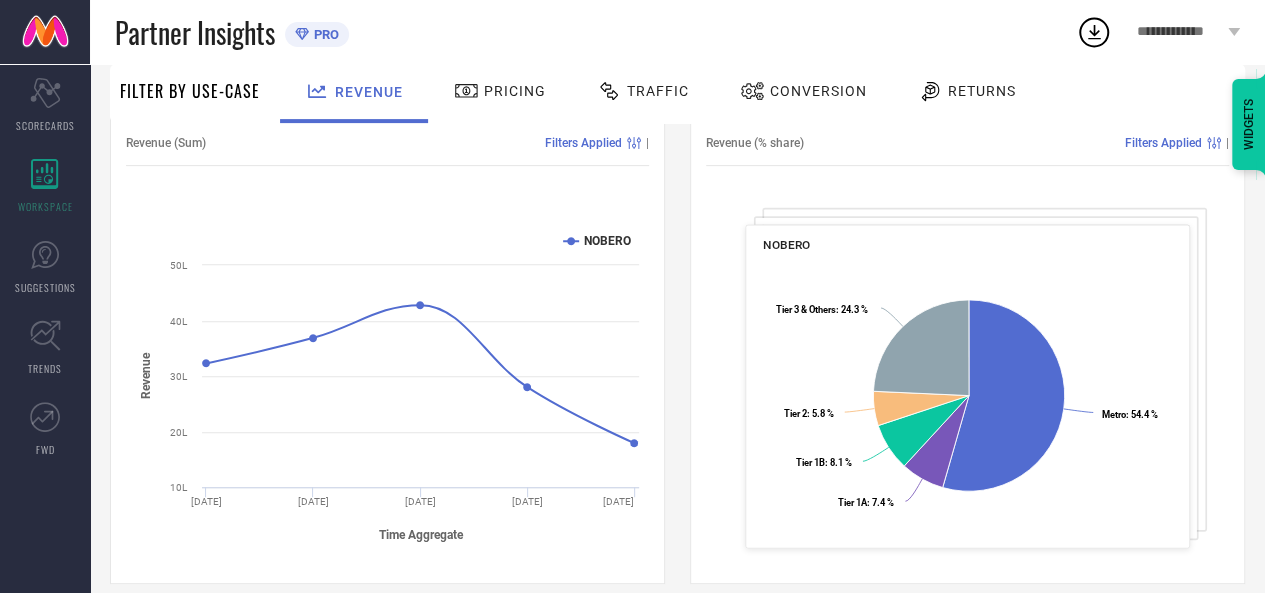 scroll, scrollTop: 272, scrollLeft: 0, axis: vertical 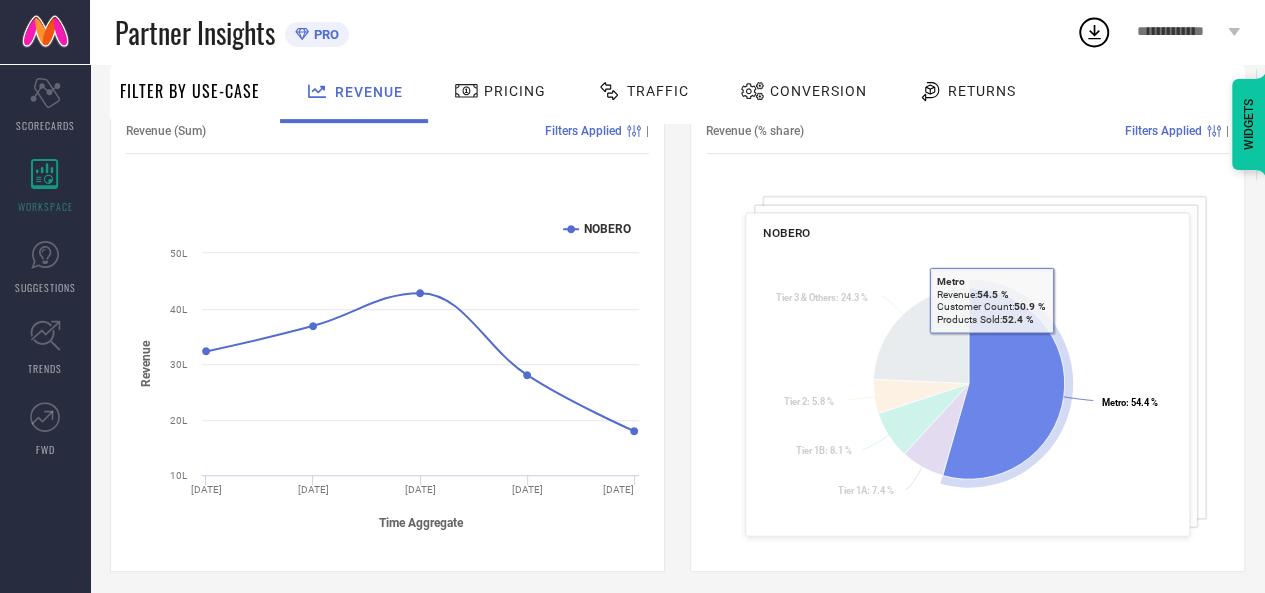 click 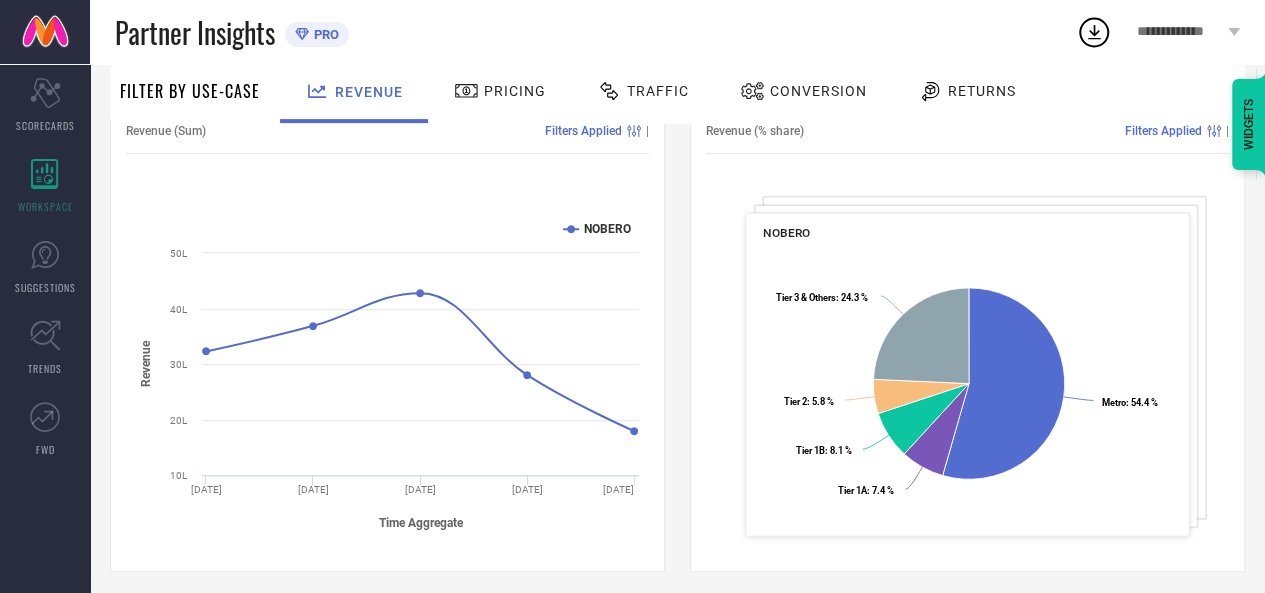 click on "NOBERO Created with Highcharts 9.3.3 Metro : 54.4 % ​ Metro : 54.4 % Tier 1A : 7.4 % ​ Tier 1A : 7.4 % Tier 1B : 8.1 % ​ Tier 1B : 8.1 % Tier 2 : 5.8 % ​ Tier 2 : 5.8 % Tier 3 & Others : 24.3 % ​ Tier 3 & Others : 24.3 % Tier 3 & Others ​ Revenue:  24.3 % ​ Customer Count:  27 % ​ Products Sold:  25.8 %" at bounding box center (967, 375) 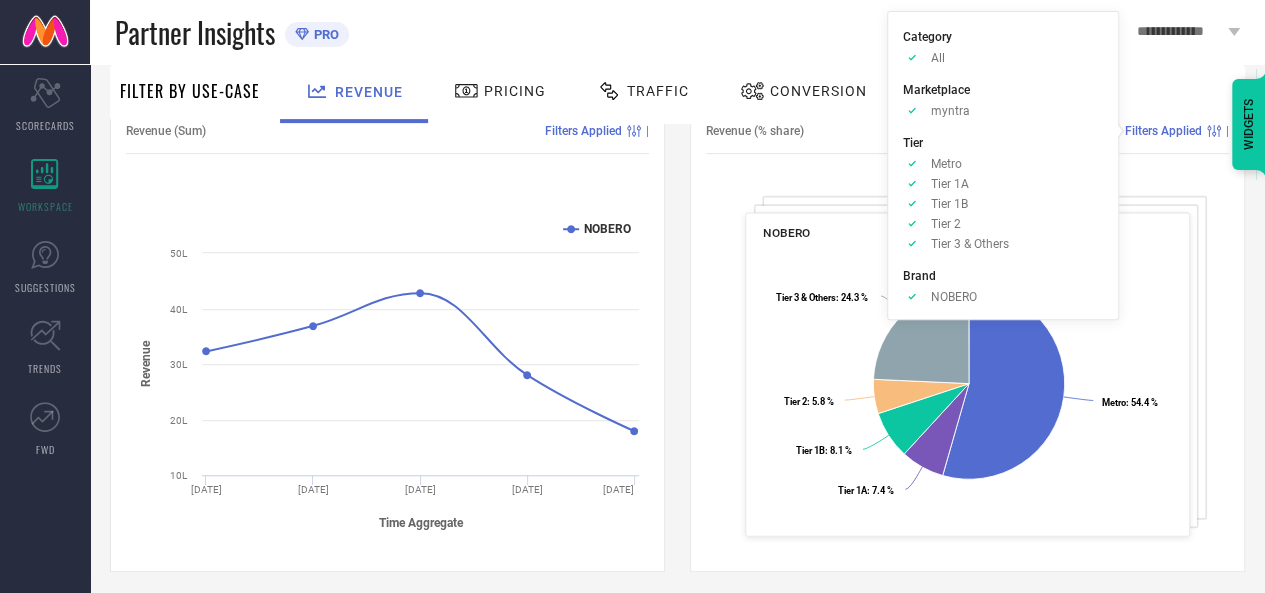 click on "Filters Applied" at bounding box center [1163, 131] 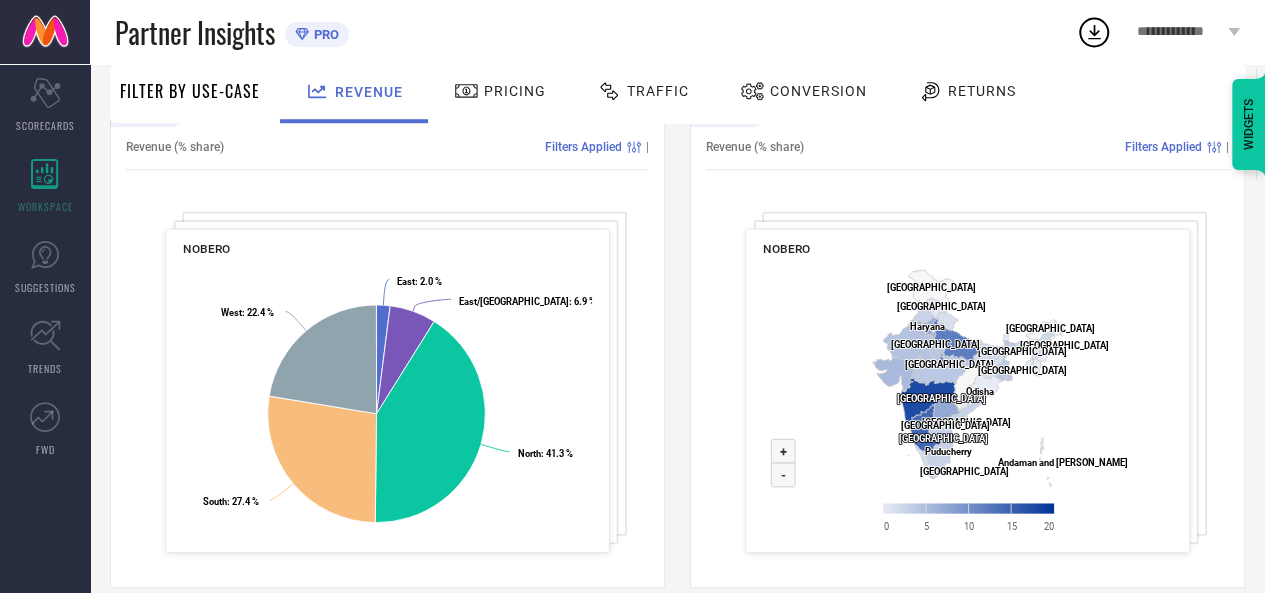 scroll, scrollTop: 806, scrollLeft: 0, axis: vertical 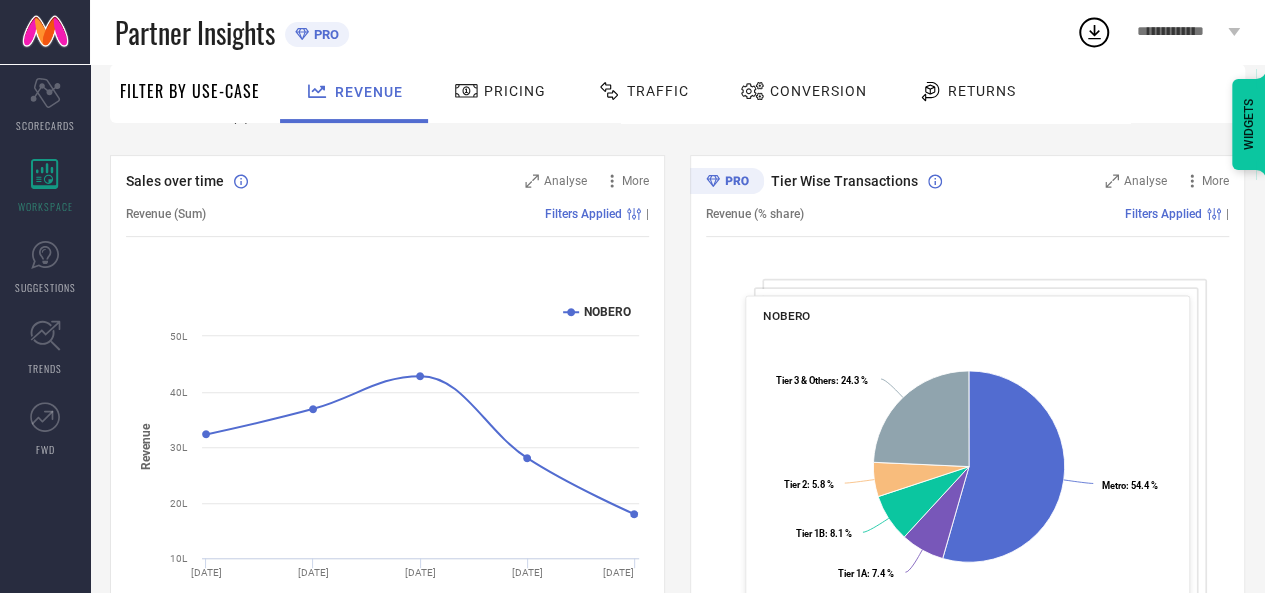 click on "Pricing" at bounding box center [500, 91] 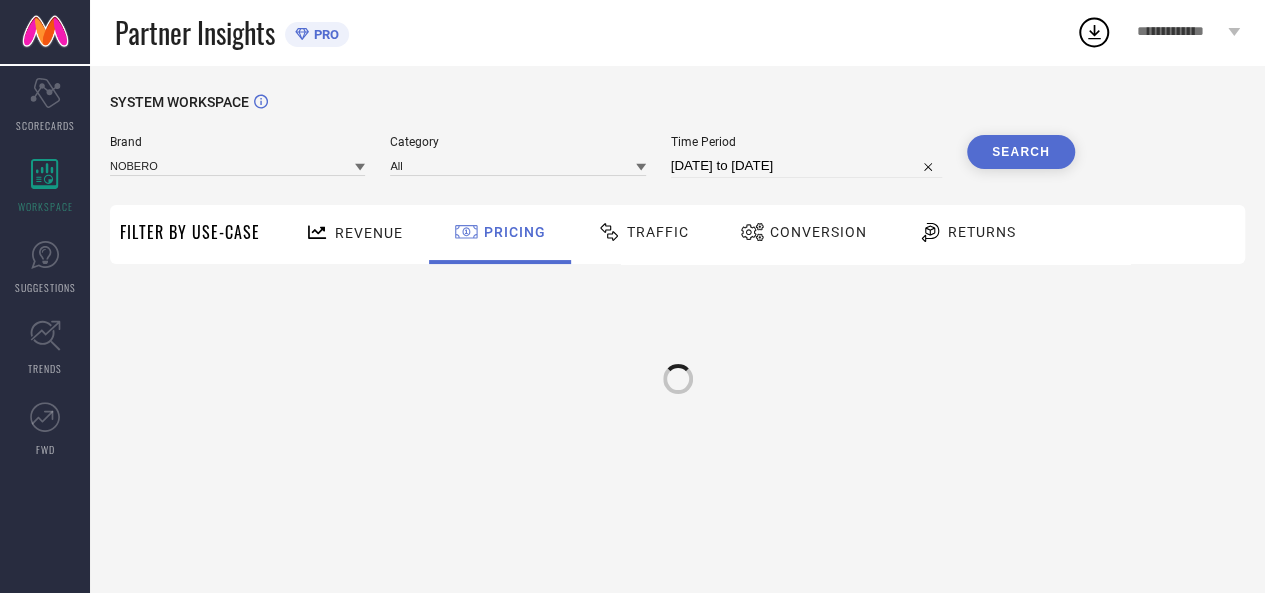 scroll, scrollTop: 0, scrollLeft: 0, axis: both 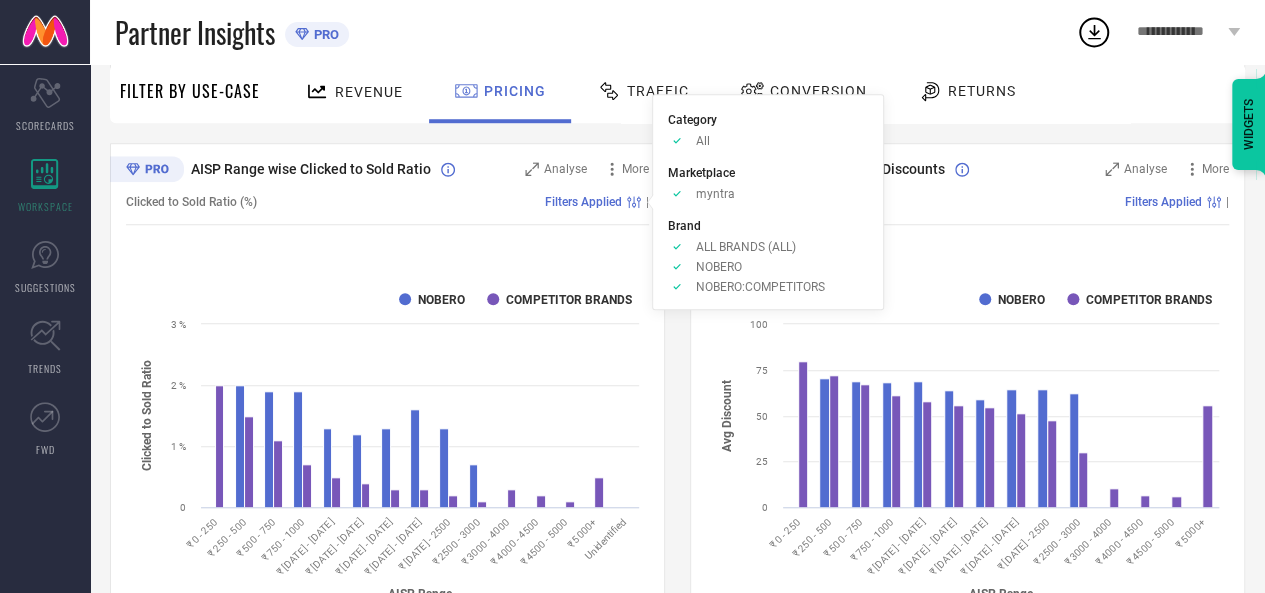 click on "Filters Applied" at bounding box center (583, 202) 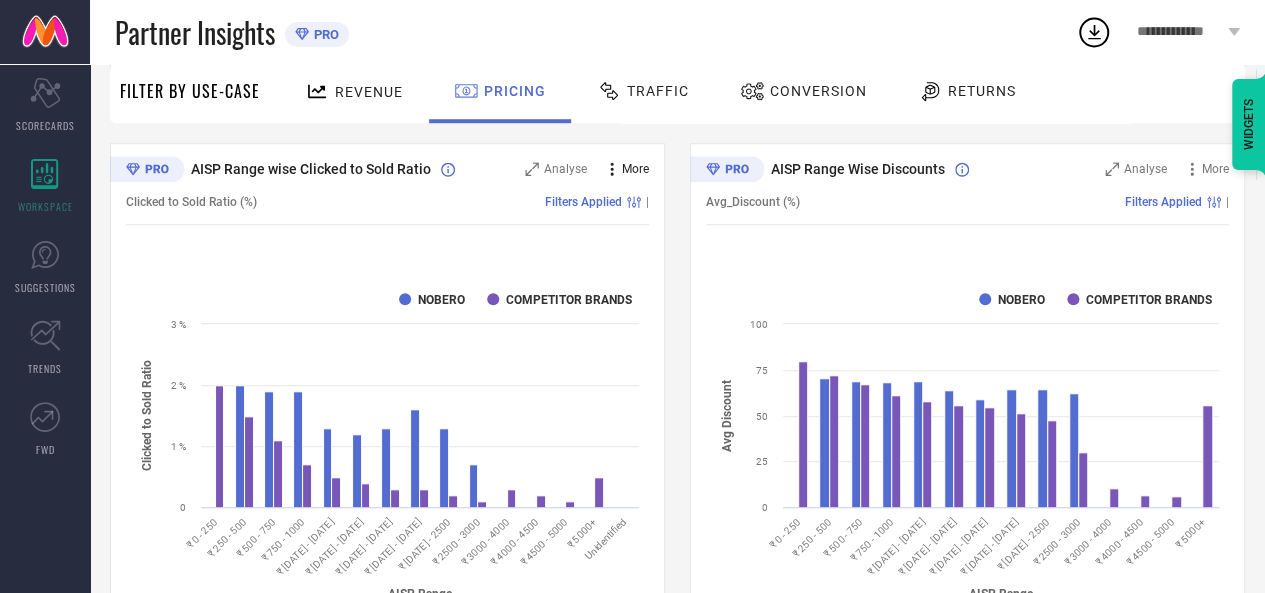 click 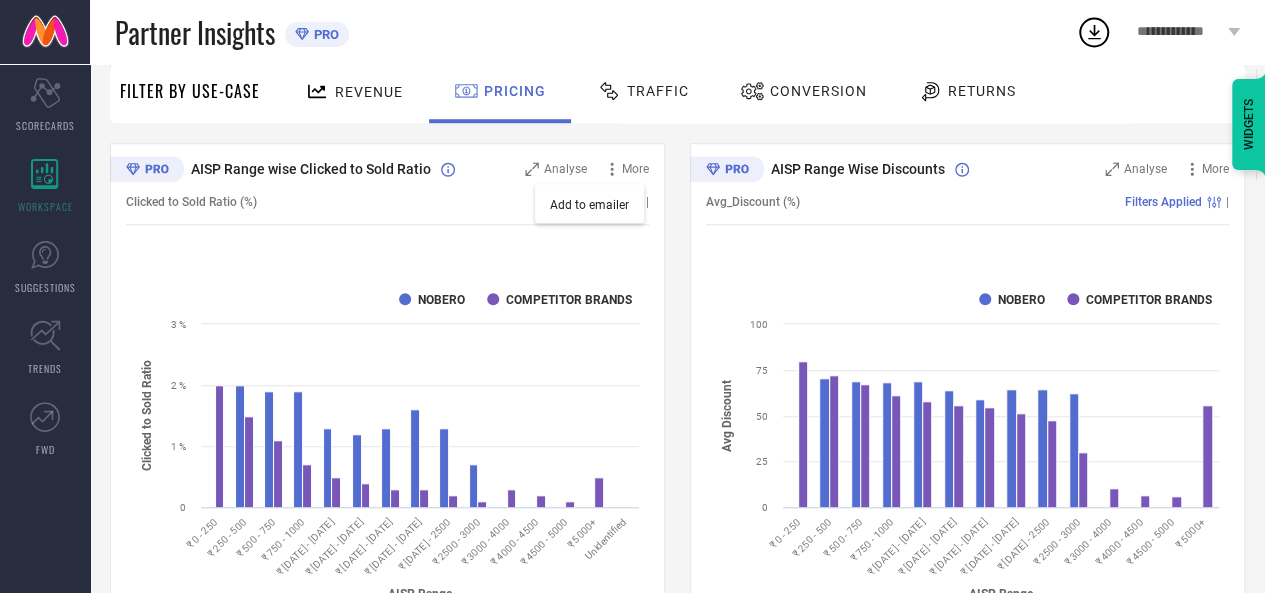 click 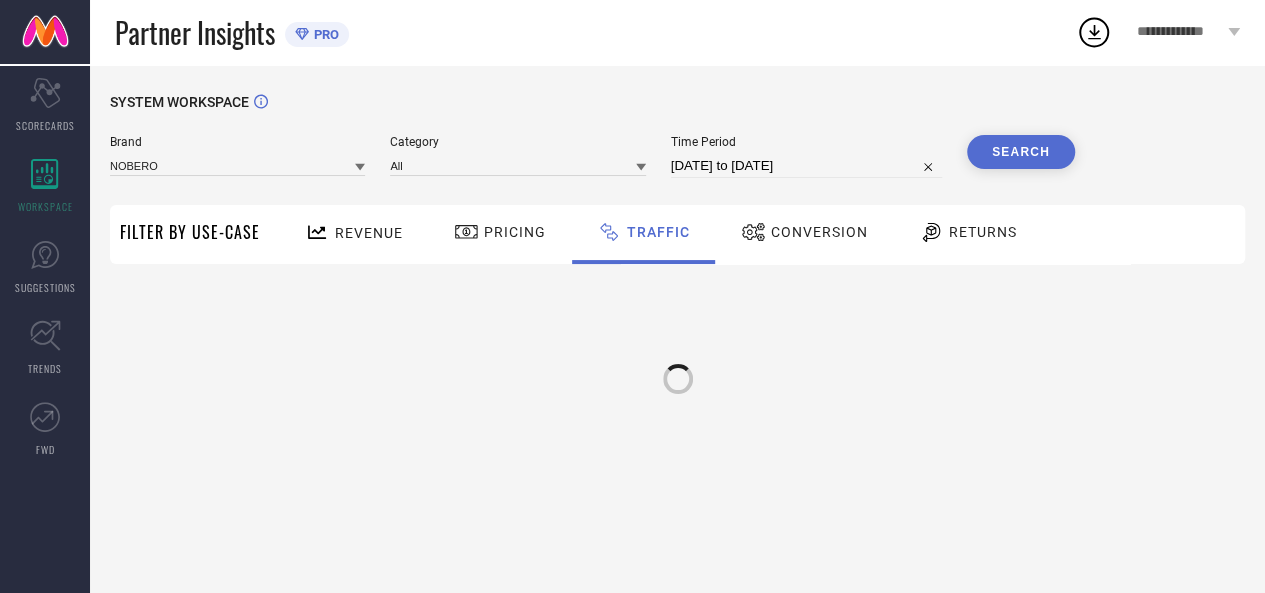 scroll, scrollTop: 0, scrollLeft: 0, axis: both 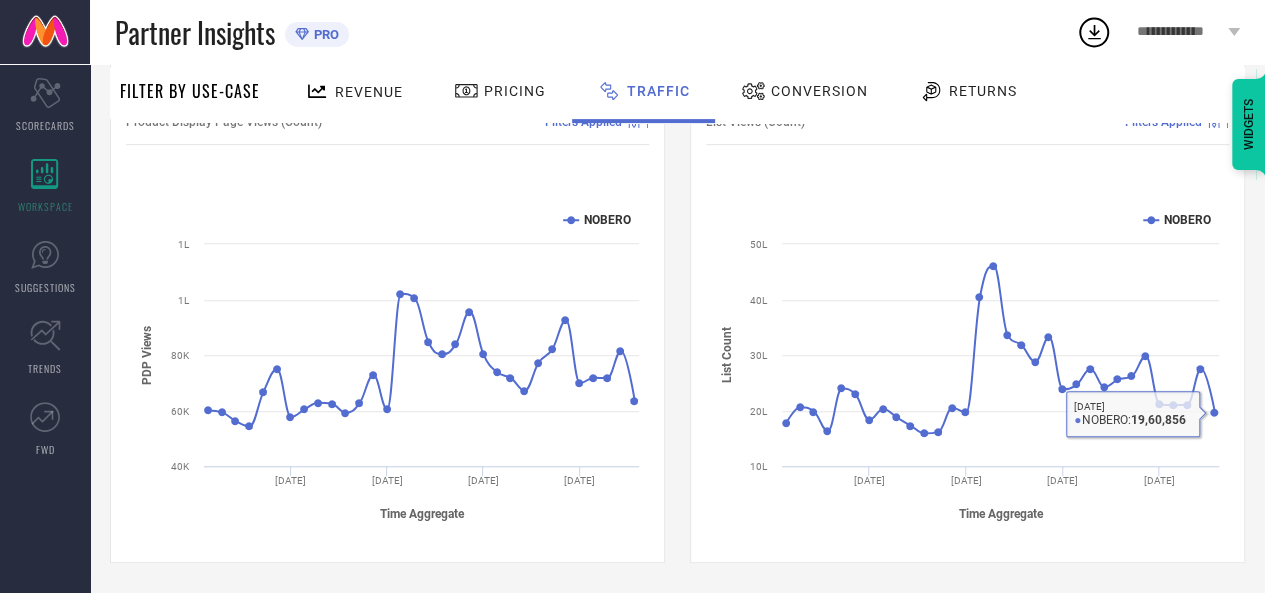 click on "Conversion" at bounding box center [804, 91] 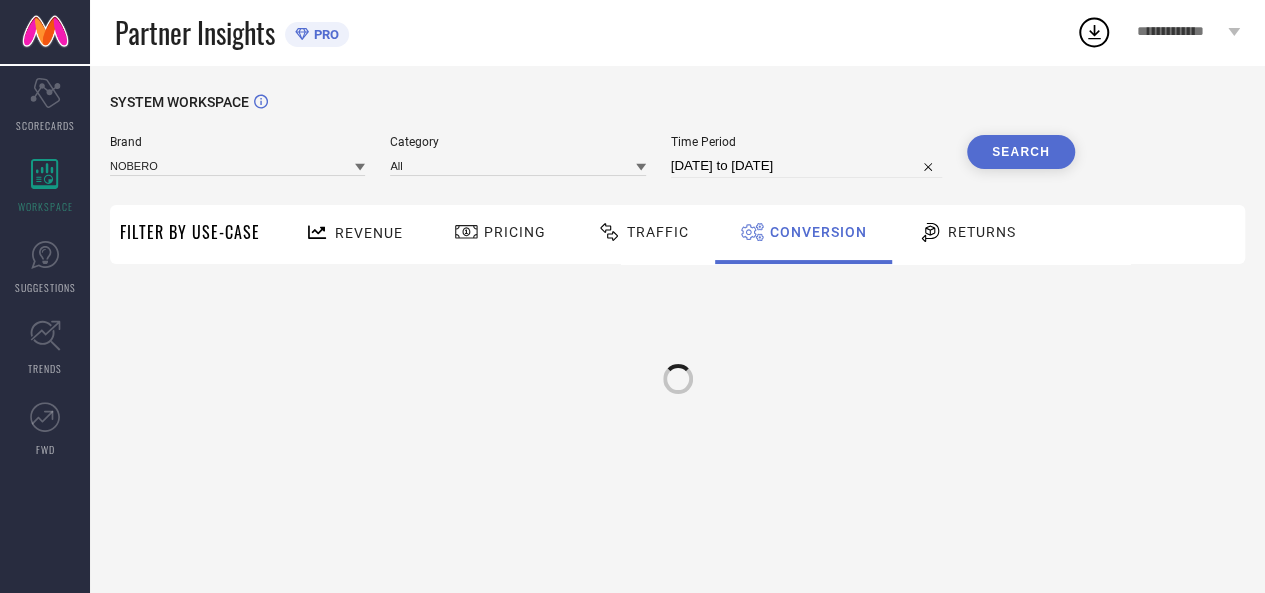 scroll, scrollTop: 0, scrollLeft: 0, axis: both 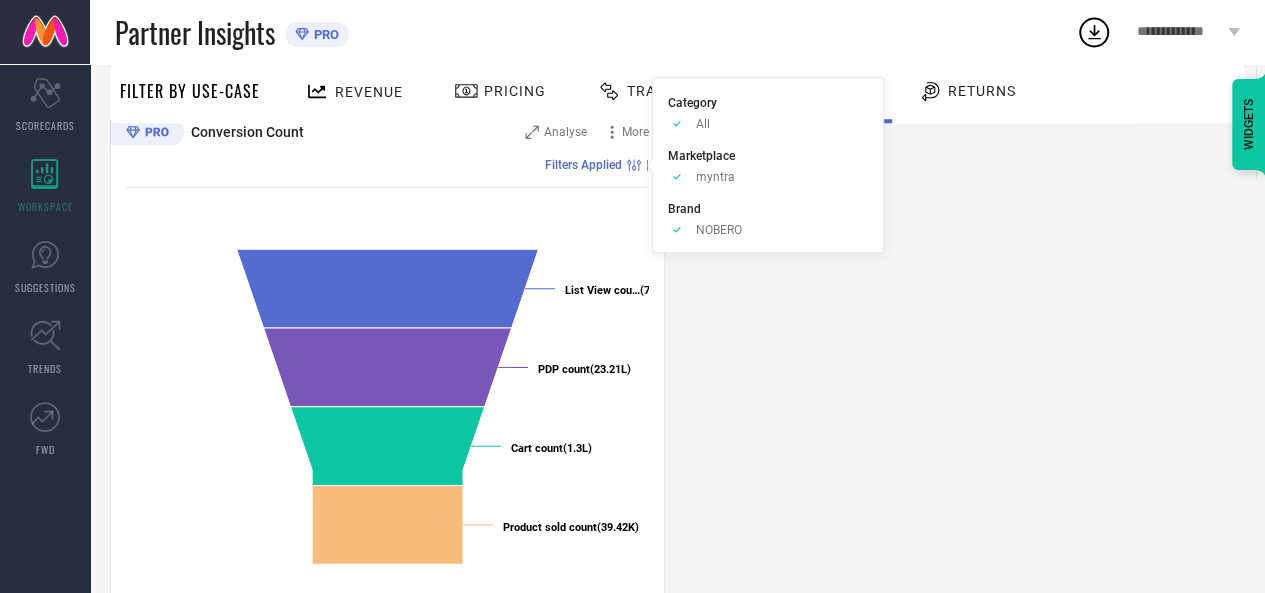 click 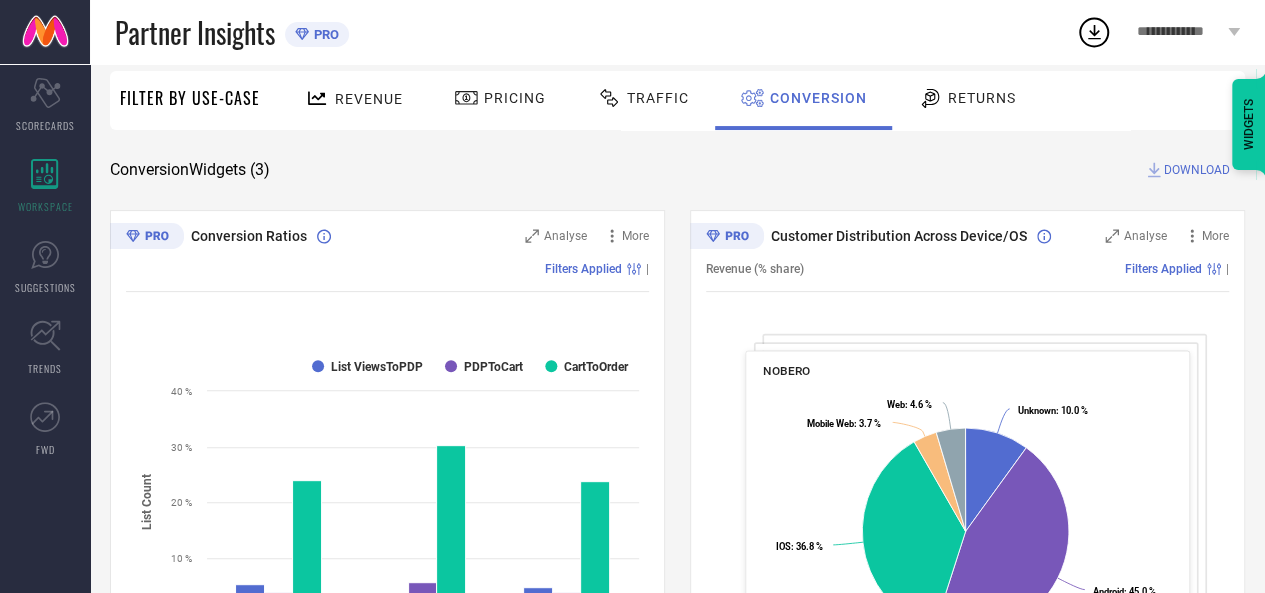scroll, scrollTop: 136, scrollLeft: 0, axis: vertical 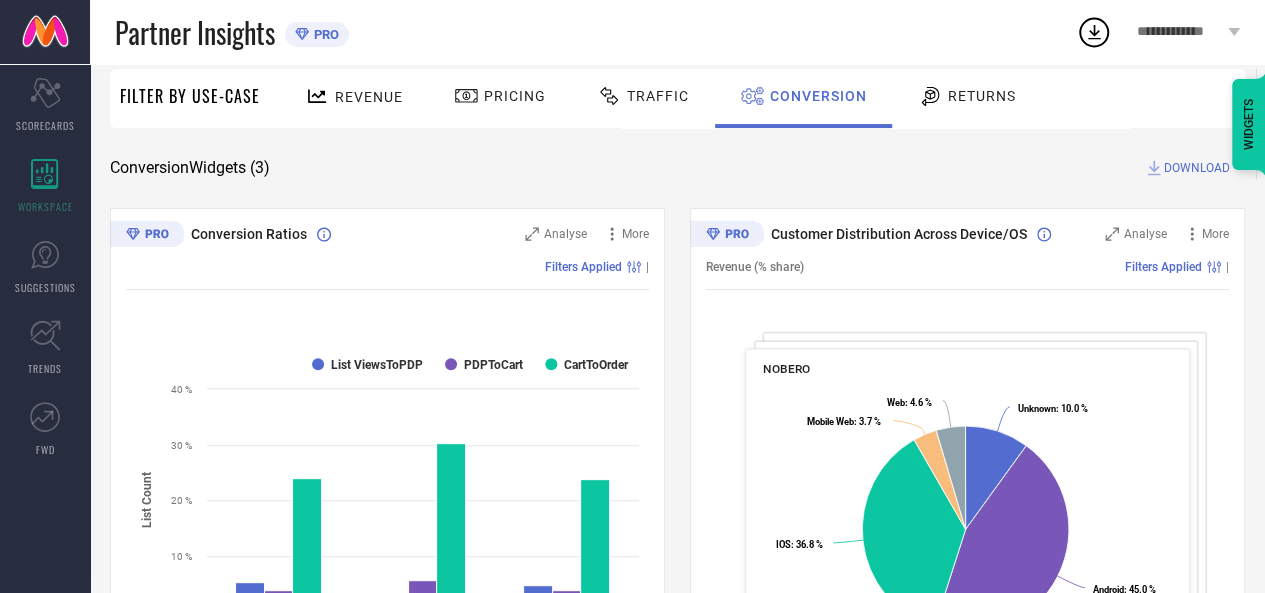 click on "Returns" at bounding box center [982, 96] 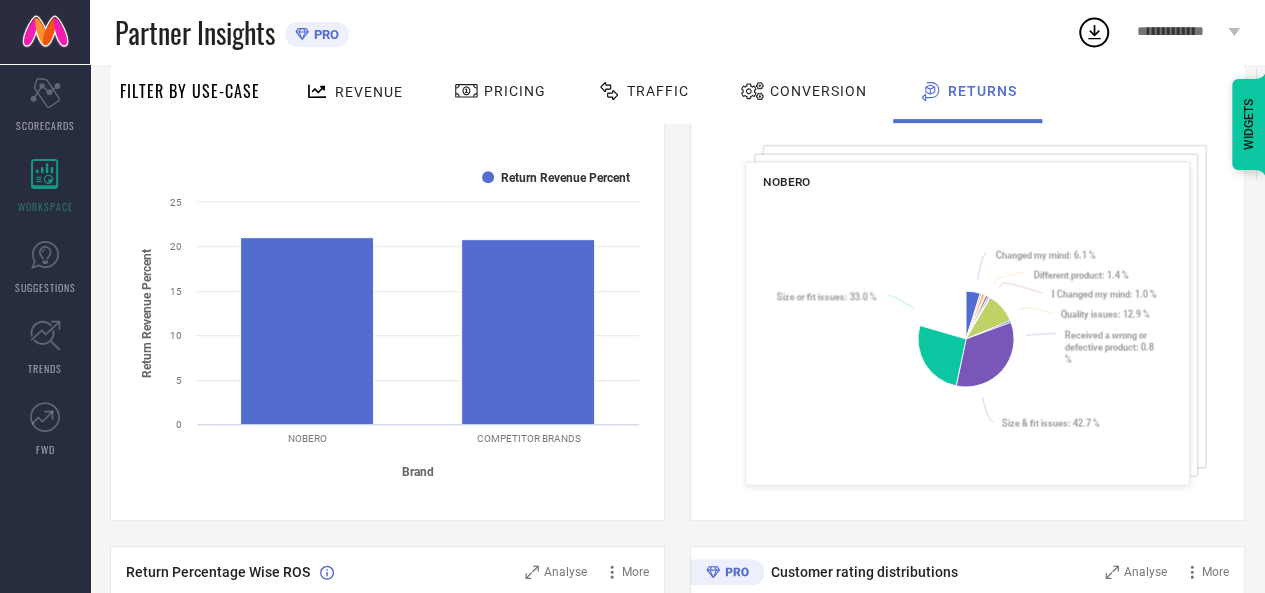 scroll, scrollTop: 330, scrollLeft: 0, axis: vertical 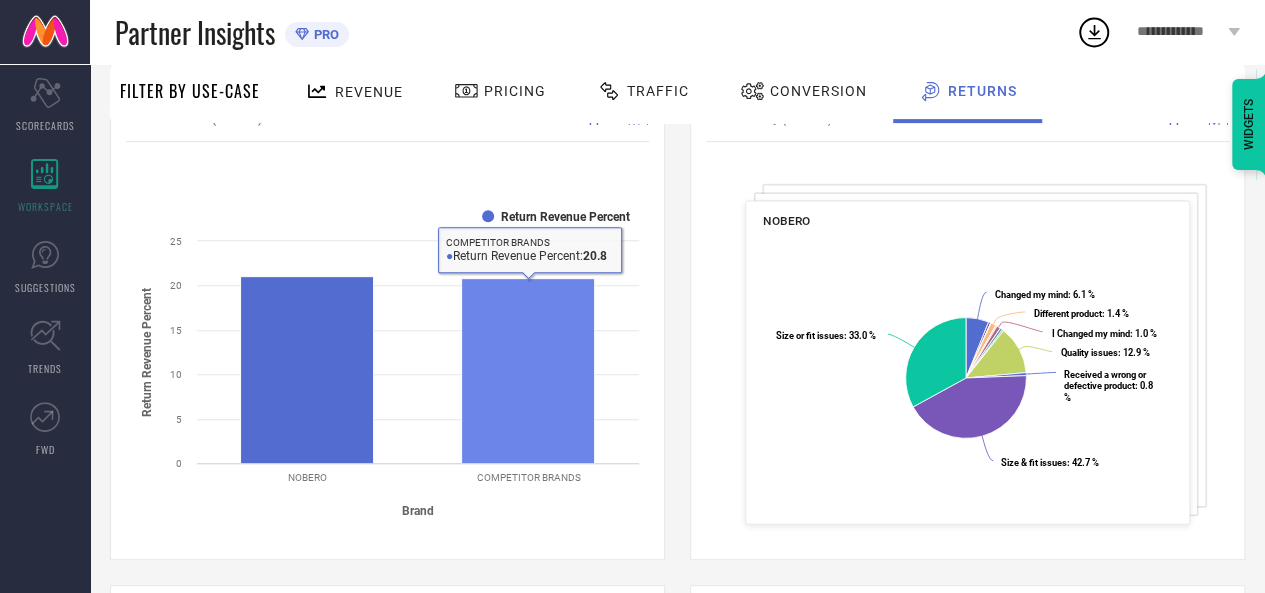 click 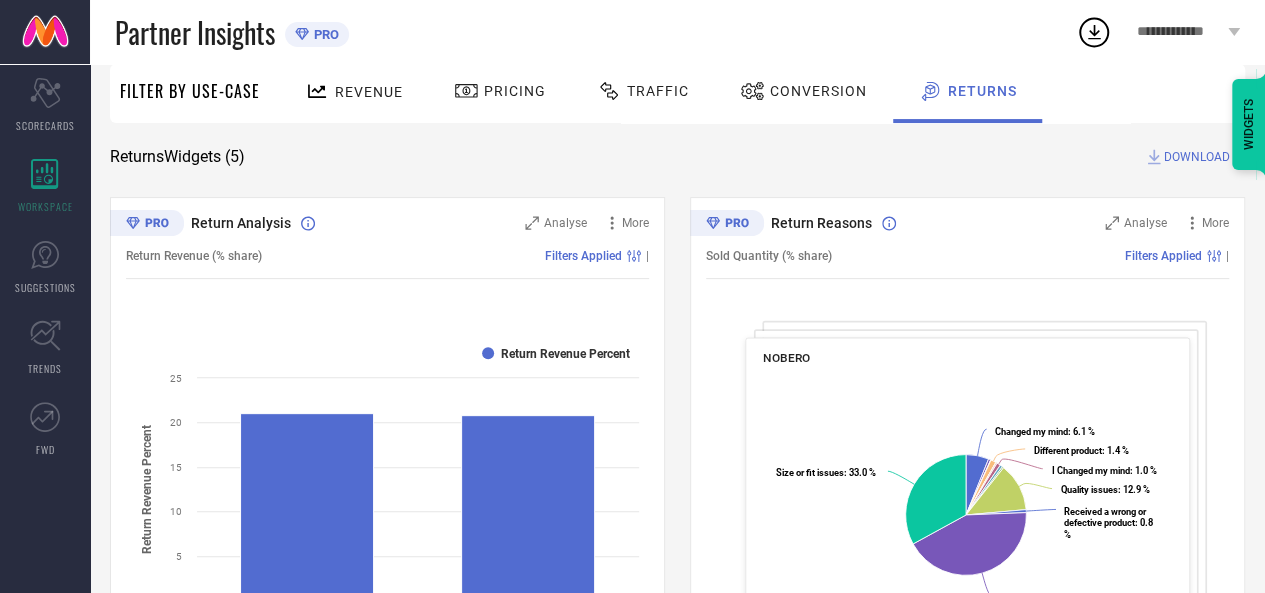 scroll, scrollTop: 131, scrollLeft: 0, axis: vertical 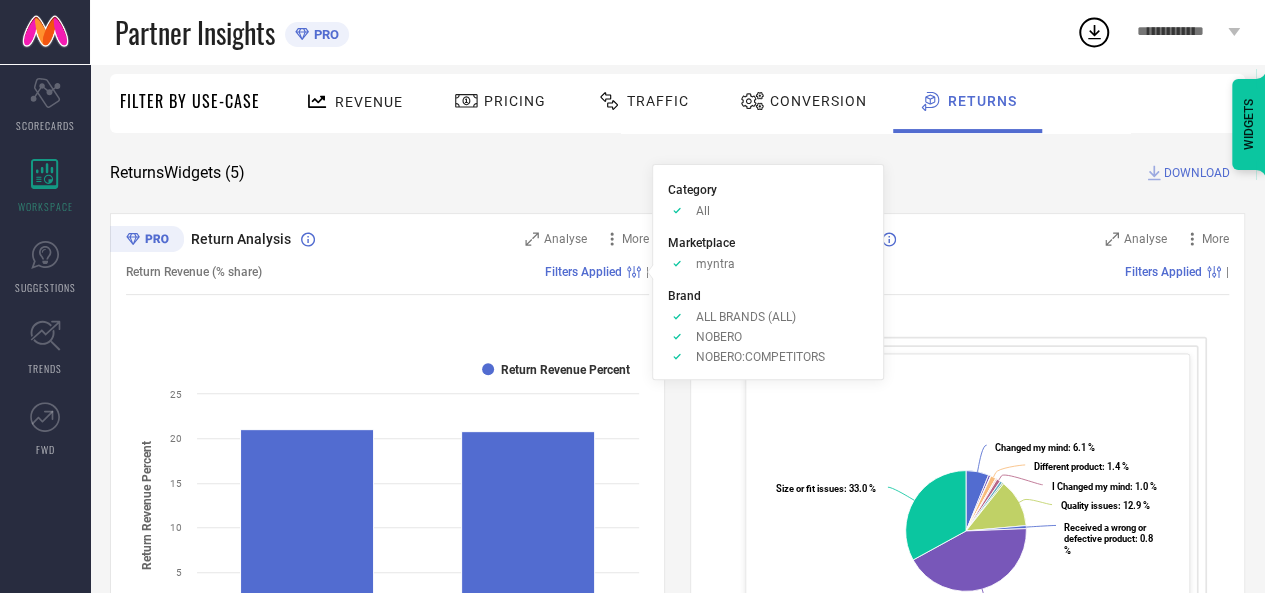 click on "Filters Applied" at bounding box center (583, 272) 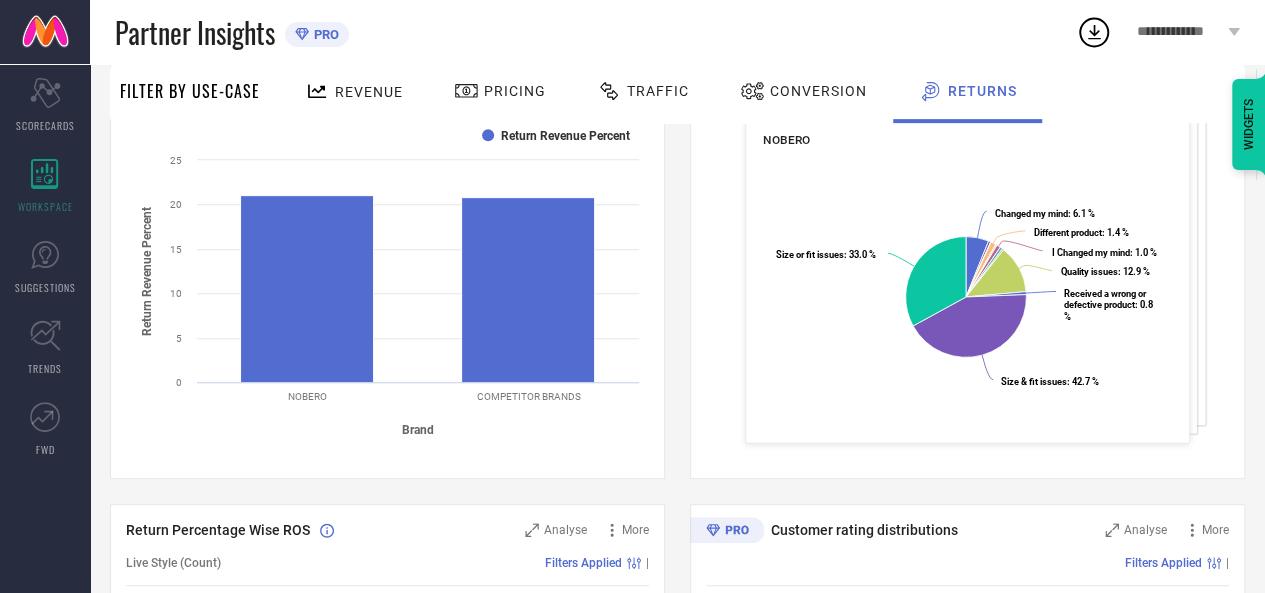 scroll, scrollTop: 413, scrollLeft: 0, axis: vertical 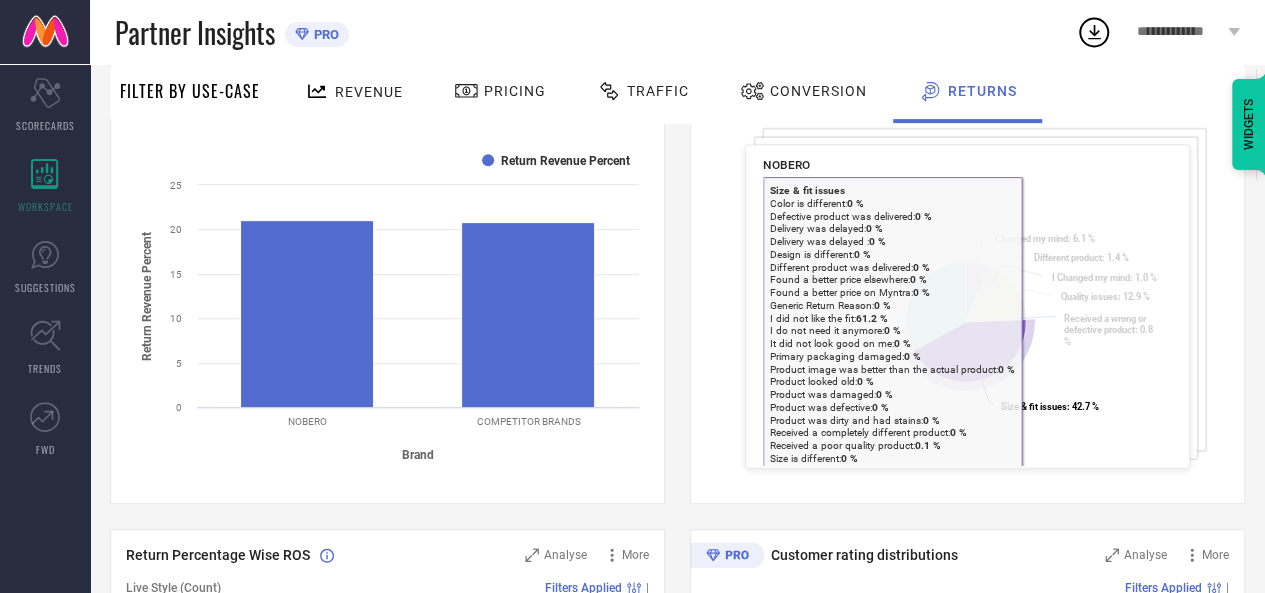 click 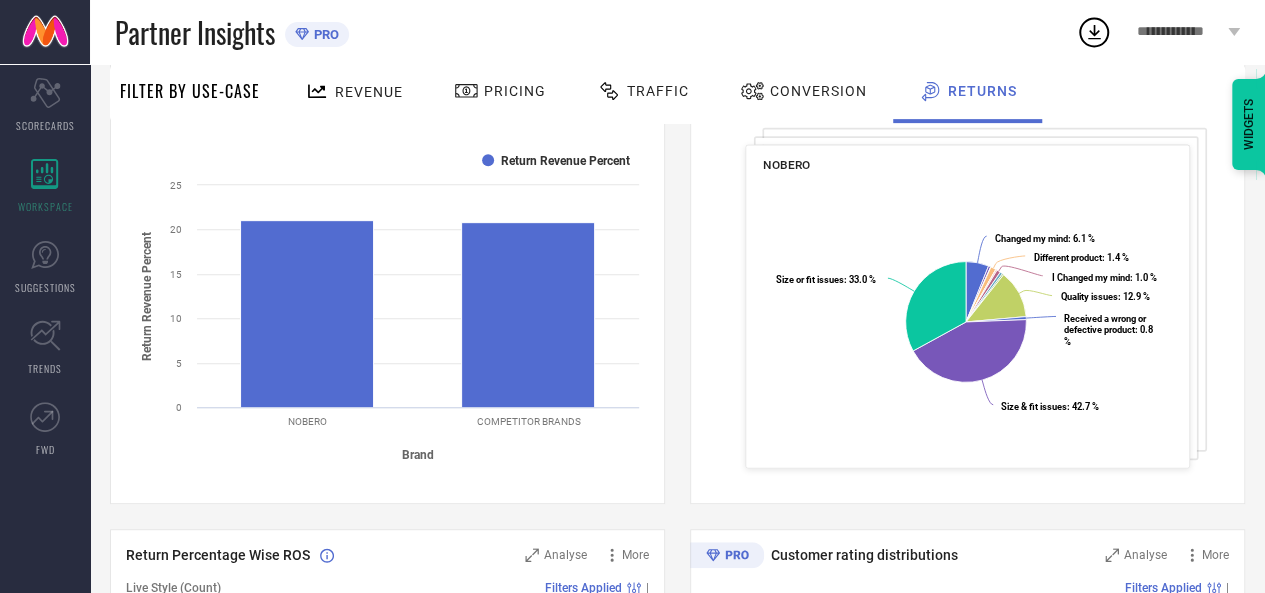 click on "SYSTEM WORKSPACE Brand NOBERO Category All Time Period [DATE] to [DATE] Search Filter By Use-Case Revenue Pricing Traffic Conversion Returns Returns  Widgets ( 5 ) DOWNLOAD Return Analysis Analyse More Return Revenue (% share) Filters Applied |  Created with Highcharts 9.3.3 Brand Return Revenue Percent Return Revenue Percent NOBERO COMPETITOR BRANDS 0 5 10 15 20 25 COMPETITOR BRANDS ●  Return Revenue Percent:  20.8  Return Reasons Analyse More Sold Quantity (% share) Filters Applied |  NOBERO Created with Highcharts 9.3.3 Changed my mind : 6.1 % ​ Changed my mind : 6.1 % Damaged/defective : 0.6 % ​ Damaged/defective : 0.6 % Defective product was ​ delivered : 0.1 % ​ Defective product was ​ delivered : 0.1 % Different product : 1.4 % ​ Different product : 1.4 % Different product was ​ delivered : 0.1 % ​ Different product was ​ delivered : 0.1 % Generic Return Reason : 0.3 % ​ Generic Return Reason : 0.3 % I Changed my mind : 1.0 % ​ I Changed my mind : 1.0 % ​ ​ product %" at bounding box center [677, 654] 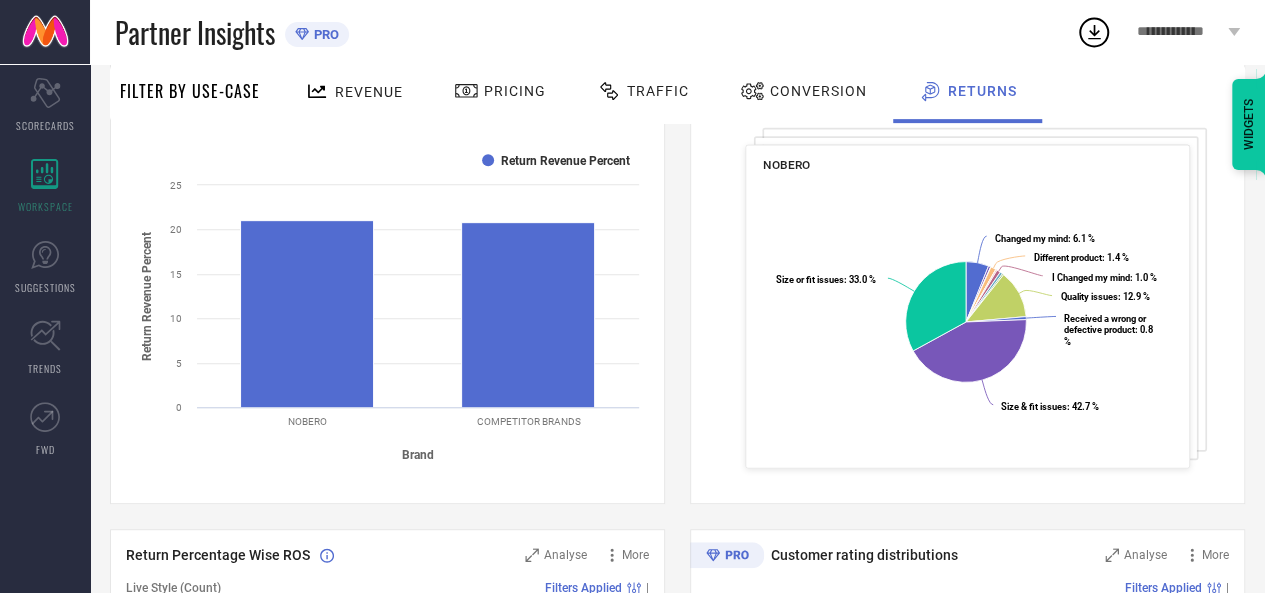 drag, startPoint x: 1261, startPoint y: 253, endPoint x: 1274, endPoint y: 237, distance: 20.615528 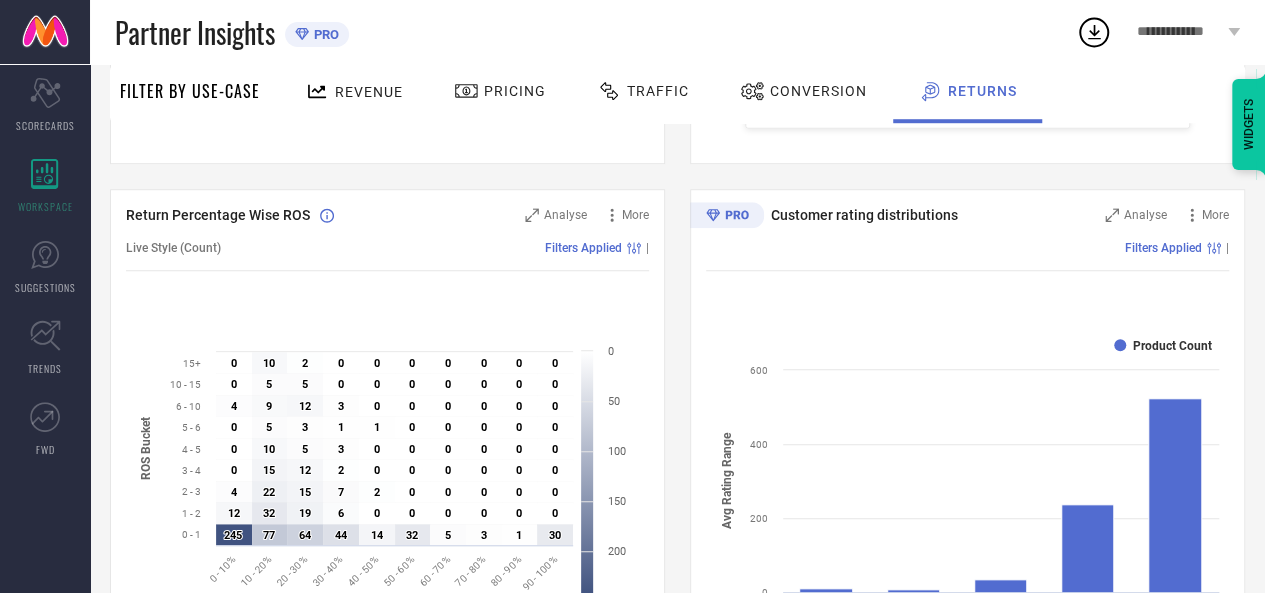 scroll, scrollTop: 715, scrollLeft: 0, axis: vertical 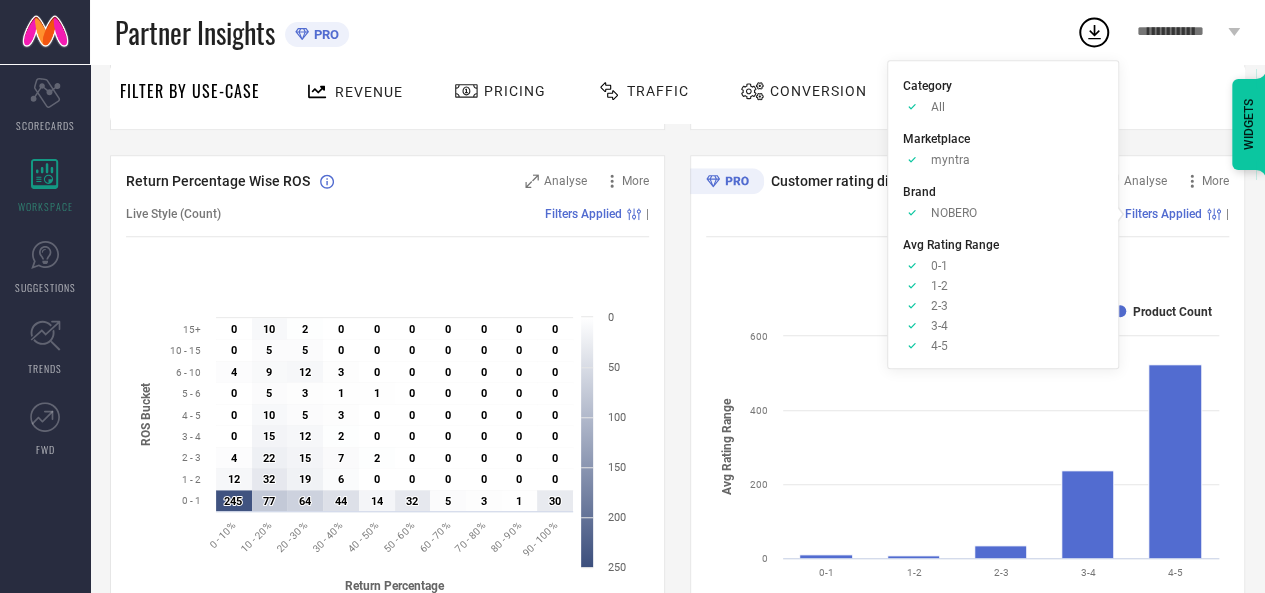 click on "Filters Applied" at bounding box center [1163, 214] 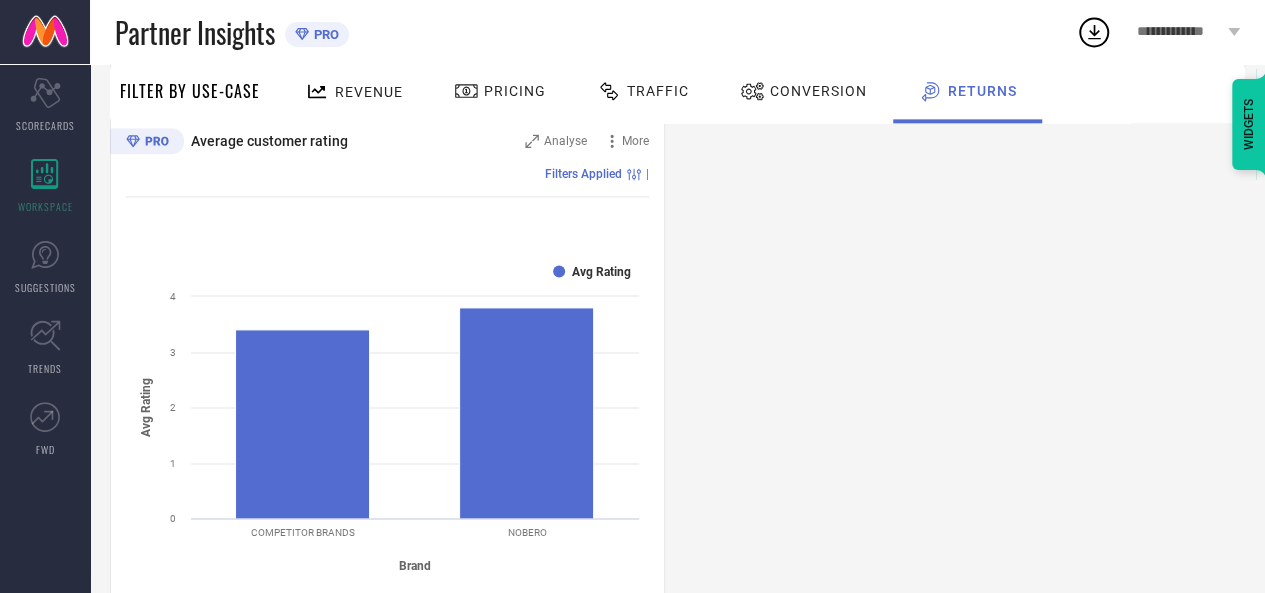 scroll, scrollTop: 1282, scrollLeft: 0, axis: vertical 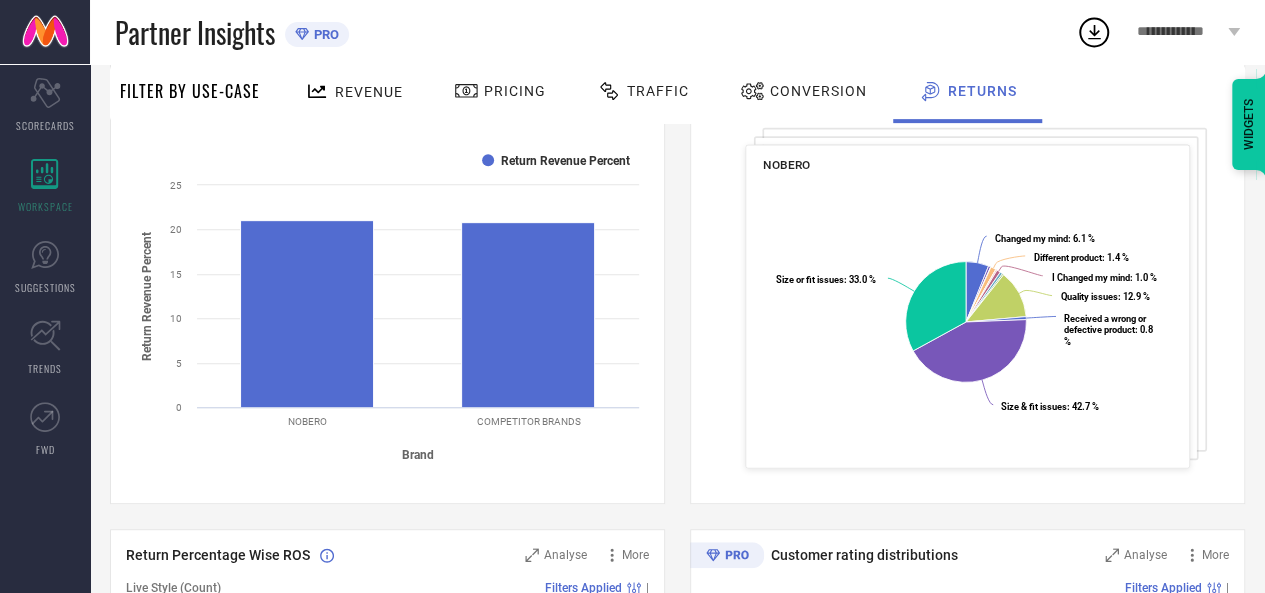 click on "Conversion" at bounding box center [803, 91] 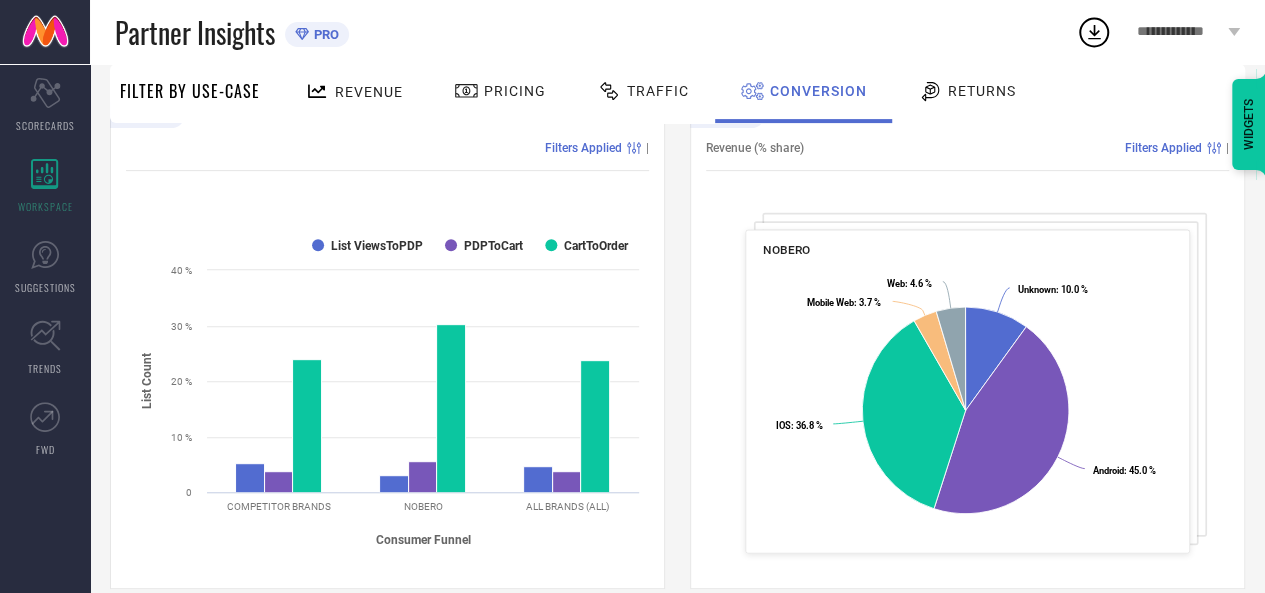 scroll, scrollTop: 256, scrollLeft: 0, axis: vertical 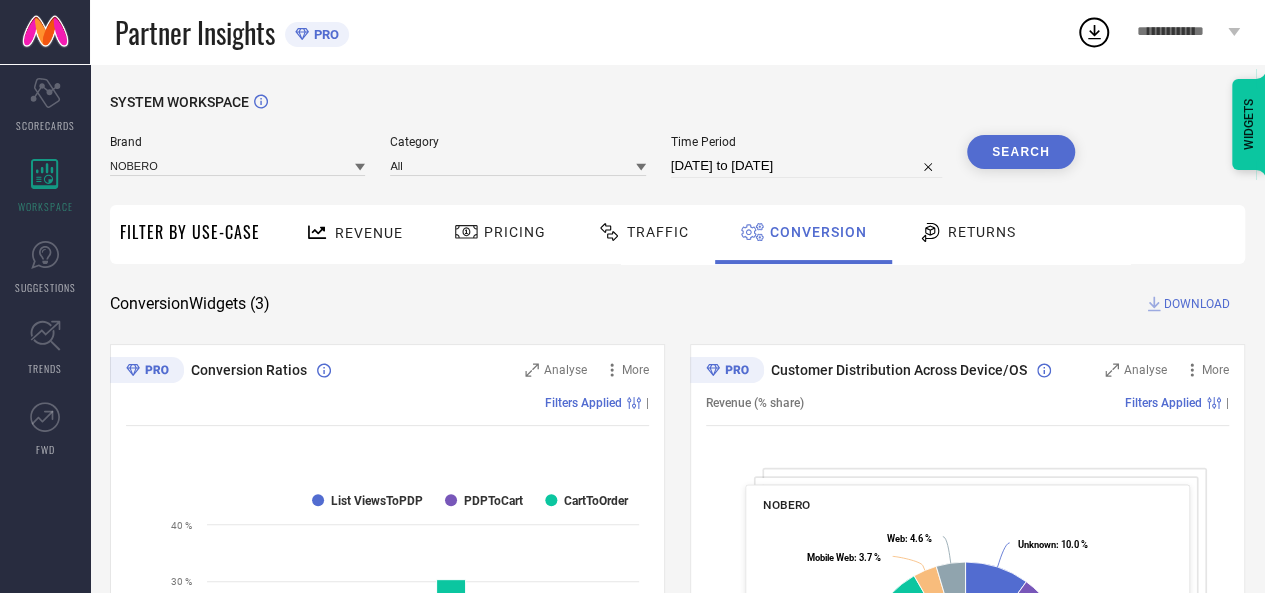 click on "Traffic" at bounding box center [658, 232] 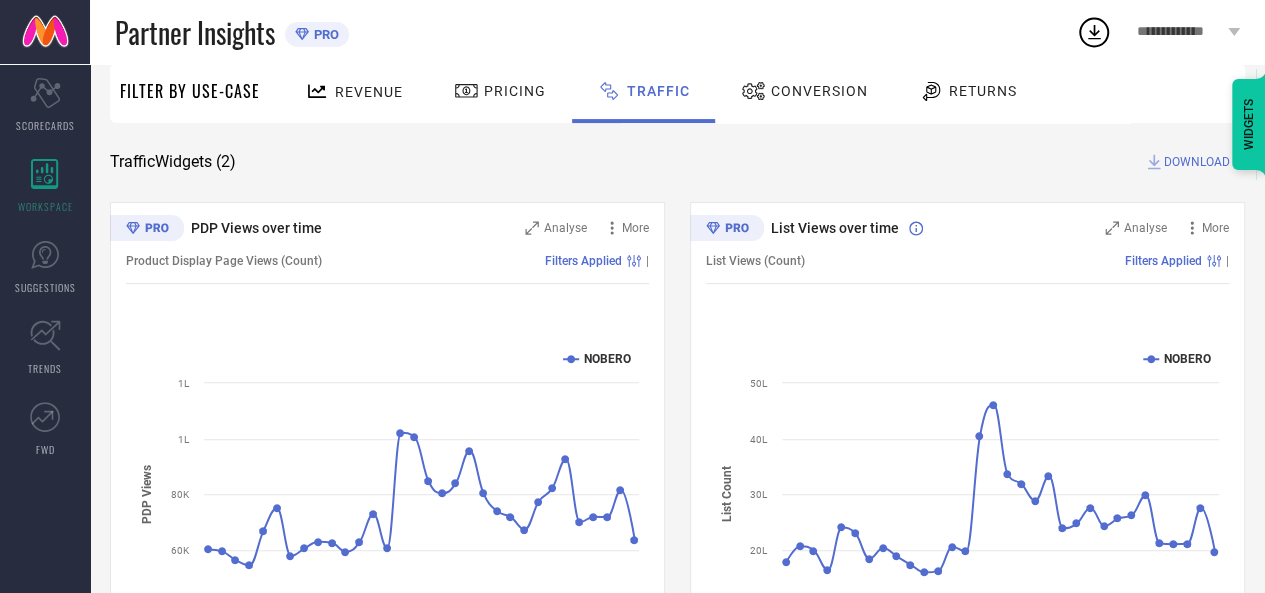 scroll, scrollTop: 21, scrollLeft: 0, axis: vertical 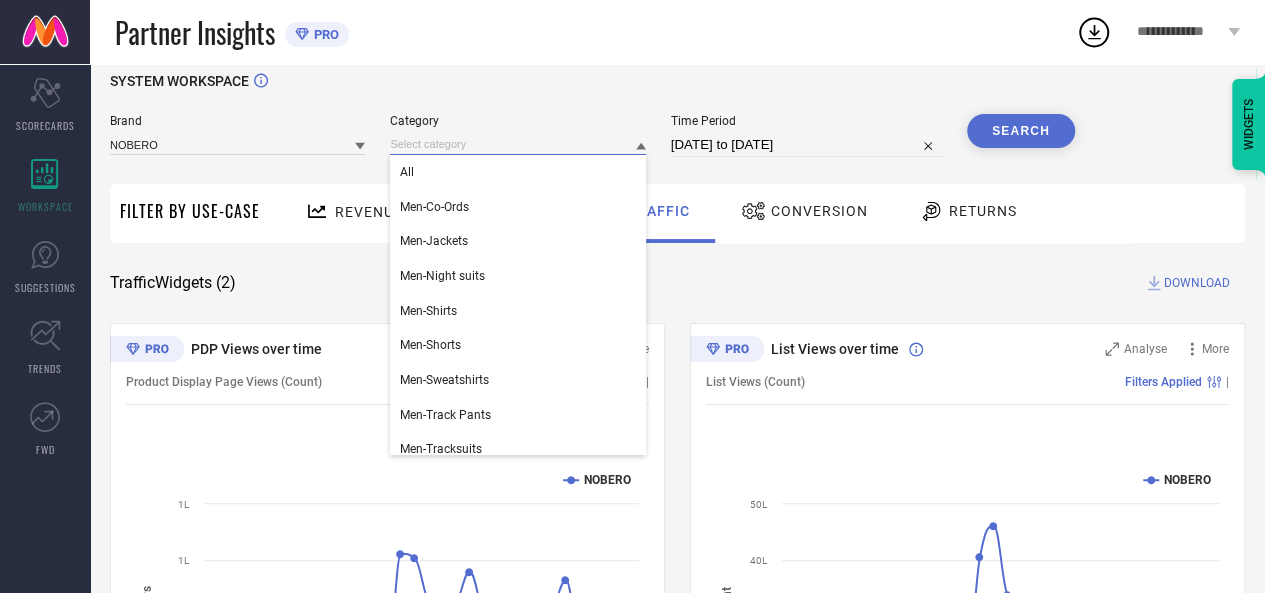 click at bounding box center [517, 144] 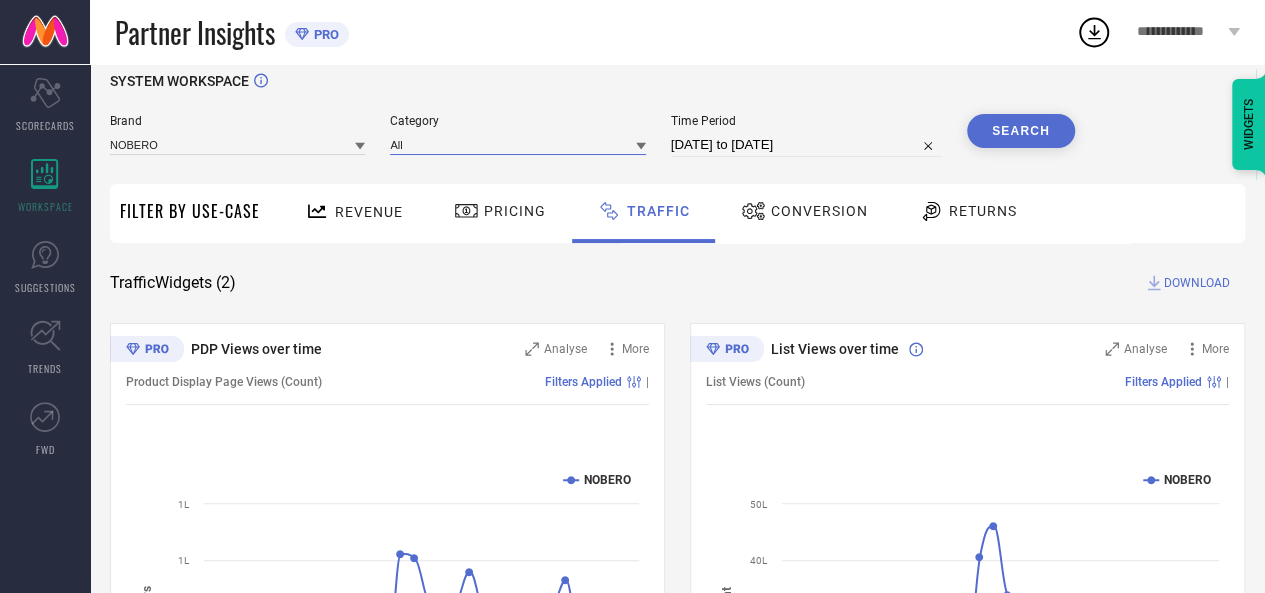 click at bounding box center (517, 144) 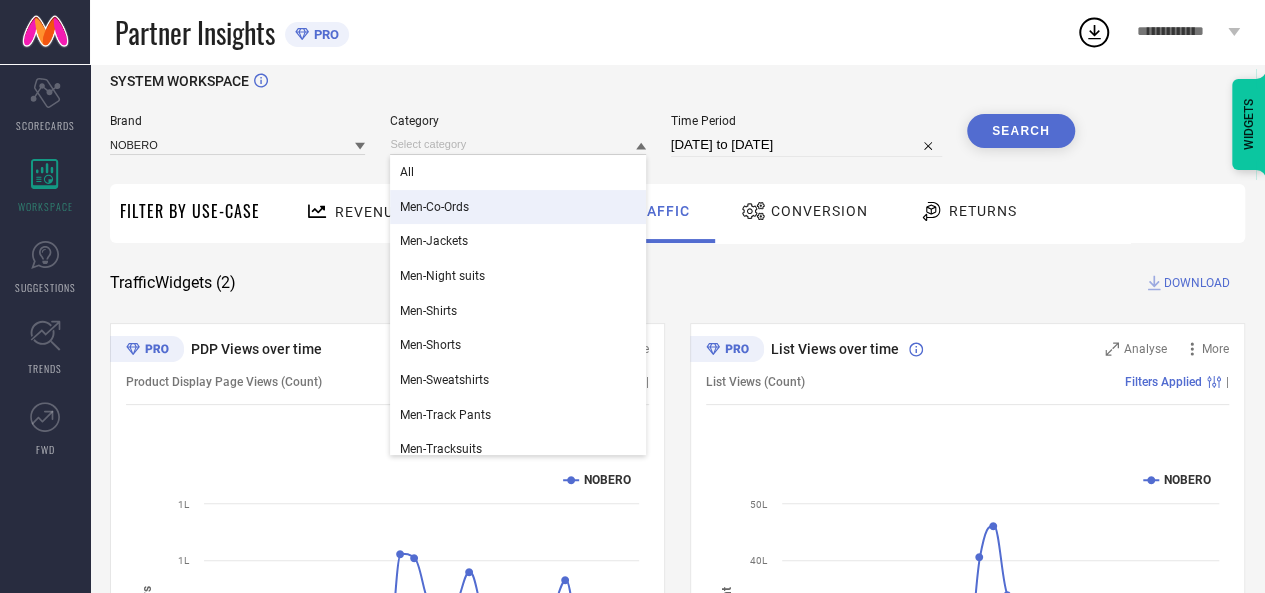 click on "Men-Co-Ords" at bounding box center (517, 207) 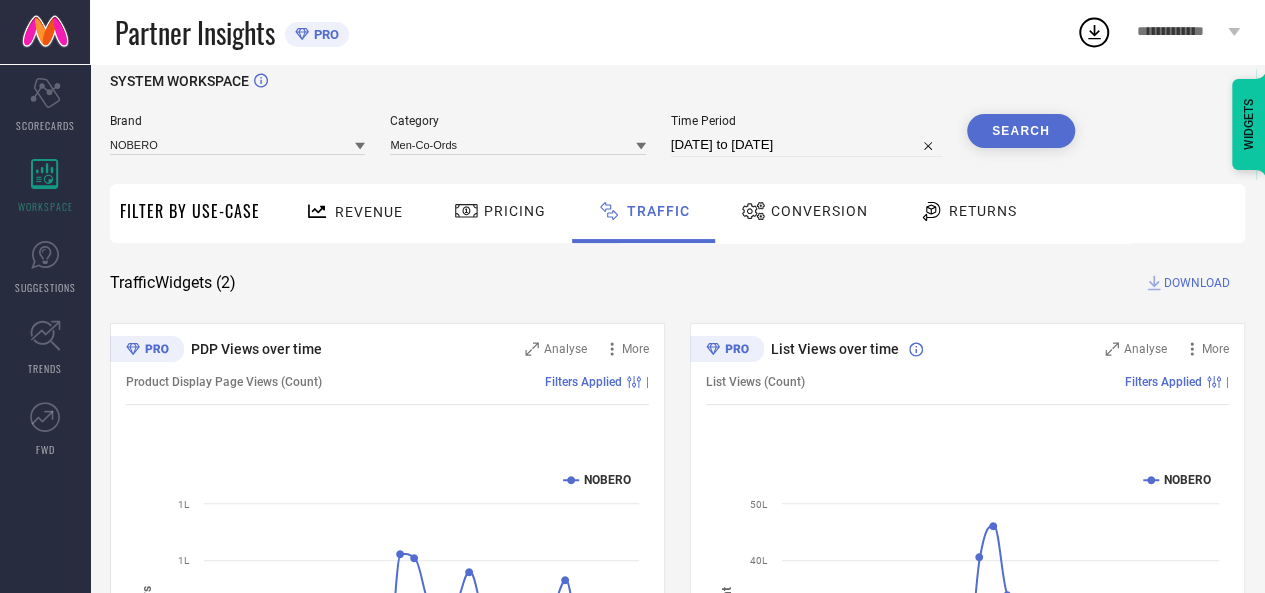 click on "Conversion" at bounding box center [804, 211] 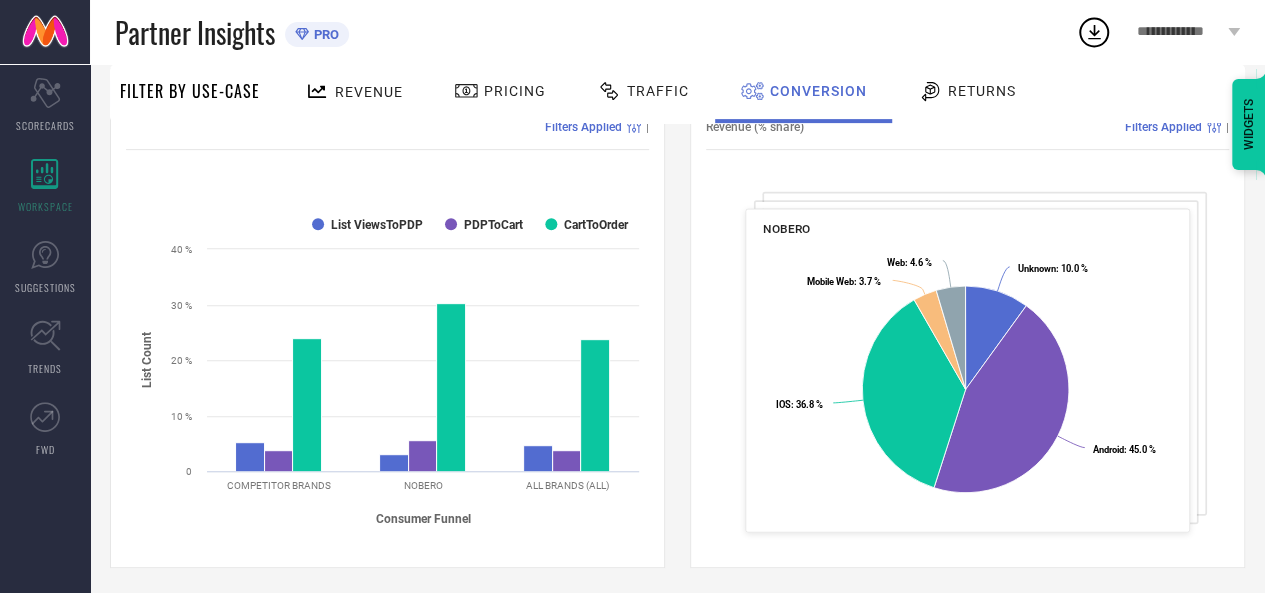 scroll, scrollTop: 294, scrollLeft: 0, axis: vertical 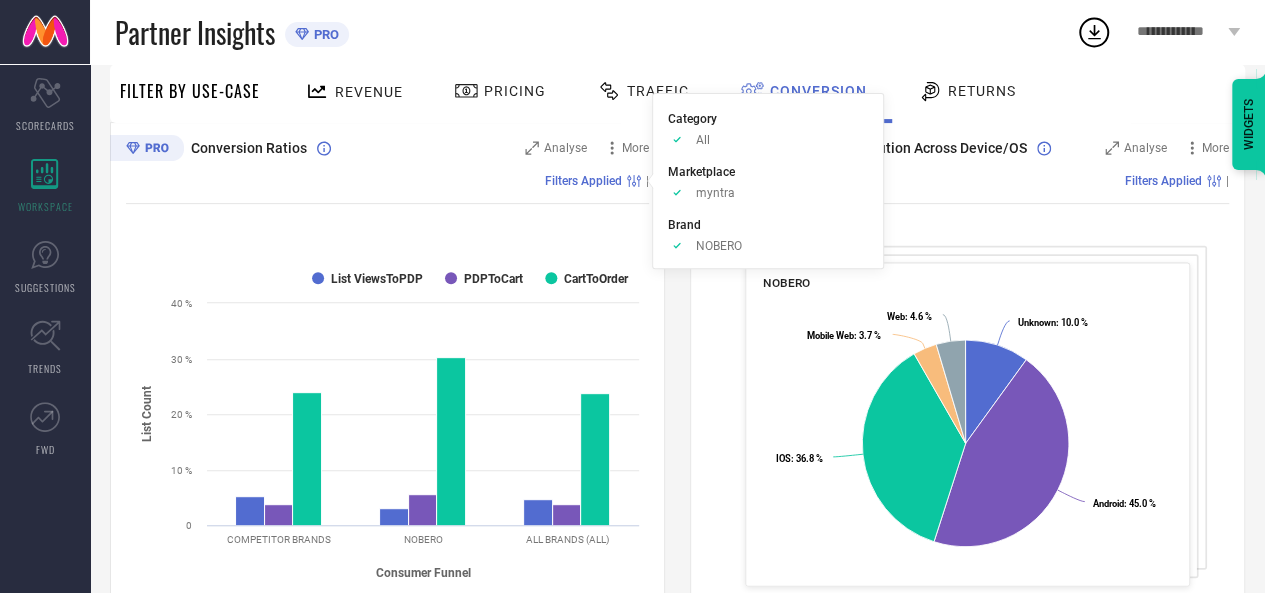 click on "Filters Applied" at bounding box center [595, 181] 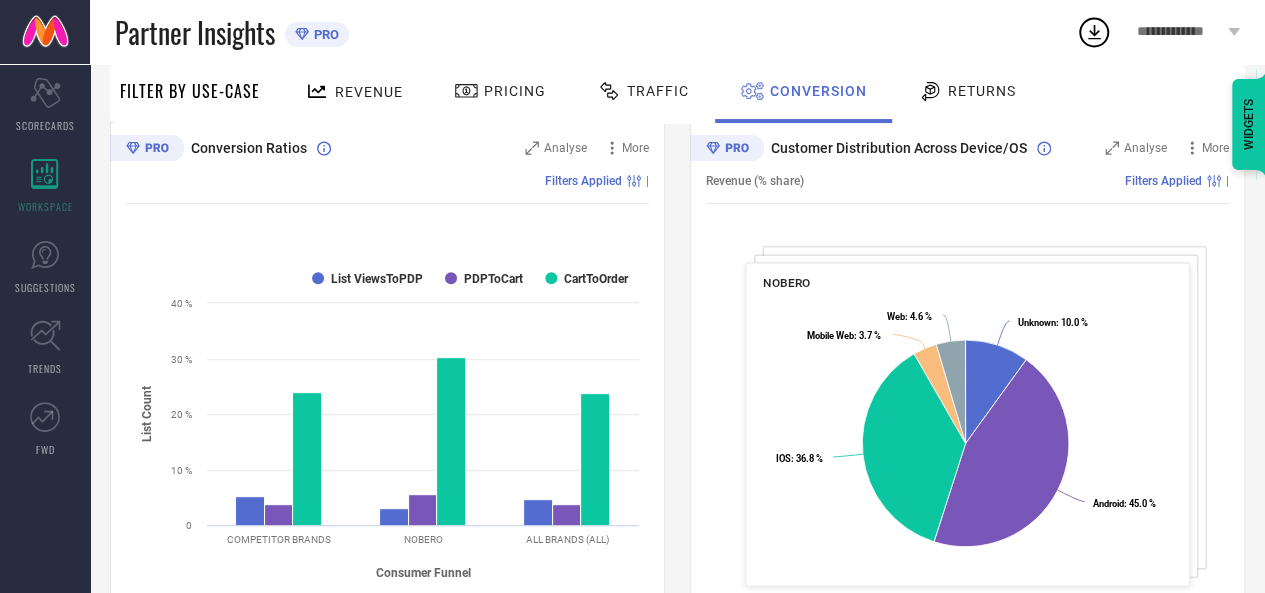 click on "Filters Applied" at bounding box center (595, 181) 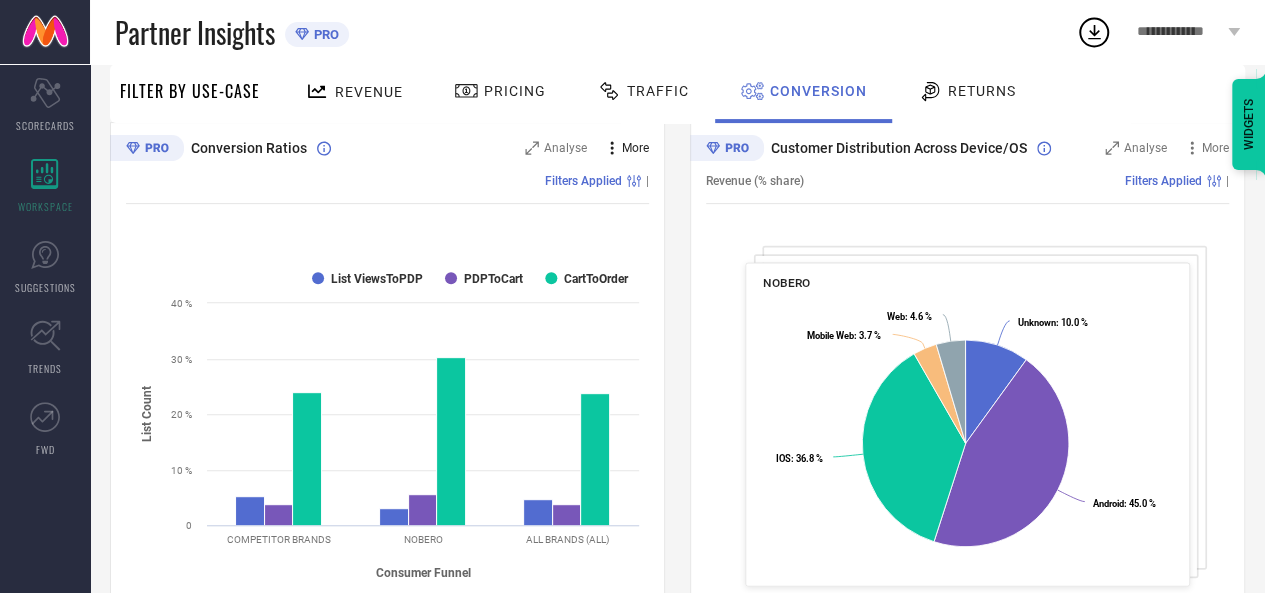 click 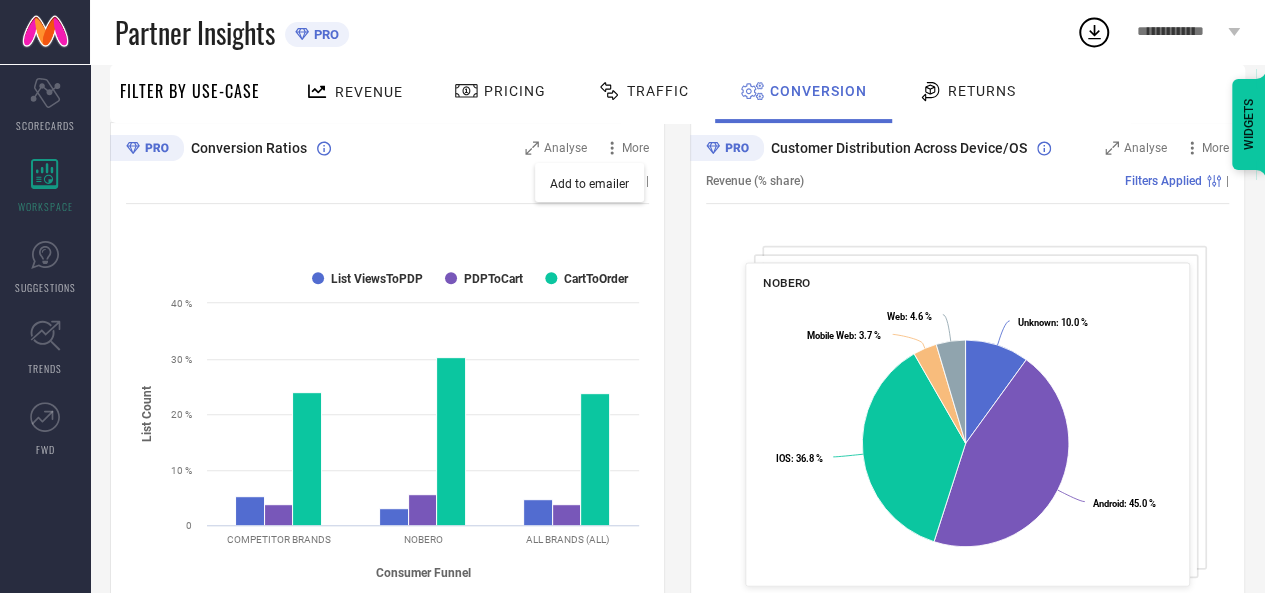 click on "Conversion Ratios Analyse More Add to emailer Filters Applied |  Created with Highcharts 9.3.3 Consumer Funnel List Count List ViewsToPDP PDPToCart CartToOrder COMPETITOR BRANDS NOBERO ALL BRANDS (ALL) 0 10 % 20 % 30 % 40 % ALL BRANDS (ALL) ●  CartToOrder:  23.8  % Customer Distribution Across Device/OS Analyse More Revenue (% share) Filters Applied |  NOBERO Created with Highcharts 9.3.3 Unknown : 10.0 % ​ Unknown : 10.0 % Android : 45.0 % ​ Android : 45.0 % IOS : 36.8 % ​ IOS : 36.8 % Mobile Web : 3.7 % ​ Mobile Web : 3.7 % Web : 4.6 % ​ Web : 4.6 % IOS ​ Revenue:  36.8 % ​ Products Sold:  34.5 % Conversion Count Analyse More Filters Applied |  Created with Highcharts 9.3.3 List View count(7.75Cr) List View cou… (7.75Cr) ​ List View count(7.75Cr) List View cou… (7.75Cr) PDP count (23.21L) ​ PDP count (23.21L) Cart count (1.3L) ​ Cart count (1.3L) Product sold count (39.42K) ​ Product sold count (39.42K)" at bounding box center [677, 634] 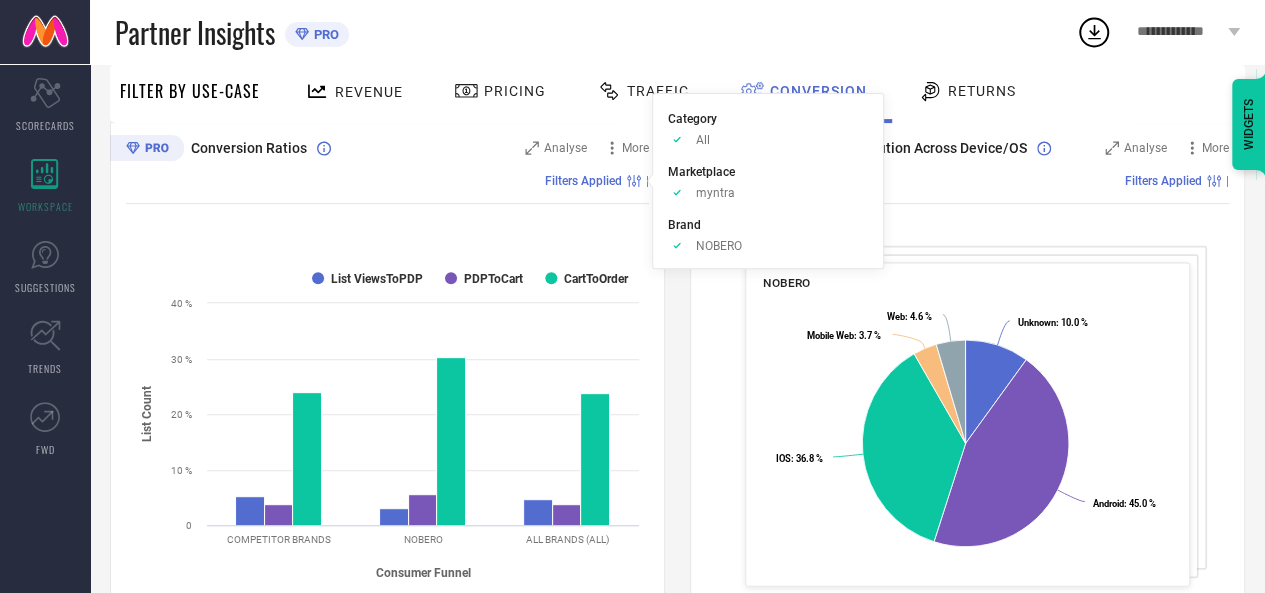 click on "Filters Applied" at bounding box center (595, 181) 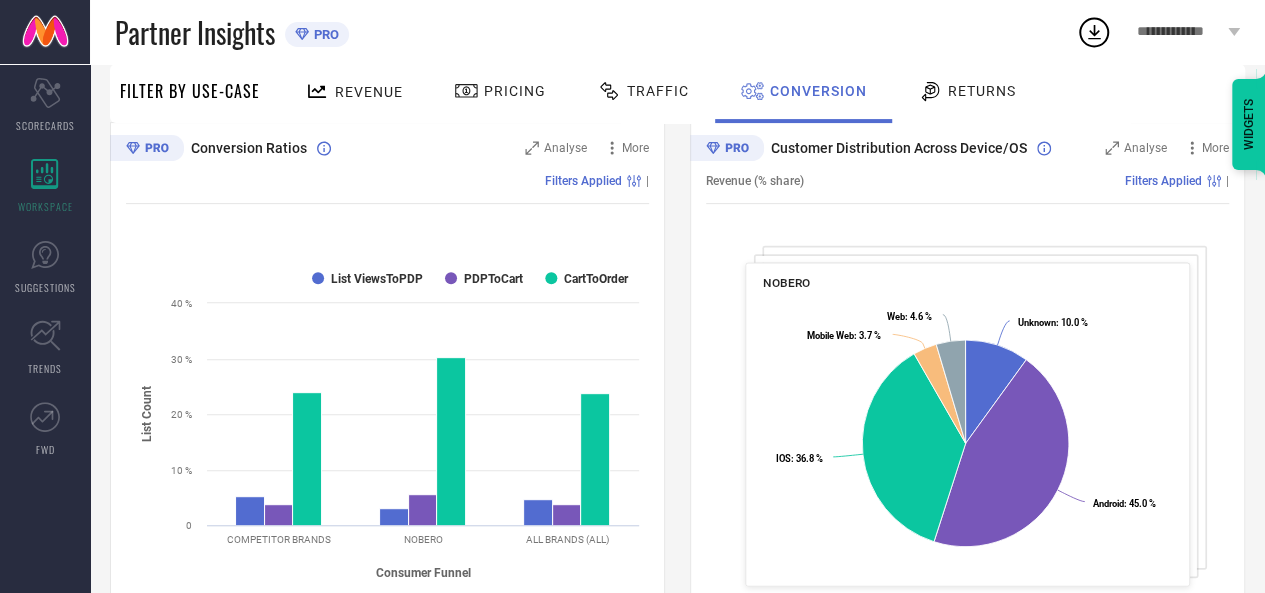 scroll, scrollTop: 0, scrollLeft: 0, axis: both 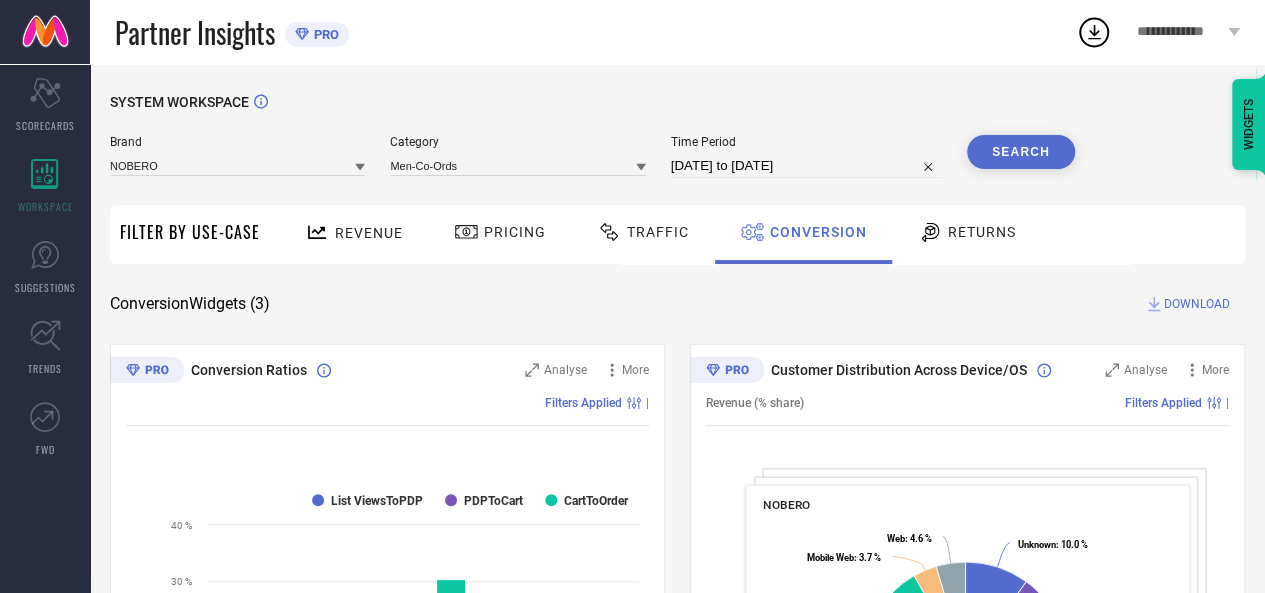 click on "Search" at bounding box center [1021, 152] 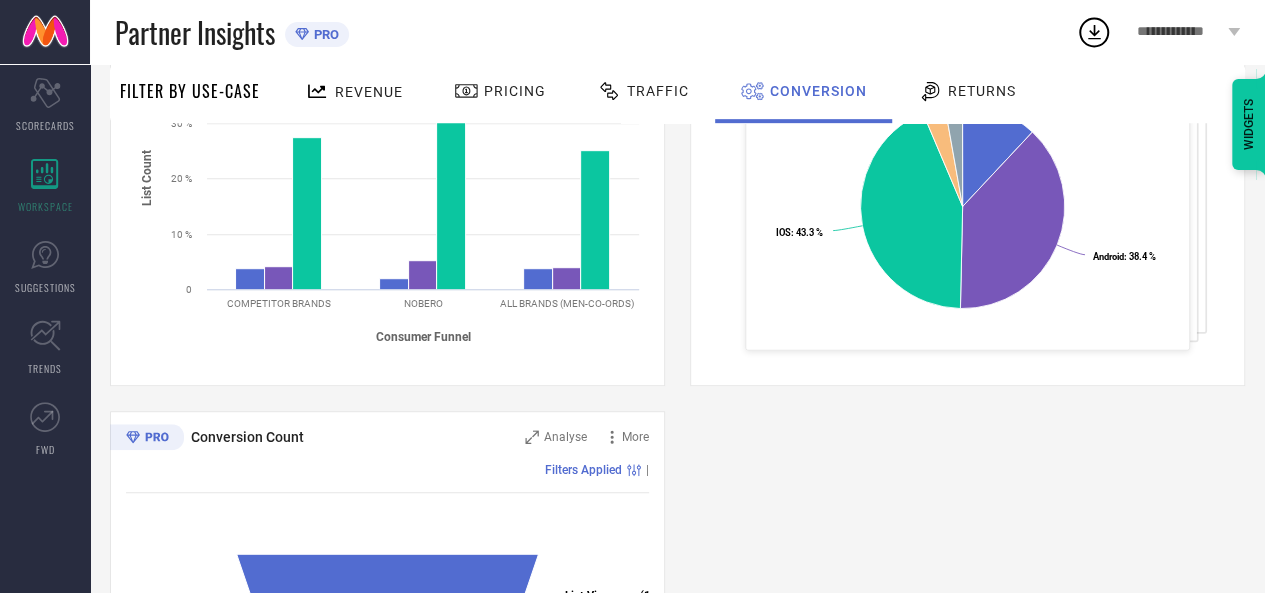 scroll, scrollTop: 514, scrollLeft: 0, axis: vertical 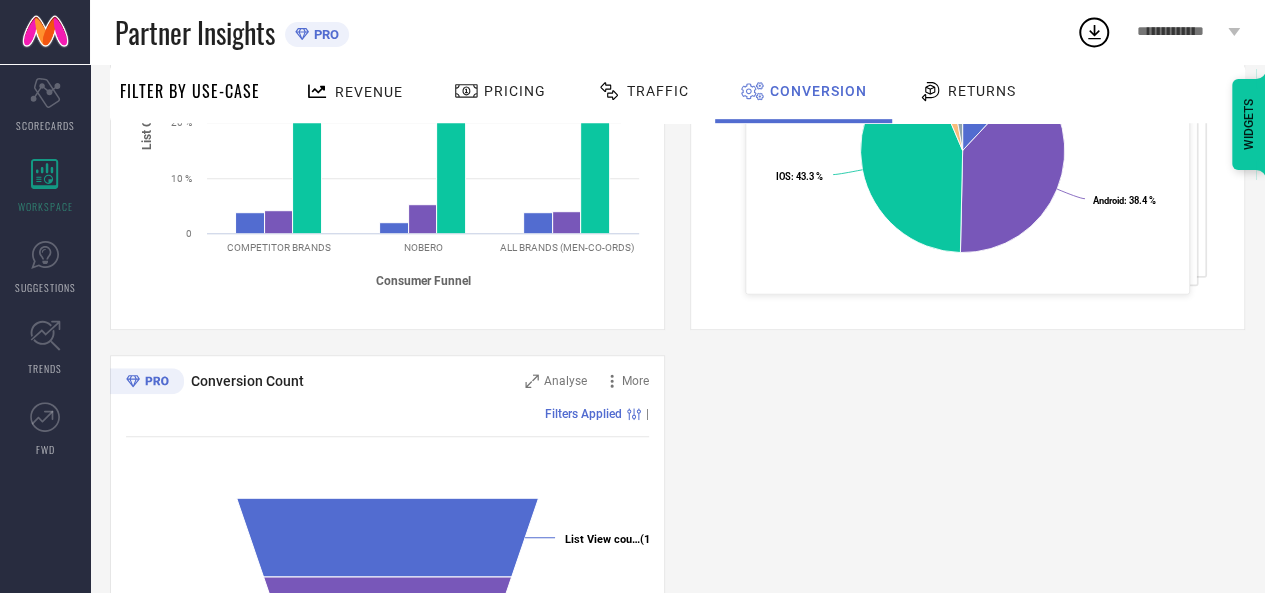 click on "Revenue" at bounding box center [354, 91] 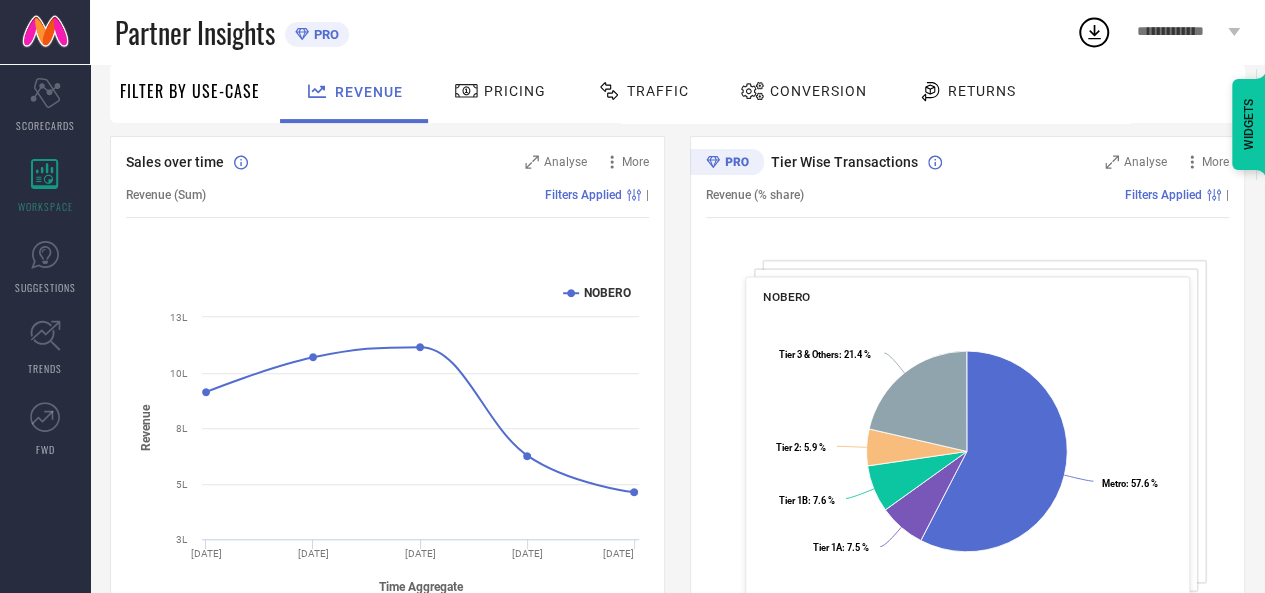 scroll, scrollTop: 213, scrollLeft: 0, axis: vertical 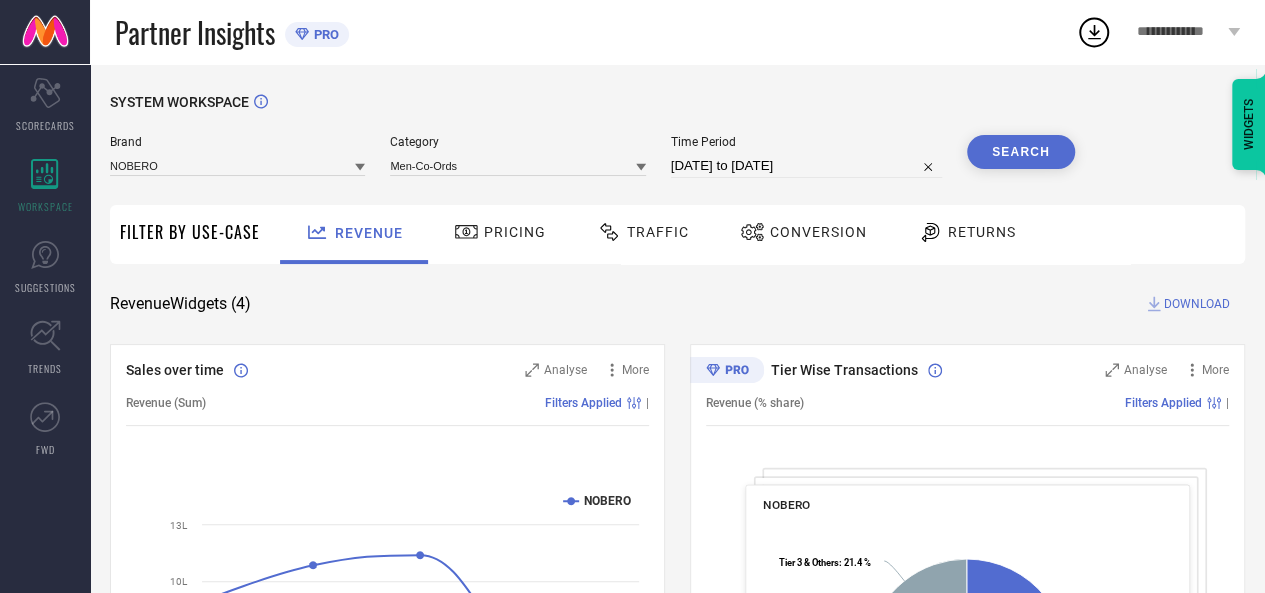 click on "Pricing" at bounding box center [500, 232] 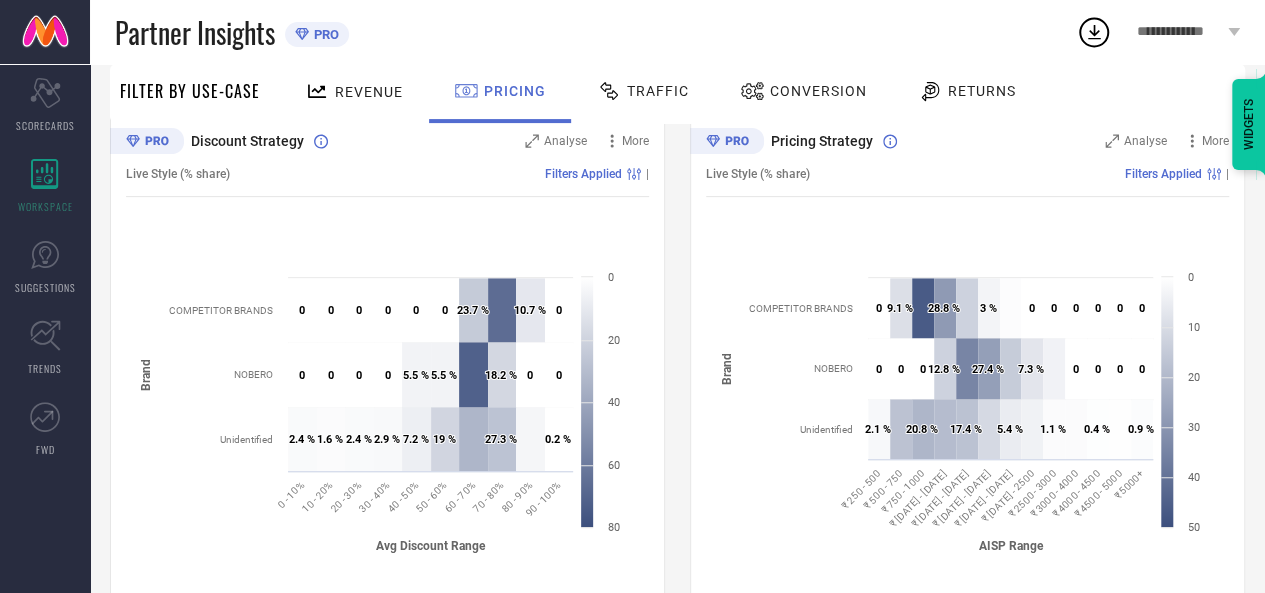 scroll, scrollTop: 275, scrollLeft: 0, axis: vertical 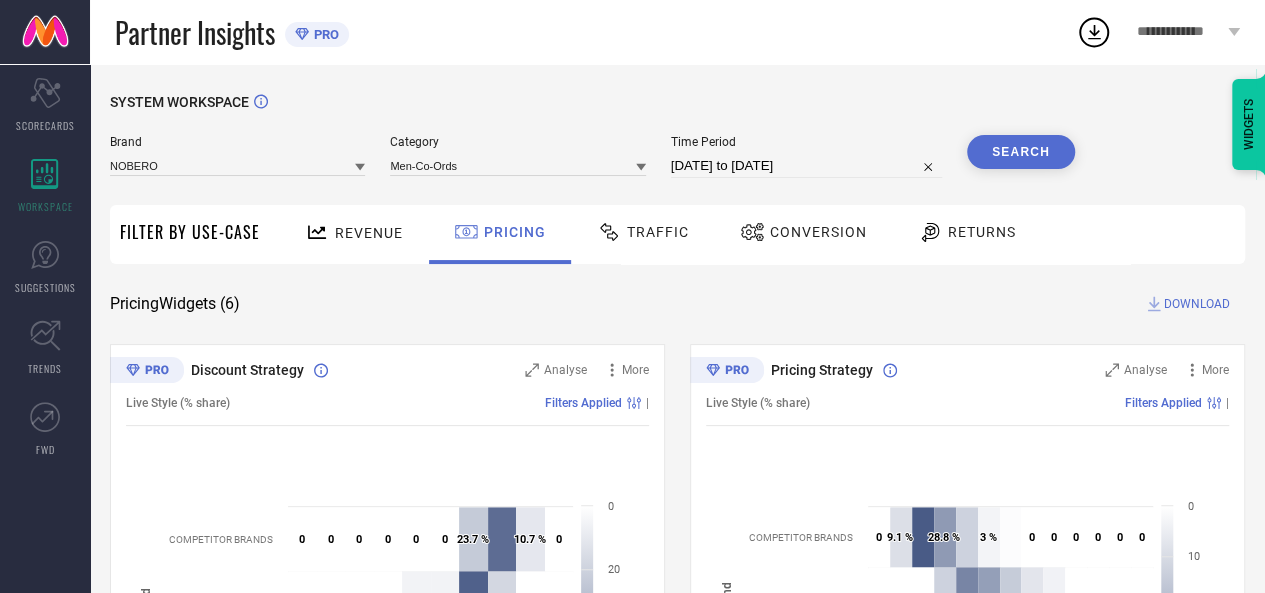 click on "Traffic" at bounding box center [658, 232] 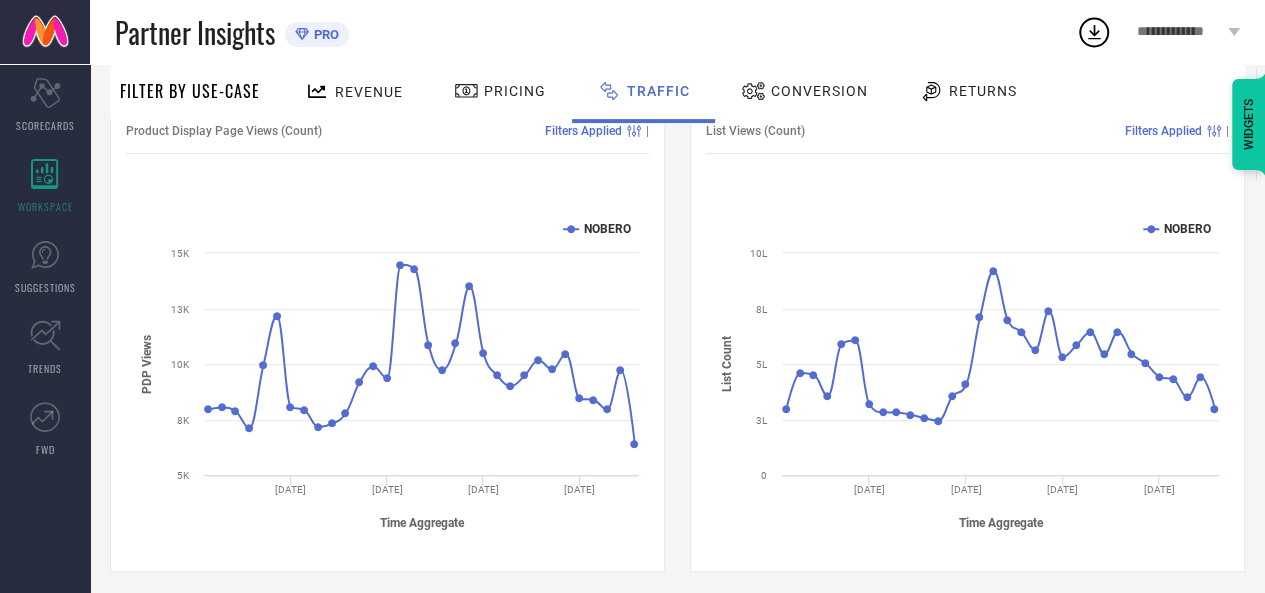 scroll, scrollTop: 258, scrollLeft: 0, axis: vertical 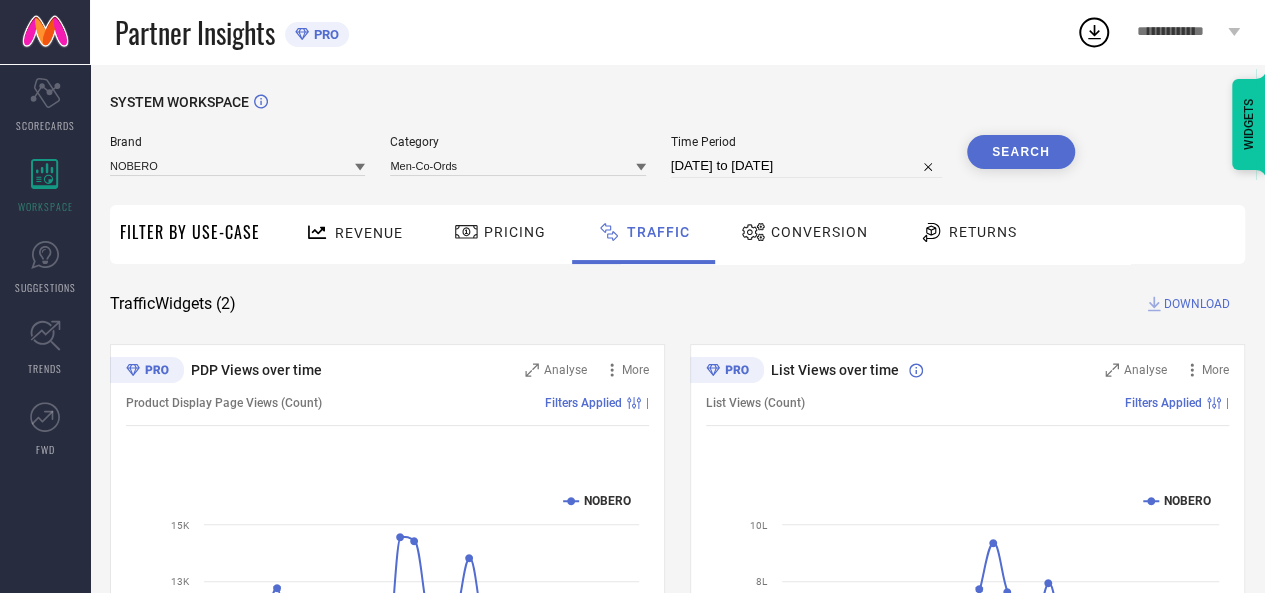 click on "Conversion" at bounding box center [804, 232] 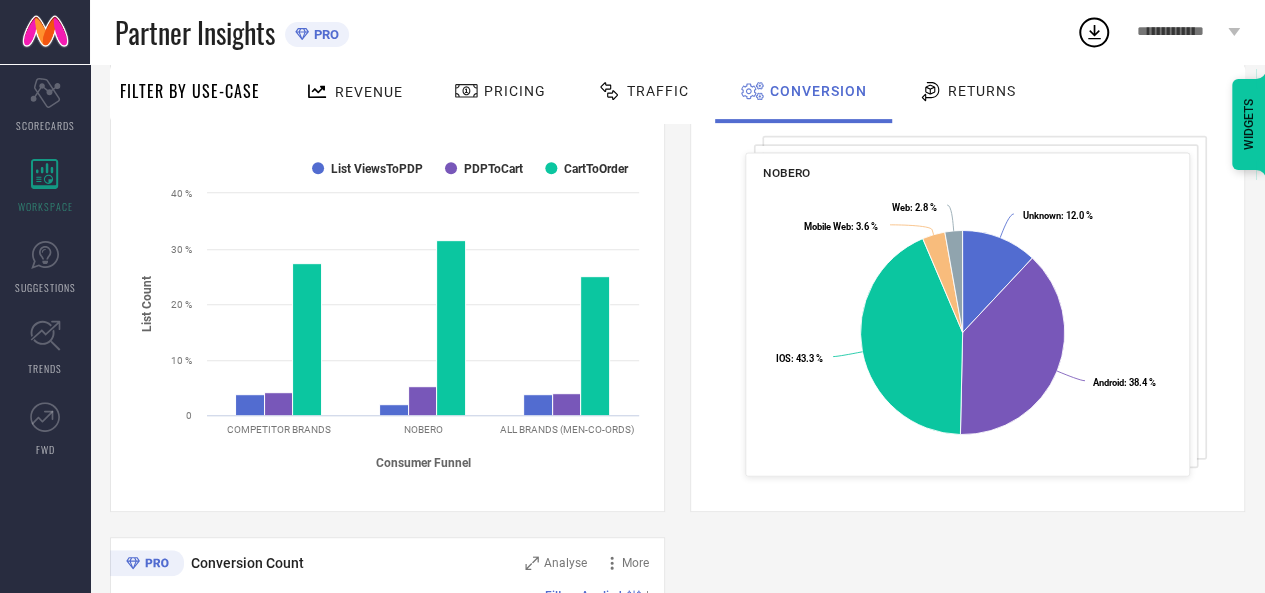 scroll, scrollTop: 340, scrollLeft: 0, axis: vertical 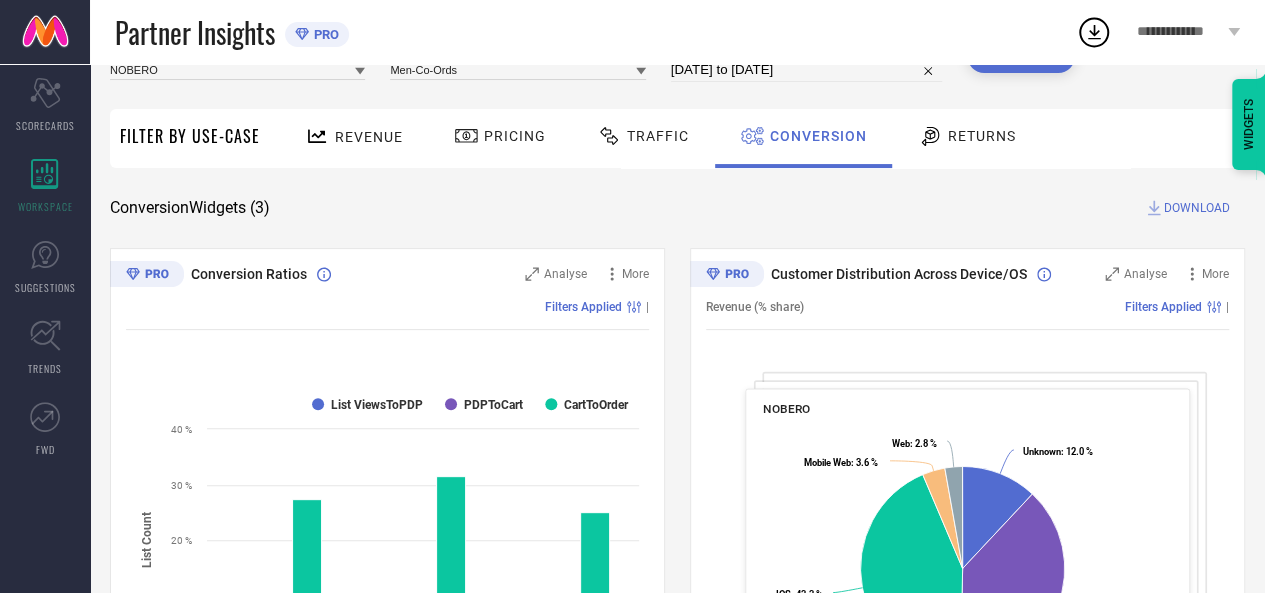 click on "Returns" at bounding box center [982, 136] 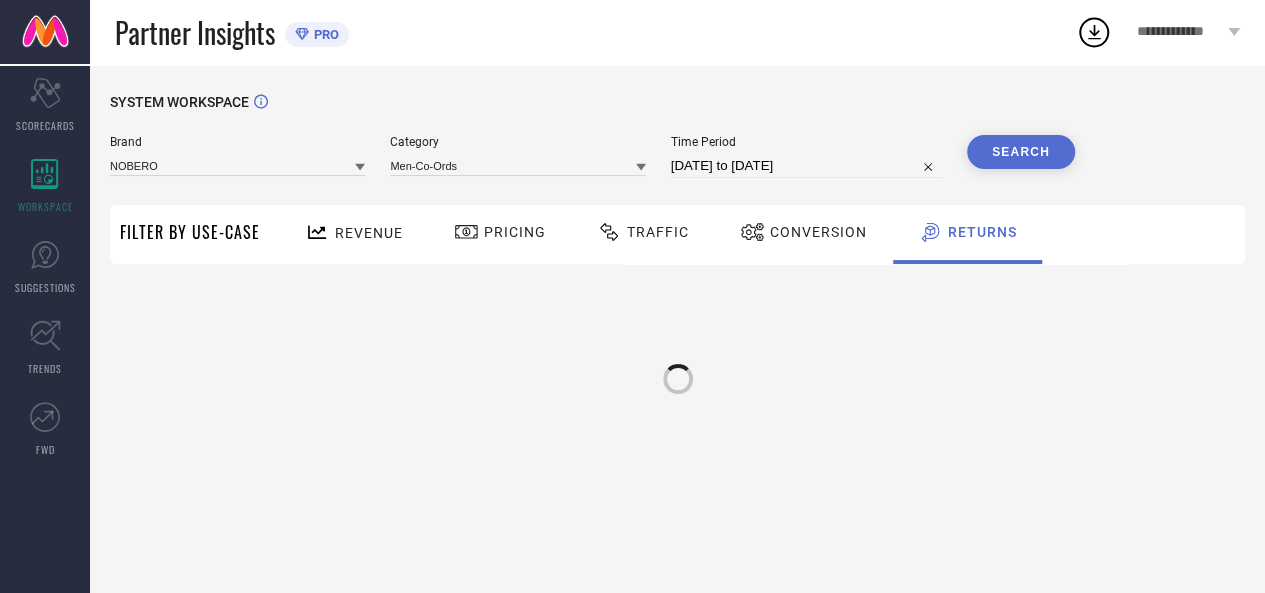 scroll, scrollTop: 0, scrollLeft: 0, axis: both 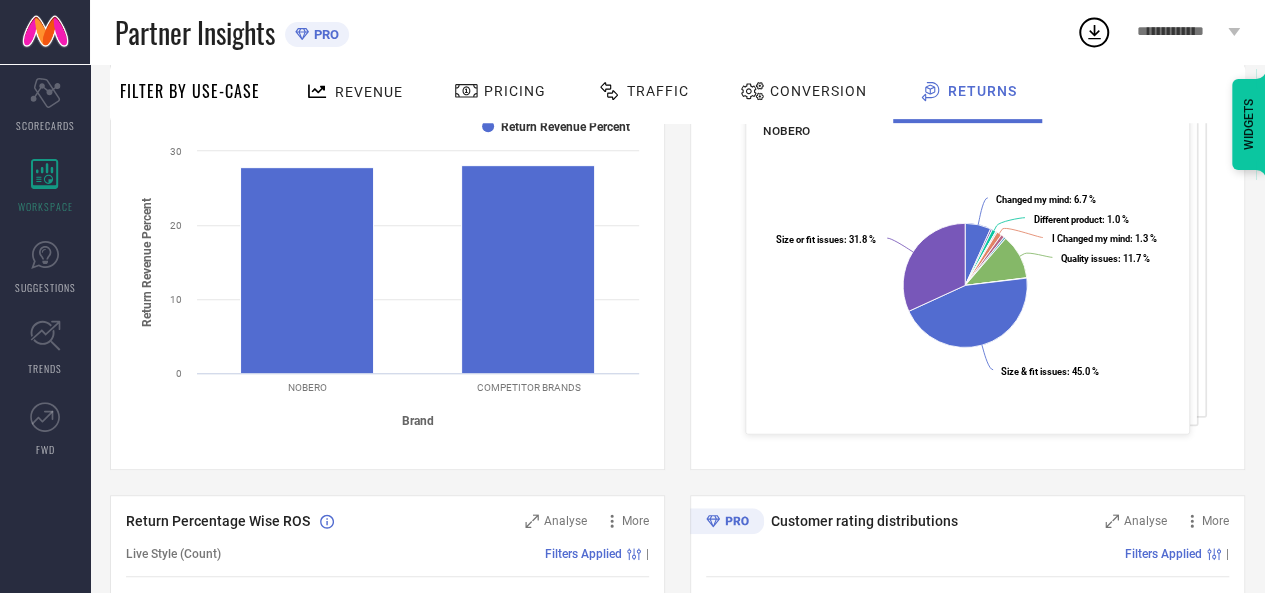click on "**********" at bounding box center (1180, 32) 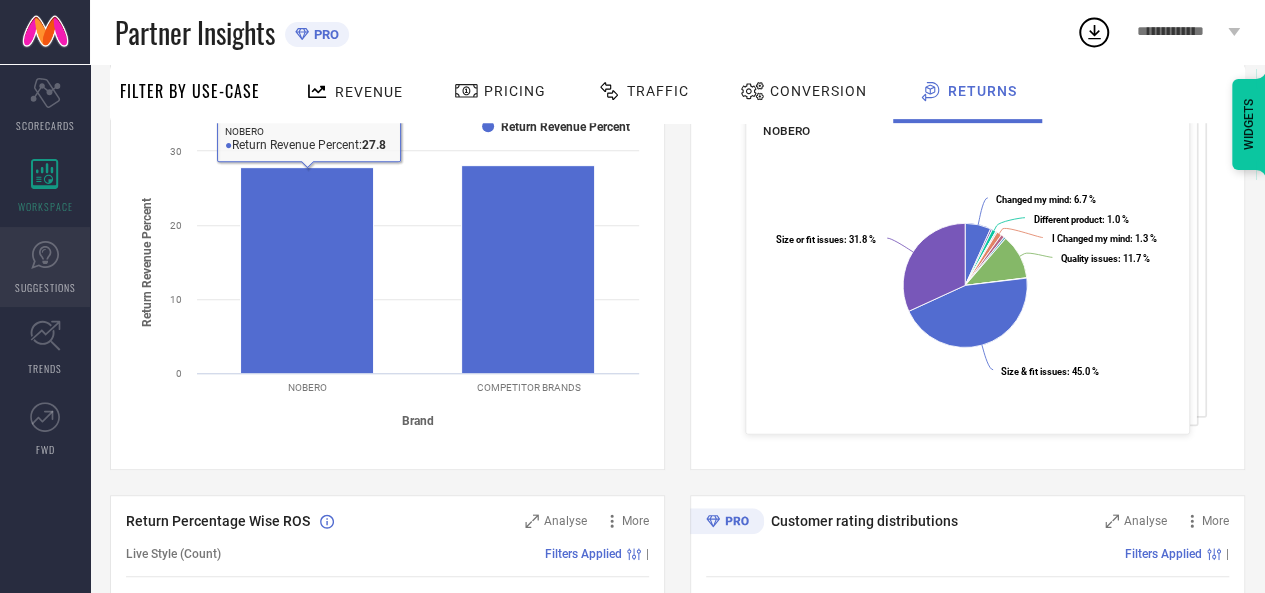 click 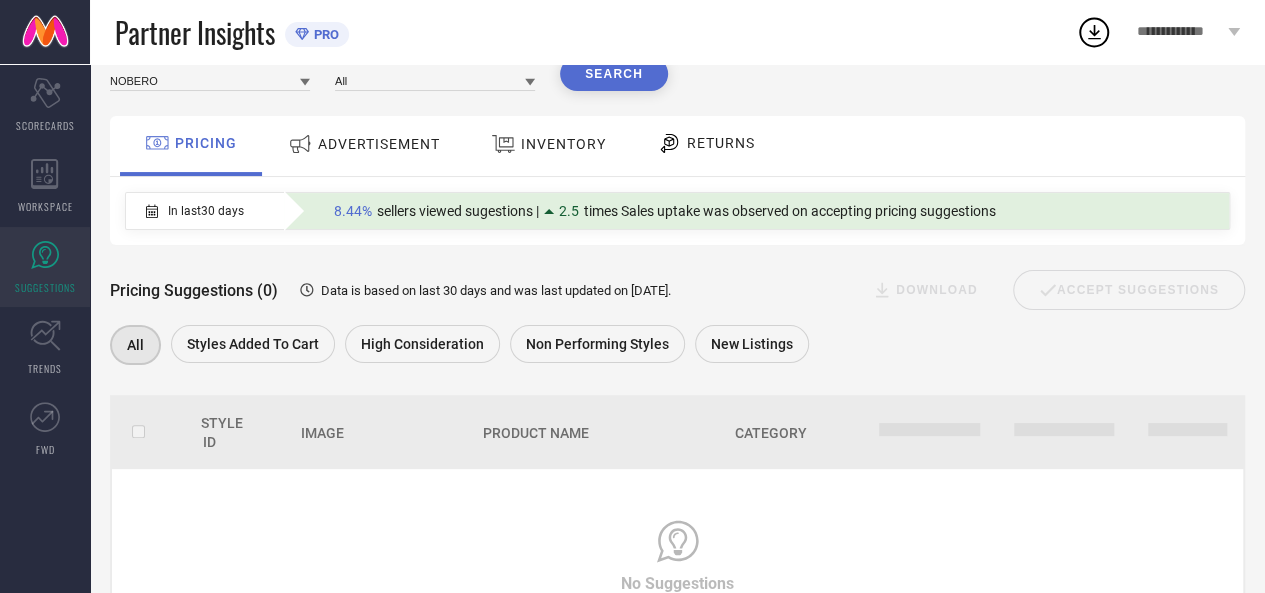 scroll, scrollTop: 77, scrollLeft: 0, axis: vertical 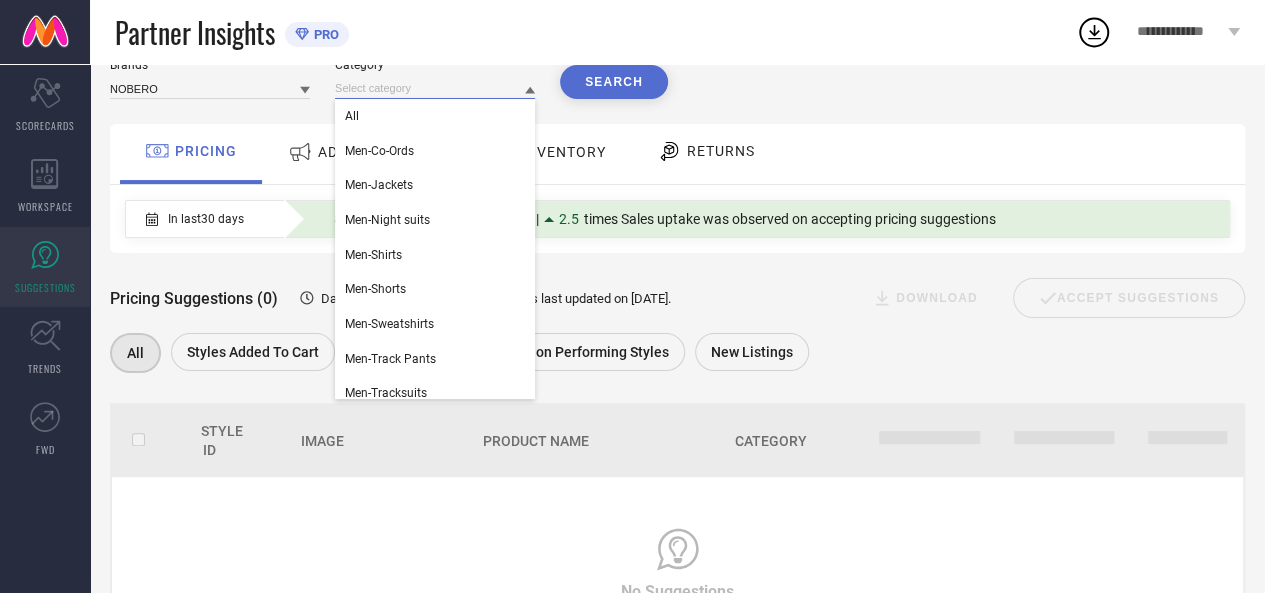 click at bounding box center (435, 88) 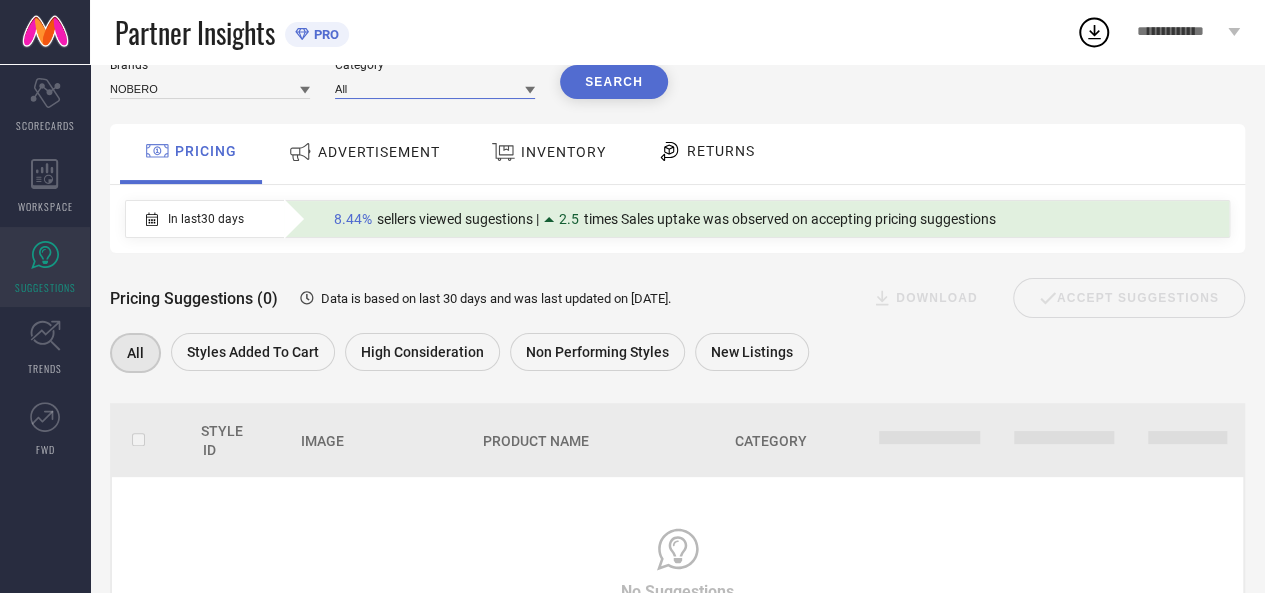 click at bounding box center [435, 88] 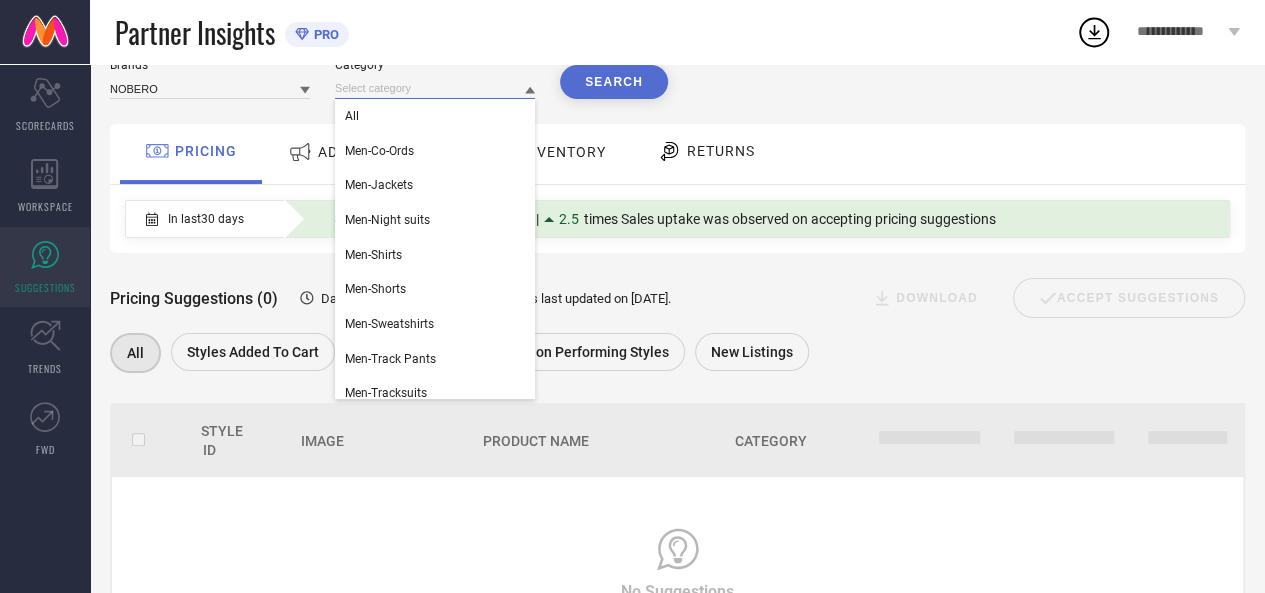 click at bounding box center [435, 88] 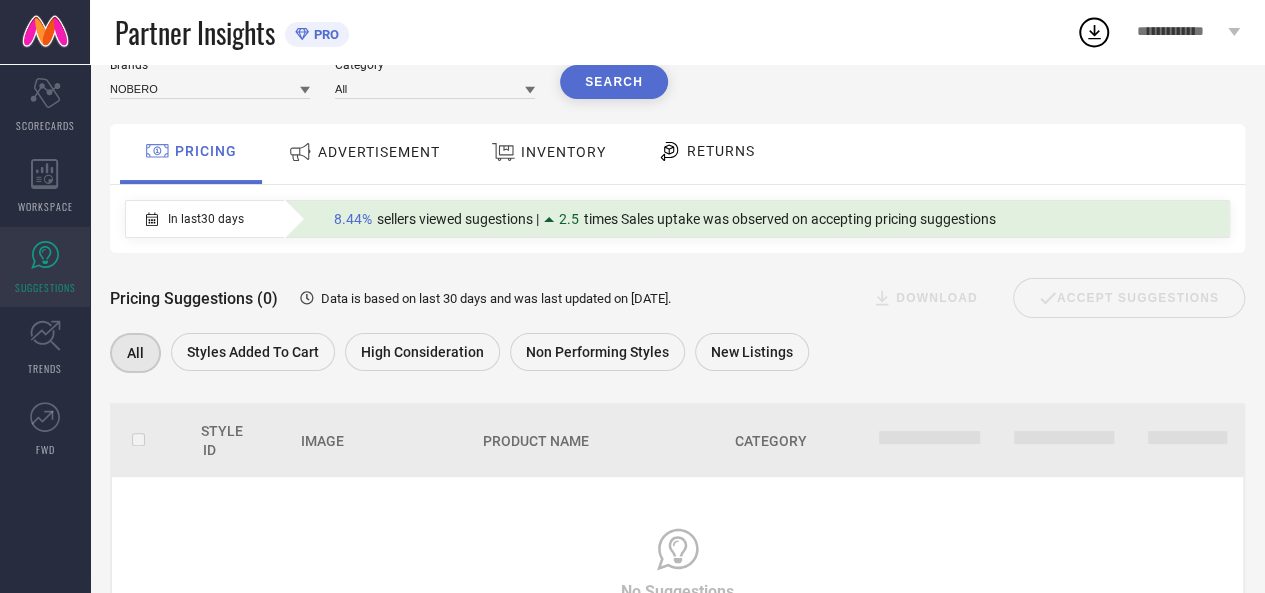 click on "2.5" at bounding box center [564, 219] 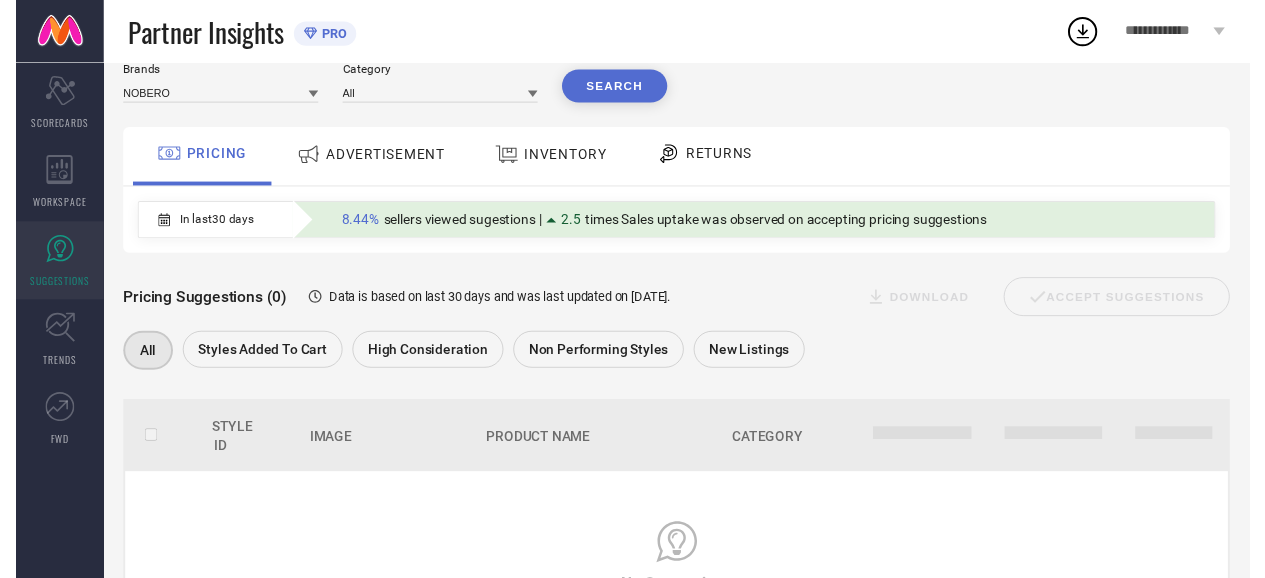 scroll, scrollTop: 60, scrollLeft: 0, axis: vertical 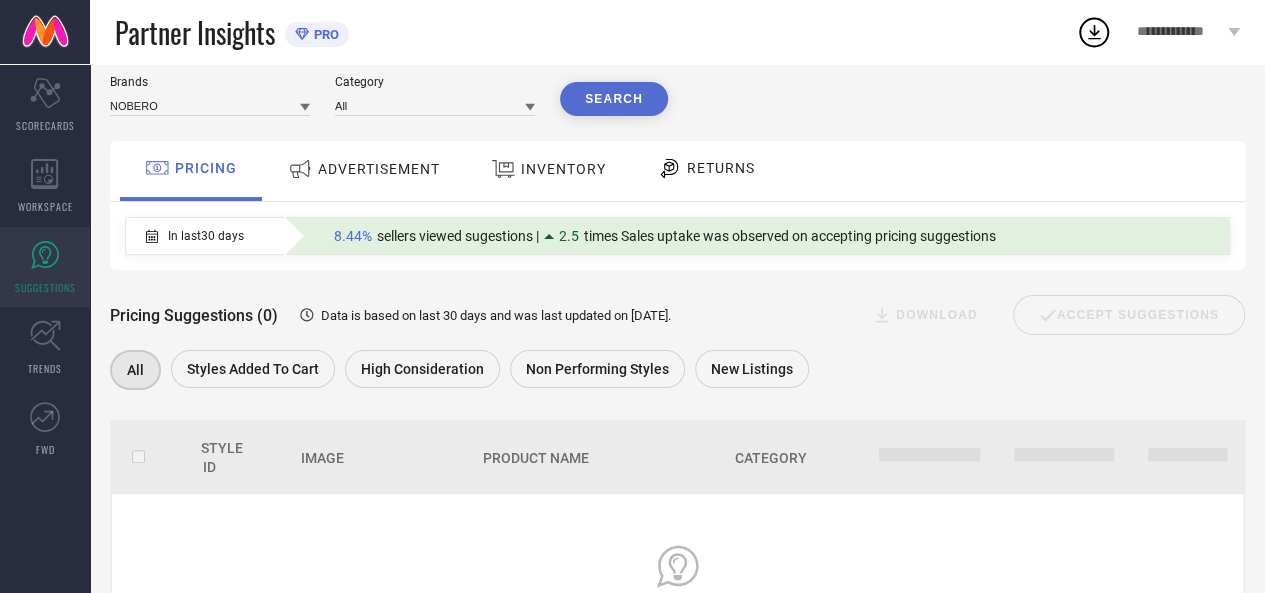 click on "ADVERTISEMENT" at bounding box center [379, 169] 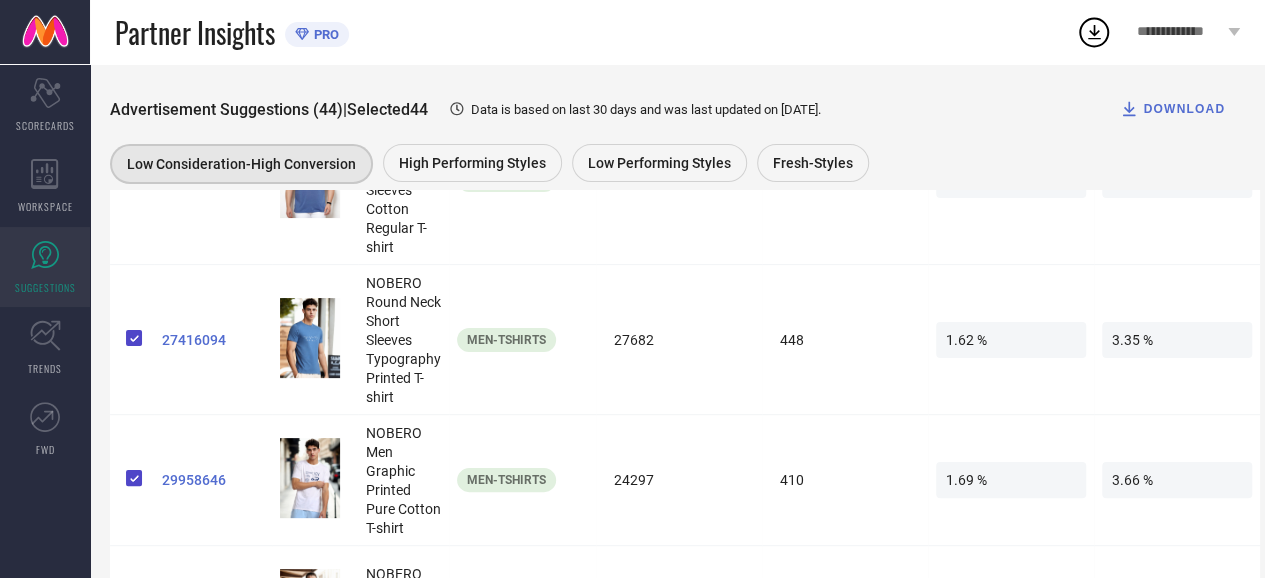 scroll, scrollTop: 0, scrollLeft: 0, axis: both 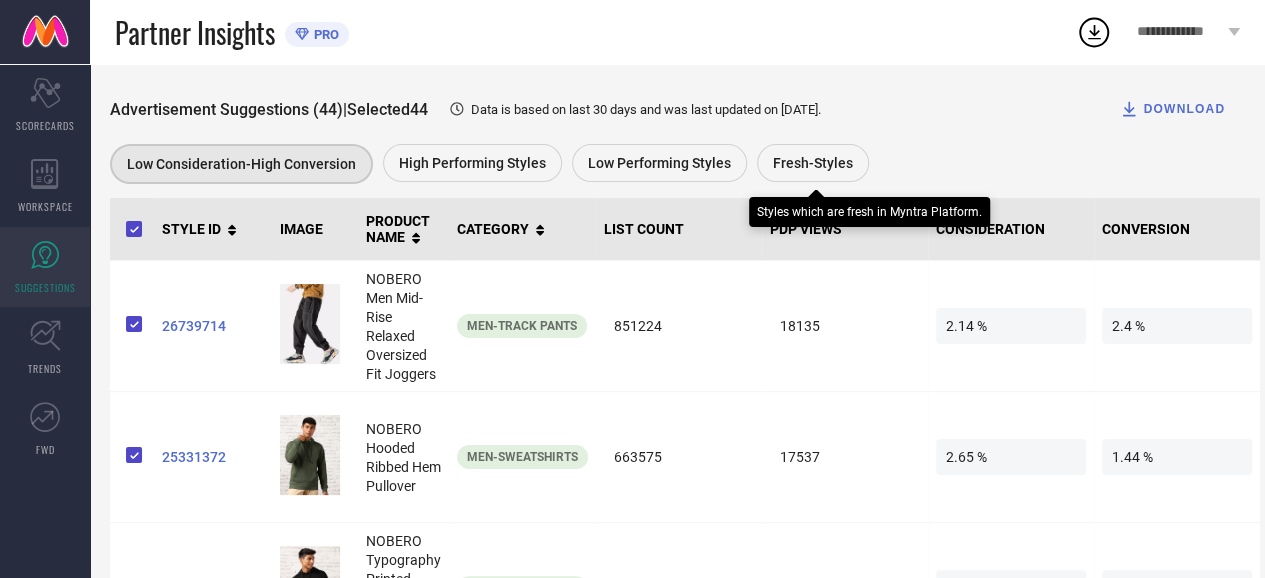click on "Fresh-Styles" at bounding box center [813, 163] 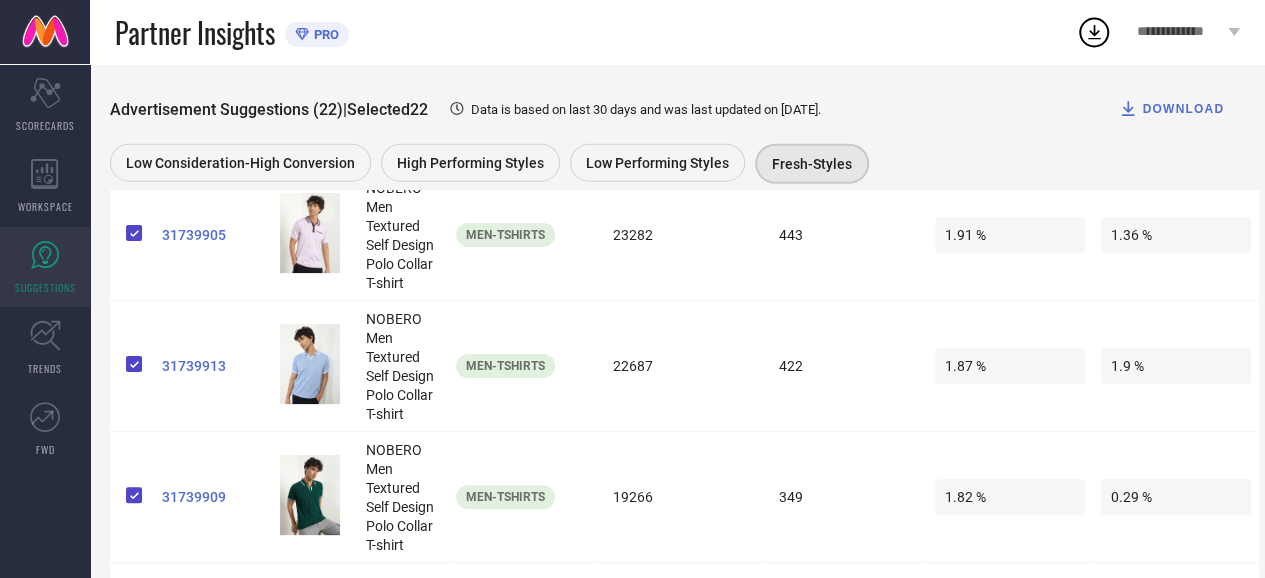 scroll, scrollTop: 394, scrollLeft: 0, axis: vertical 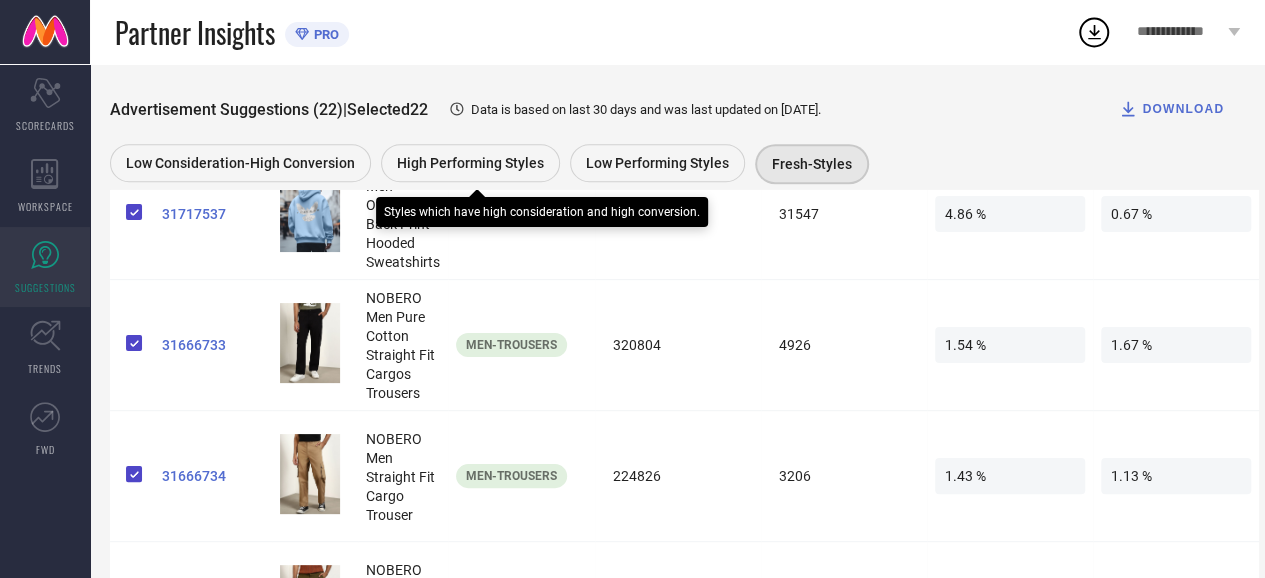 click on "High Performing Styles" at bounding box center (470, 163) 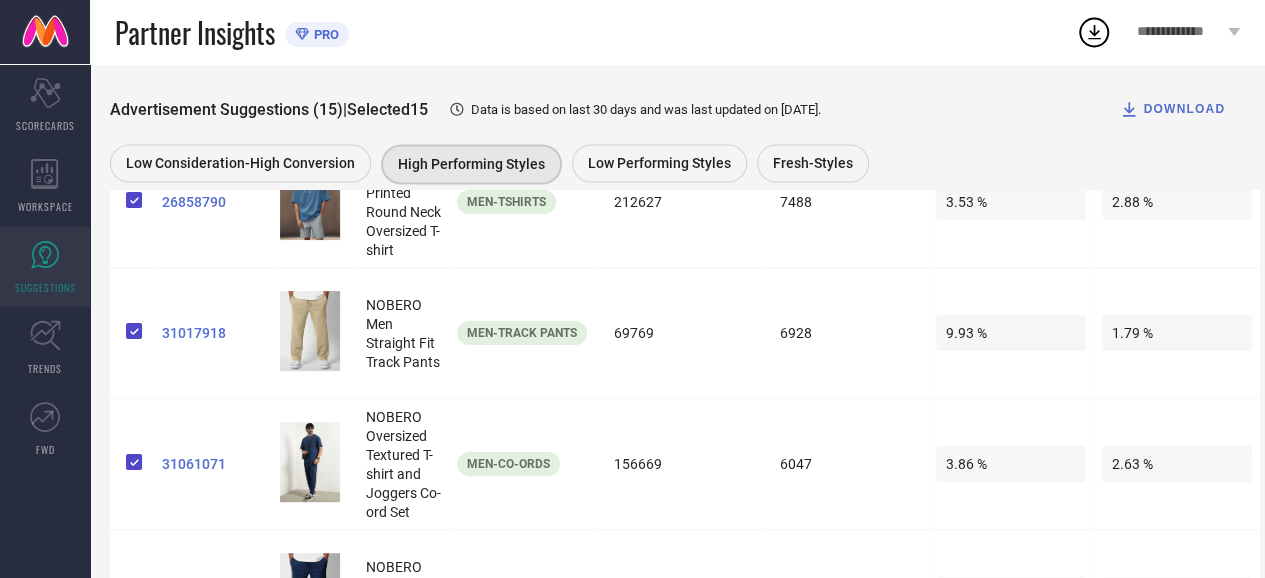 scroll, scrollTop: 603, scrollLeft: 0, axis: vertical 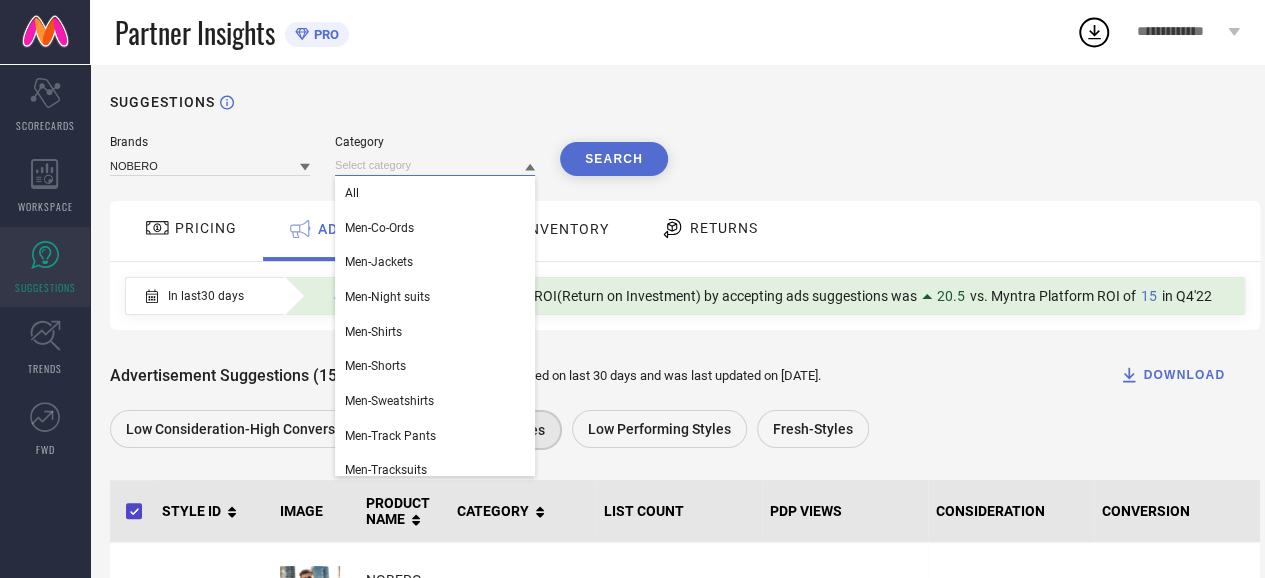 click at bounding box center [435, 165] 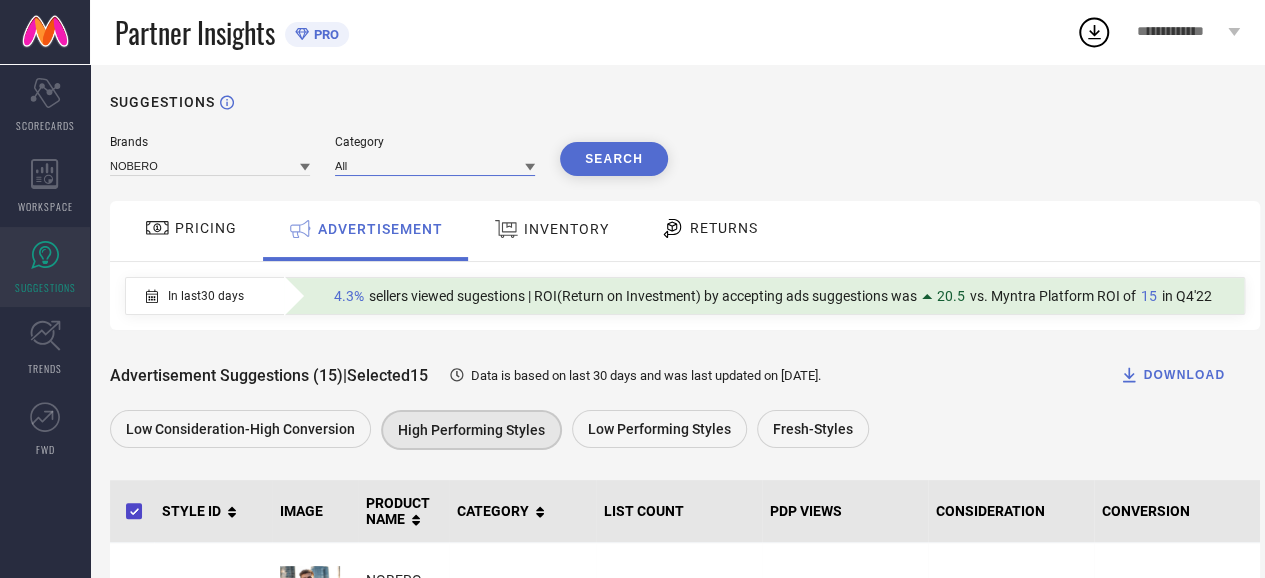 click at bounding box center [435, 165] 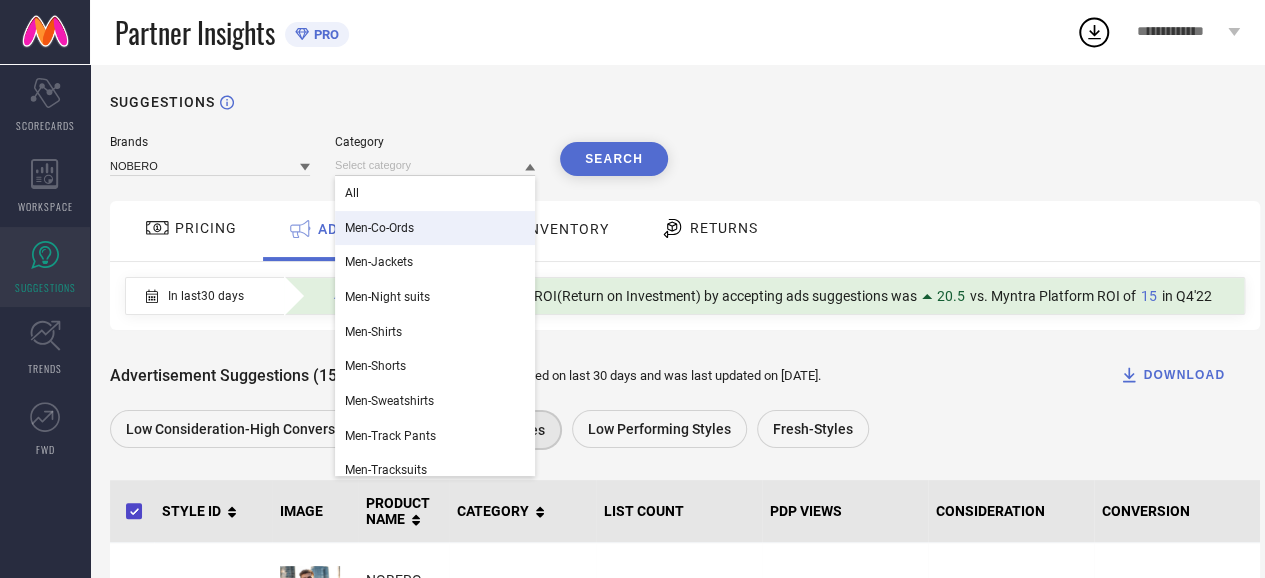 click on "Men-Co-Ords" at bounding box center [379, 228] 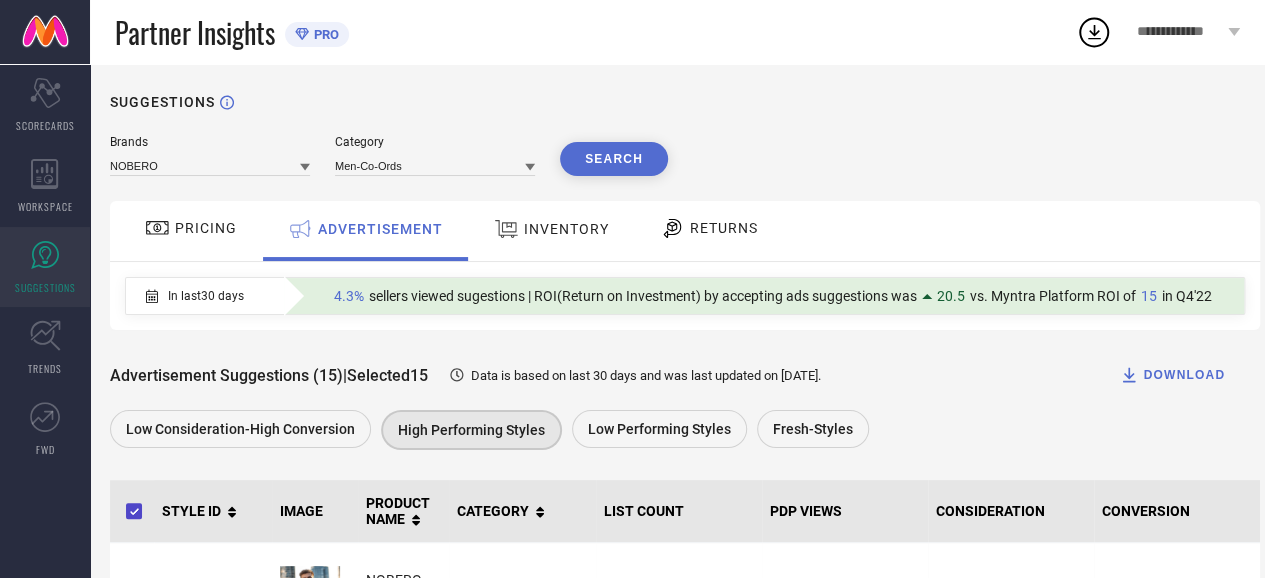 click on "Search" at bounding box center [614, 159] 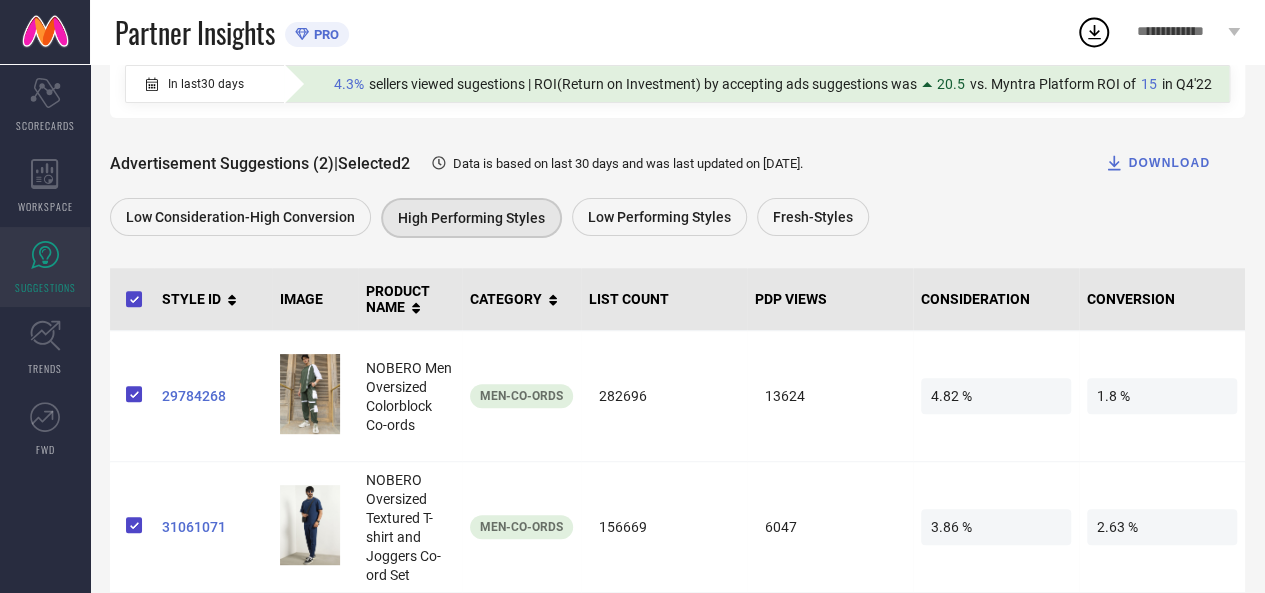 scroll, scrollTop: 86, scrollLeft: 0, axis: vertical 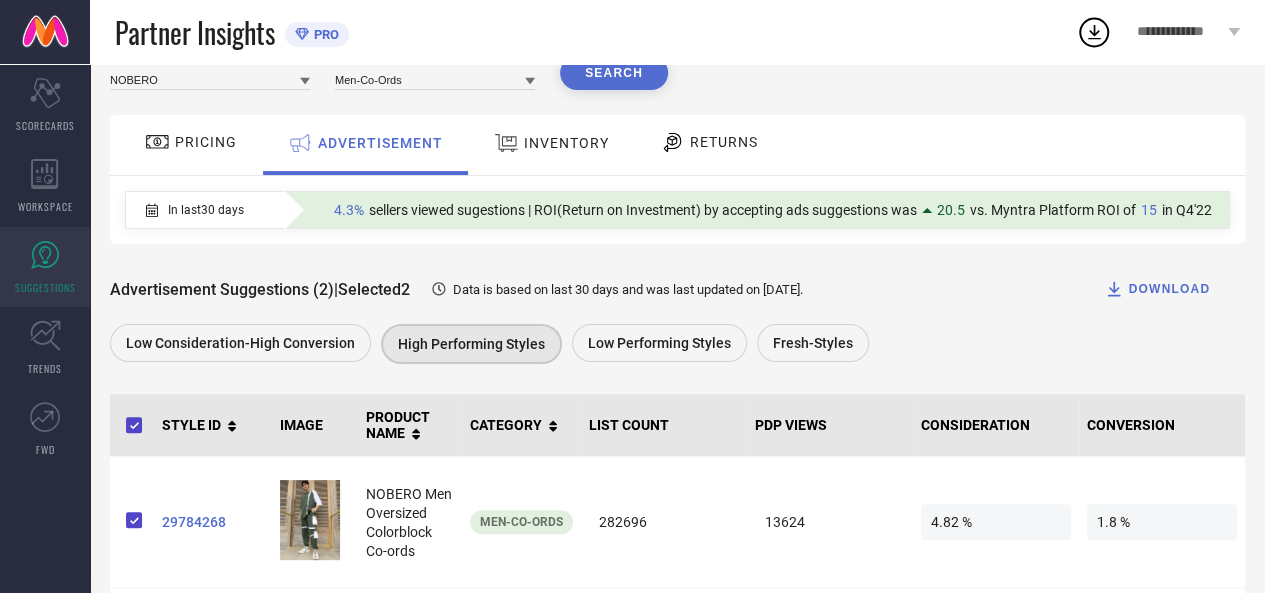click on "INVENTORY" at bounding box center [566, 143] 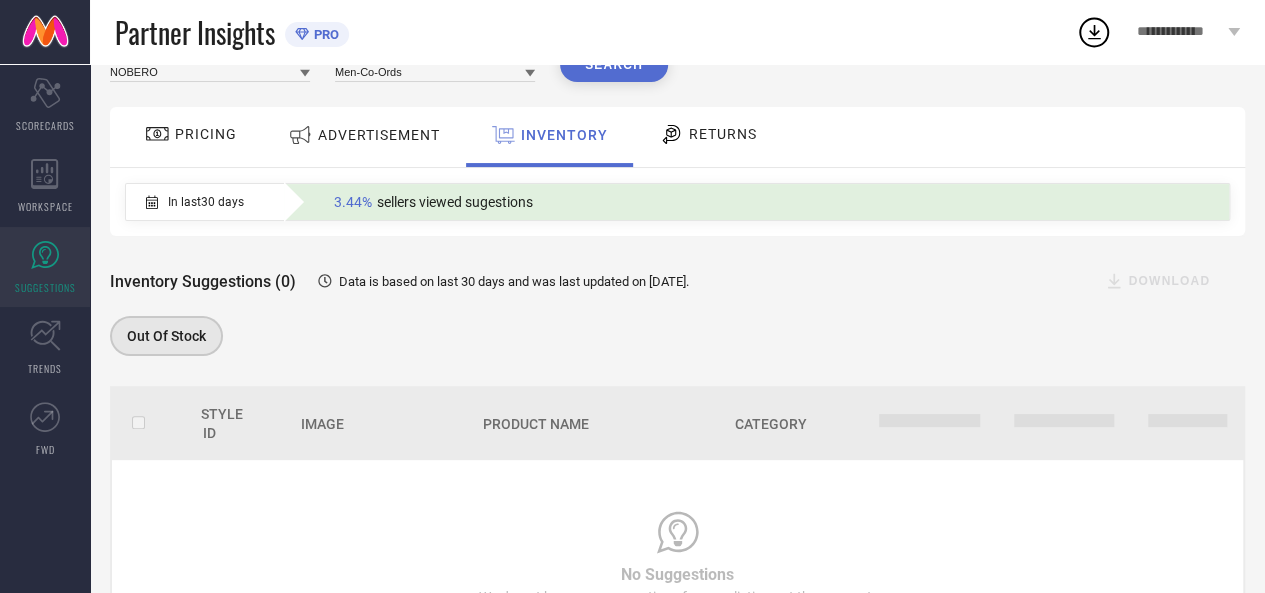 scroll, scrollTop: 64, scrollLeft: 0, axis: vertical 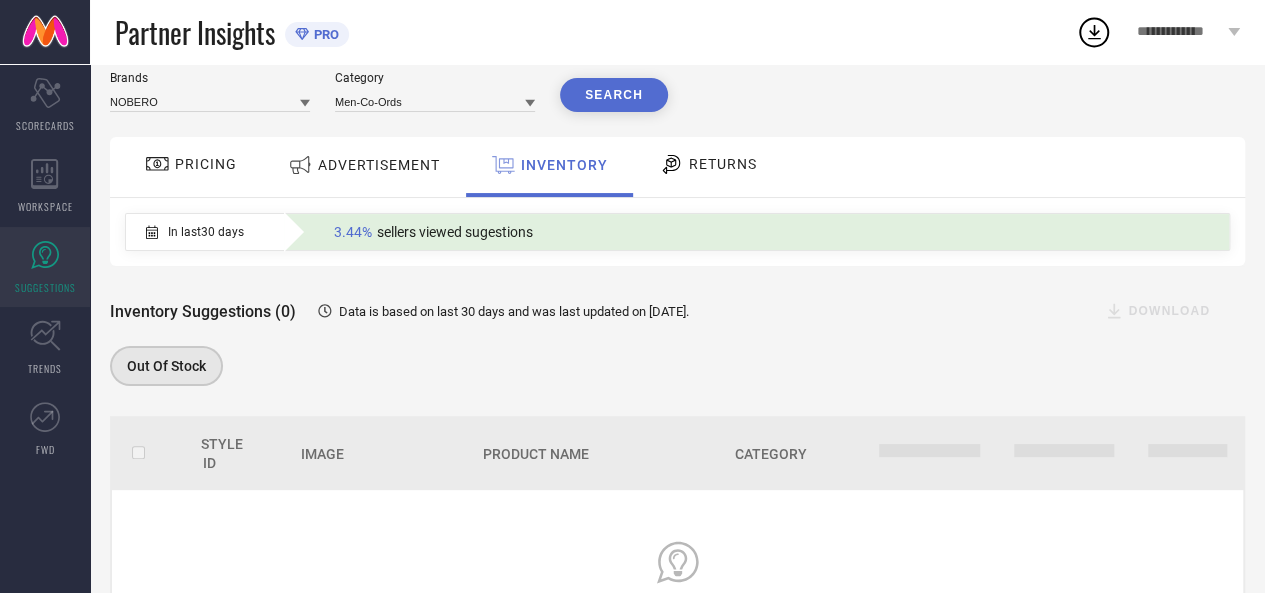 click on "RETURNS" at bounding box center (723, 164) 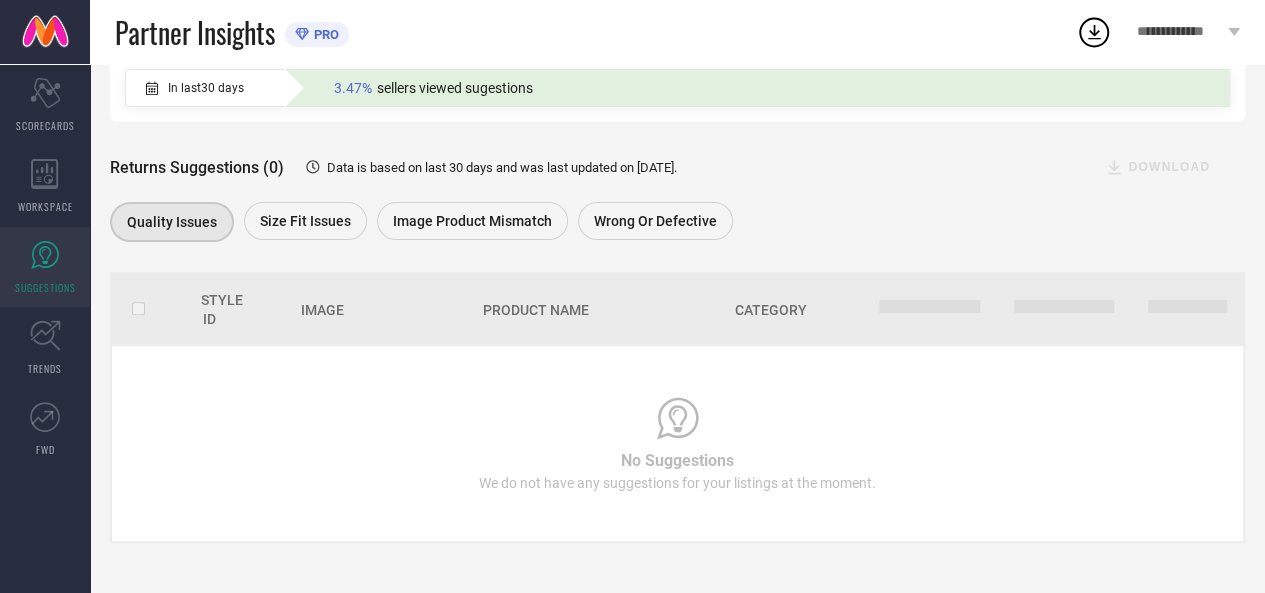 scroll, scrollTop: 0, scrollLeft: 0, axis: both 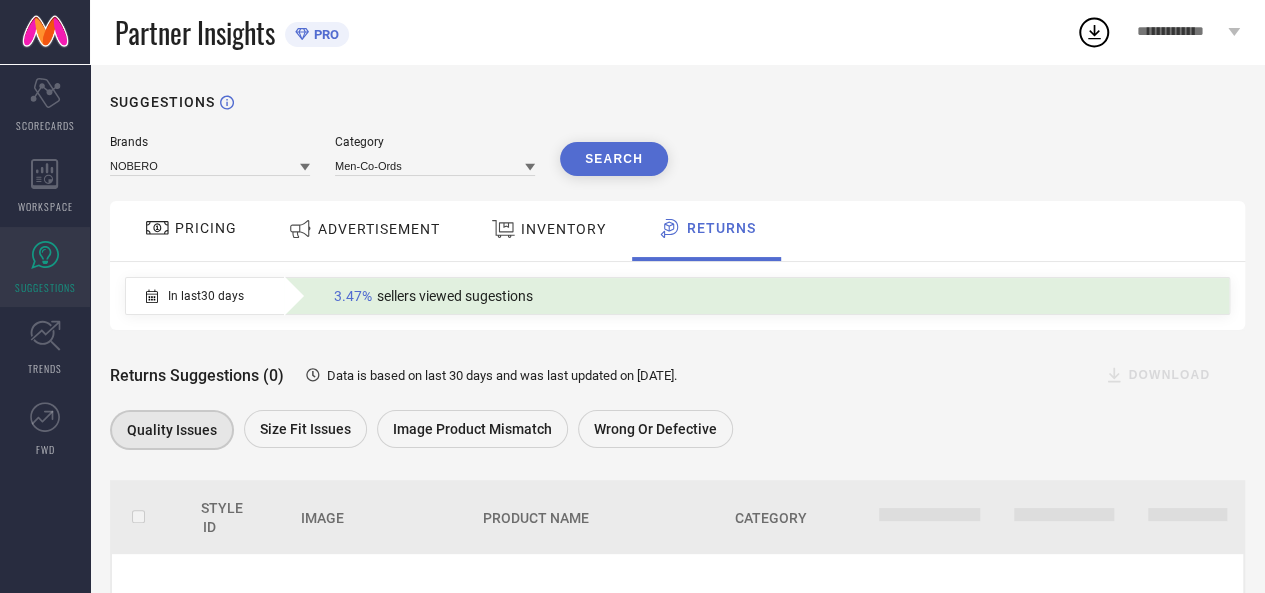 click on "INVENTORY" at bounding box center (548, 229) 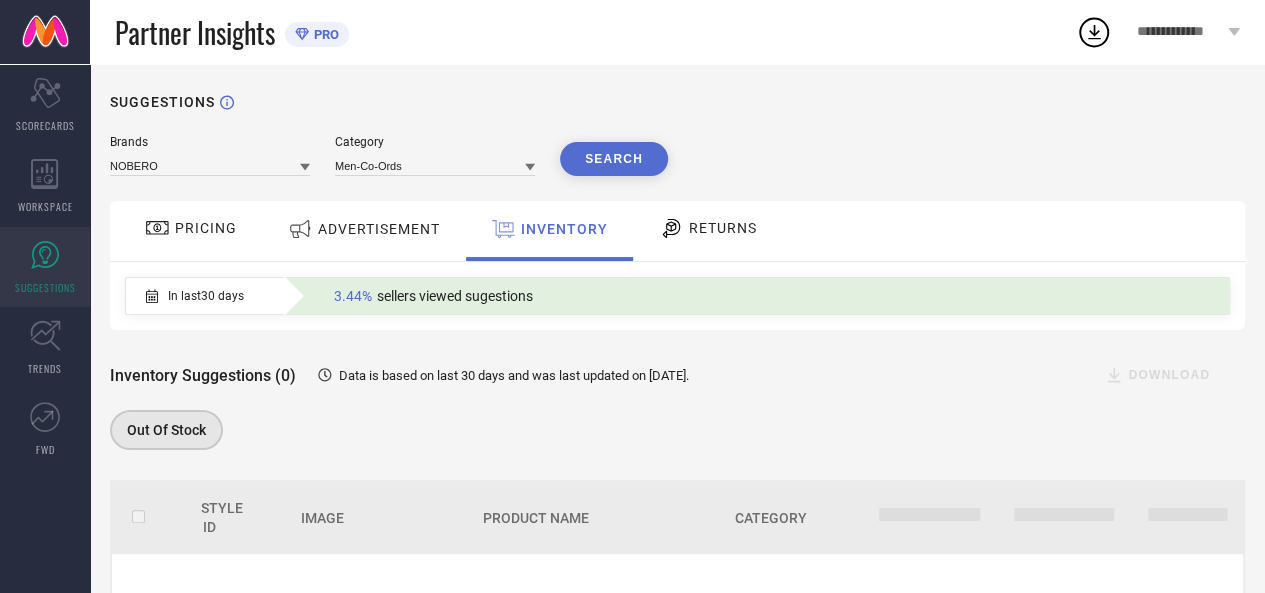 click on "ADVERTISEMENT" at bounding box center (364, 231) 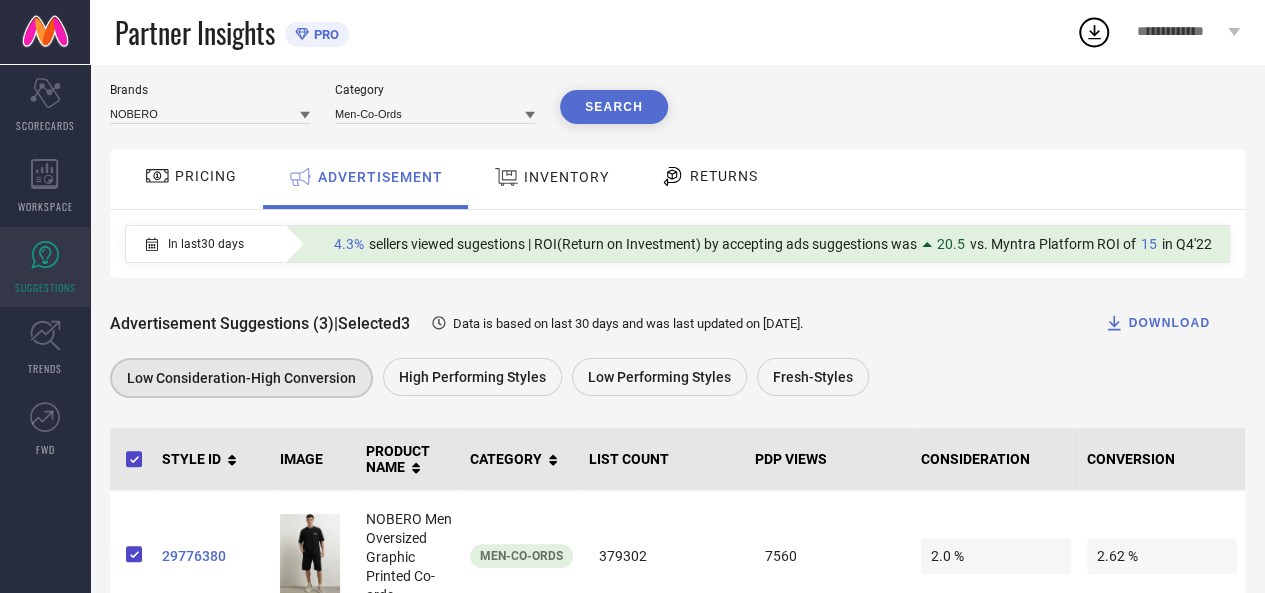 scroll, scrollTop: 40, scrollLeft: 0, axis: vertical 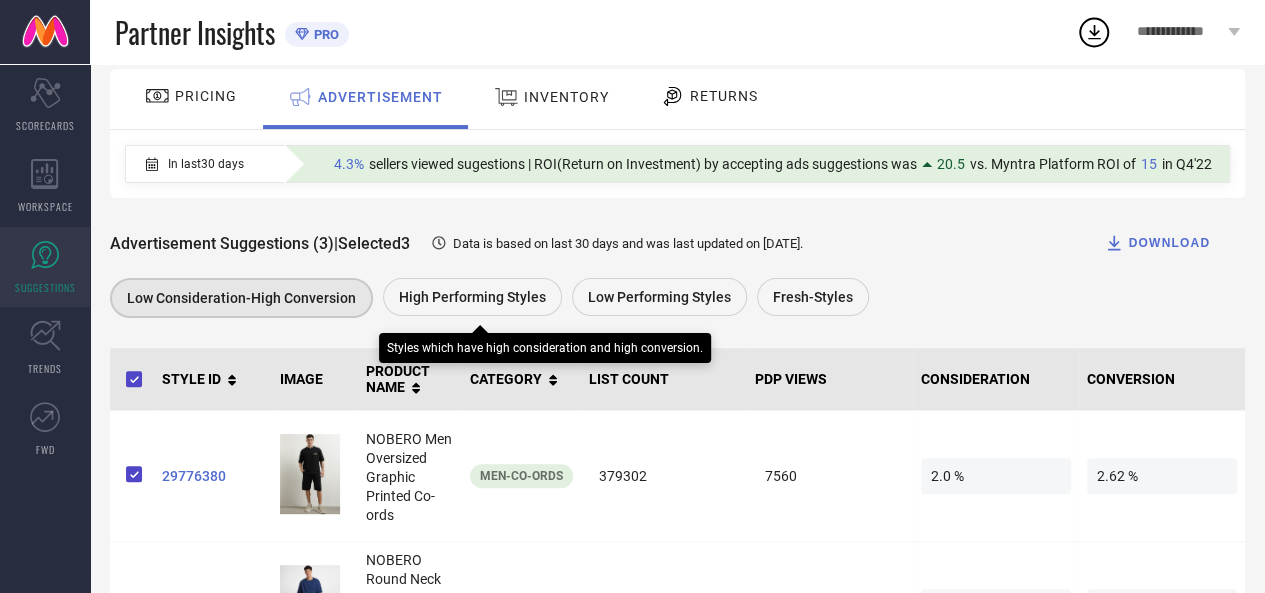 click on "High Performing Styles" at bounding box center (472, 297) 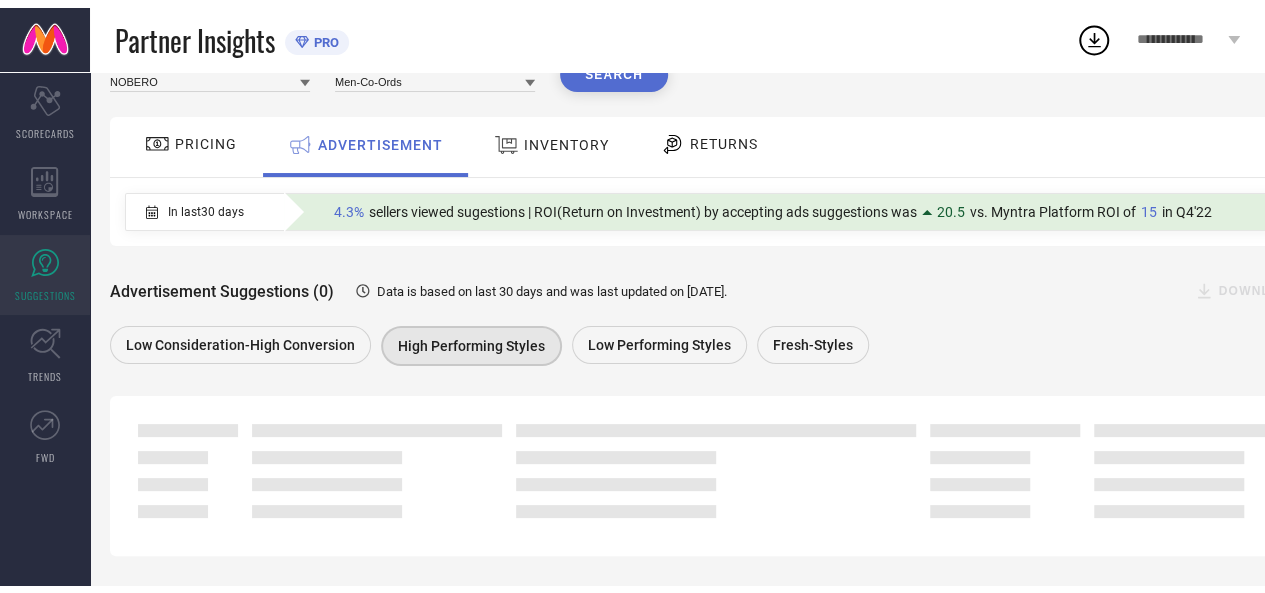 scroll, scrollTop: 0, scrollLeft: 0, axis: both 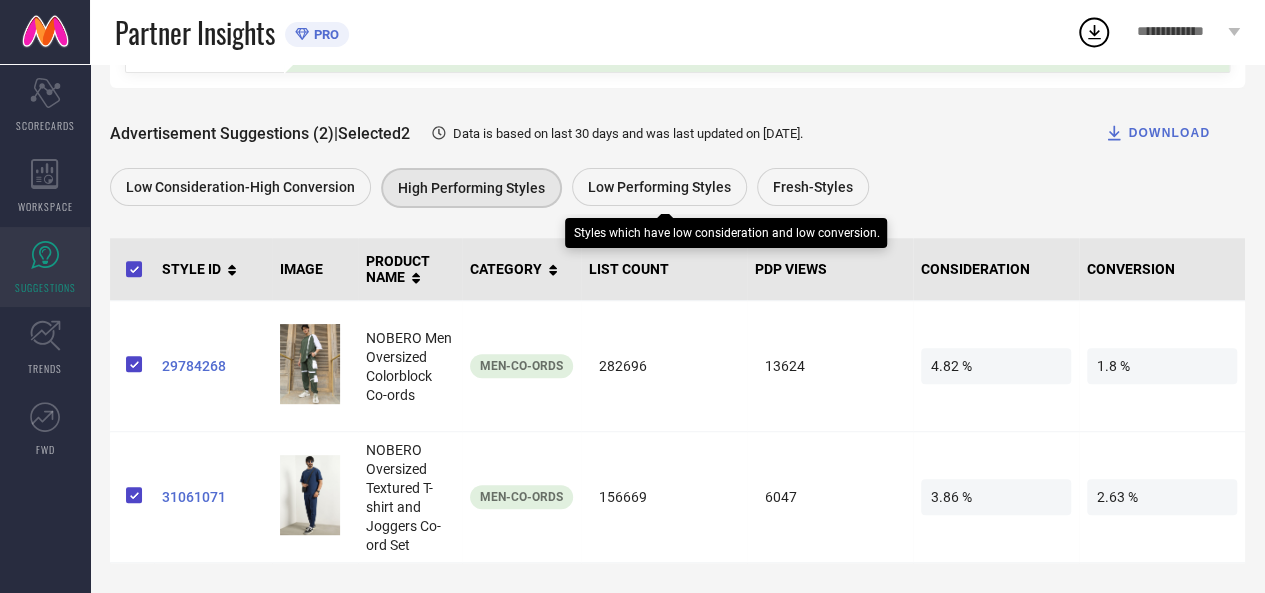 click on "Low Performing Styles" at bounding box center (659, 187) 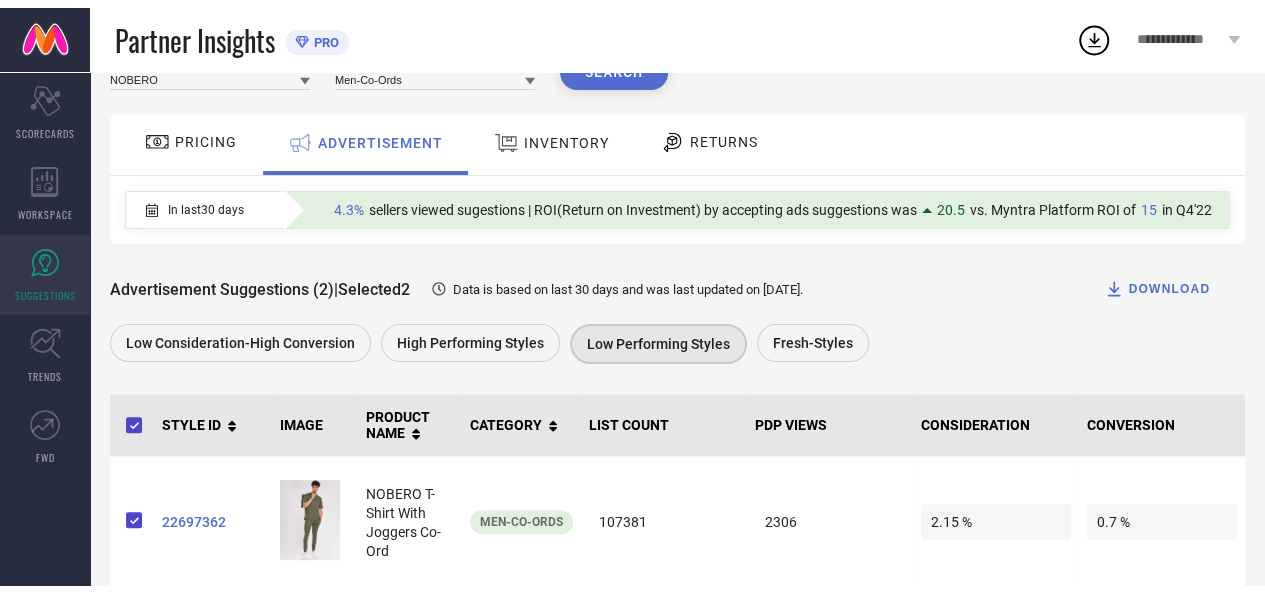 scroll, scrollTop: 0, scrollLeft: 0, axis: both 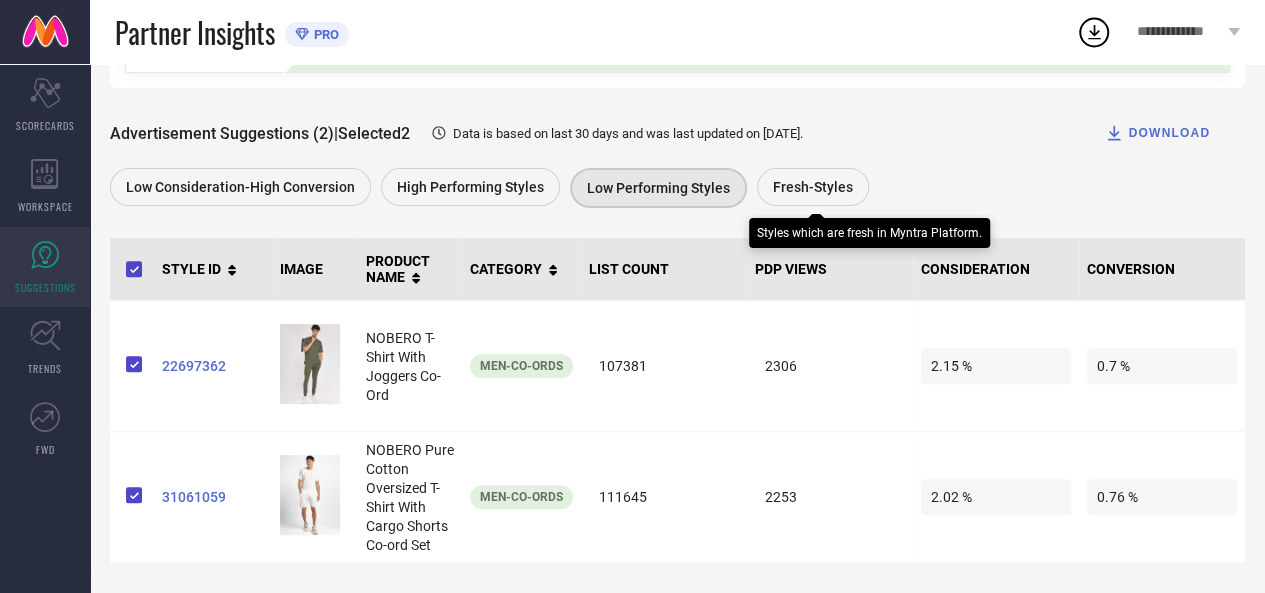 click on "Fresh-Styles" at bounding box center [813, 187] 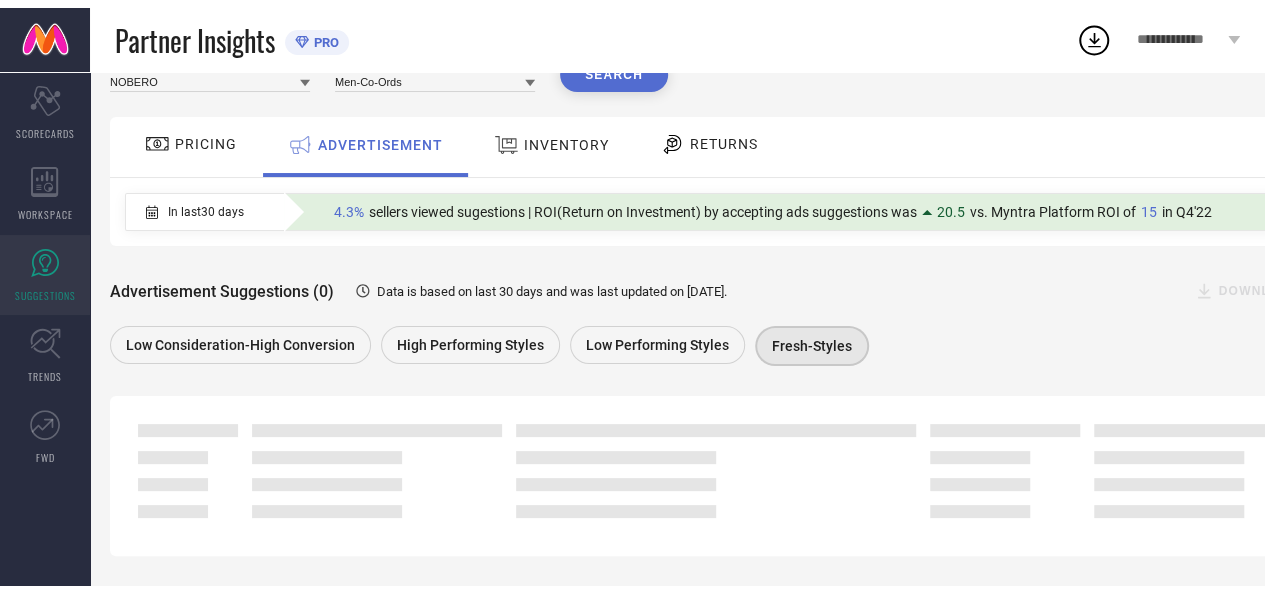scroll, scrollTop: 212, scrollLeft: 0, axis: vertical 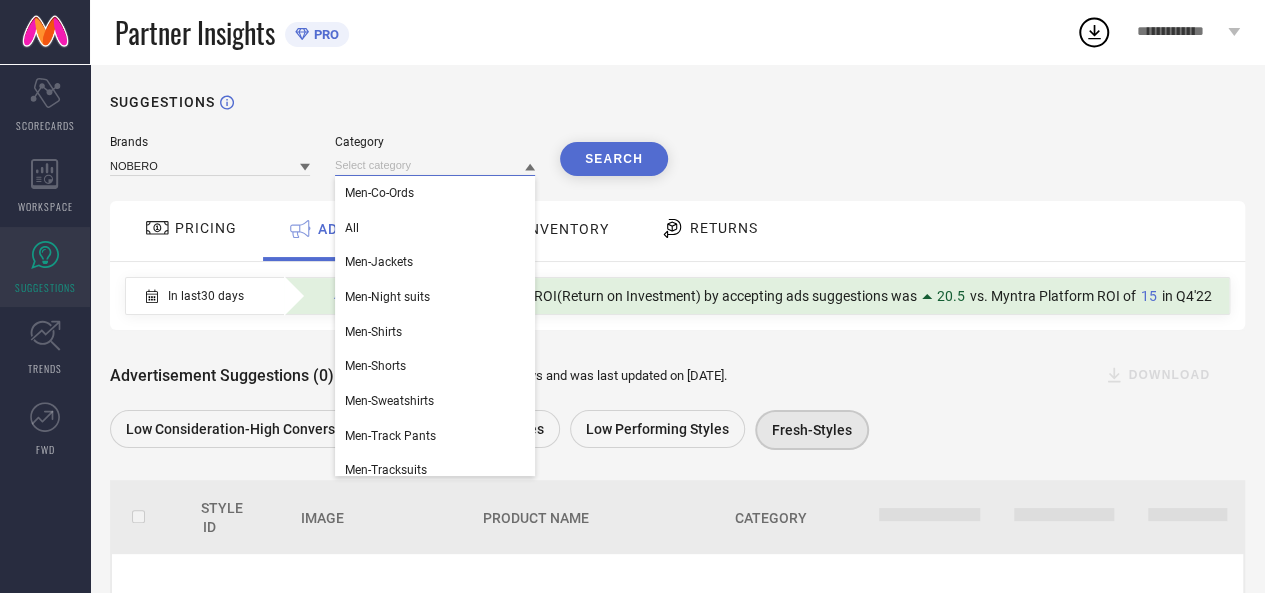 click at bounding box center [435, 165] 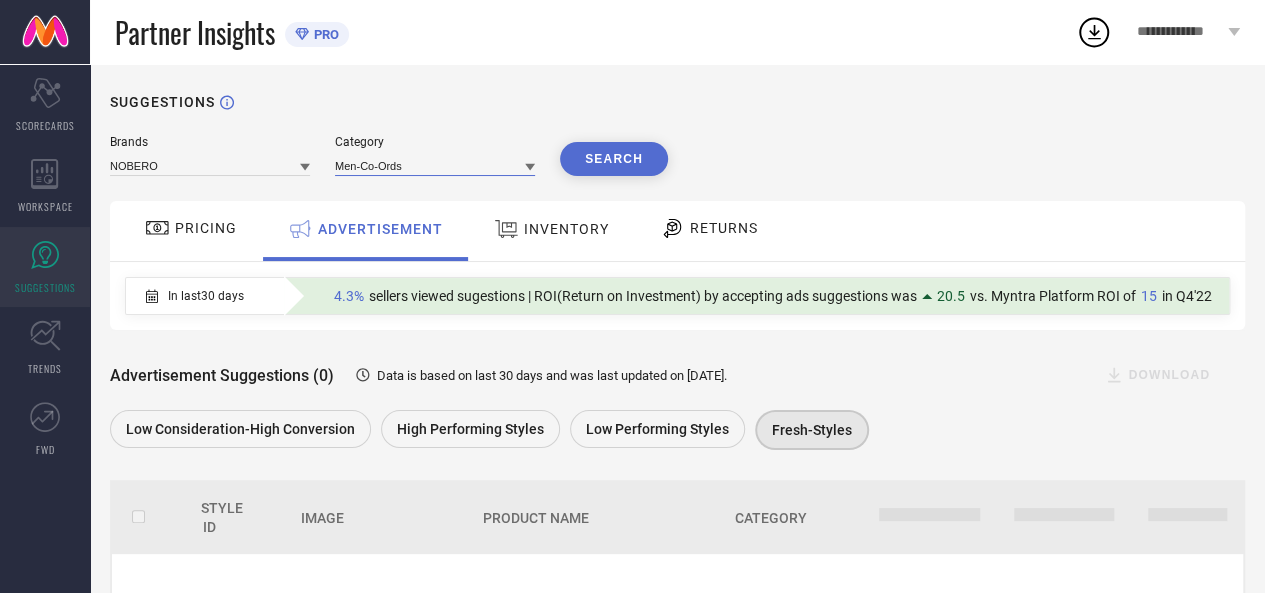 click at bounding box center [435, 165] 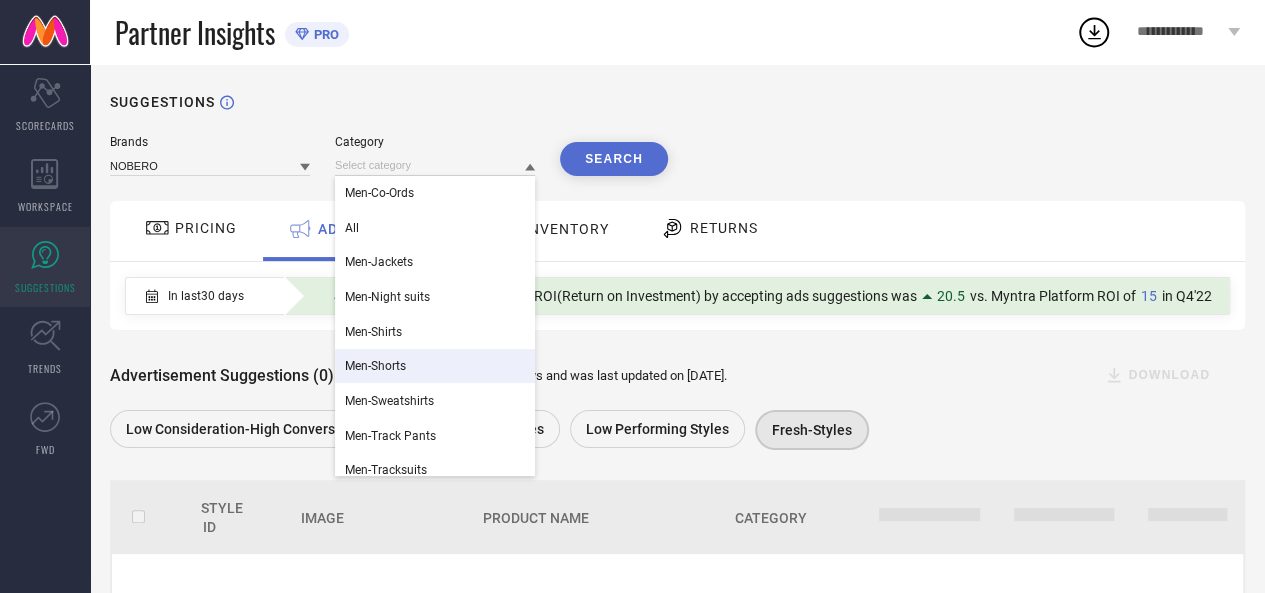 click on "Men-Shorts" at bounding box center [435, 366] 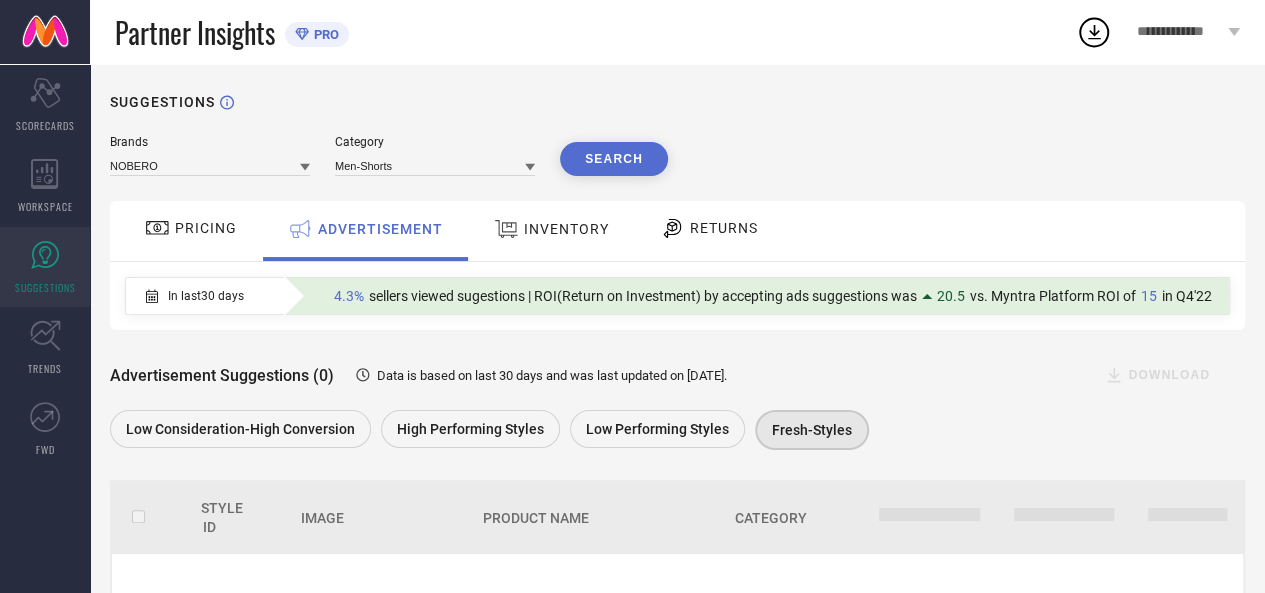 click on "Search" at bounding box center [614, 159] 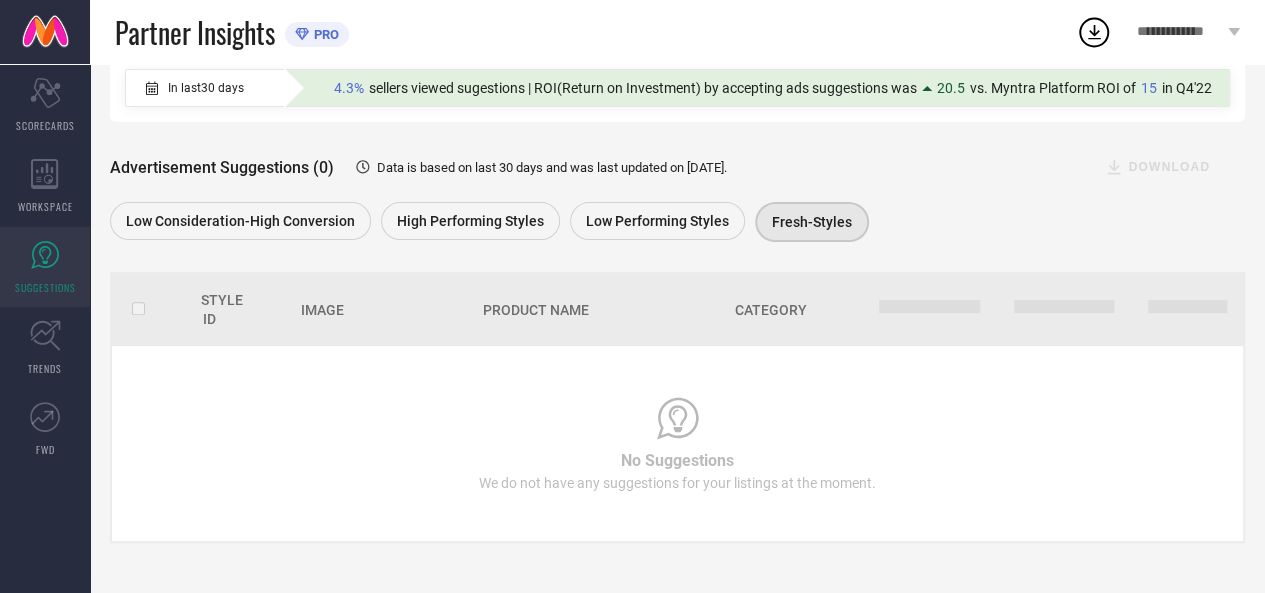 scroll, scrollTop: 212, scrollLeft: 0, axis: vertical 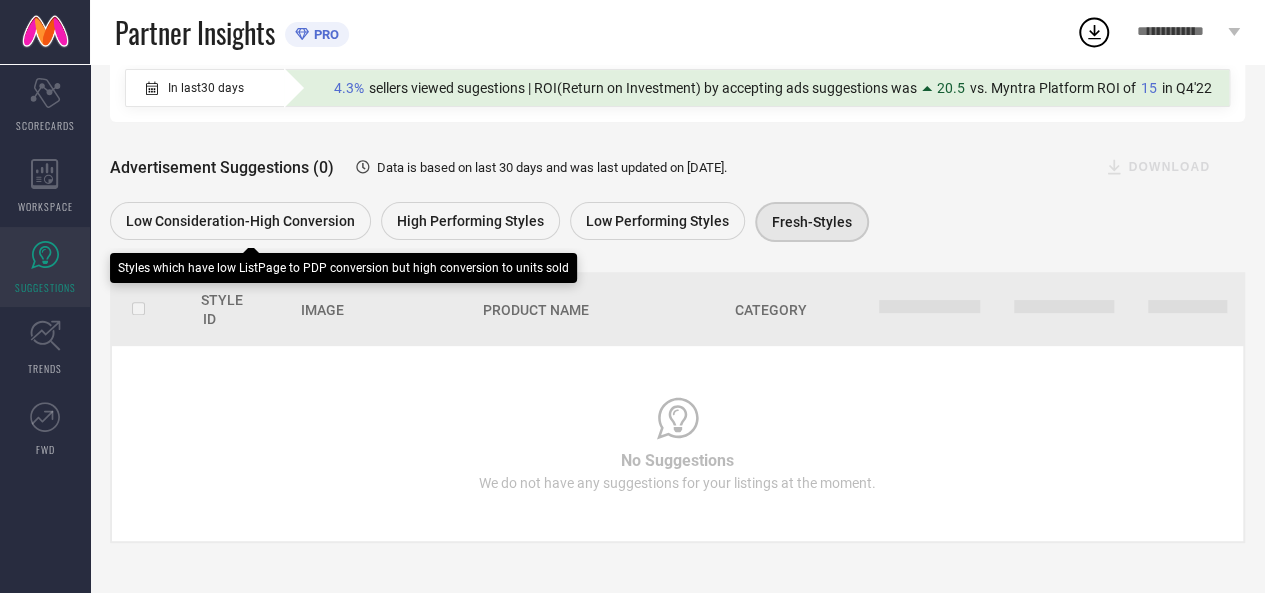 click on "Low Consideration-High Conversion" at bounding box center (240, 221) 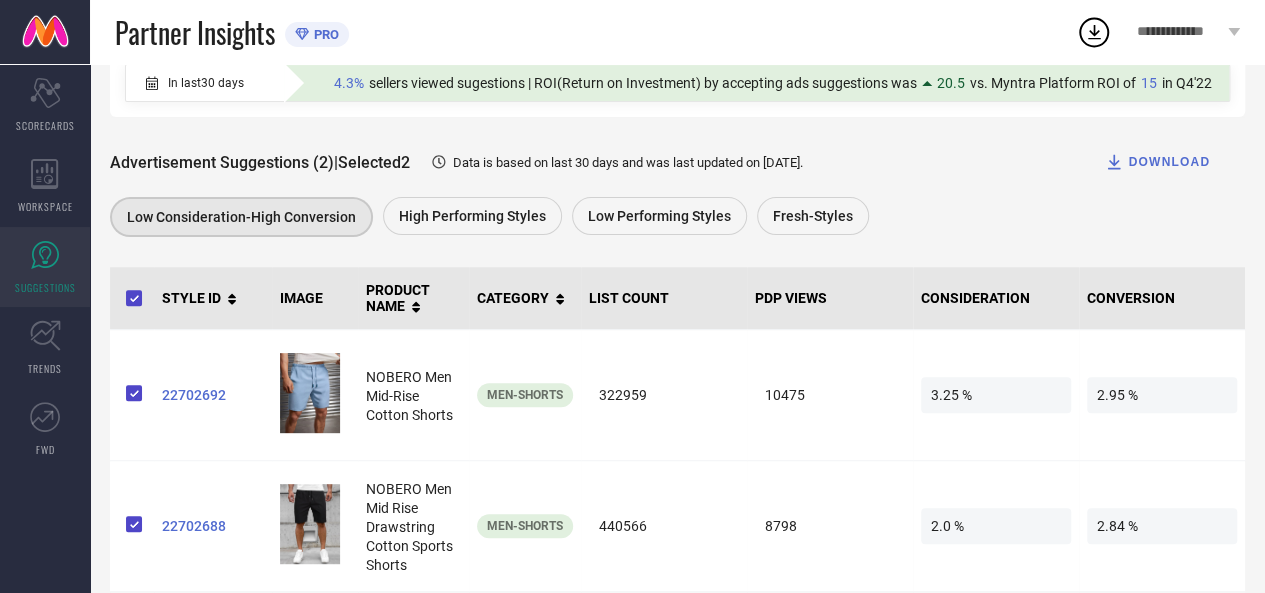 scroll, scrollTop: 244, scrollLeft: 0, axis: vertical 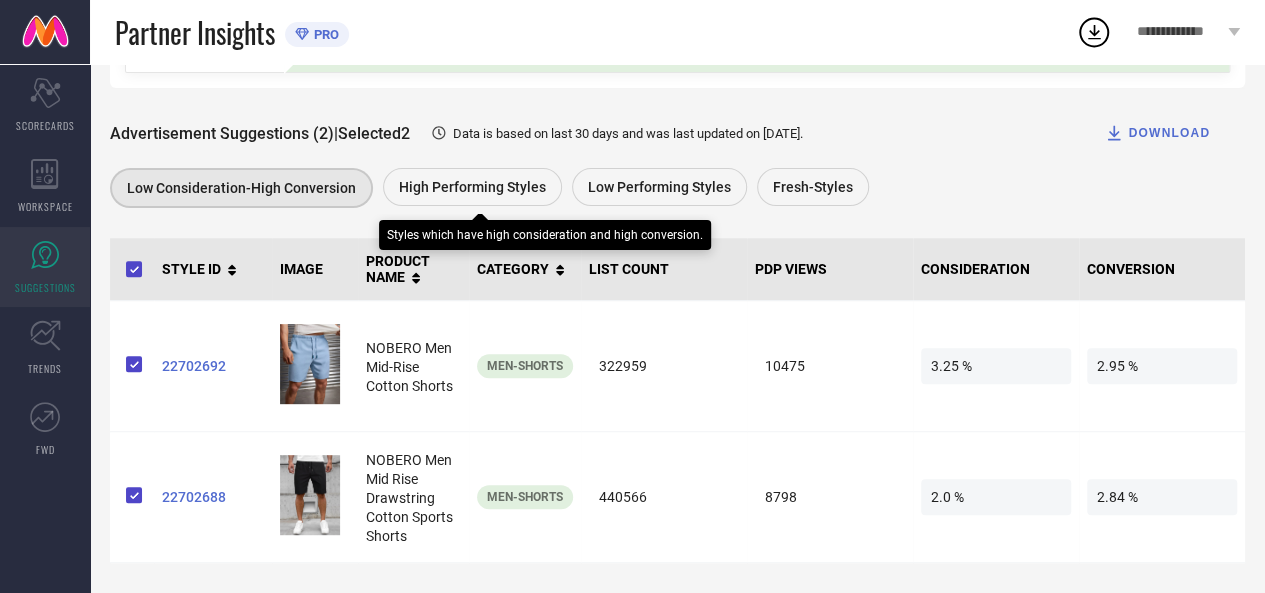 click on "High Performing Styles" at bounding box center [472, 187] 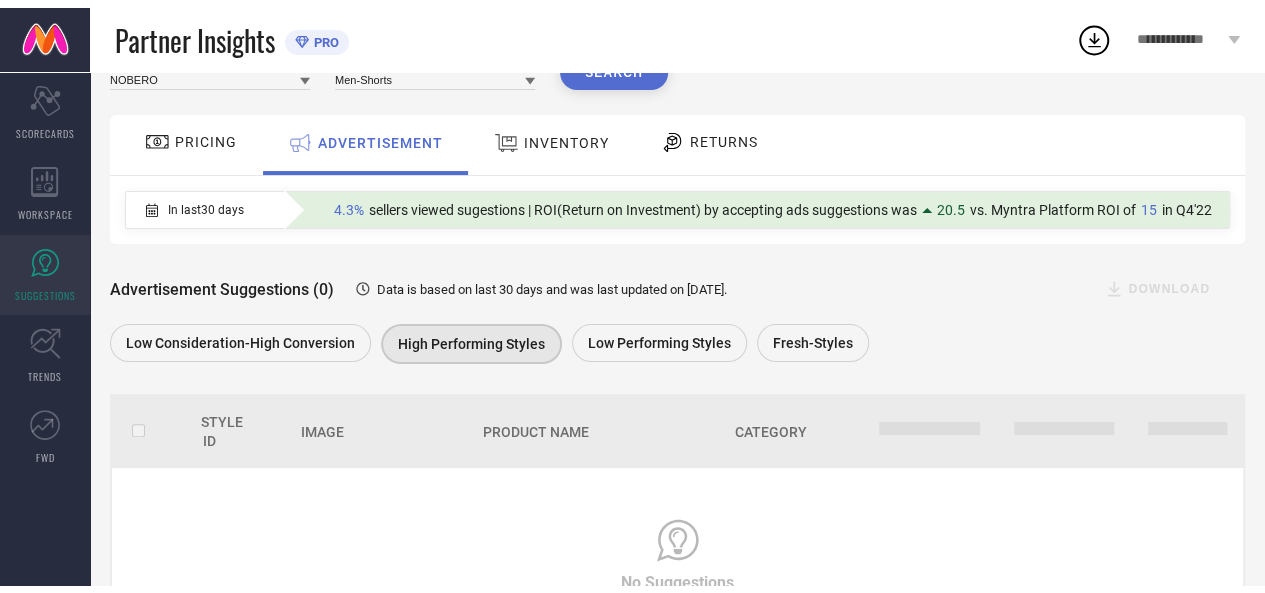 scroll, scrollTop: 212, scrollLeft: 0, axis: vertical 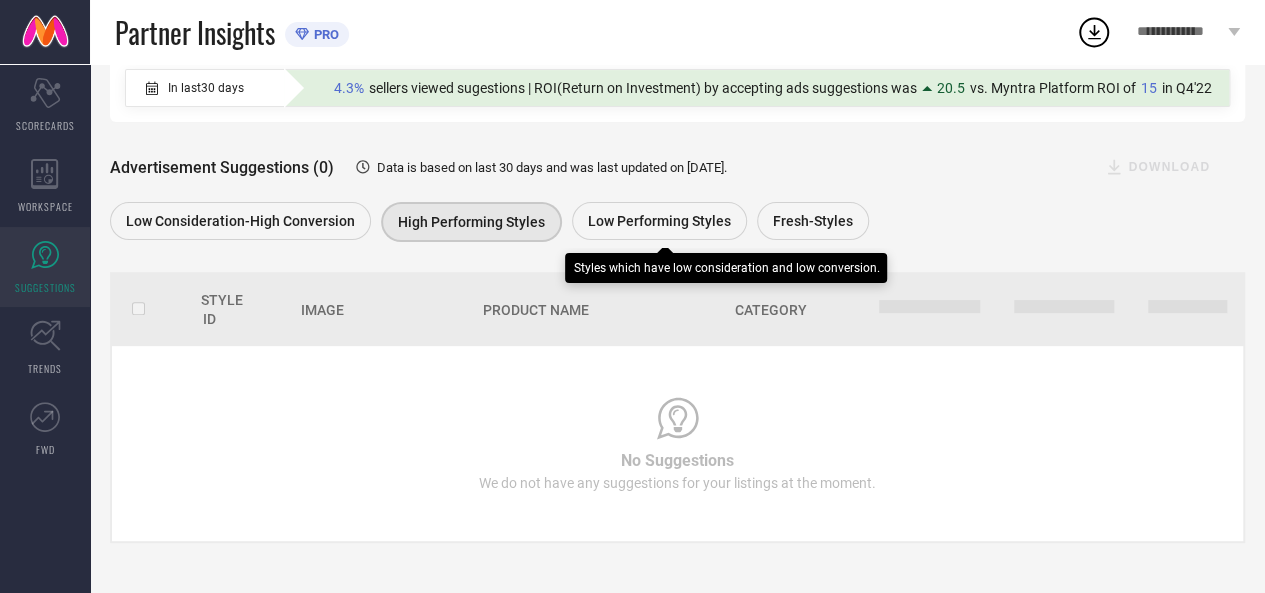 click on "Low Performing Styles" at bounding box center [659, 221] 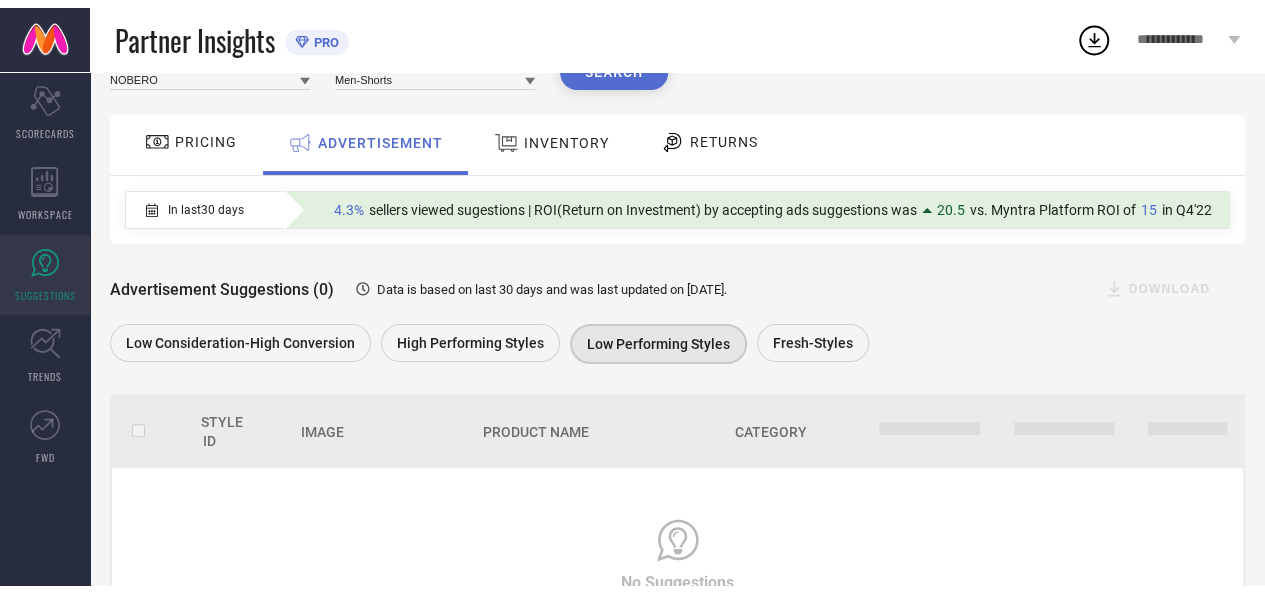 scroll, scrollTop: 212, scrollLeft: 0, axis: vertical 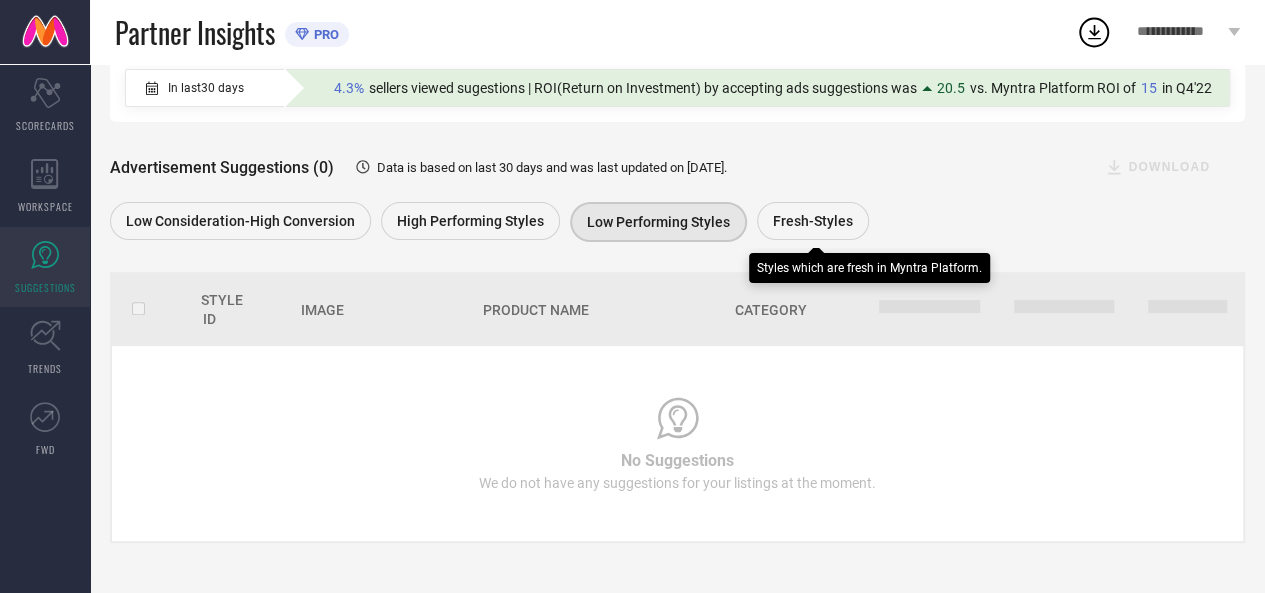 click on "Fresh-Styles" at bounding box center [813, 221] 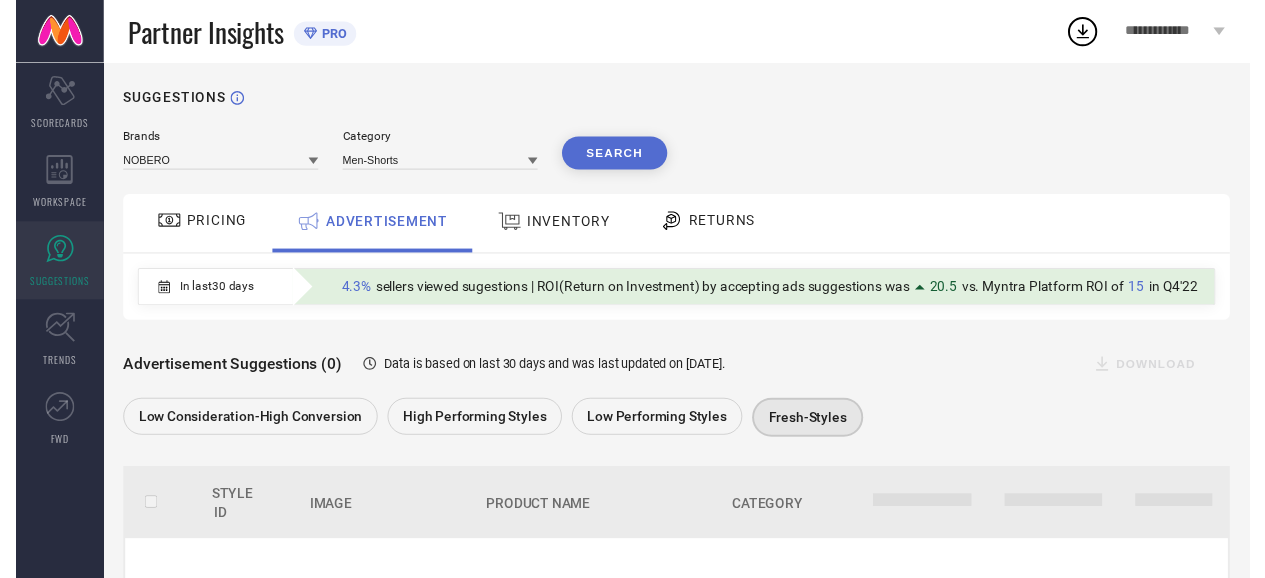 scroll, scrollTop: 0, scrollLeft: 0, axis: both 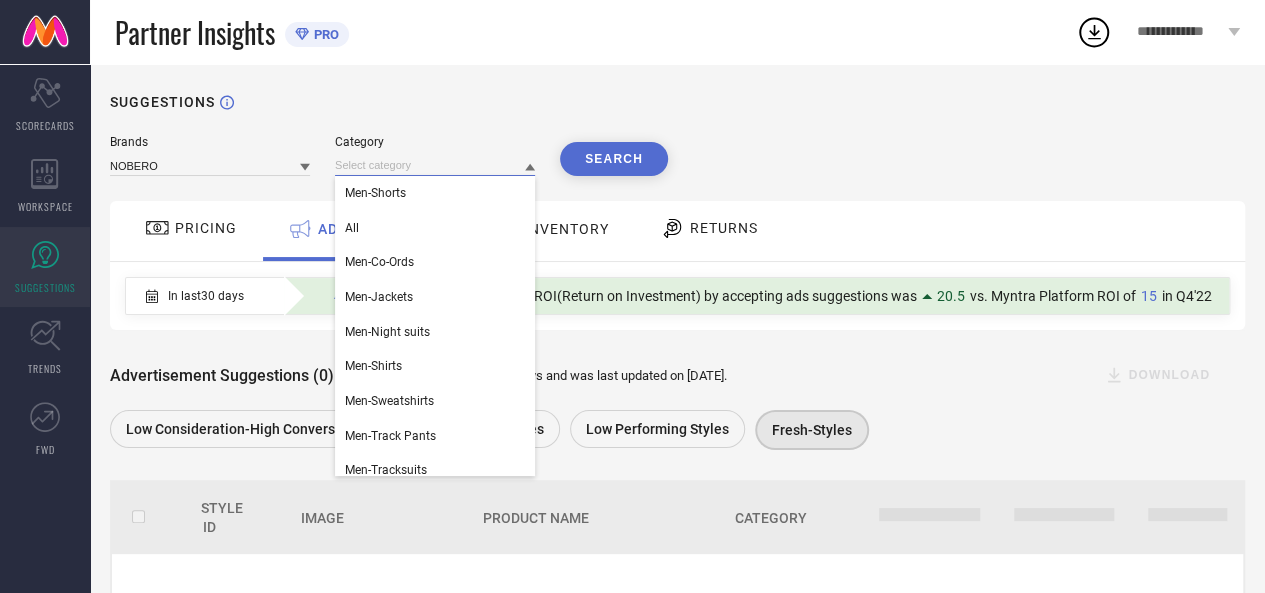 click at bounding box center [435, 165] 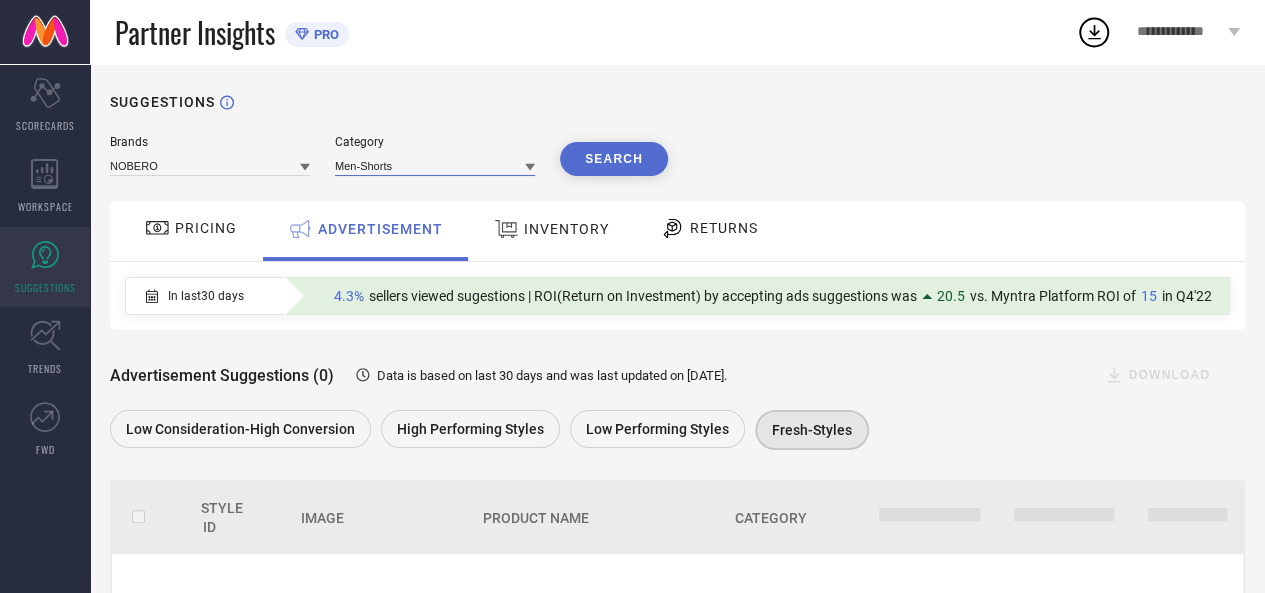 click at bounding box center [435, 165] 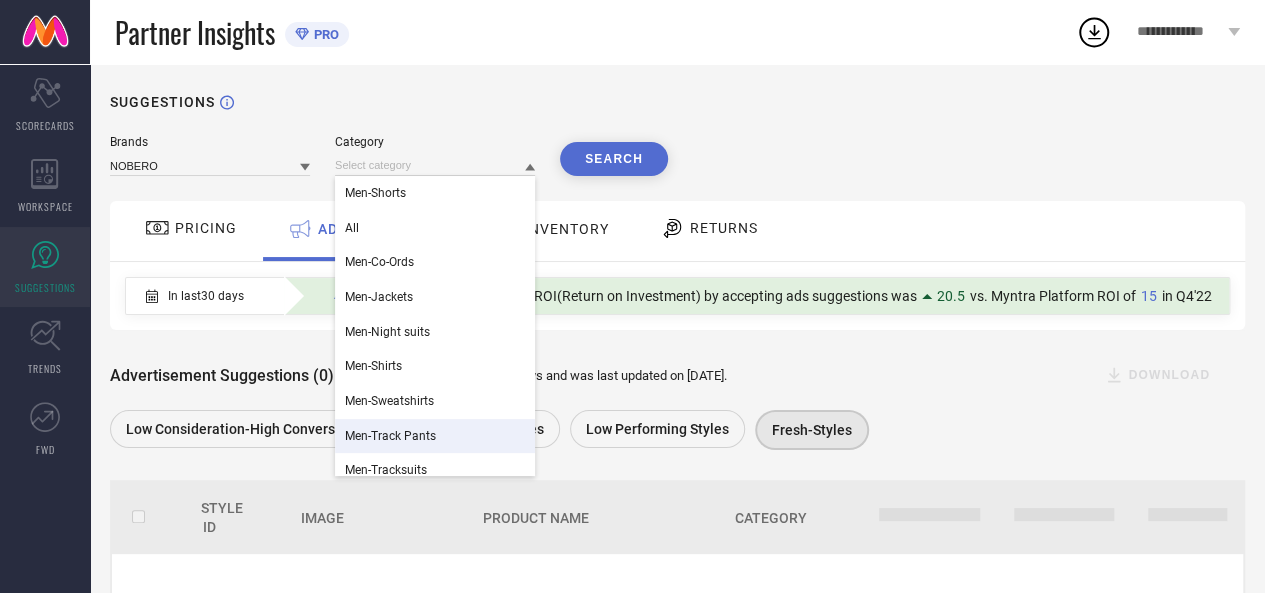 click on "Men-Track Pants" at bounding box center [390, 436] 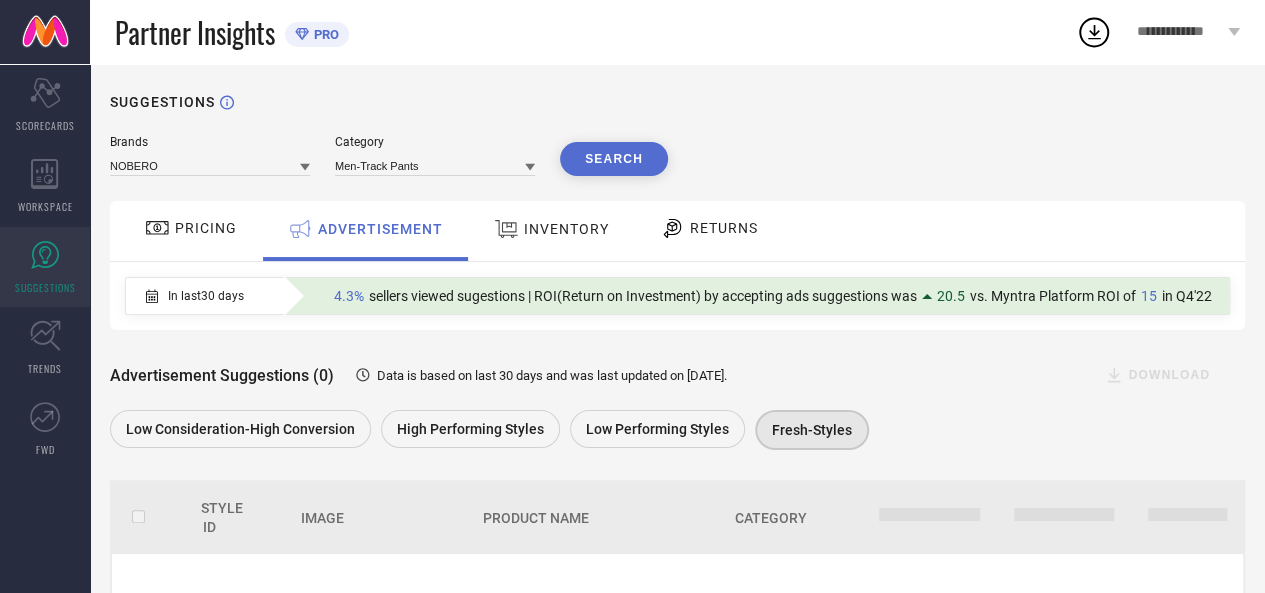 click on "Search" at bounding box center [614, 159] 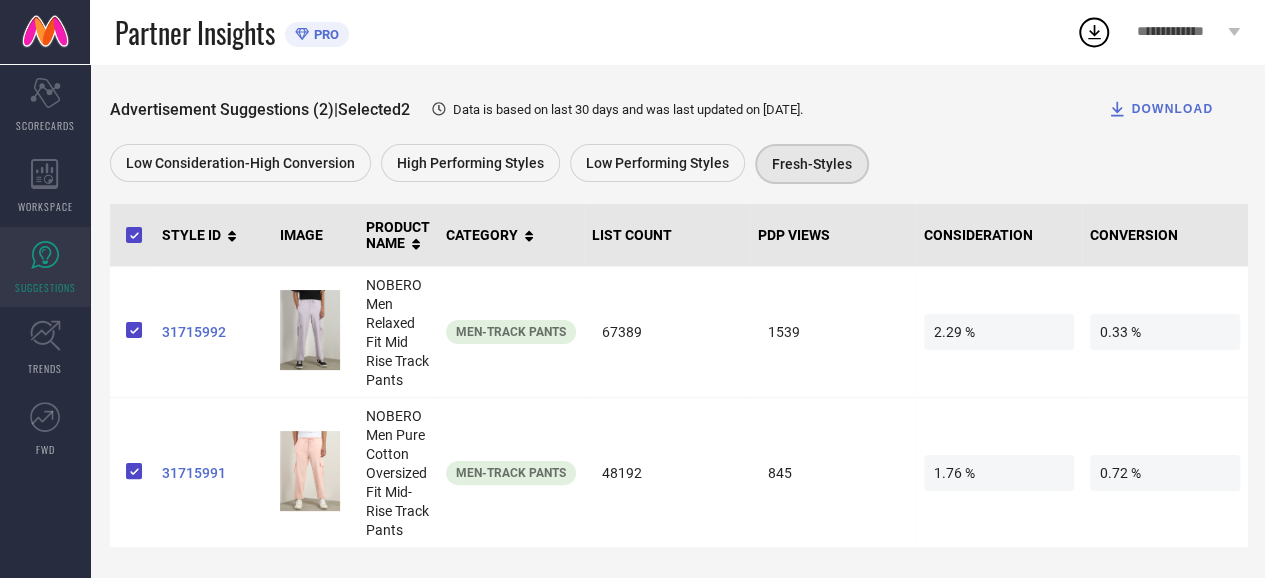 scroll, scrollTop: 116, scrollLeft: 0, axis: vertical 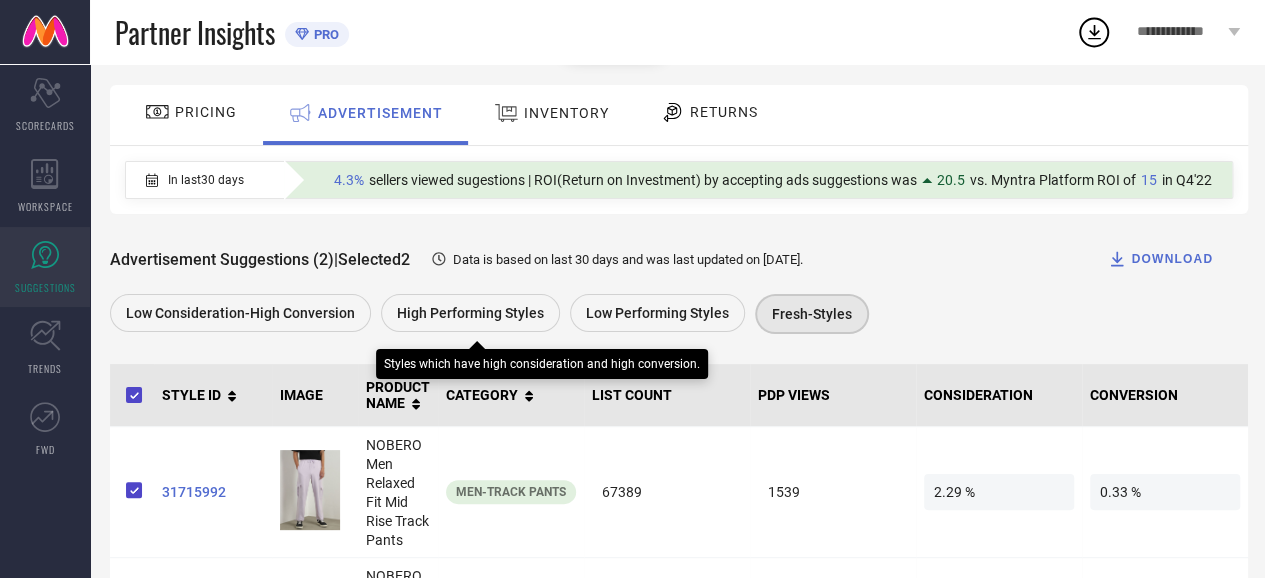 click on "High Performing Styles" at bounding box center [470, 313] 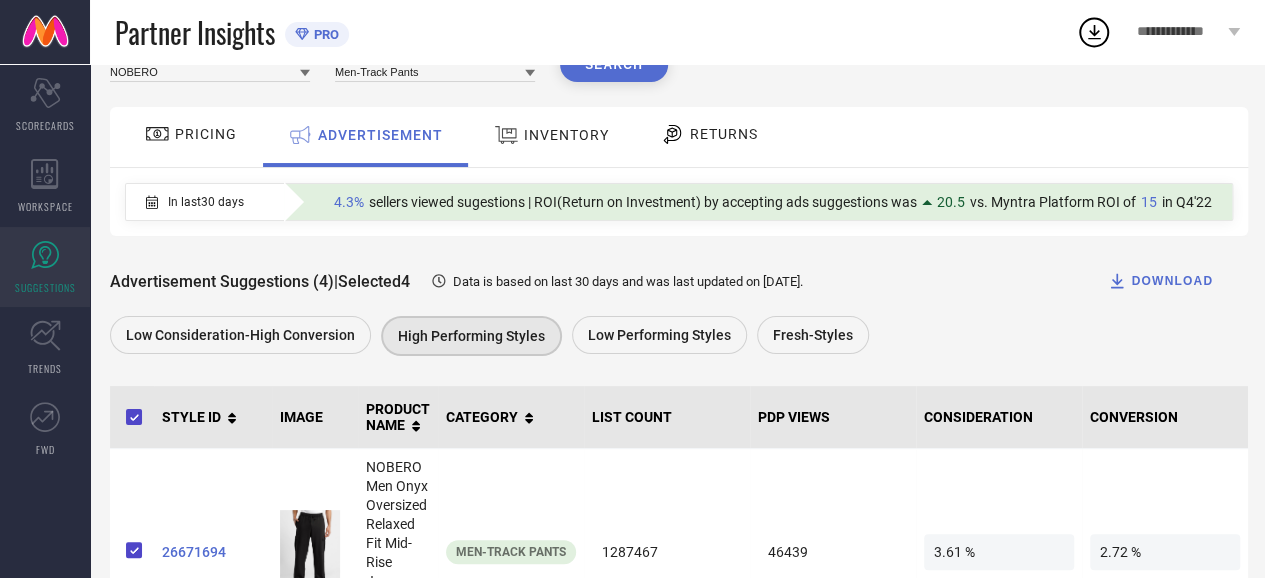 scroll, scrollTop: 0, scrollLeft: 0, axis: both 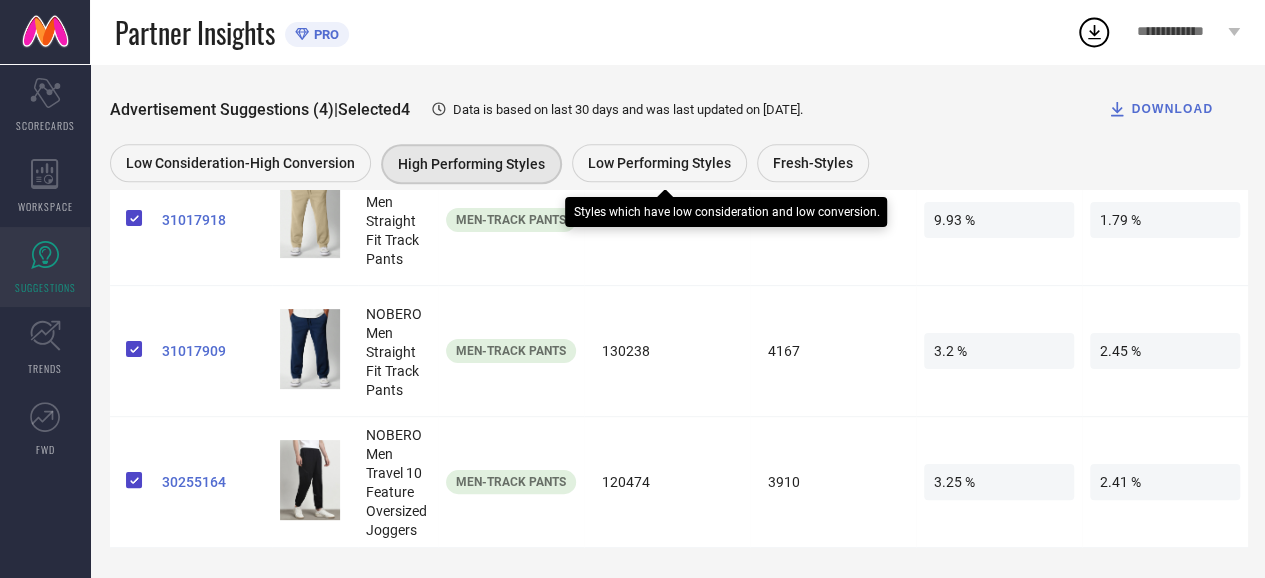 click on "Low Performing Styles" at bounding box center [659, 163] 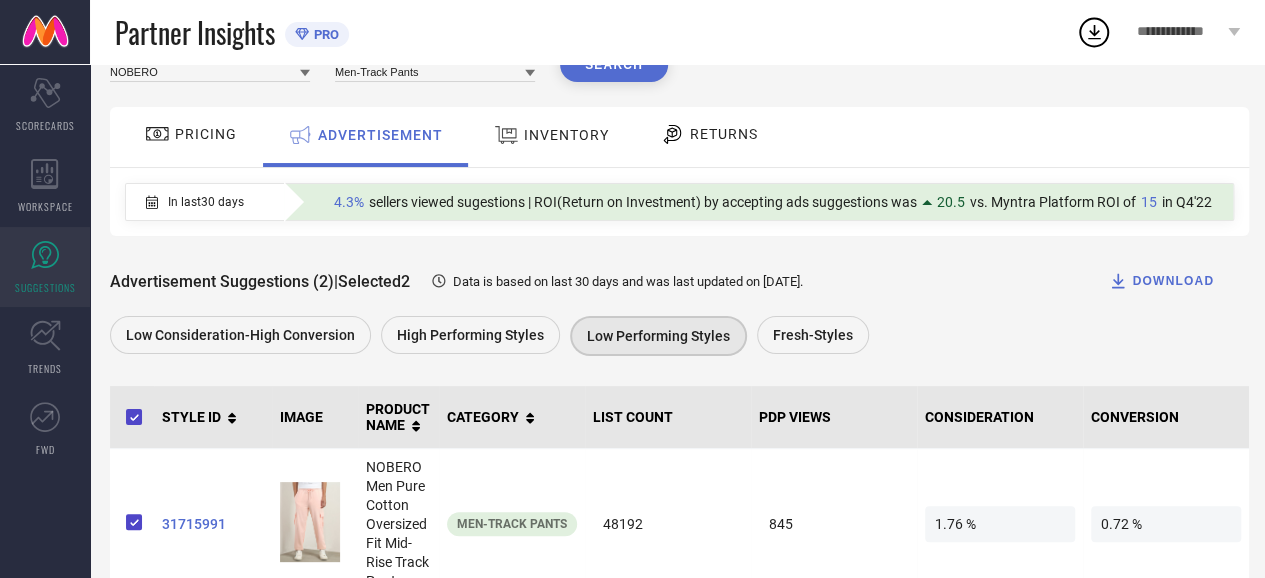 scroll, scrollTop: 0, scrollLeft: 0, axis: both 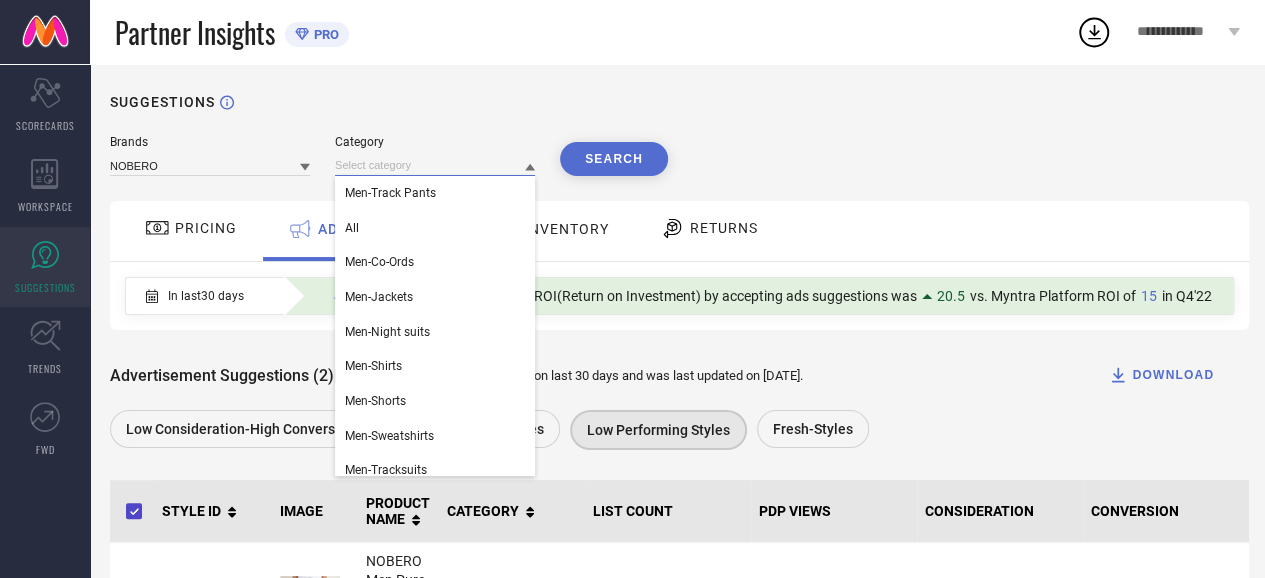 click at bounding box center (435, 165) 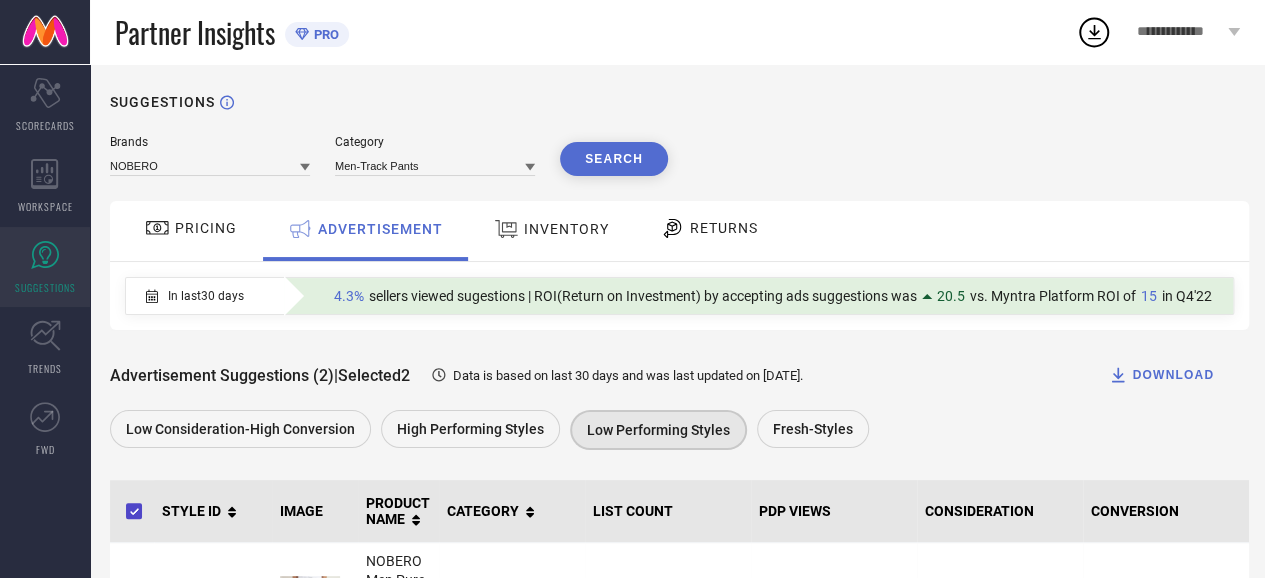 click on "Brands NOBERO Category Men-Track Pants Search PRICING ADVERTISEMENT INVENTORY RETURNS In last  30   days   4.3%  sellers viewed sugestions  |  ROI(Return on Investment) by accepting ads suggestions was    20.5  vs. Myntra Platform ROI of  15  in Q4'22 Advertisement Suggestions (2)  |  Selected  2 Data is based on last 30 days and was last updated on   [DATE] .   DOWNLOAD Low Consideration-High Conversion High Performing Styles Low Performing Styles Fresh-Styles STYLE ID IMAGE PRODUCT NAME CATEGORY LIST COUNT PDP VIEWS CONSIDERATION CONVERSION 31715991 NOBERO Men Pure Cotton Oversized Fit Mid-Rise Track Pants Men-Track Pants 48192 845 1.76 % 0.72 % 31017907 NOBERO Men Oversized Loose Fit Pure Cotton Parachute Pants Men-Track Pants 49299 562 1.14 % 0.36 %" at bounding box center [679, 498] 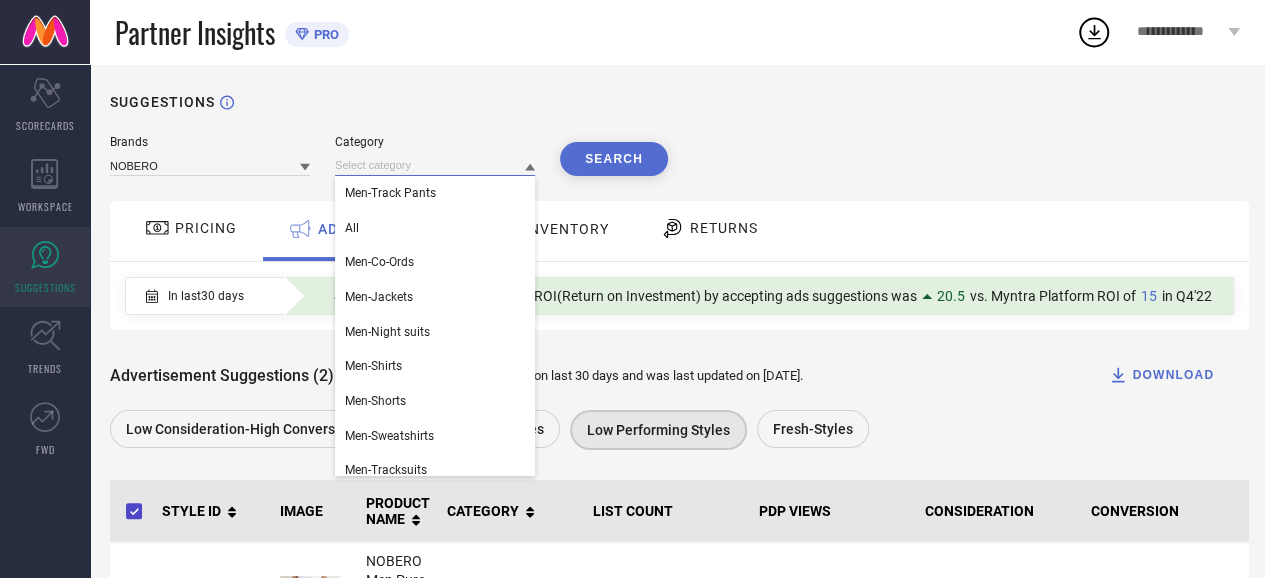 click at bounding box center [435, 165] 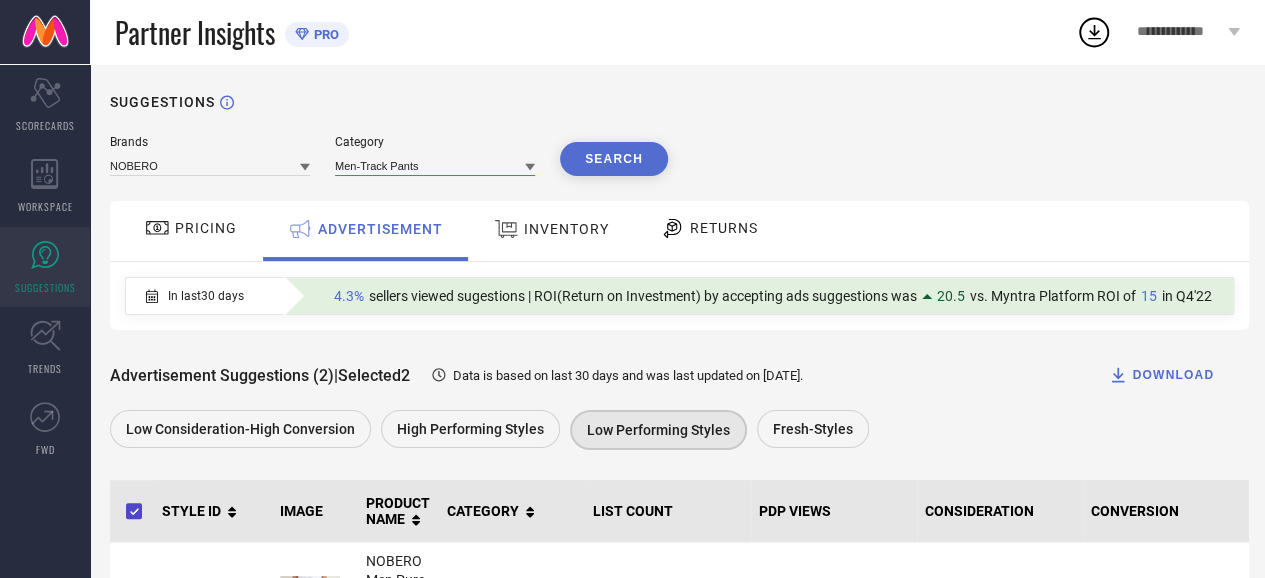 click at bounding box center [435, 165] 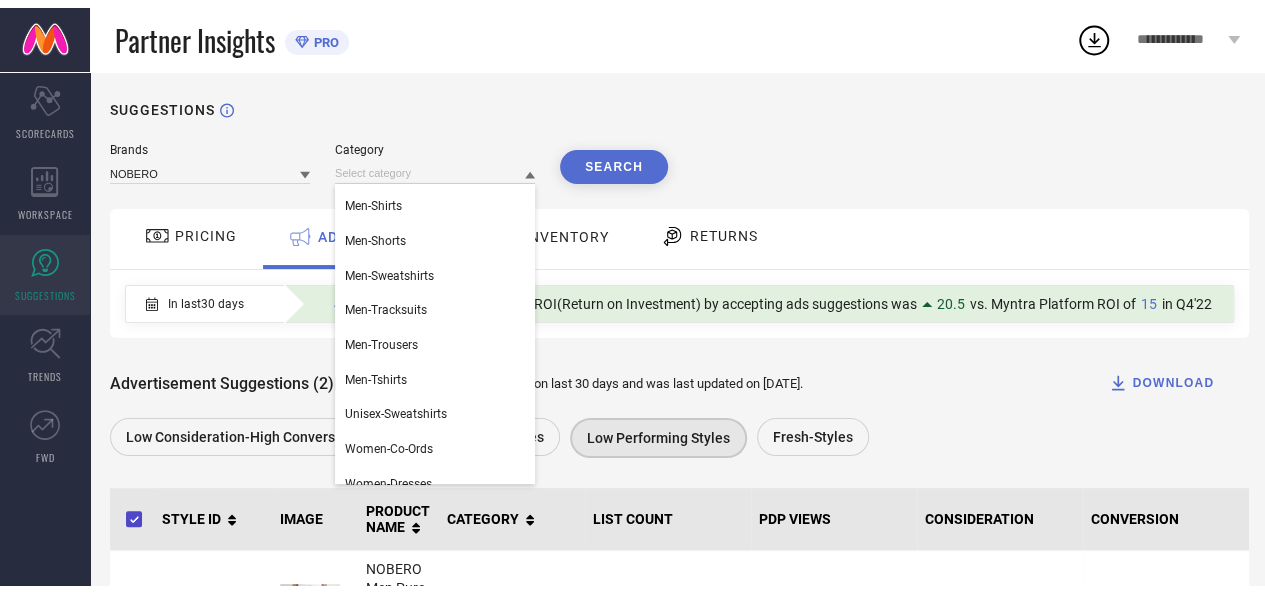 scroll, scrollTop: 178, scrollLeft: 0, axis: vertical 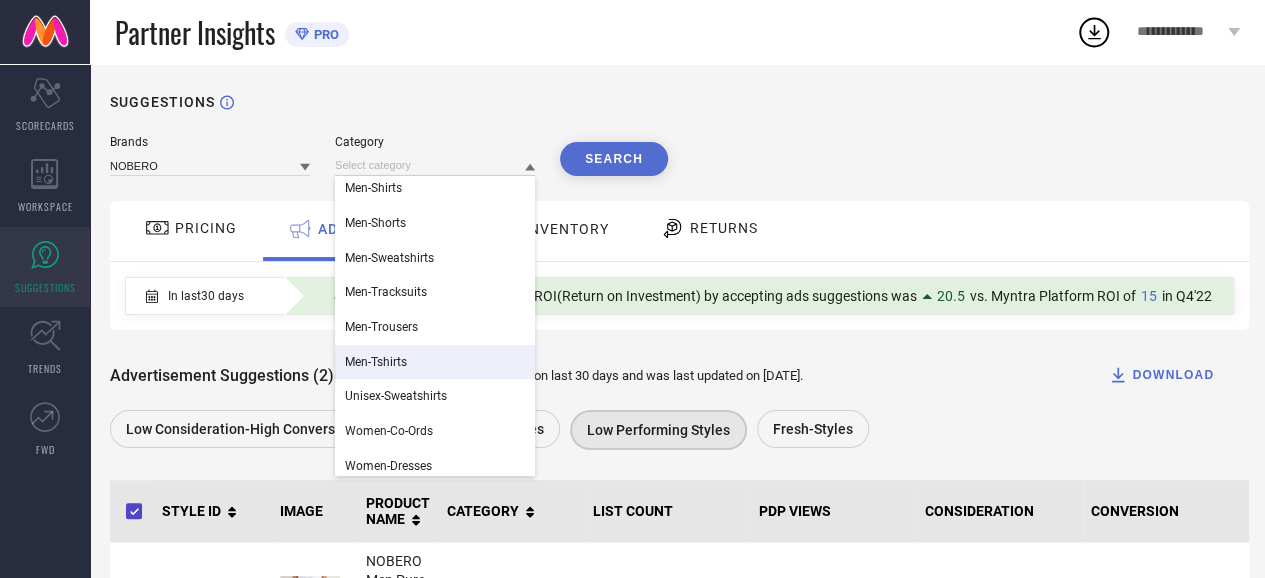 click on "Men-Tshirts" at bounding box center [435, 362] 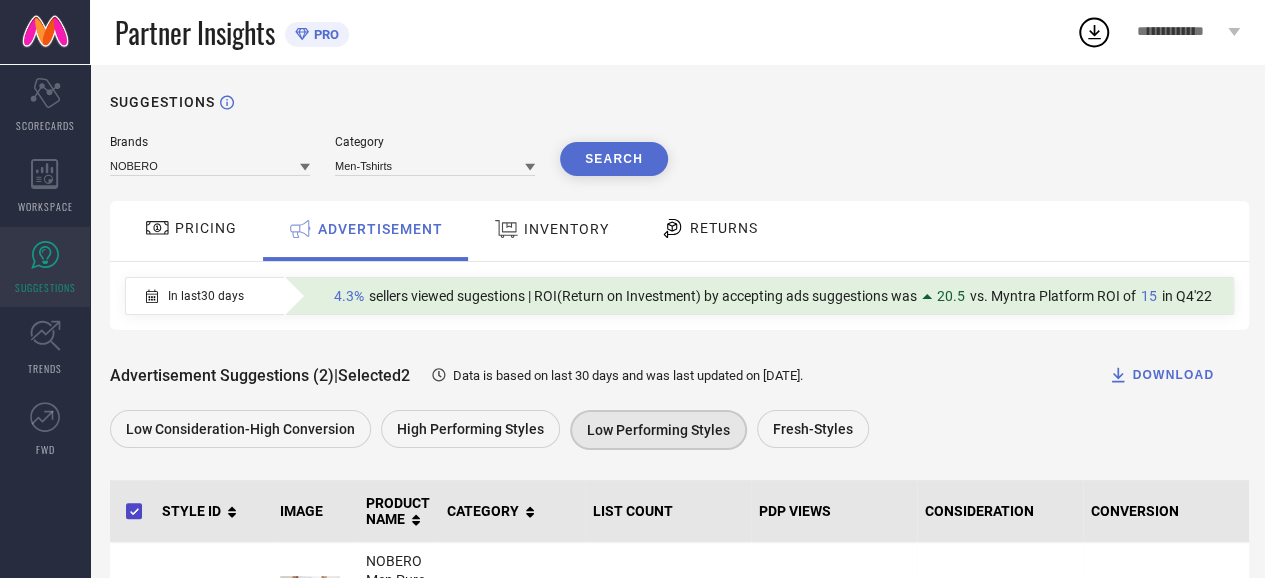 click on "Search" at bounding box center [614, 159] 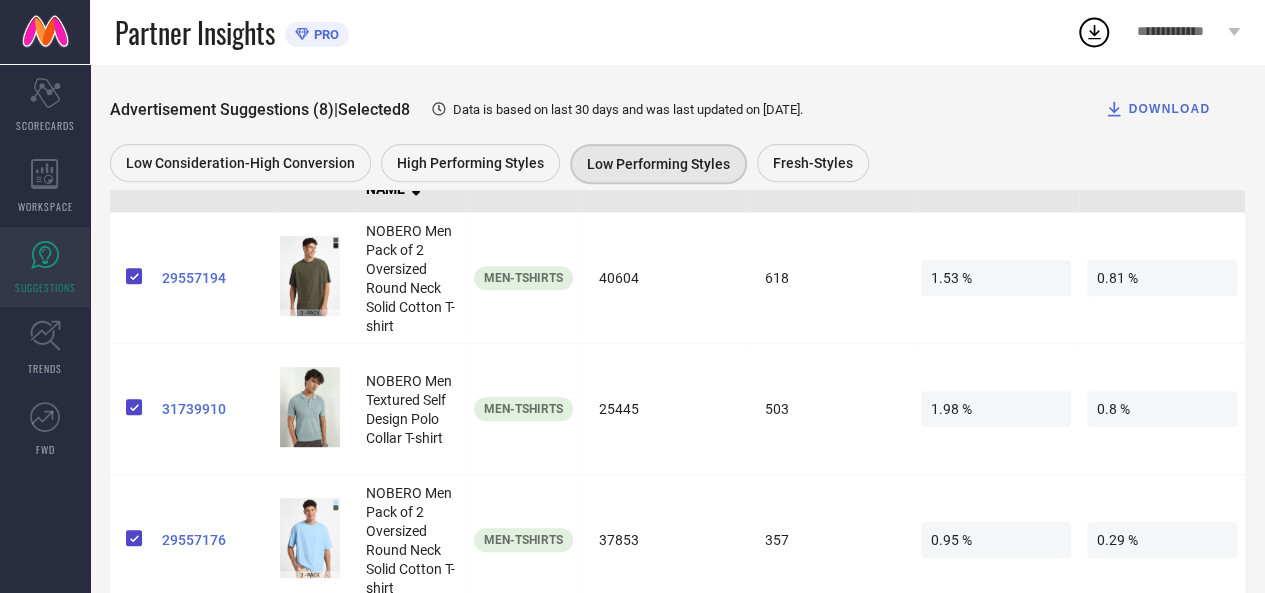 scroll, scrollTop: 264, scrollLeft: 0, axis: vertical 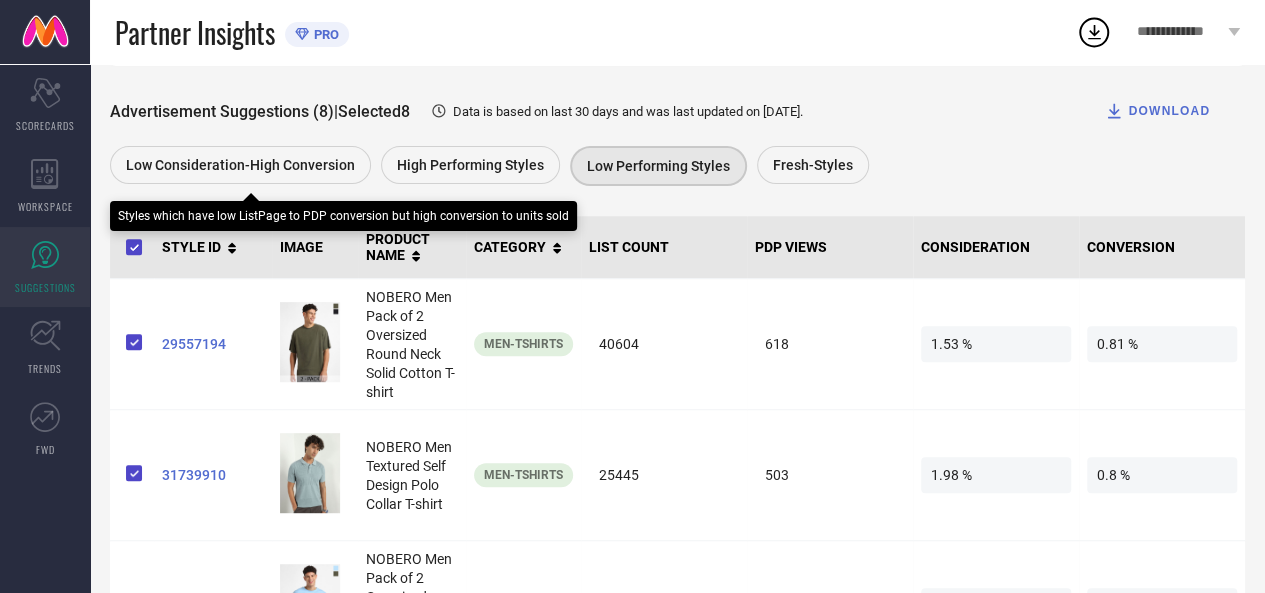 click on "Low Consideration-High Conversion" at bounding box center (240, 165) 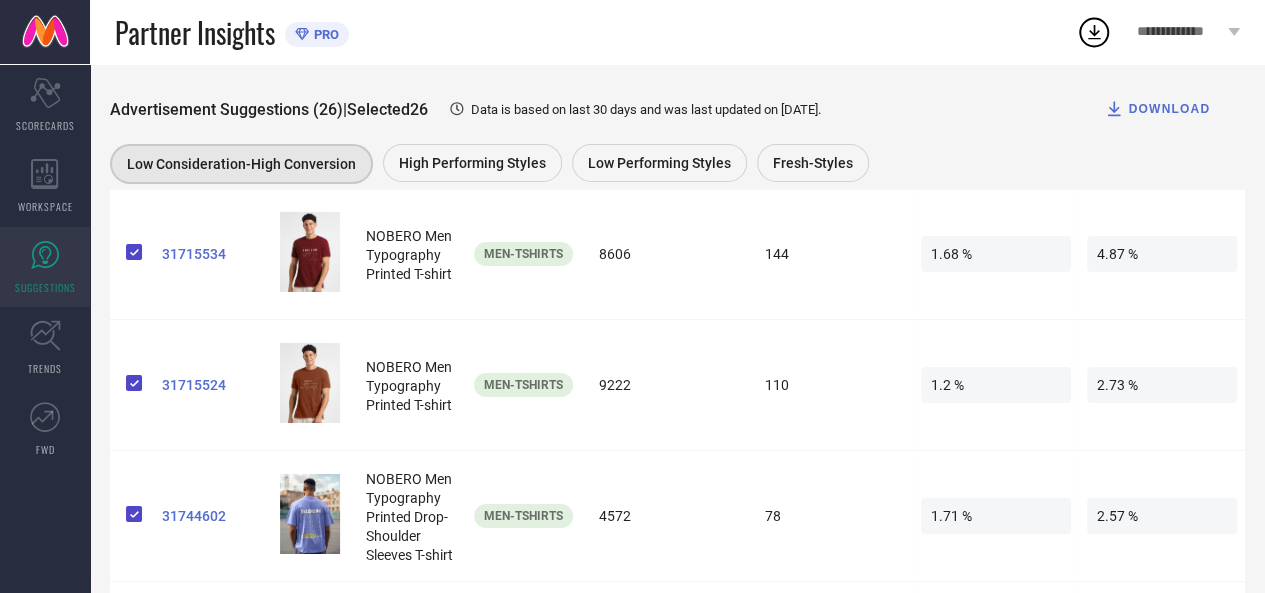 scroll, scrollTop: 3386, scrollLeft: 0, axis: vertical 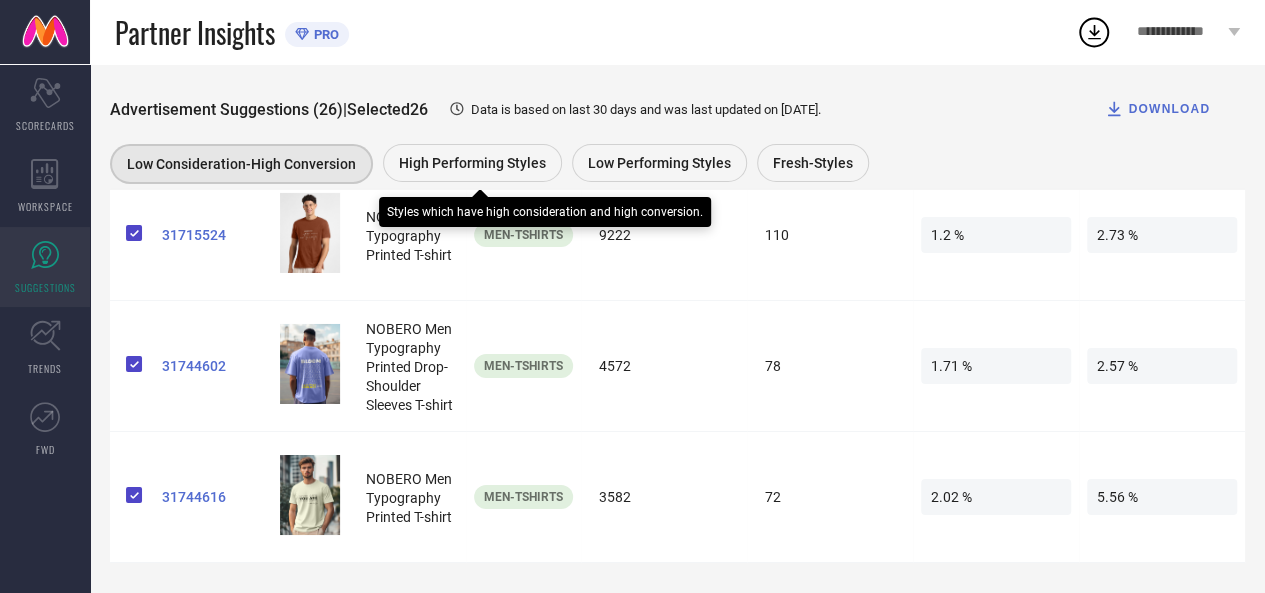 click on "High Performing Styles" at bounding box center [472, 163] 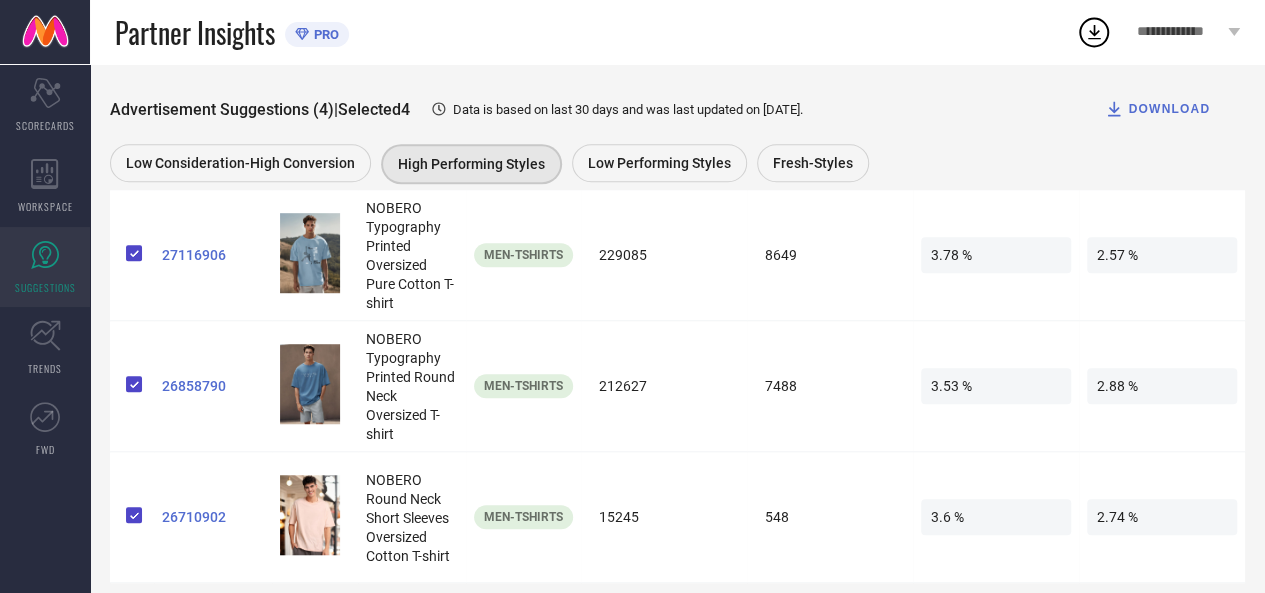 scroll, scrollTop: 517, scrollLeft: 0, axis: vertical 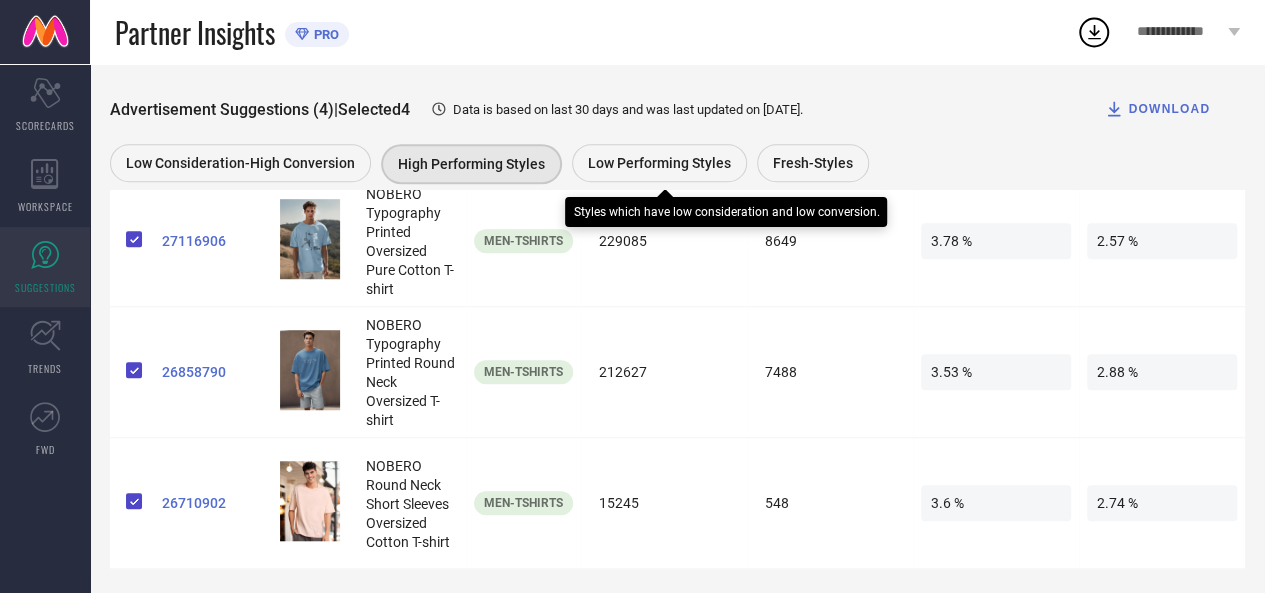 click on "Low Performing Styles" at bounding box center (659, 163) 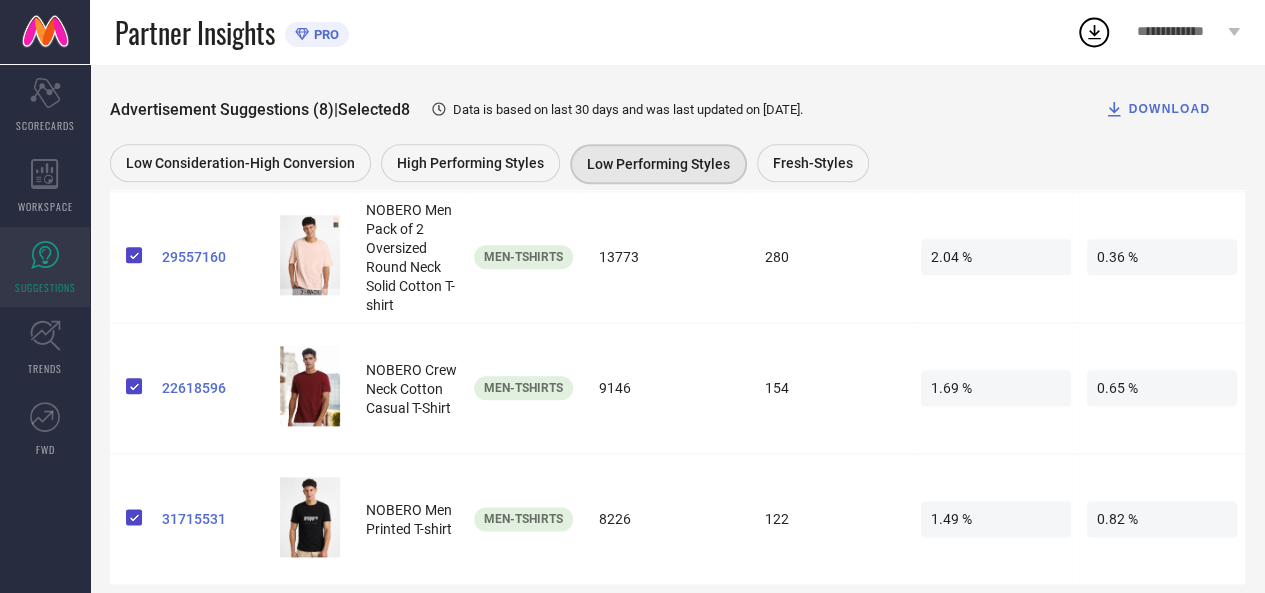 scroll, scrollTop: 1034, scrollLeft: 0, axis: vertical 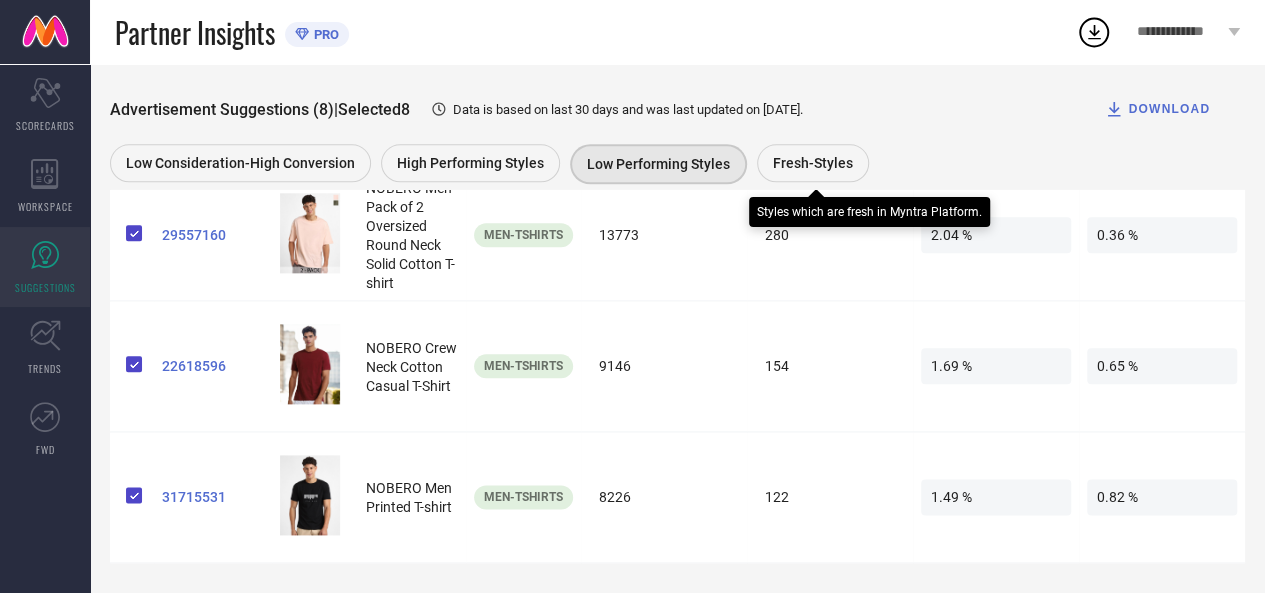 click on "Fresh-Styles" at bounding box center (813, 163) 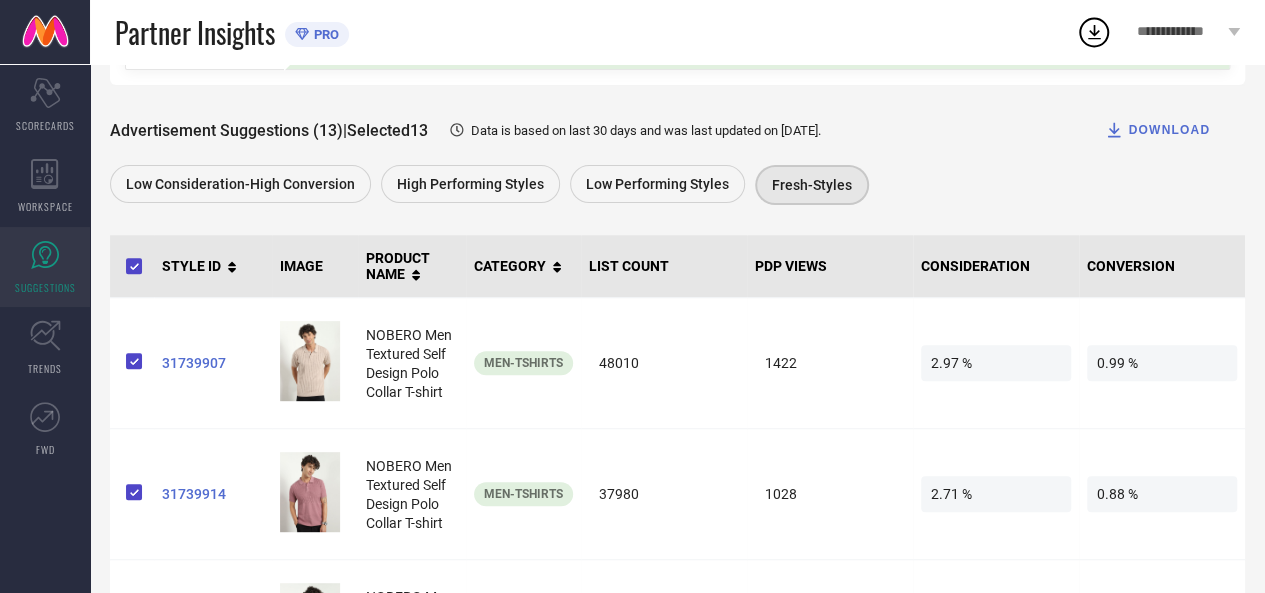 scroll, scrollTop: 0, scrollLeft: 0, axis: both 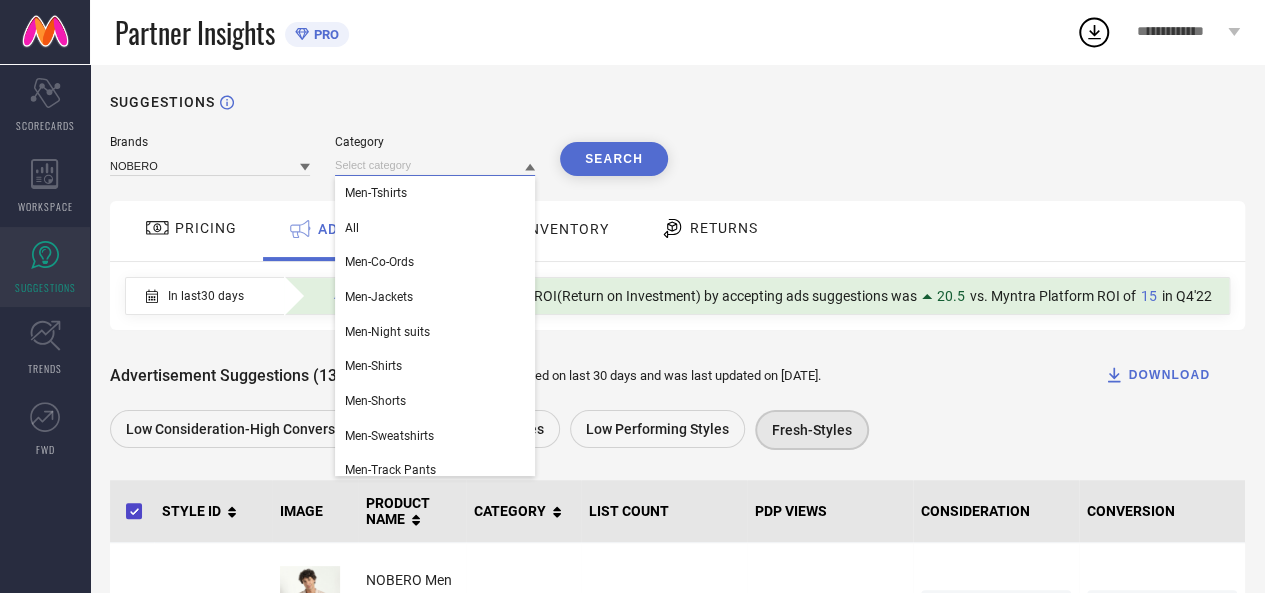 click at bounding box center [435, 165] 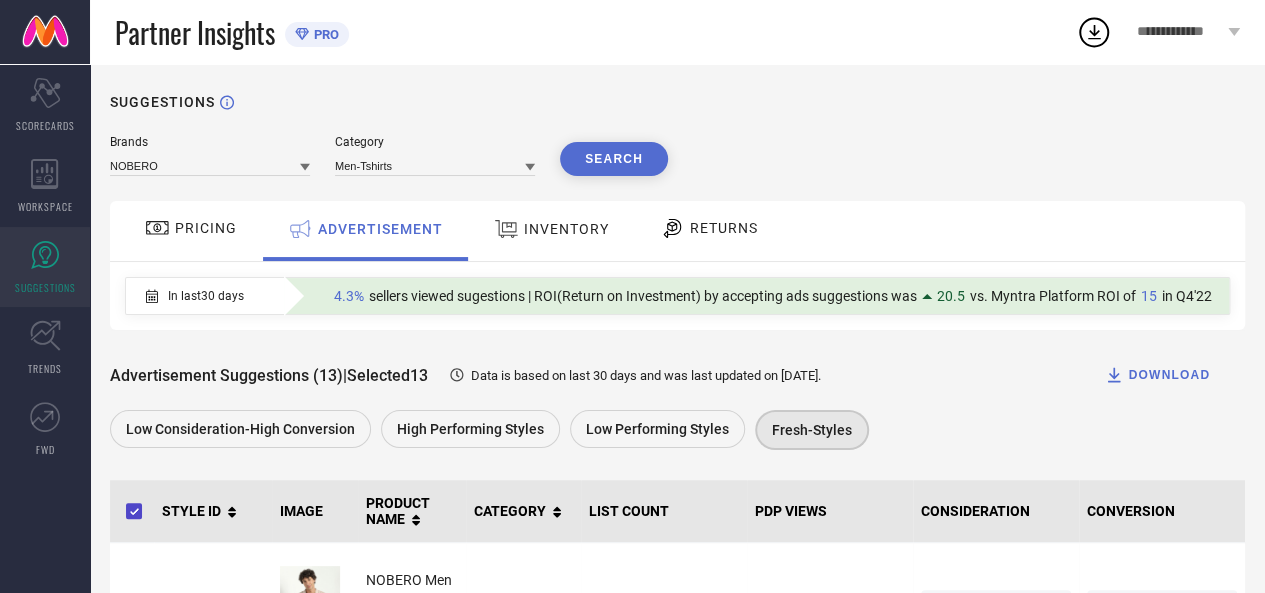 click 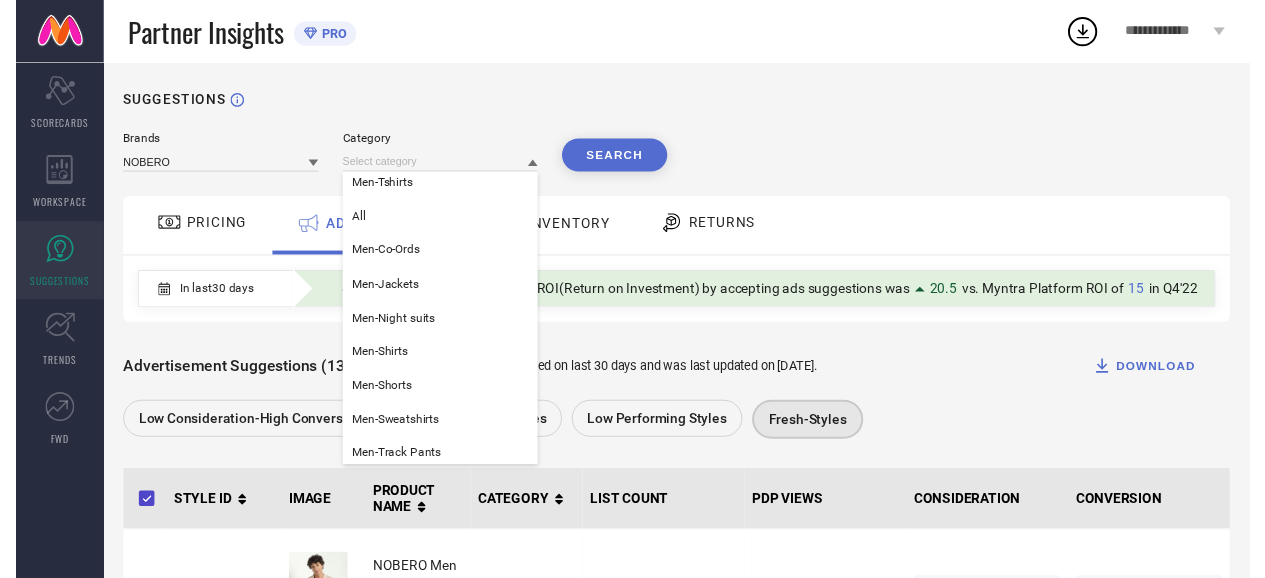 scroll, scrollTop: 0, scrollLeft: 0, axis: both 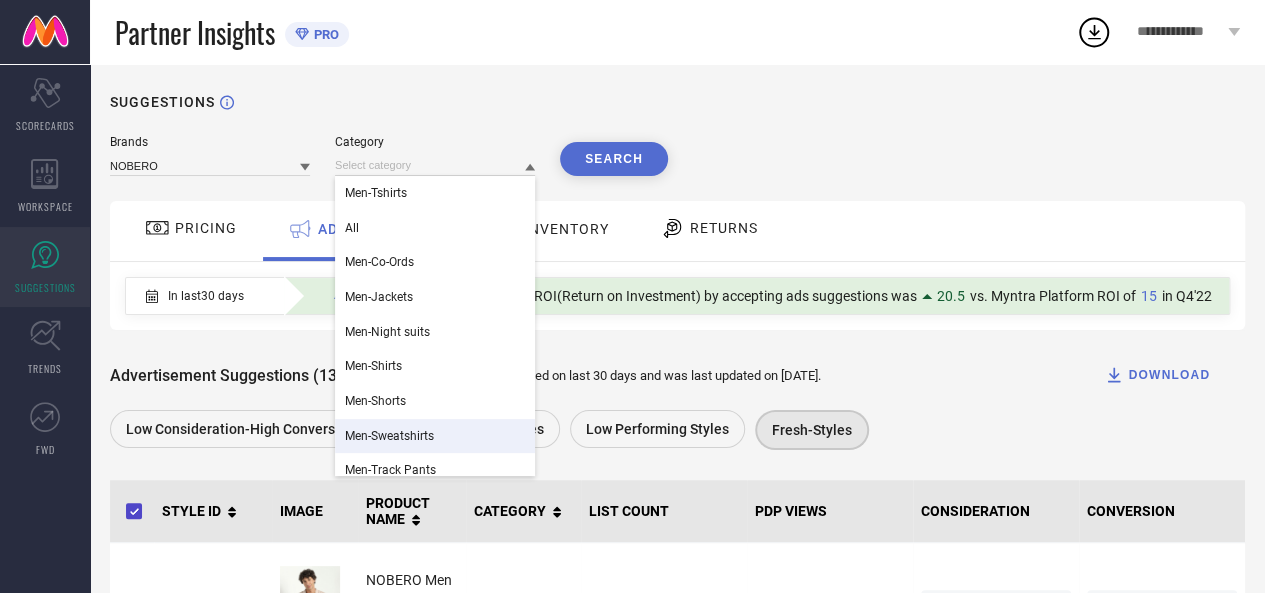 click on "Men-Sweatshirts" at bounding box center (435, 436) 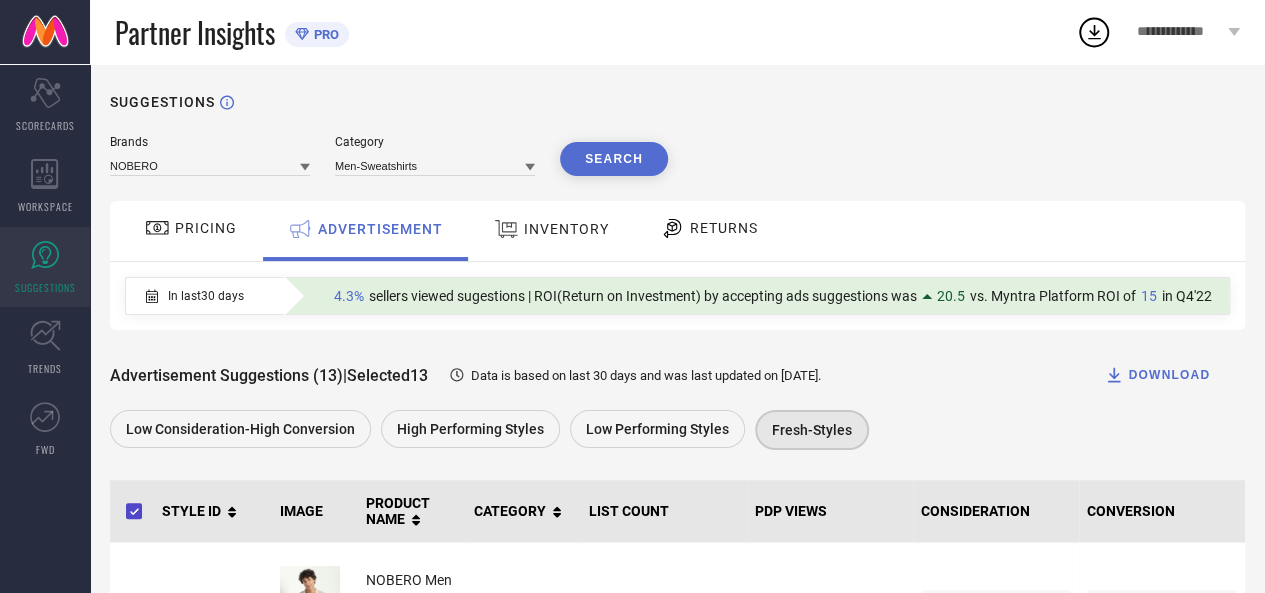 click on "Search" at bounding box center (614, 159) 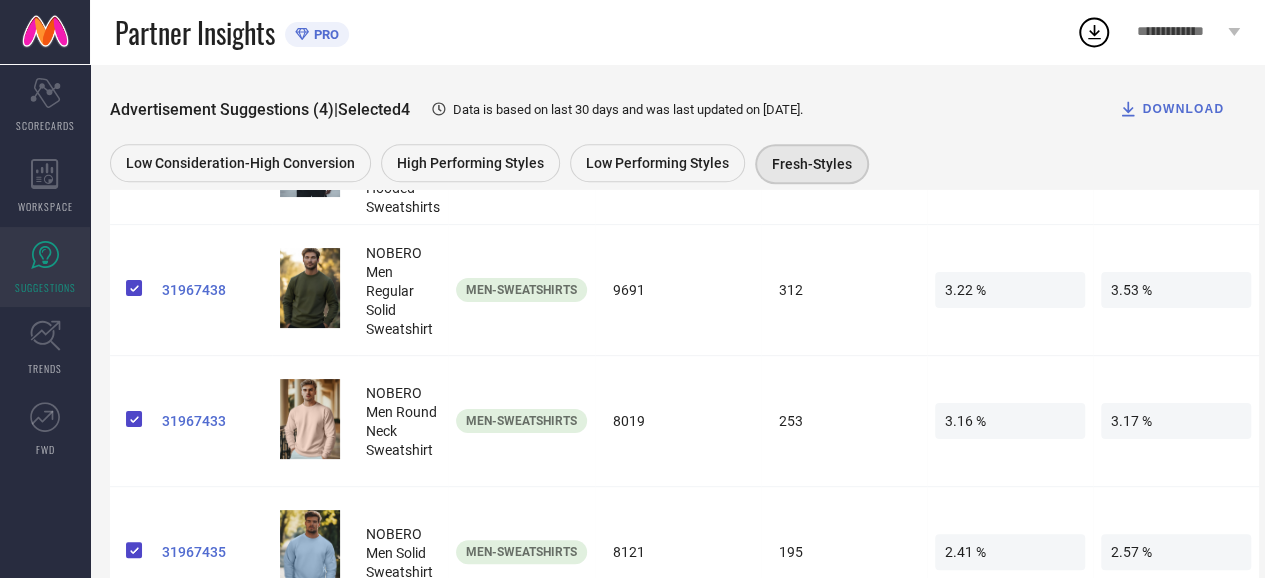 scroll, scrollTop: 0, scrollLeft: 0, axis: both 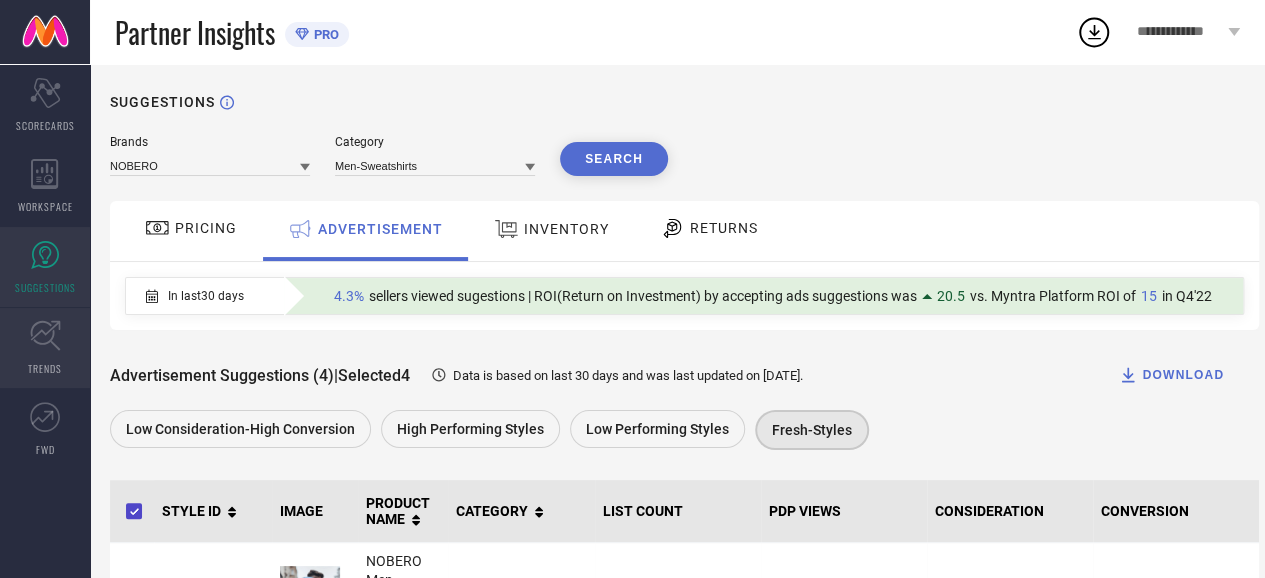 click on "TRENDS" at bounding box center [45, 348] 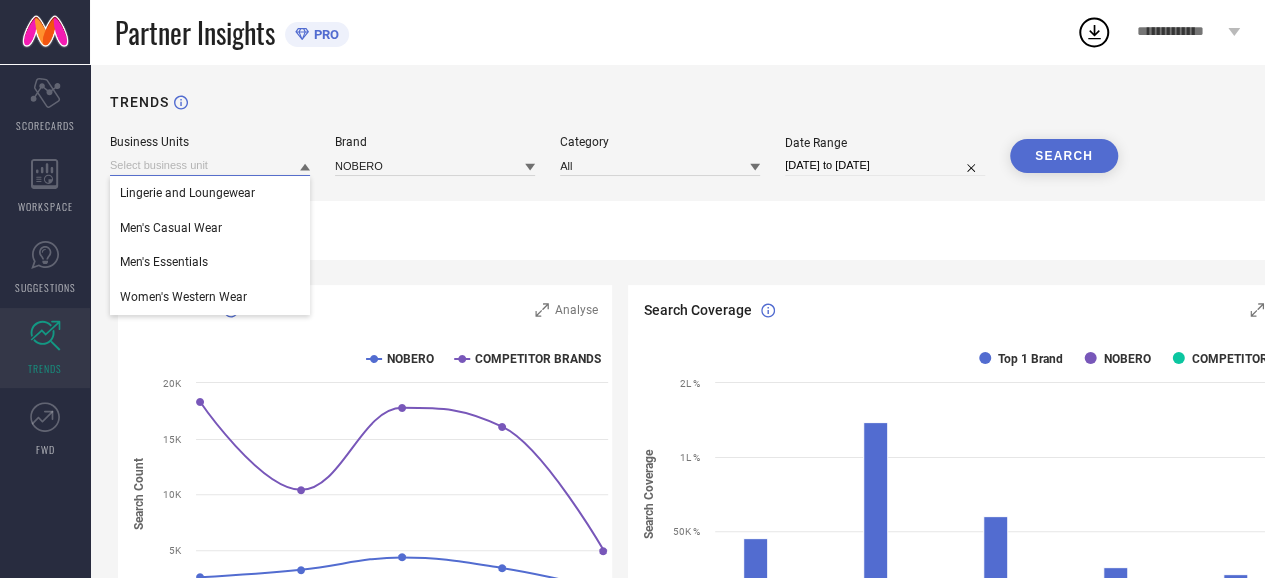 click at bounding box center (210, 165) 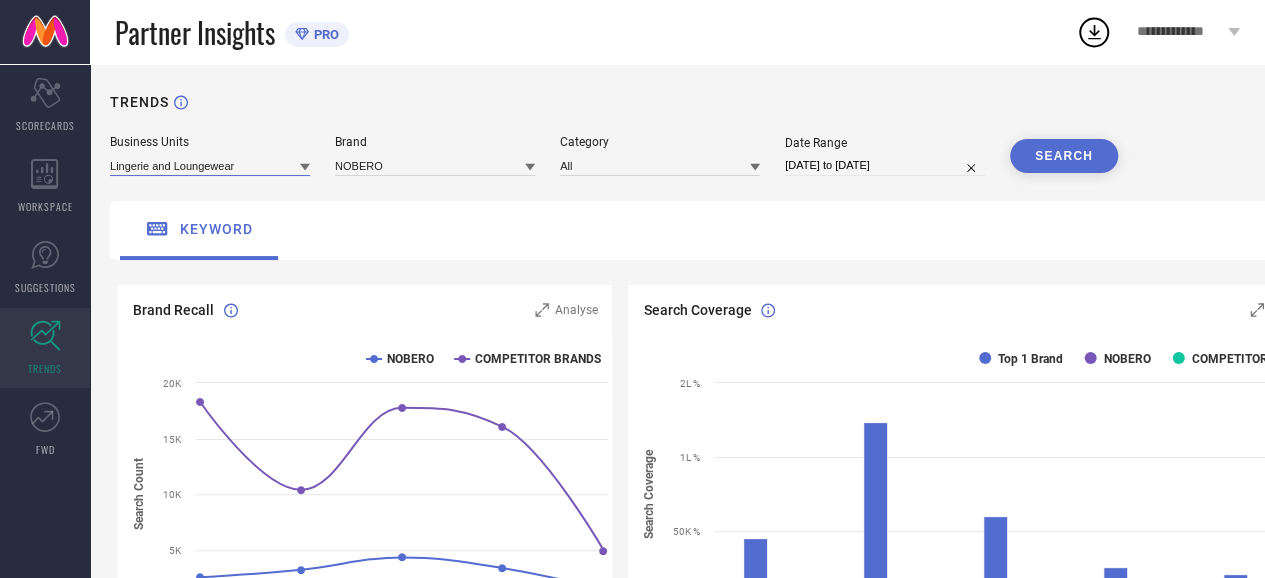 click at bounding box center [210, 165] 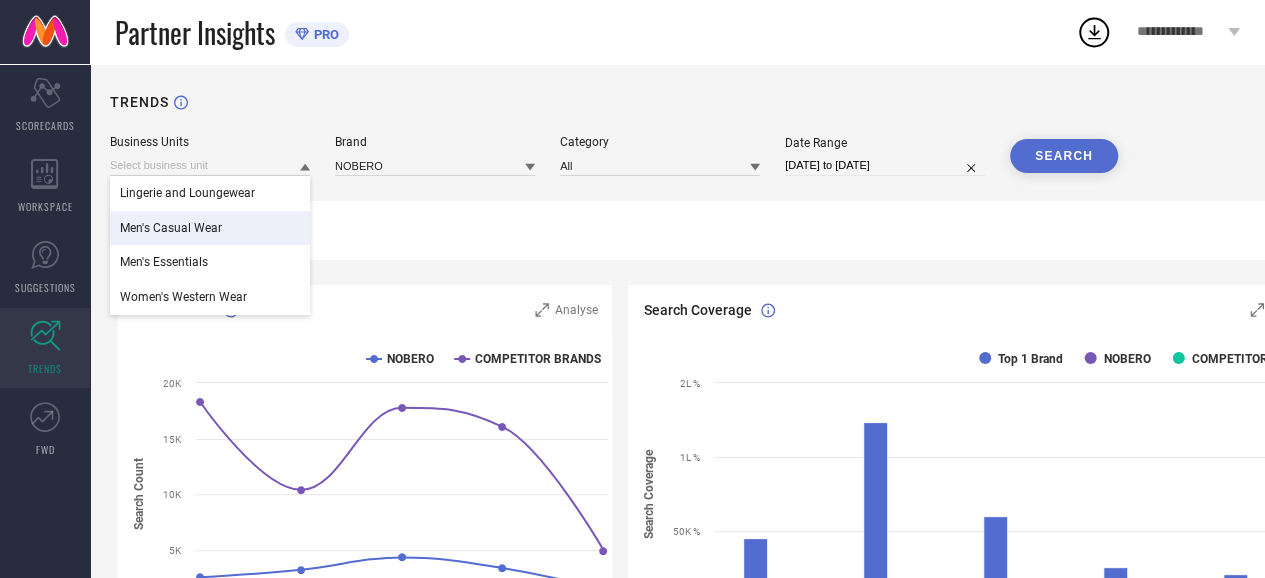 click on "Men's Casual Wear" at bounding box center [210, 228] 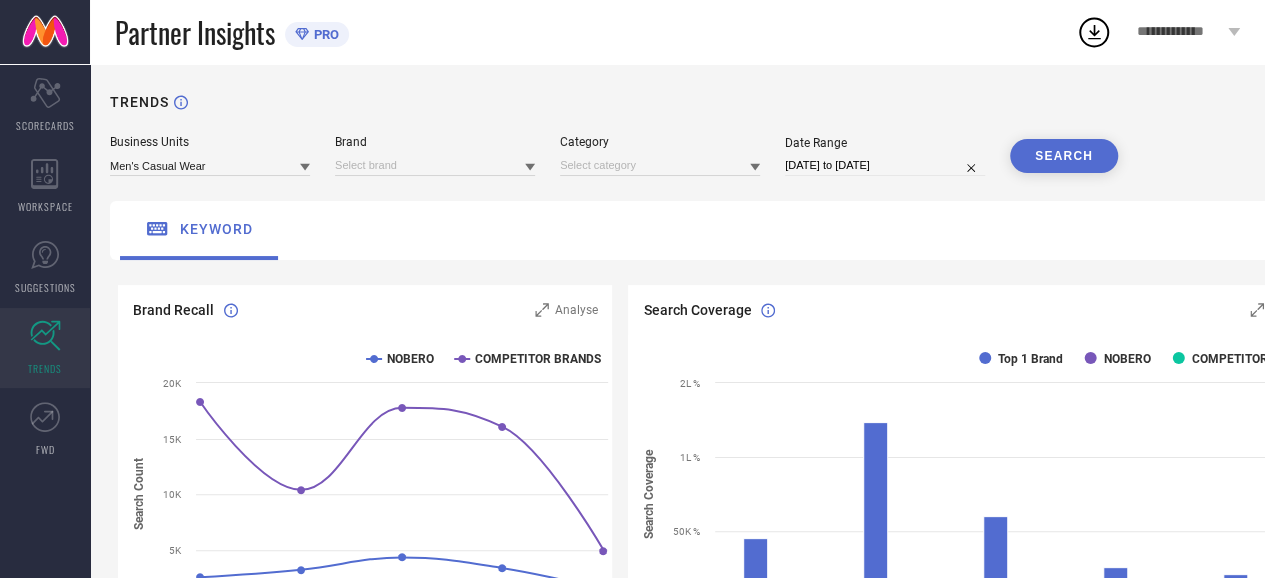 click on "TRENDS Business Units Men's Casual Wear Brand Category Date Range [DATE] to [DATE] SEARCH keyword Brand Recall Analyse Created with Highcharts 9.3.3 Time Aggregate Search Count NOBERO COMPETITOR BRANDS [DATE] [DATE] [DATE] [DATE] [DATE] 0 5K 10K 15K 20K Search Coverage Analyse Created with Highcharts 9.3.3 Time Aggregate Search Coverage Top 1 Brand NOBERO COMPETITOR BRANDS [DATE] [DATE] [DATE] [DATE] [DATE] 0 50K % 1L % 2L % Search Density   DOWNLOAD In Top 50 Results In Top 100 Results In Top 200 Results" at bounding box center (722, 568) 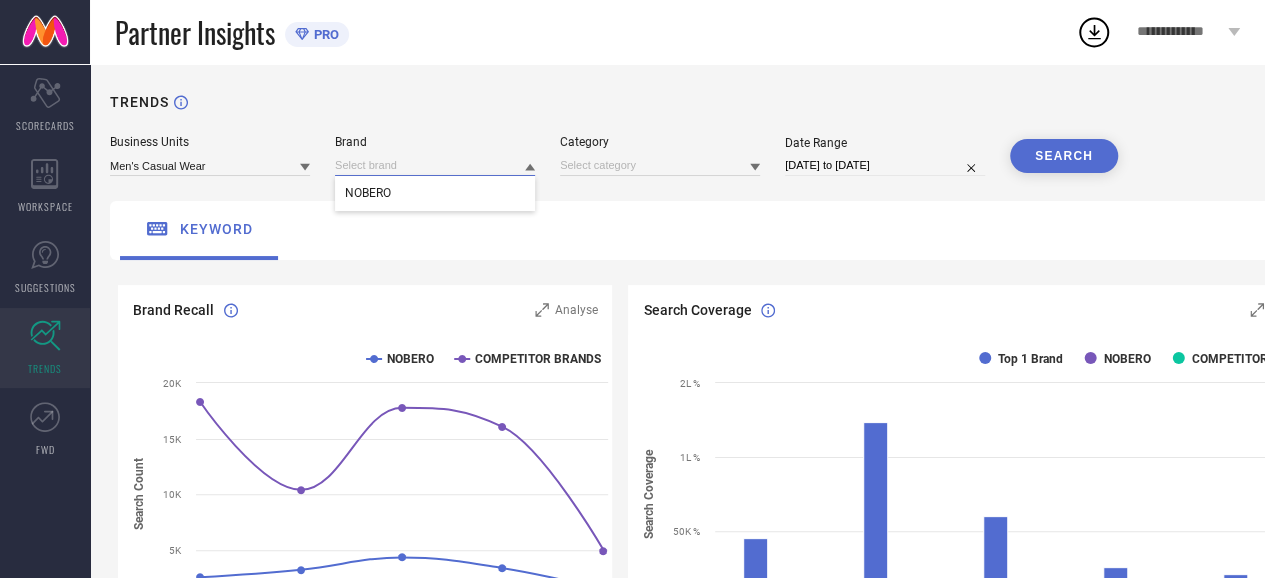 click at bounding box center [435, 165] 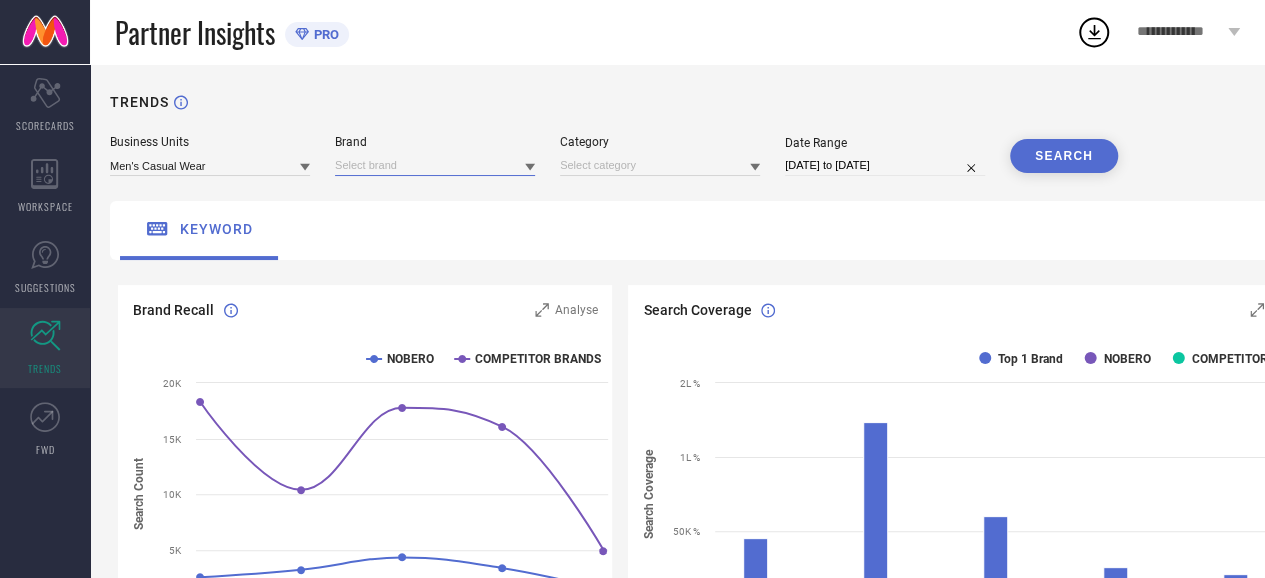 click at bounding box center [435, 165] 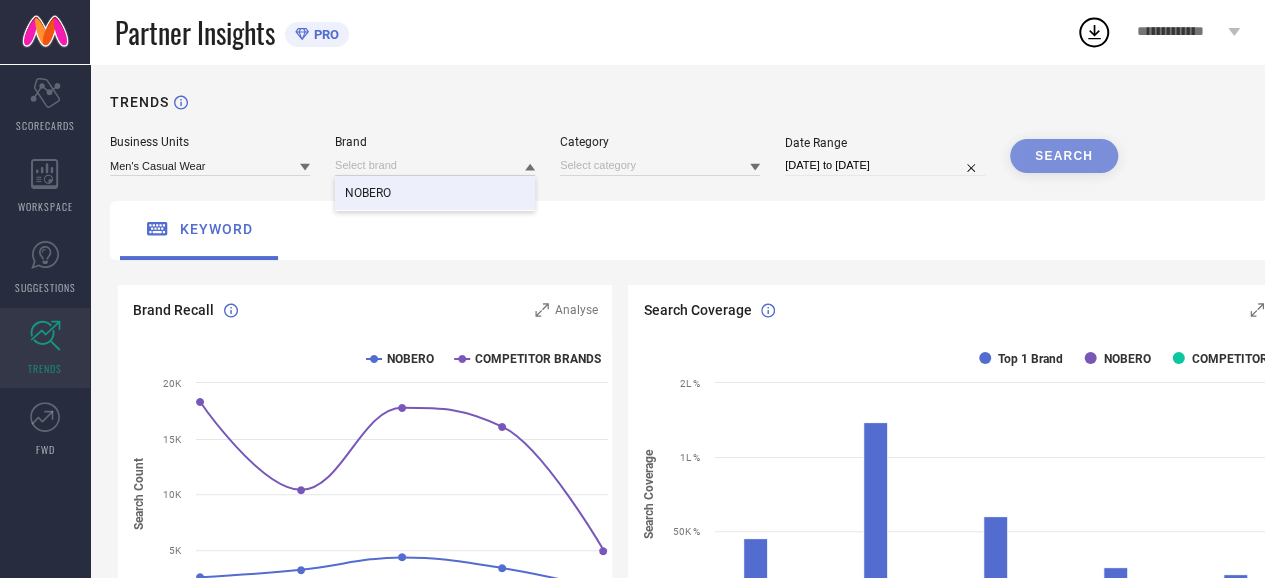click on "NOBERO" at bounding box center (435, 193) 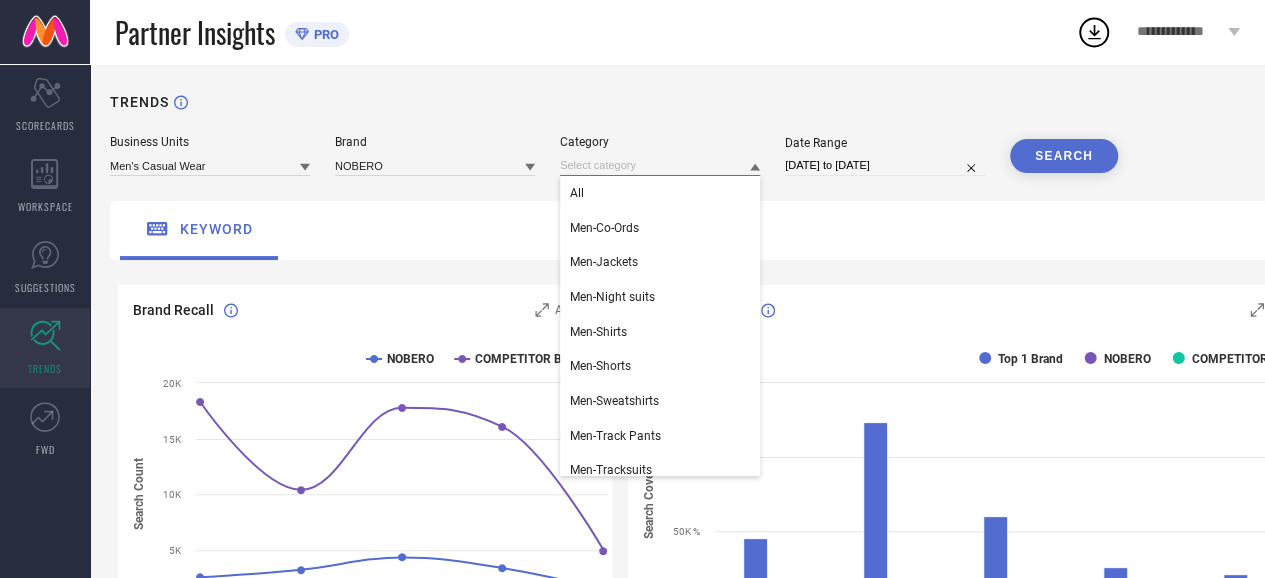 click at bounding box center [660, 165] 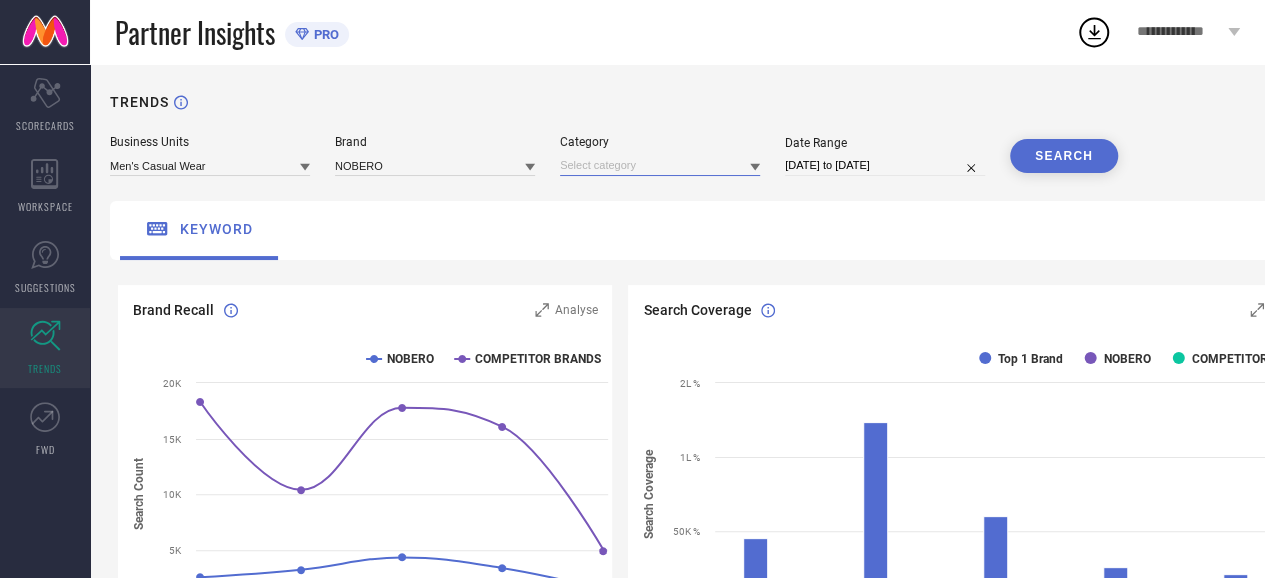 click at bounding box center [660, 165] 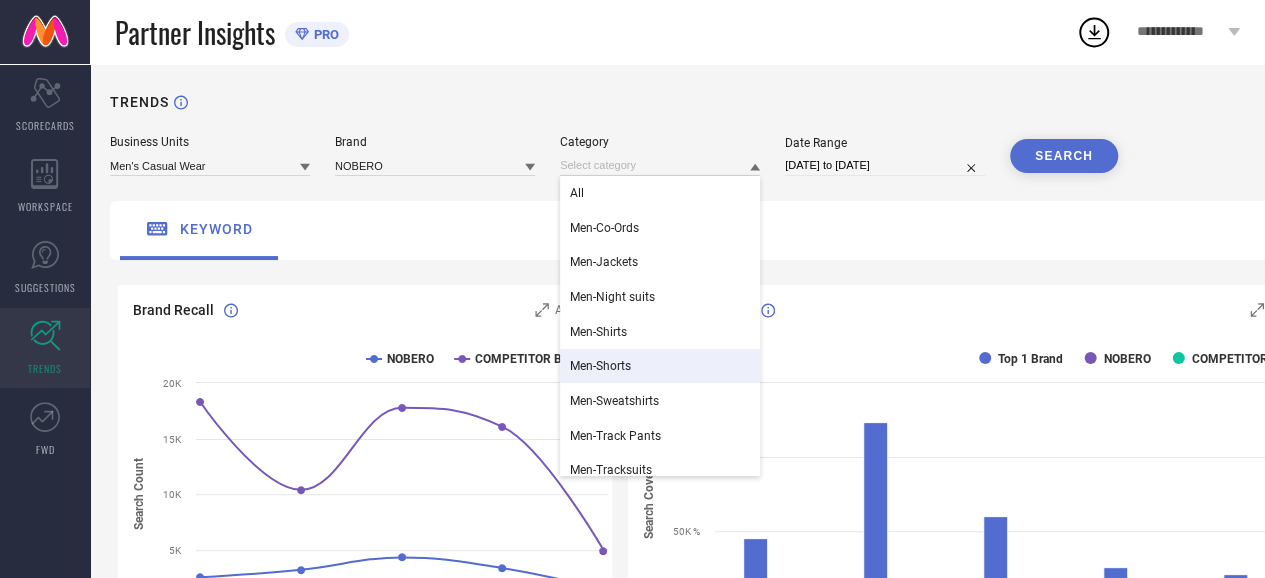 click on "Men-Shorts" at bounding box center (660, 366) 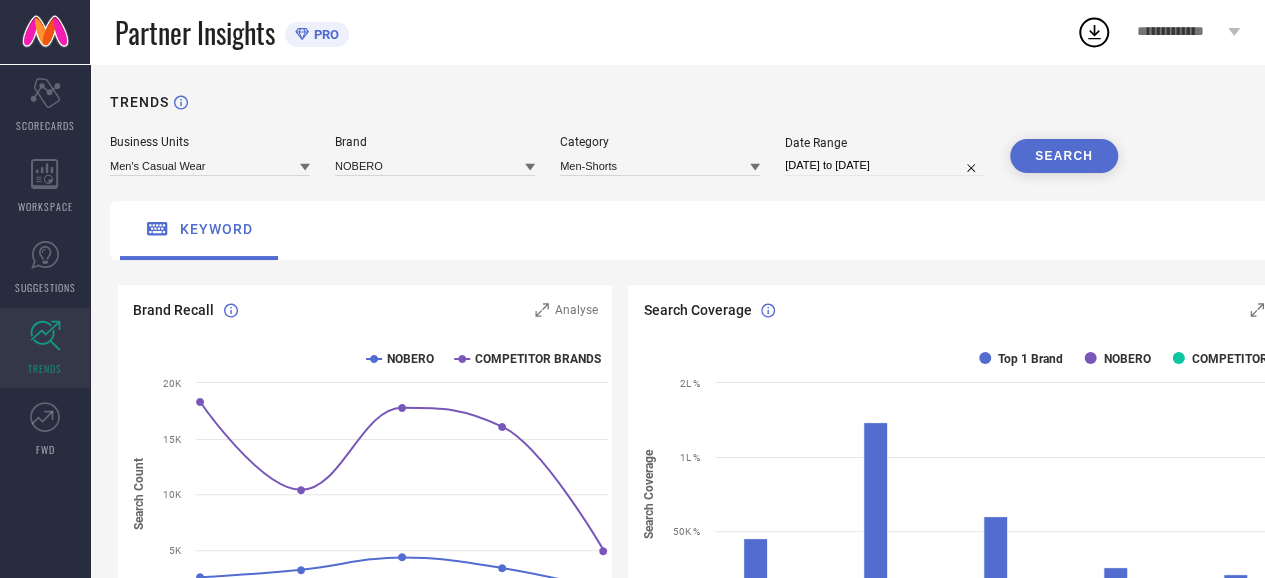 click on "SEARCH" at bounding box center [1064, 156] 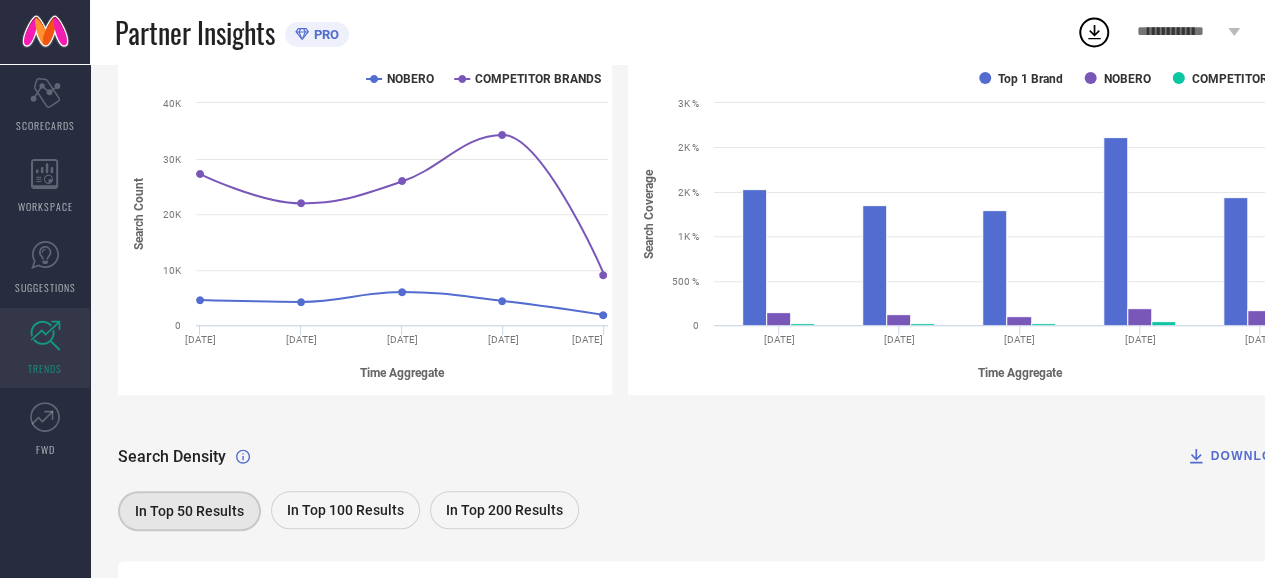scroll, scrollTop: 280, scrollLeft: 0, axis: vertical 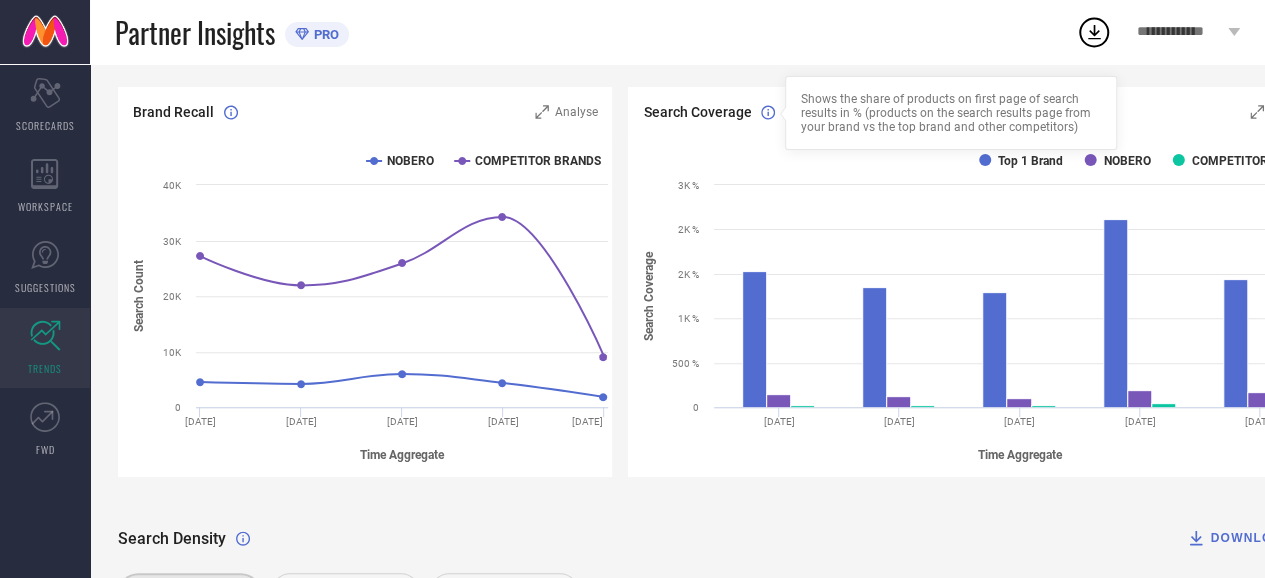 click 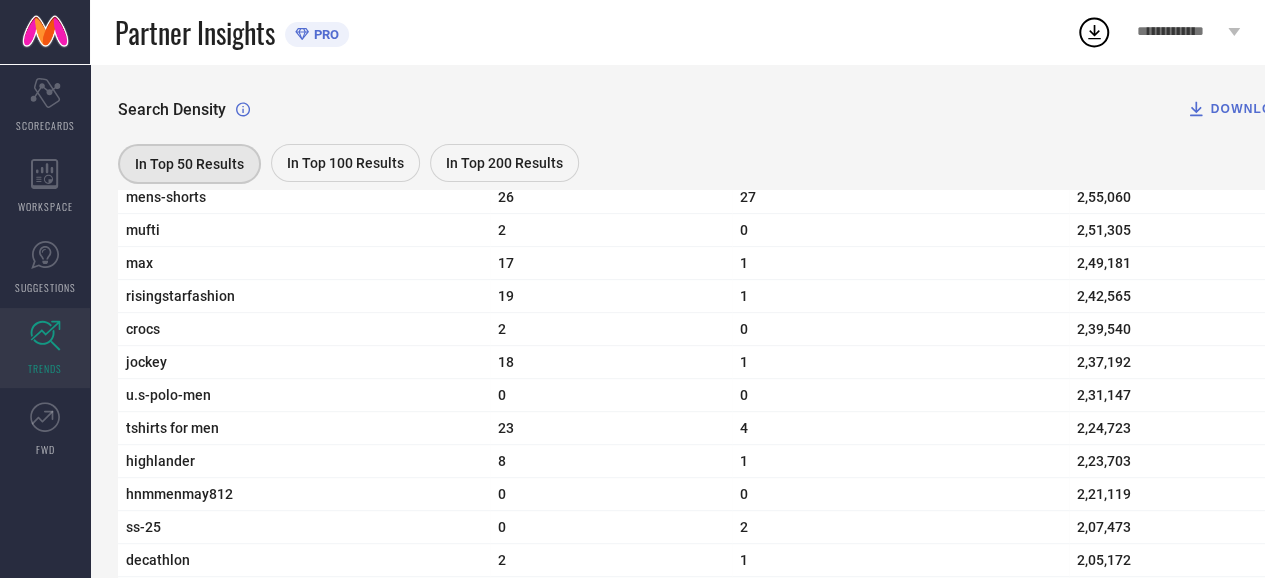 scroll, scrollTop: 0, scrollLeft: 0, axis: both 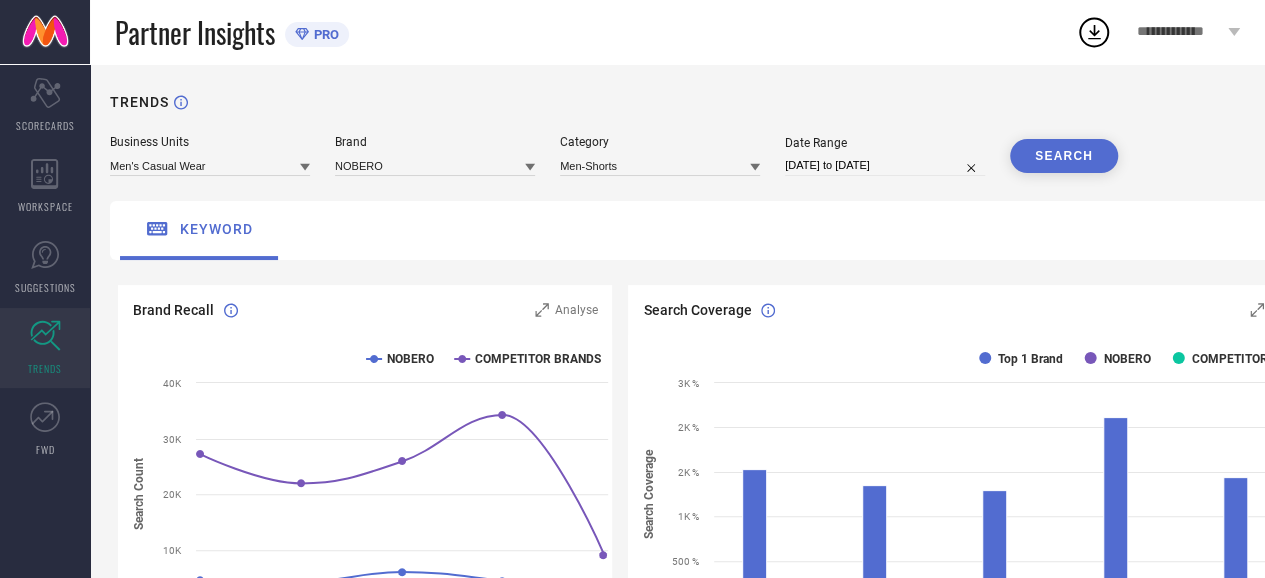 click on "TRENDS Business Units Men's Casual Wear Brand NOBERO Category Men-Shorts Date Range [DATE] to [DATE] SEARCH keyword Brand Recall Analyse Created with Highcharts 9.3.3 Time Aggregate Search Count NOBERO COMPETITOR BRANDS [DATE] [DATE] [DATE] [DATE] [DATE] 0 10K 20K 30K 40K Search Coverage Analyse Created with Highcharts 9.3.3 Time Aggregate Search Coverage Top 1 Brand NOBERO COMPETITOR BRANDS [DATE] [DATE] [DATE] [DATE] [DATE] 0 500 % 1K % 2K % 2K % 3K % Week from [DATE] ●  NOBERO:  163.9  % Search Density   DOWNLOAD In Top 50 Results In Top 100 Results In Top 200 Results KEYWORD STYLE DENSITY   COMPETING PRODUCTS   SEARCH VOLUME   myntra 26 27 7,70,63,247 womens-western-wear 2 1 1,78,56,888 fwdgenzcollection 1 19 91,44,341 kids 2 3 90,95,212 footwear 1 0 85,78,522 women-ethnic-wear 0 0 80,55,442 accessories 0 0 76,29,793 men 20 8 69,27,572 personal-care 0 0 65,23,694 fusion-wear 0 0 58,62,926 women-footwear 2 0 56,04,941 mens-apparel 26 20 52,48,803 4" at bounding box center (722, 3825) 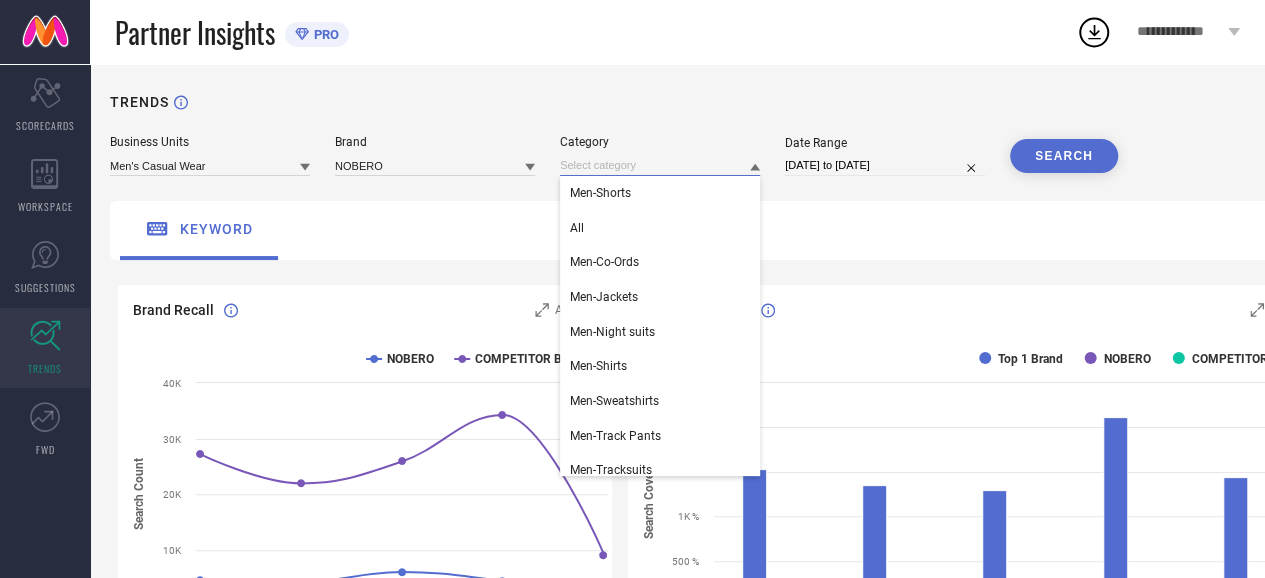 click at bounding box center [660, 165] 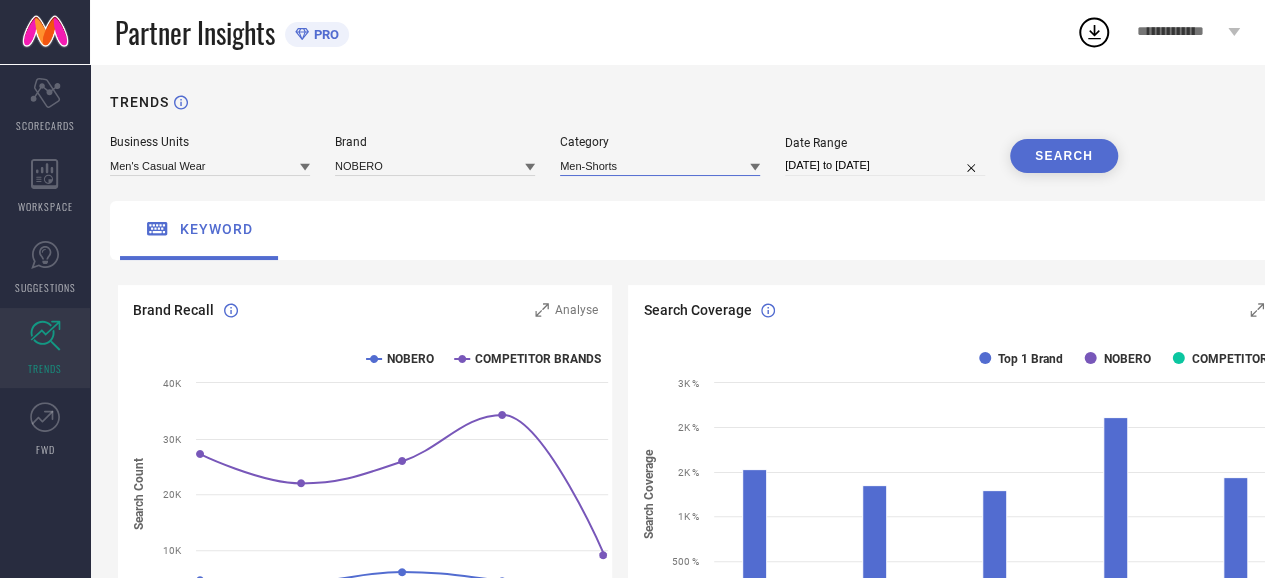 click at bounding box center [660, 165] 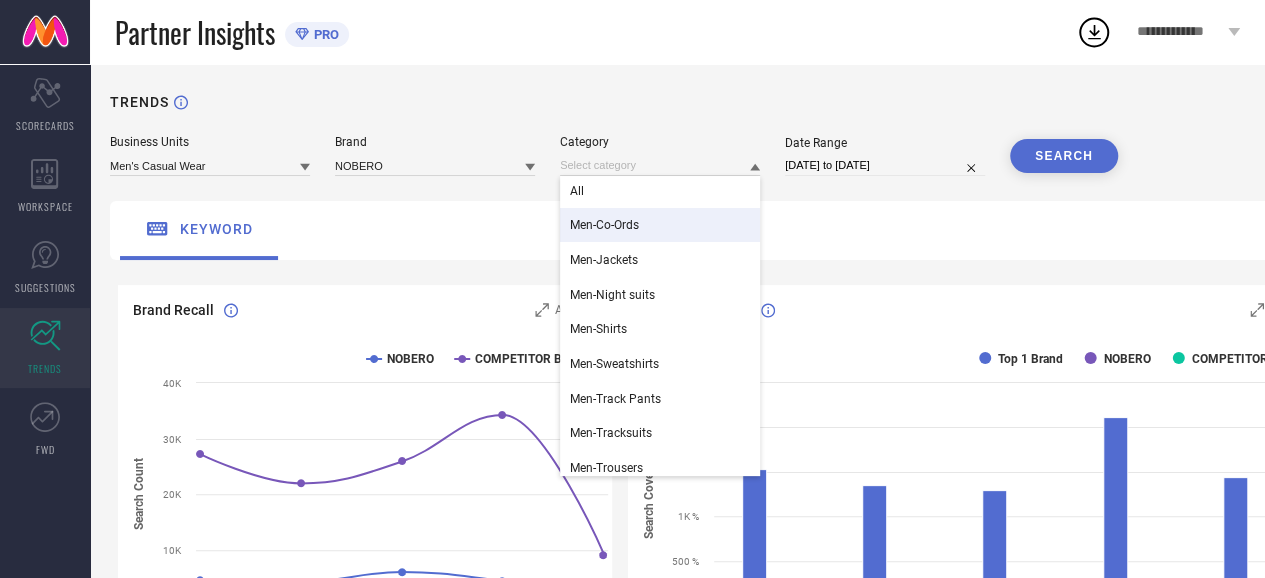 scroll, scrollTop: 39, scrollLeft: 0, axis: vertical 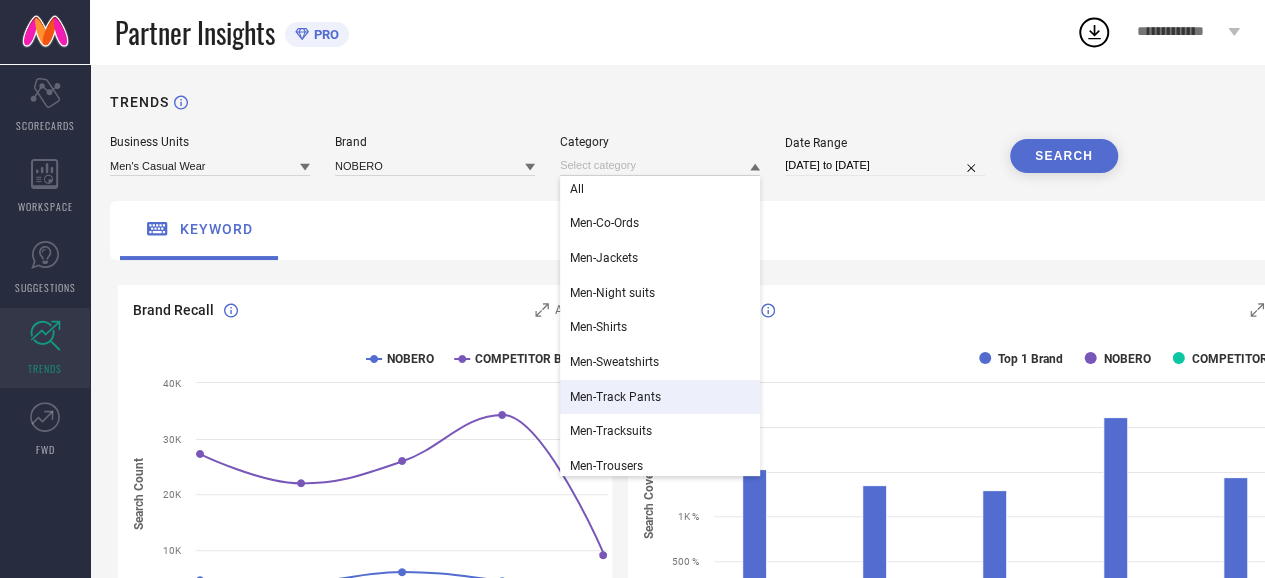 click on "Men-Track Pants" at bounding box center [660, 397] 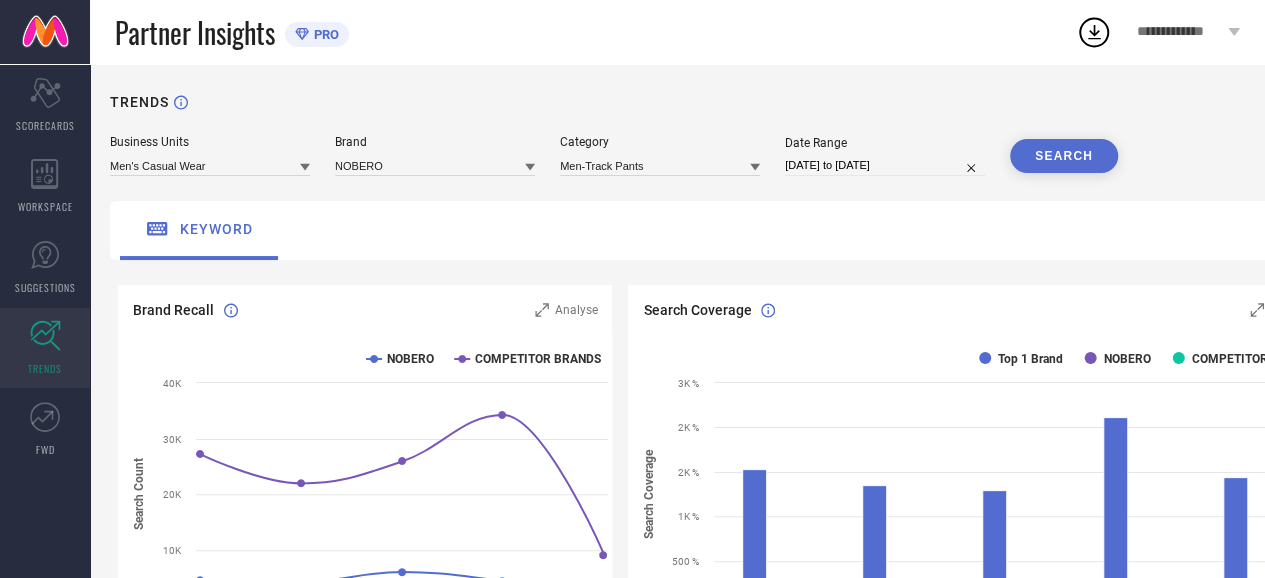 click on "SEARCH" at bounding box center (1064, 156) 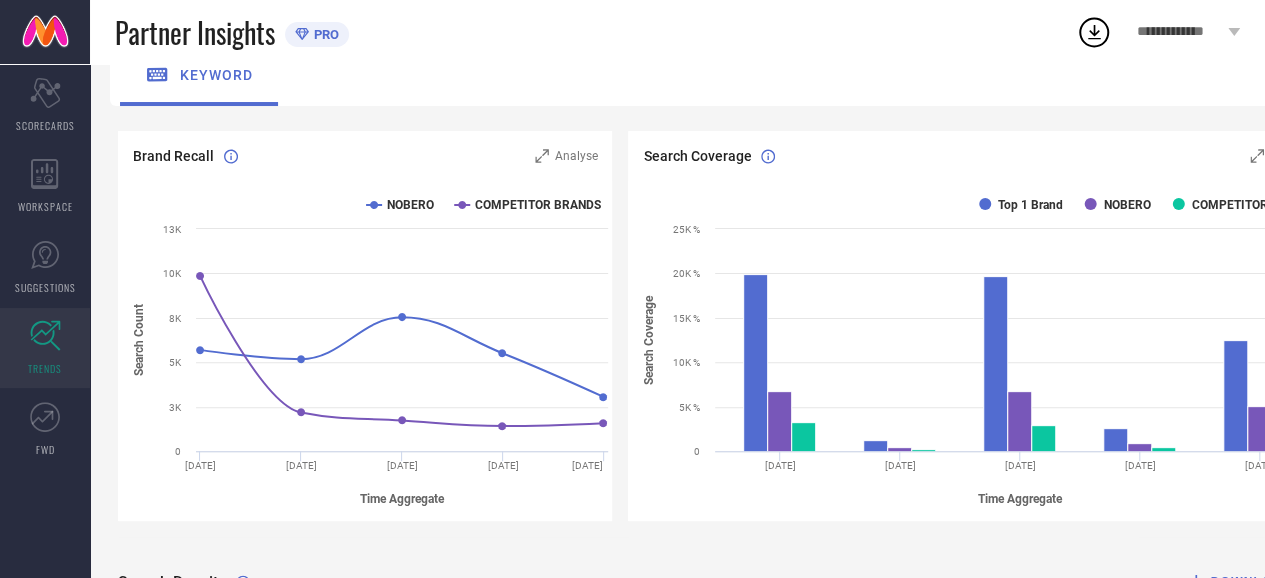 scroll, scrollTop: 177, scrollLeft: 0, axis: vertical 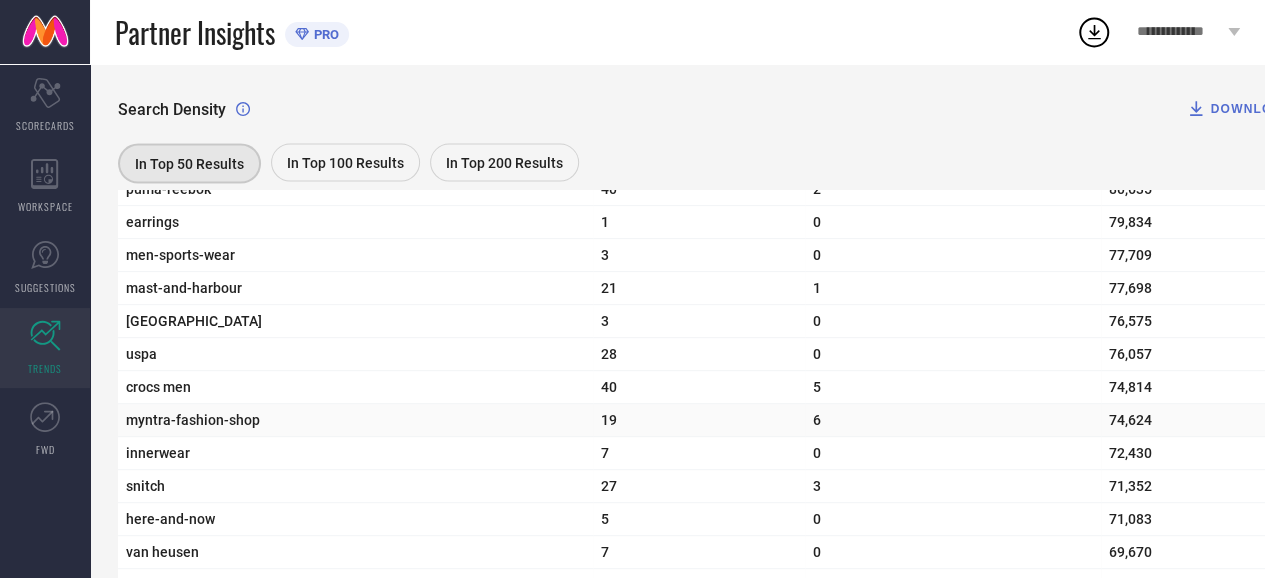 click on "74,624" at bounding box center (1214, 420) 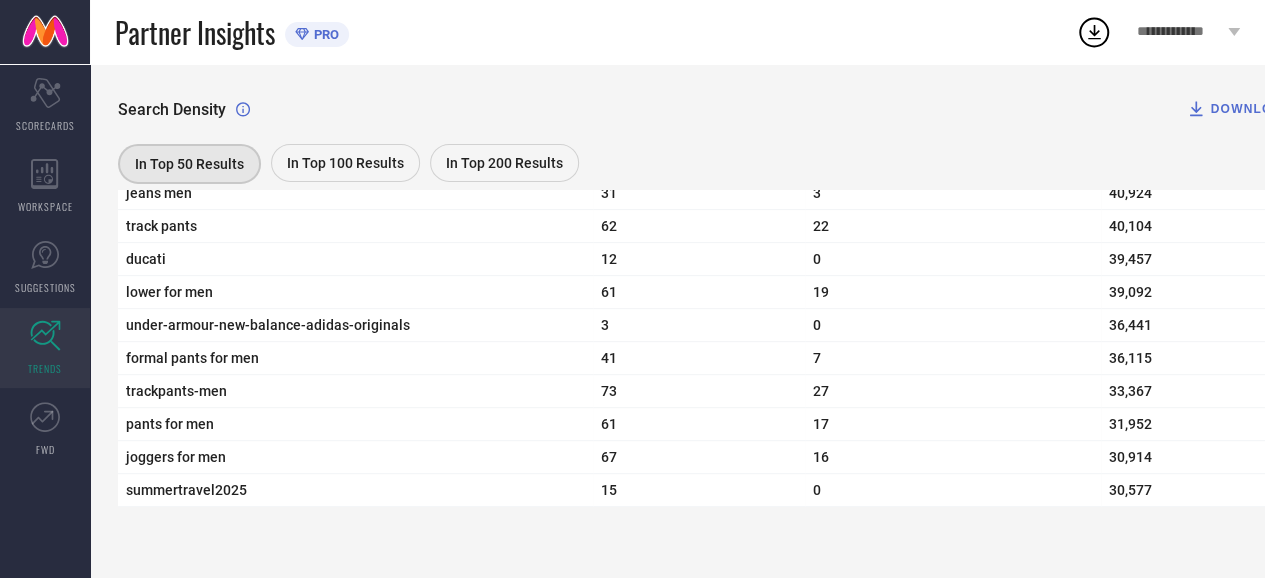 scroll, scrollTop: 1213, scrollLeft: 0, axis: vertical 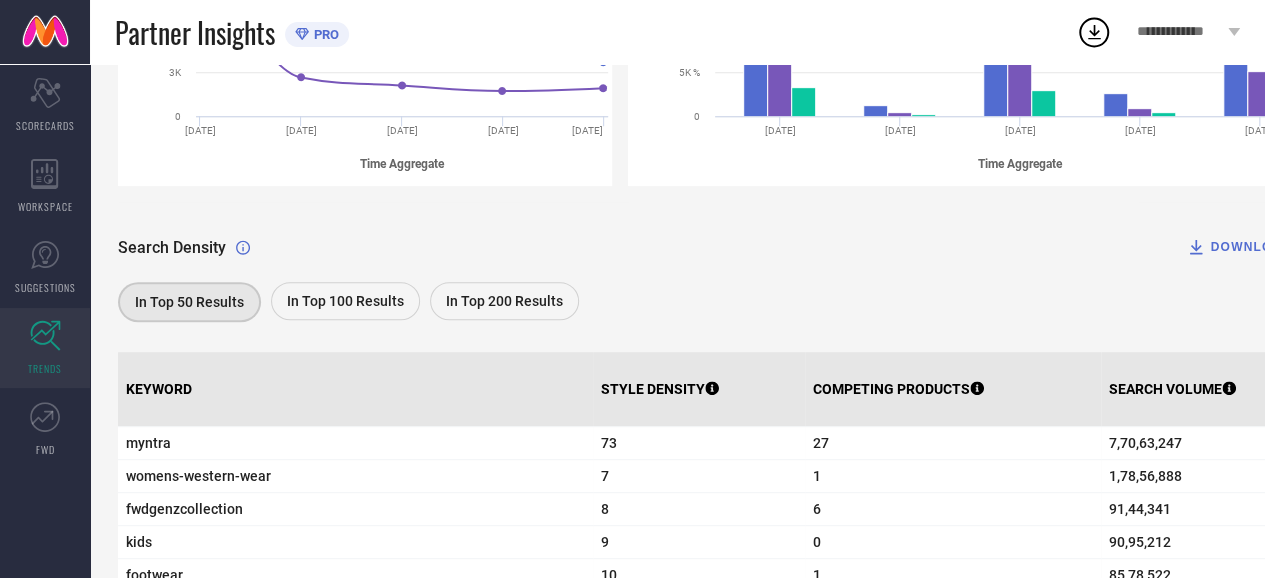 click on "In Top 100 Results" at bounding box center [345, 301] 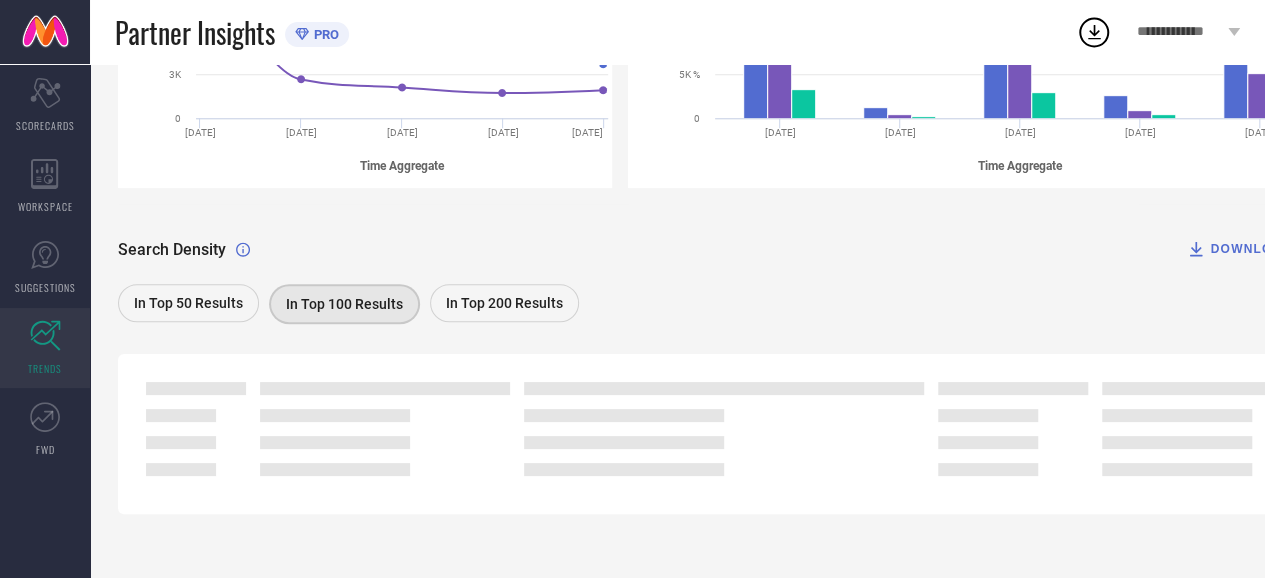 scroll, scrollTop: 496, scrollLeft: 0, axis: vertical 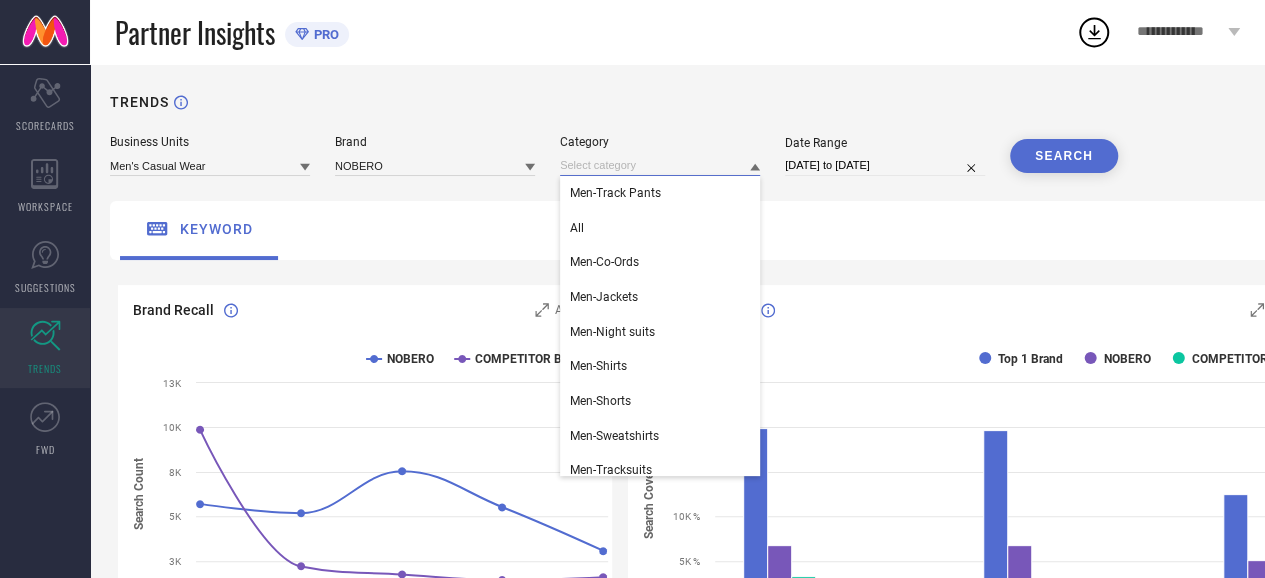 click at bounding box center [660, 165] 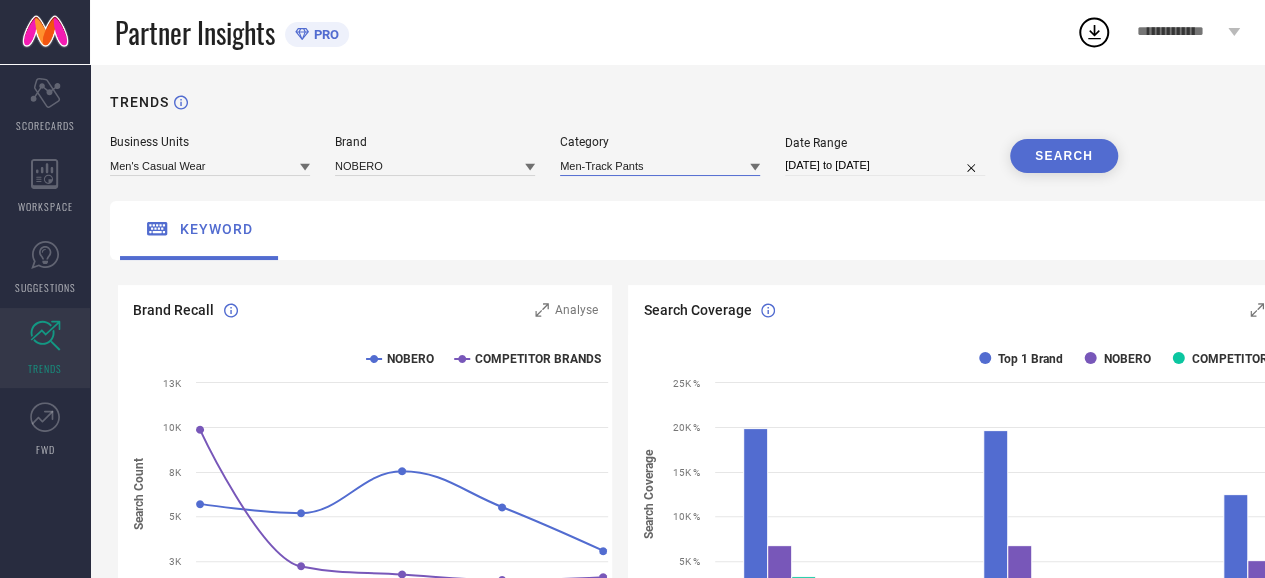 click at bounding box center (660, 165) 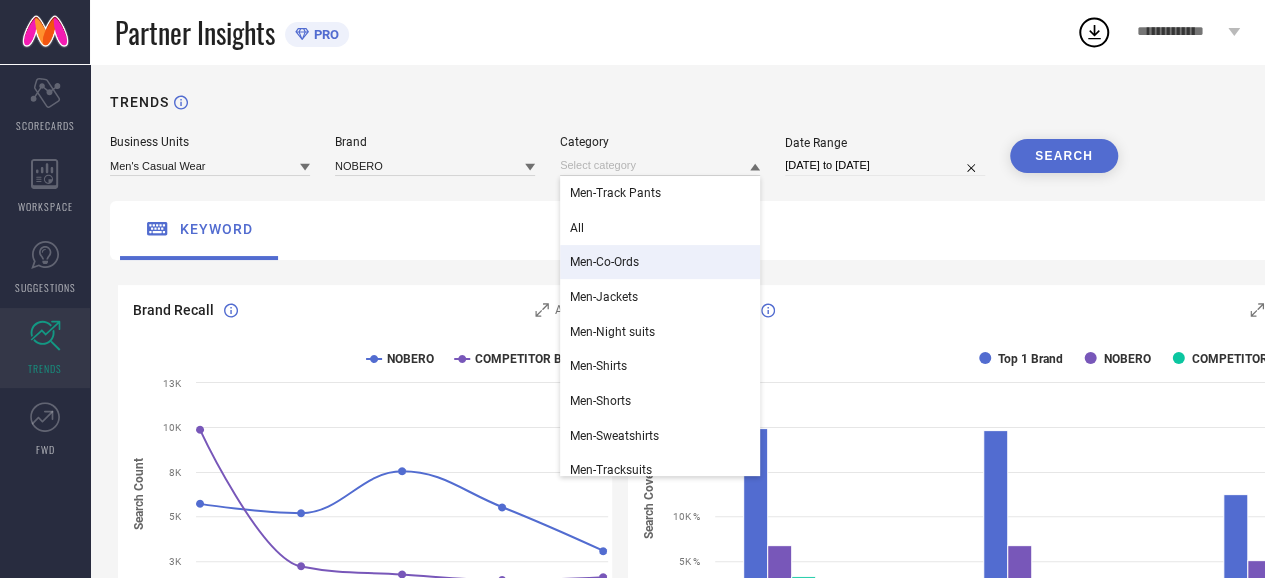 click on "Men-Co-Ords" at bounding box center [604, 262] 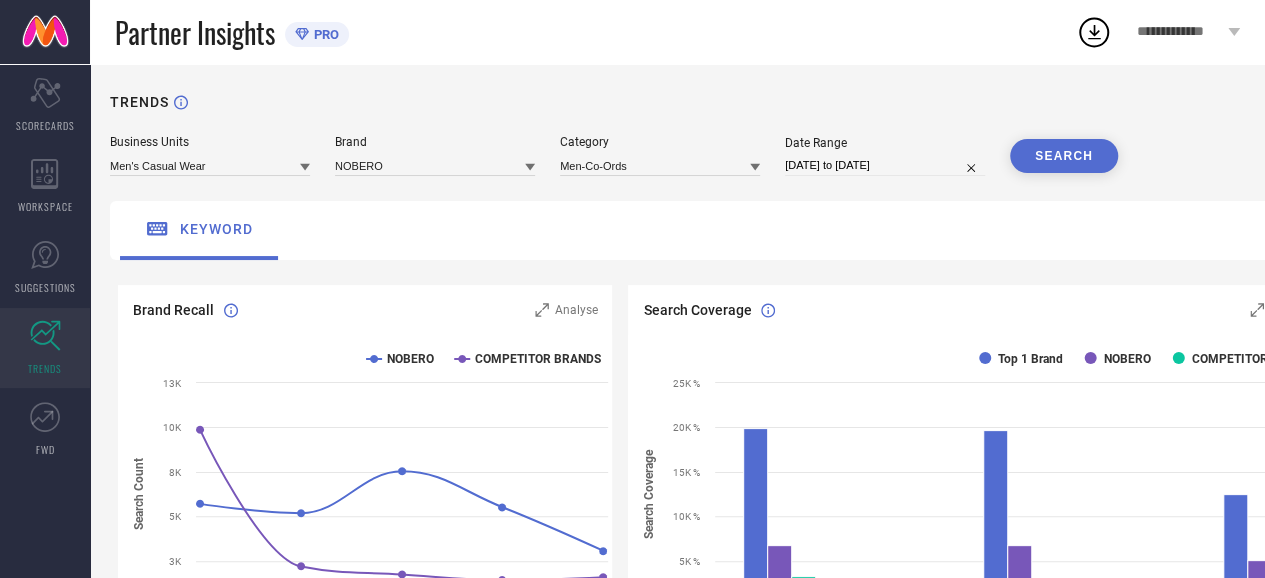 click on "SEARCH" at bounding box center [1064, 156] 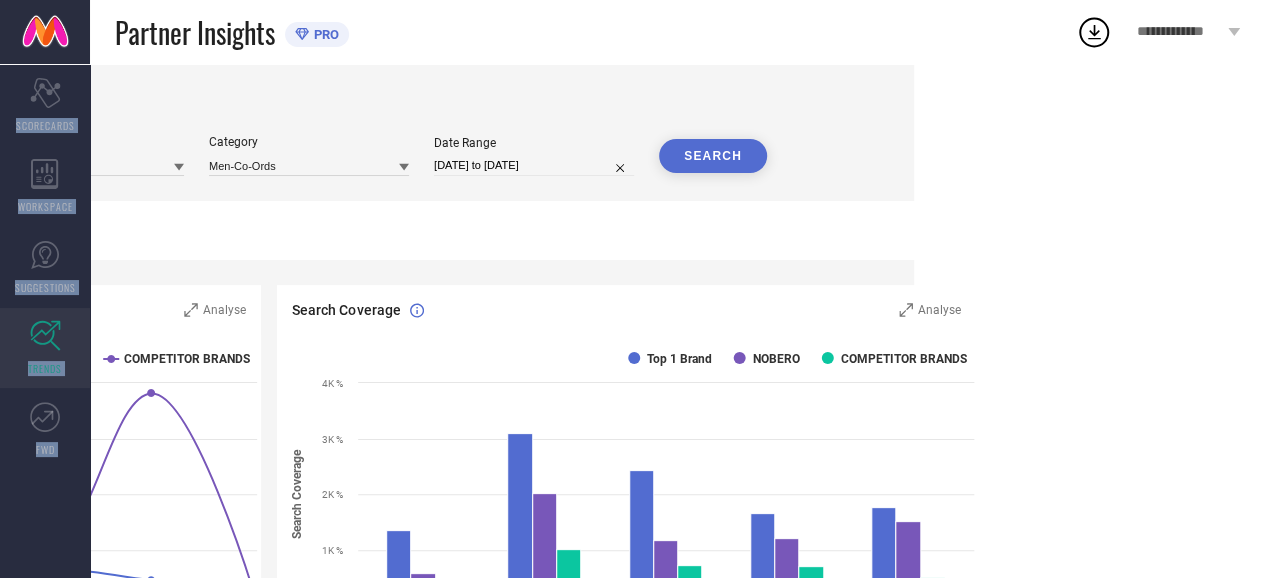 scroll, scrollTop: 0, scrollLeft: 428, axis: horizontal 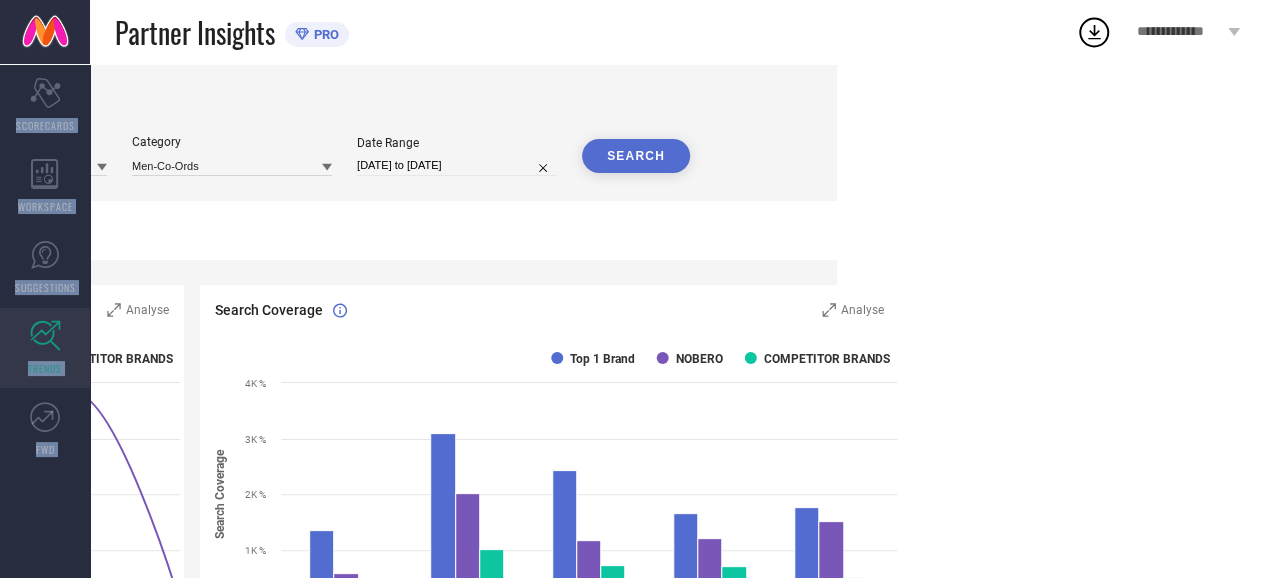 drag, startPoint x: 1263, startPoint y: 55, endPoint x: 1278, endPoint y: 116, distance: 62.817196 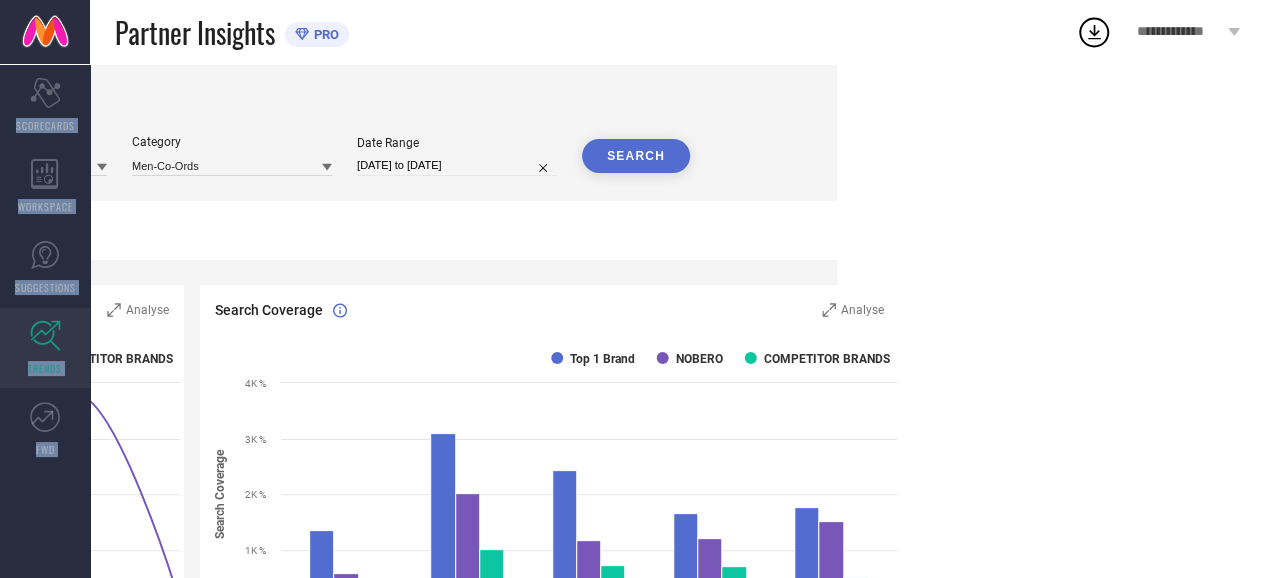 click on "**********" at bounding box center [204, 289] 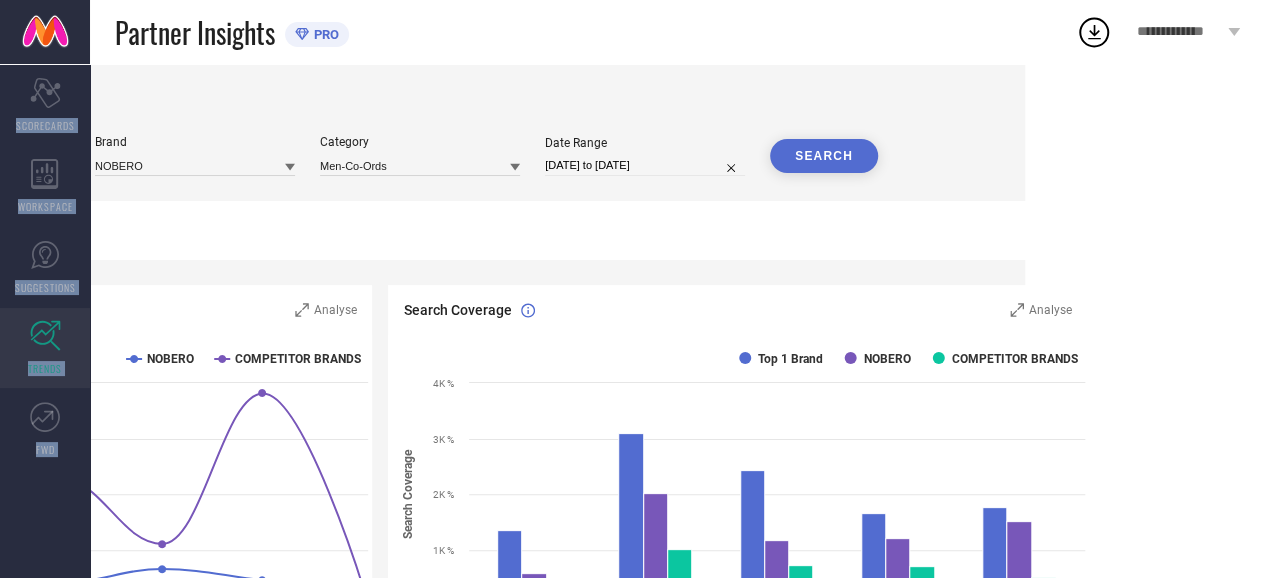 scroll, scrollTop: 0, scrollLeft: 0, axis: both 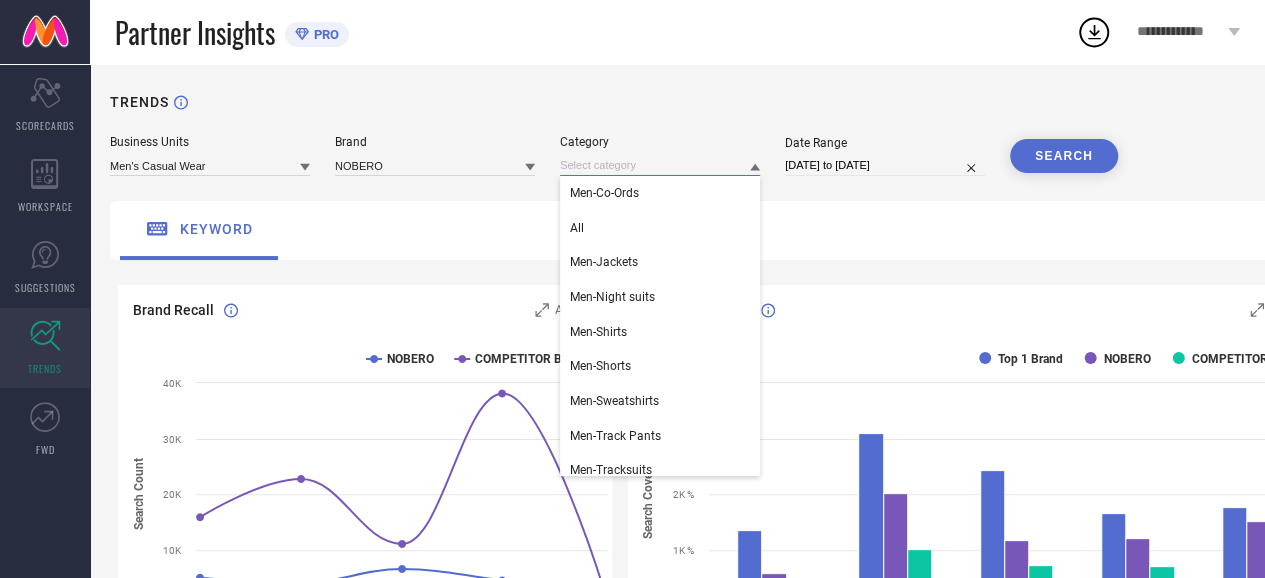 click at bounding box center [660, 165] 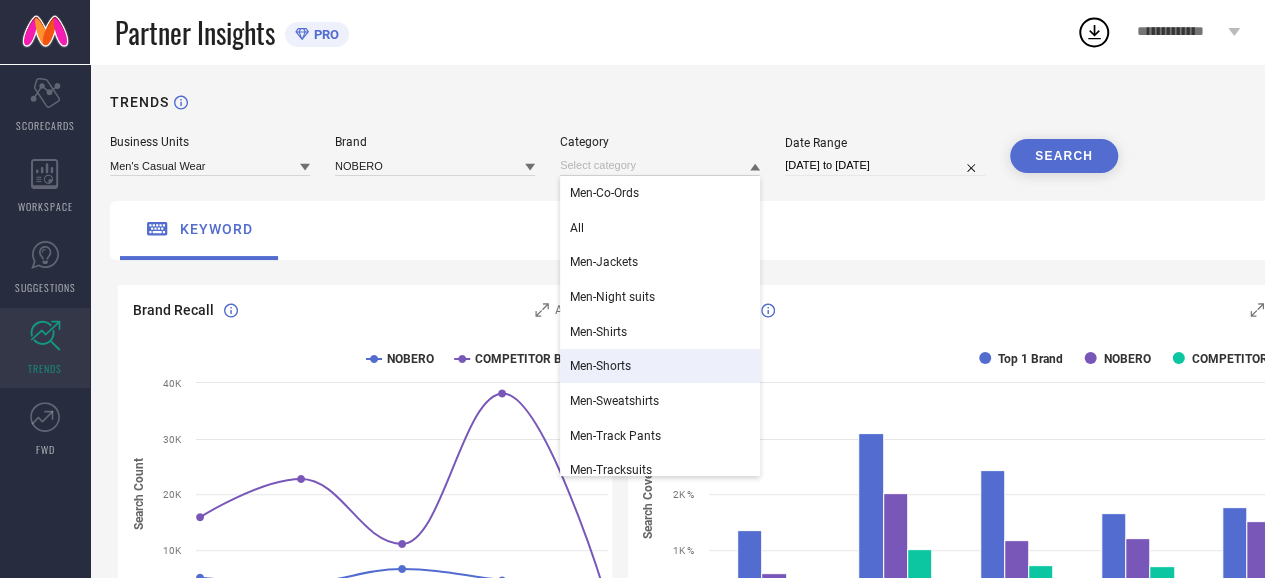 click on "Men-Shorts" at bounding box center [660, 366] 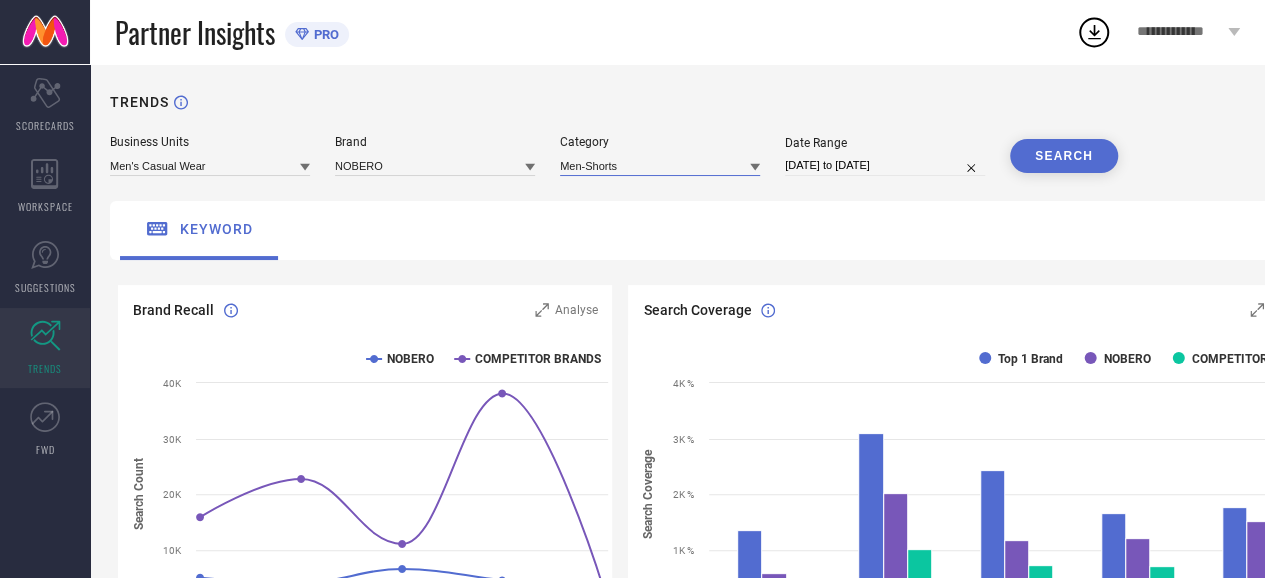 click at bounding box center (660, 165) 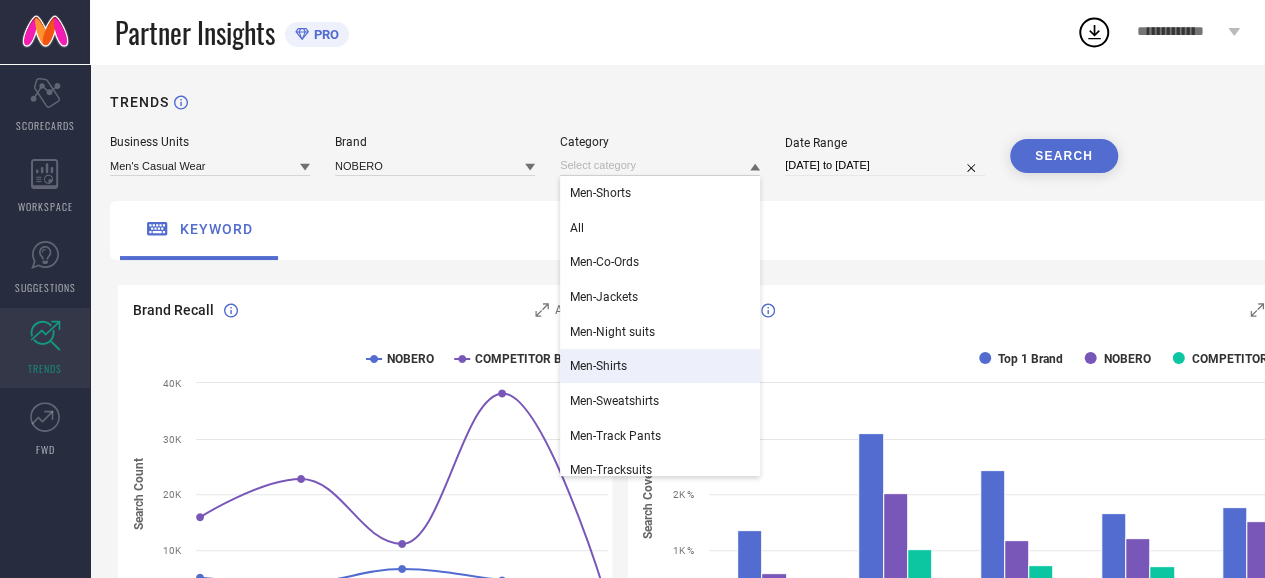 click on "Men-Shirts" at bounding box center (660, 366) 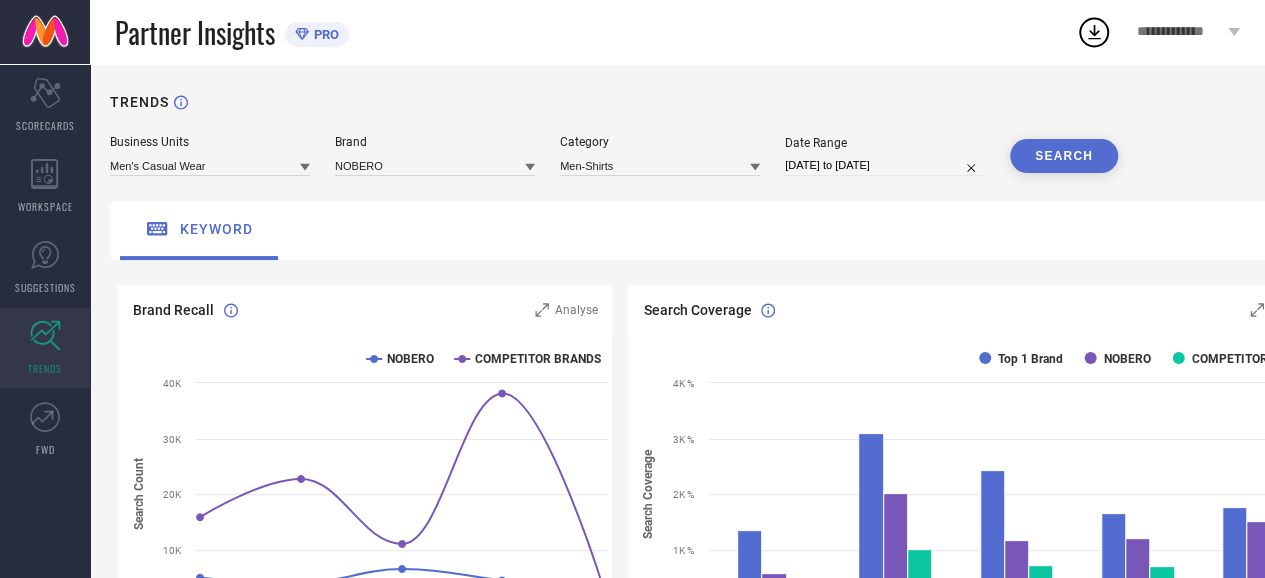click on "SEARCH" at bounding box center (1064, 156) 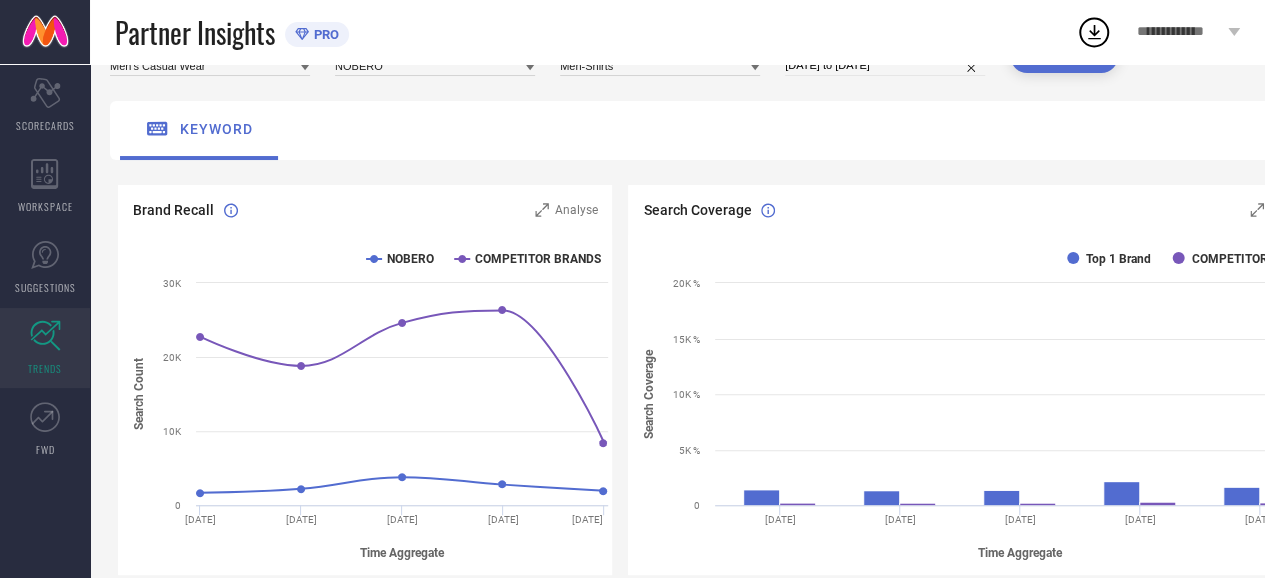 scroll, scrollTop: 102, scrollLeft: 0, axis: vertical 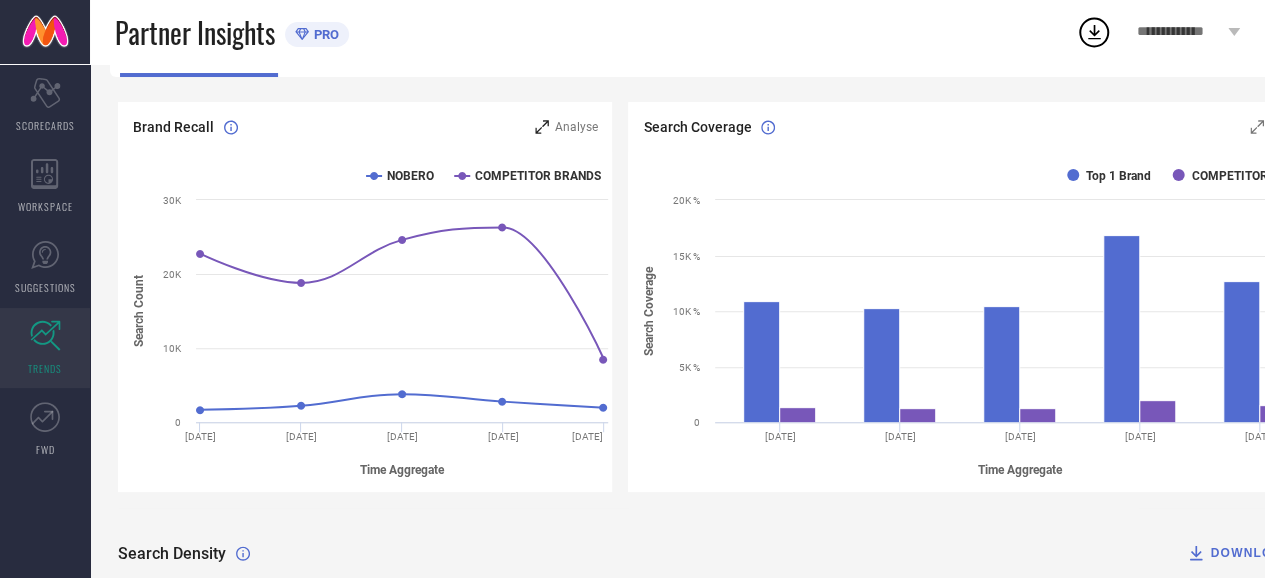 click on "Analyse" at bounding box center (575, 127) 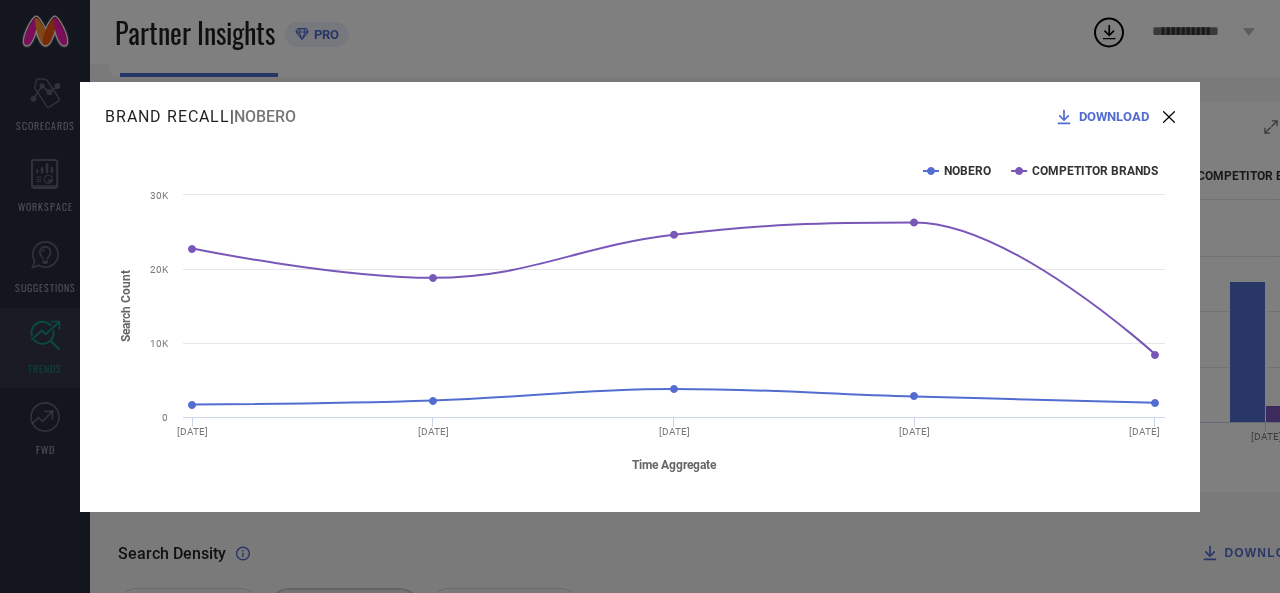 click 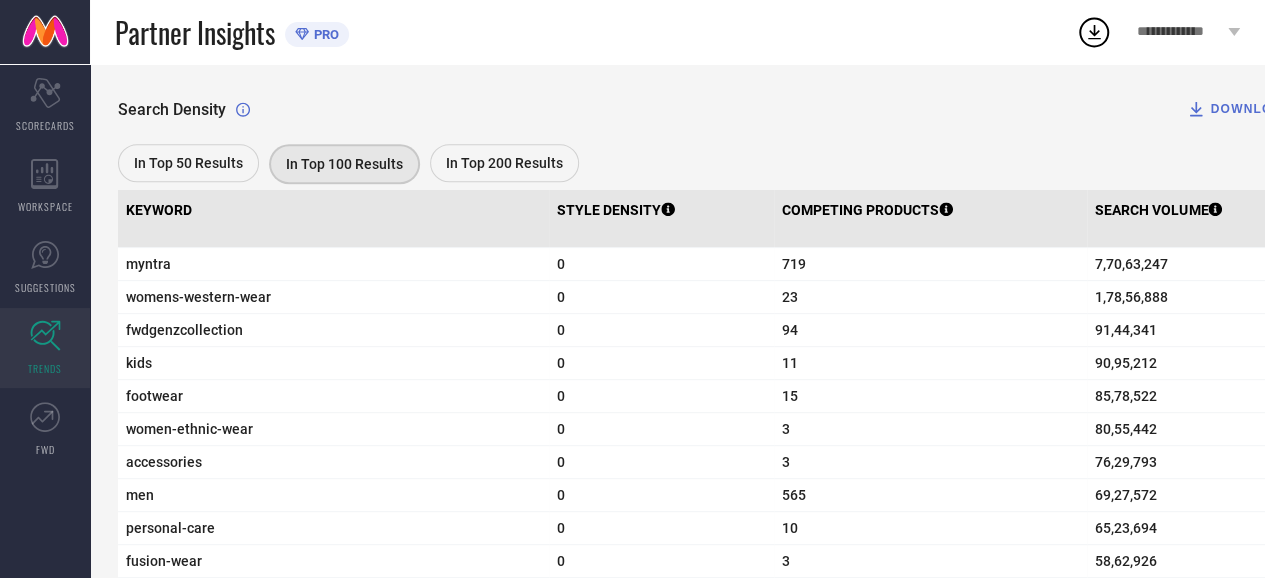 scroll, scrollTop: 621, scrollLeft: 0, axis: vertical 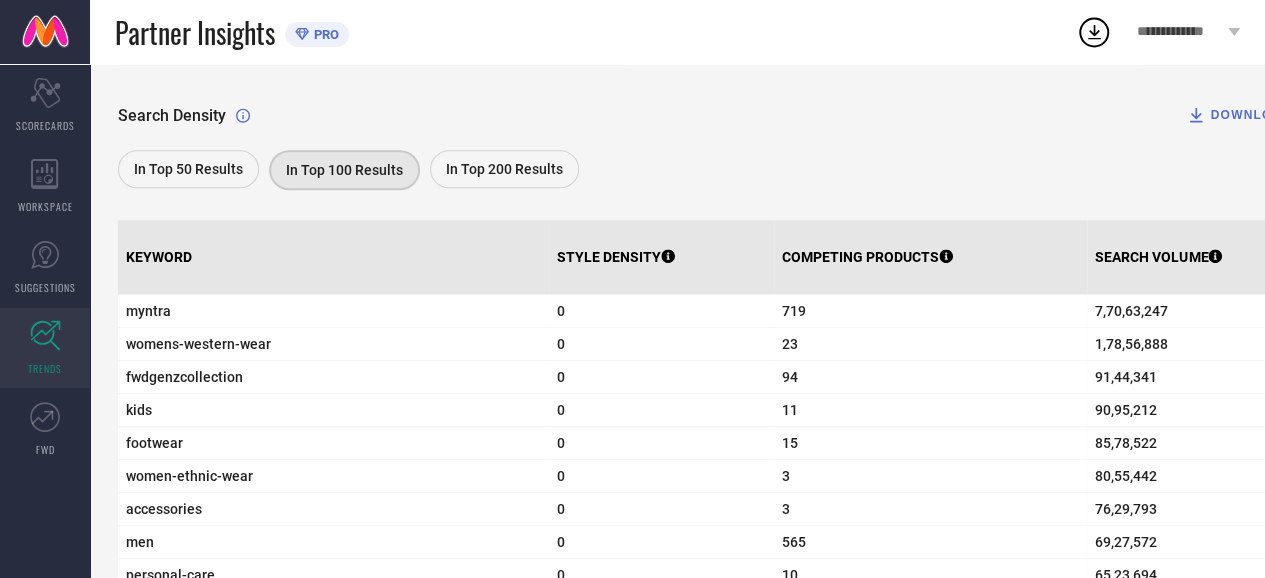 click on "In Top 50 Results" at bounding box center [188, 169] 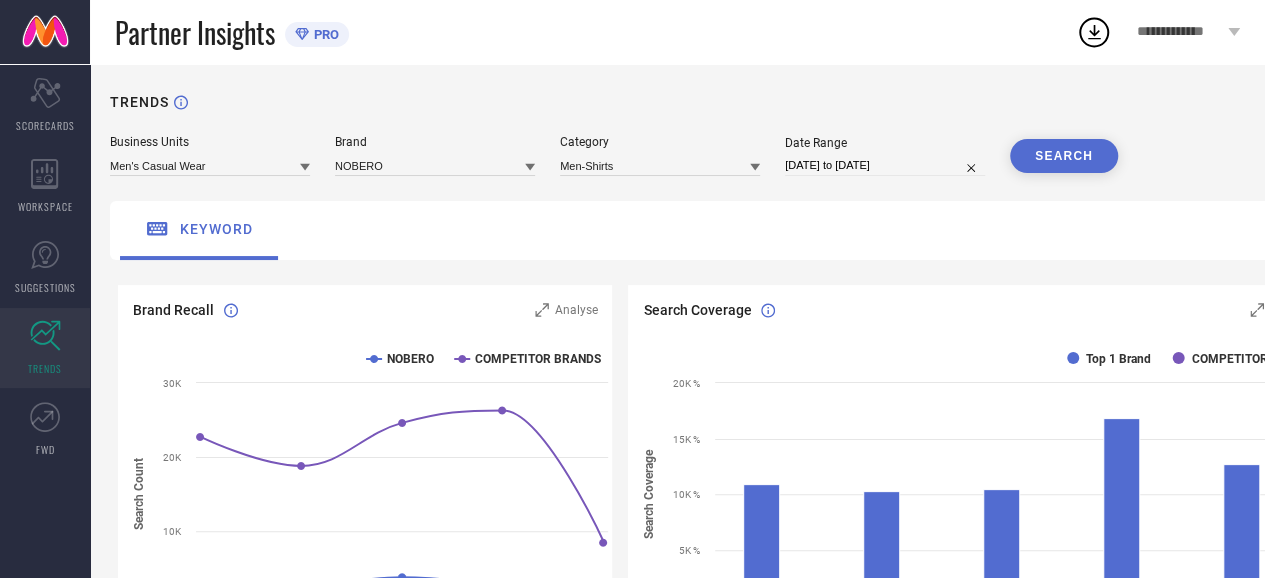 scroll, scrollTop: 496, scrollLeft: 0, axis: vertical 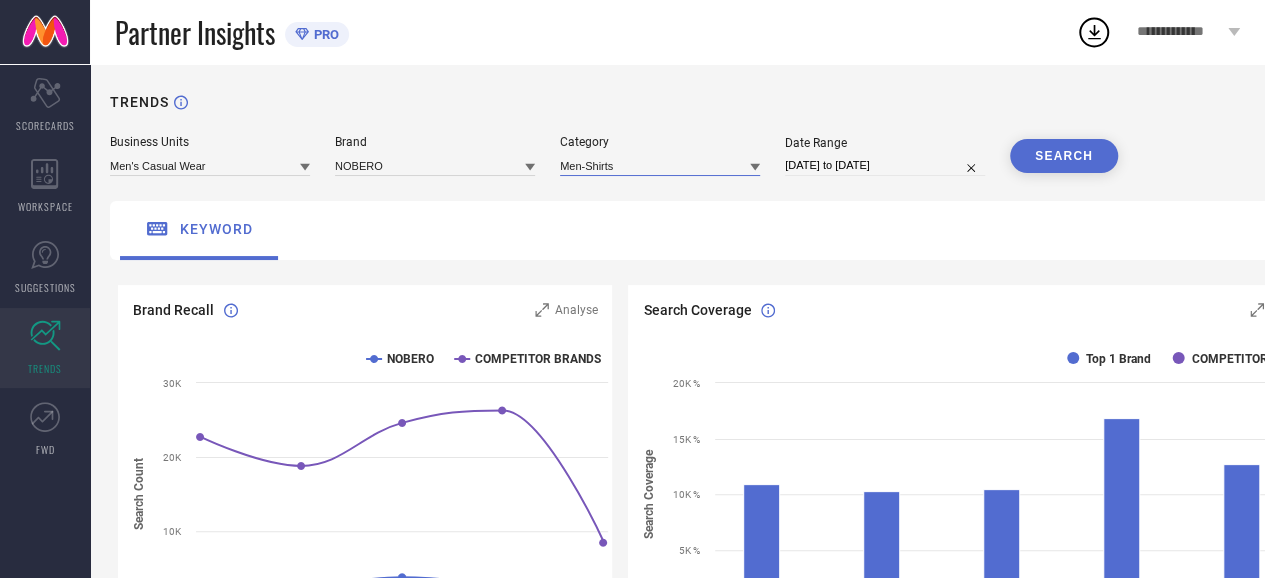 click at bounding box center [660, 165] 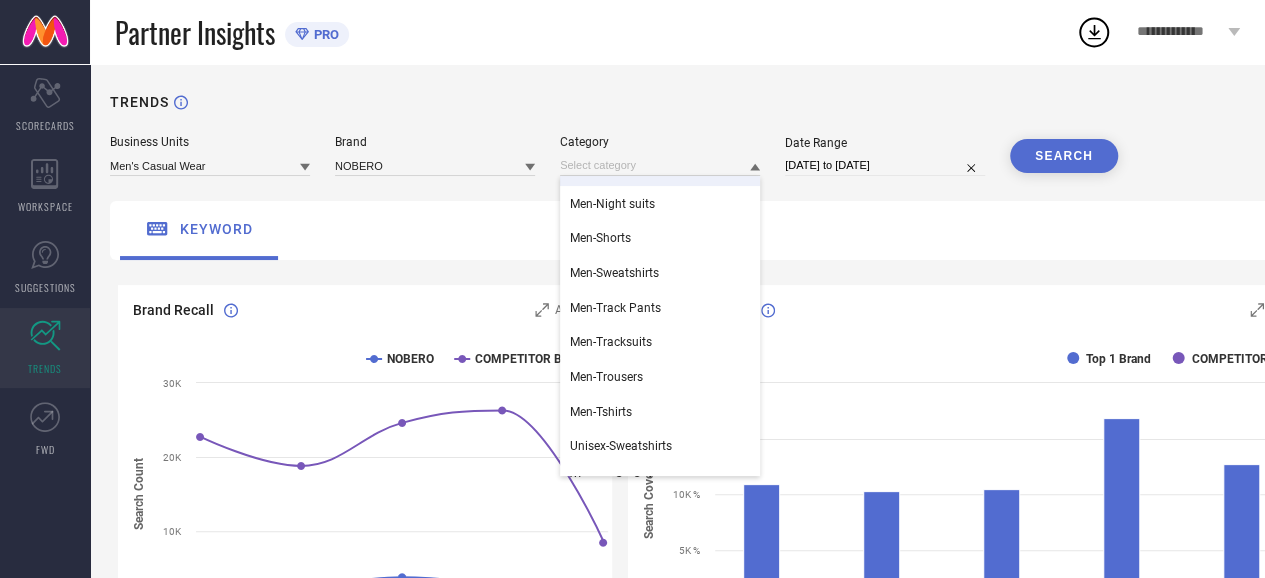 scroll, scrollTop: 140, scrollLeft: 0, axis: vertical 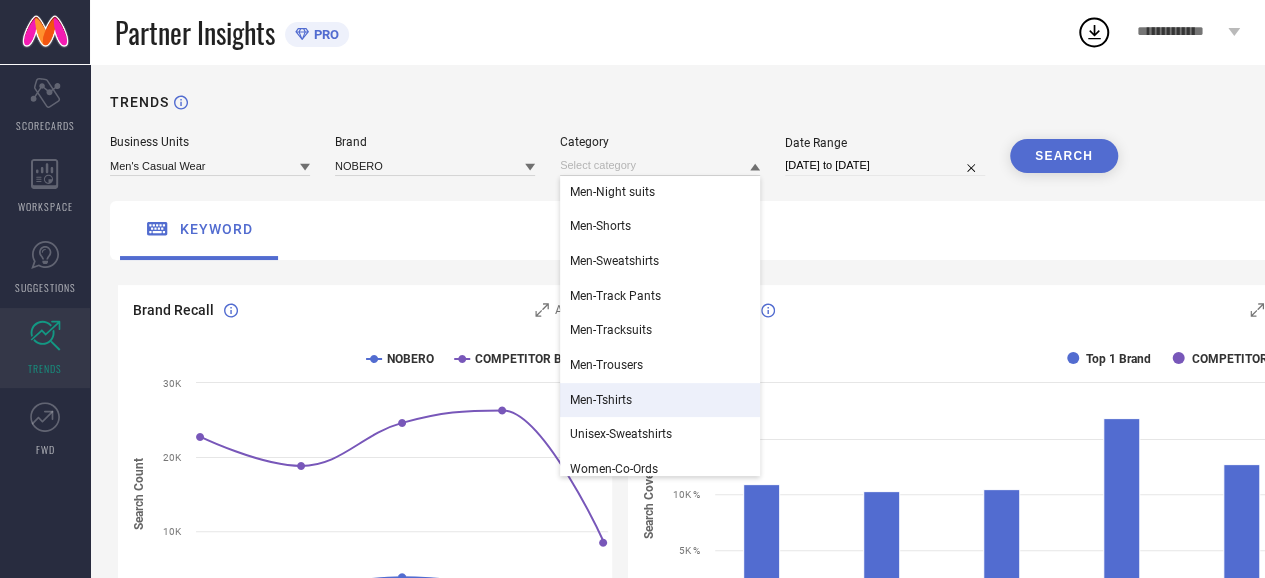 click on "Men-Tshirts" at bounding box center [660, 400] 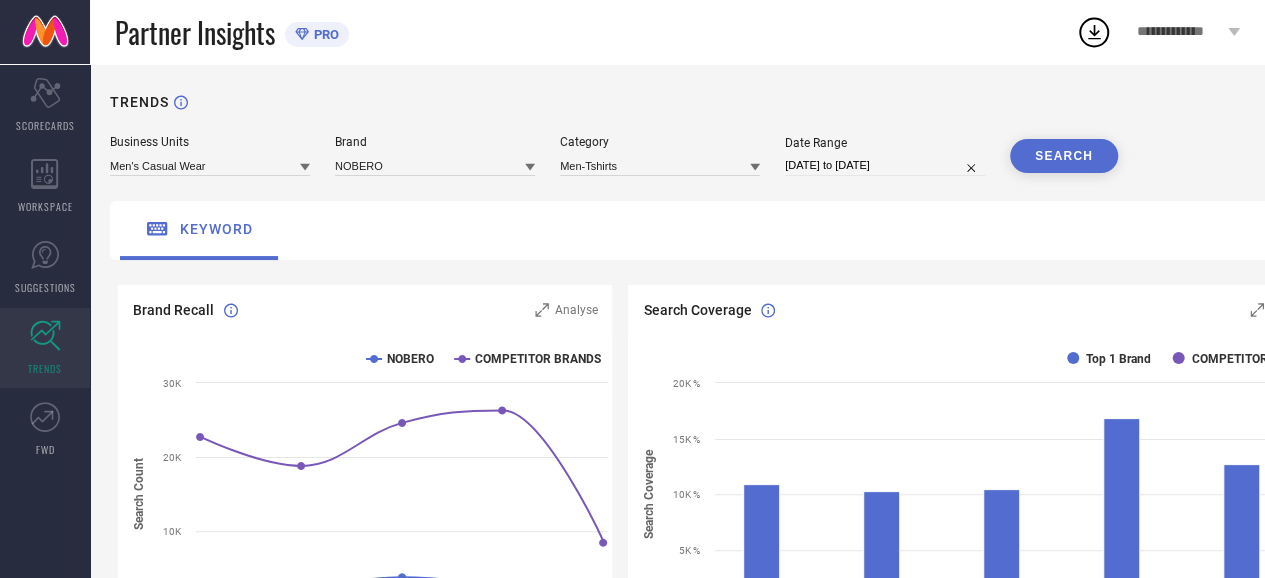 click on "SEARCH" at bounding box center [1064, 156] 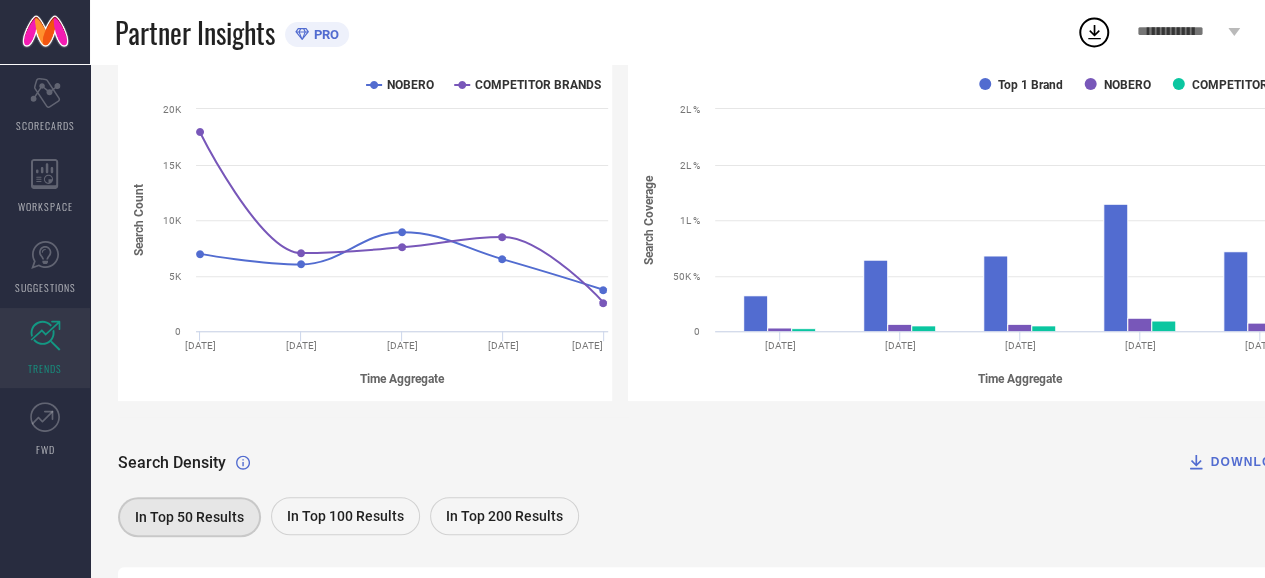 scroll, scrollTop: 245, scrollLeft: 0, axis: vertical 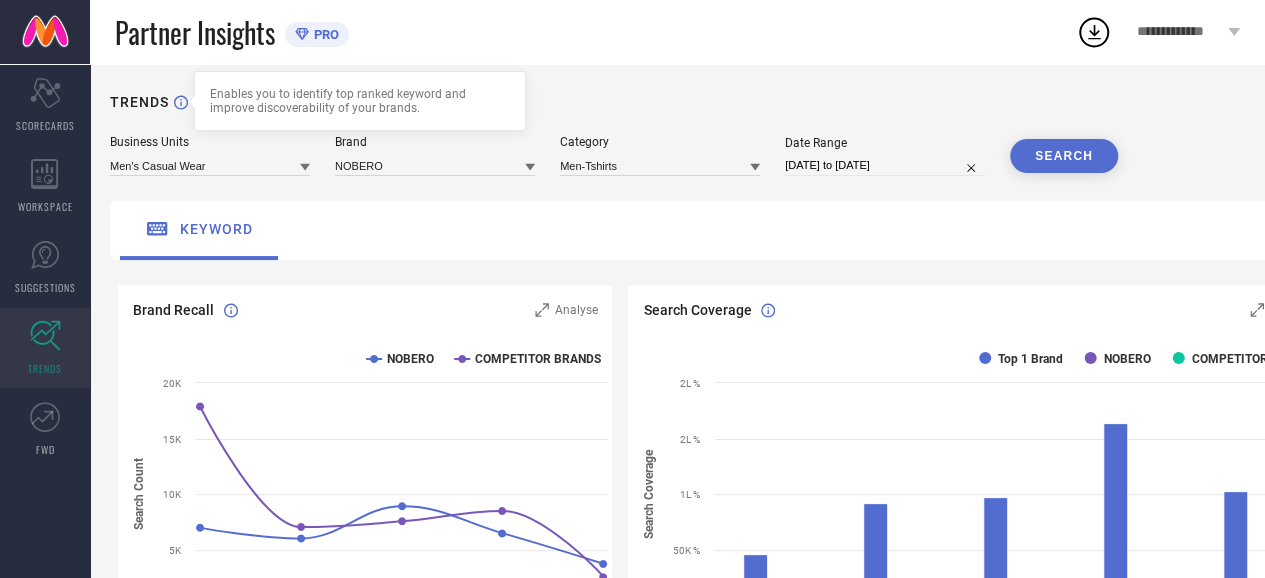 click 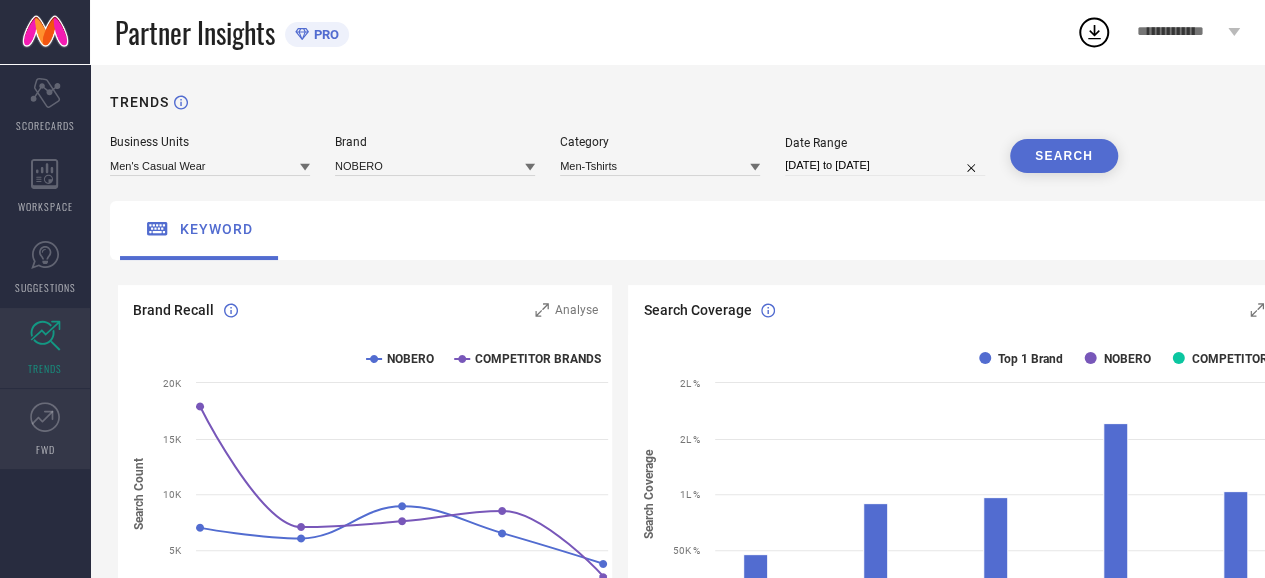 click 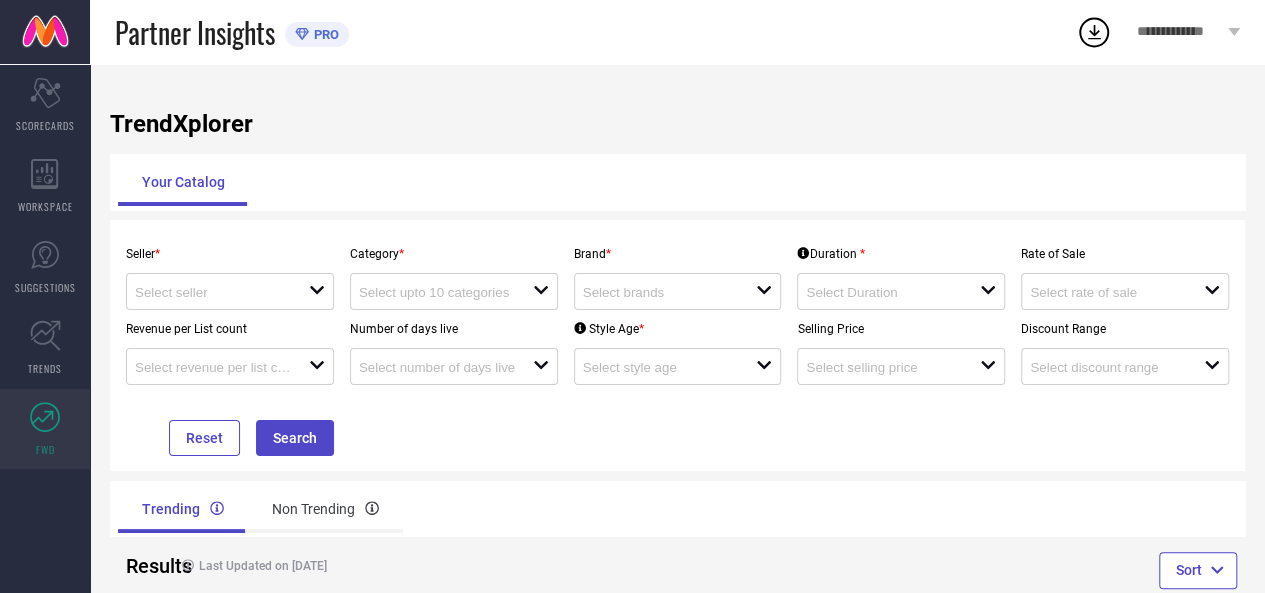 scroll, scrollTop: 48, scrollLeft: 0, axis: vertical 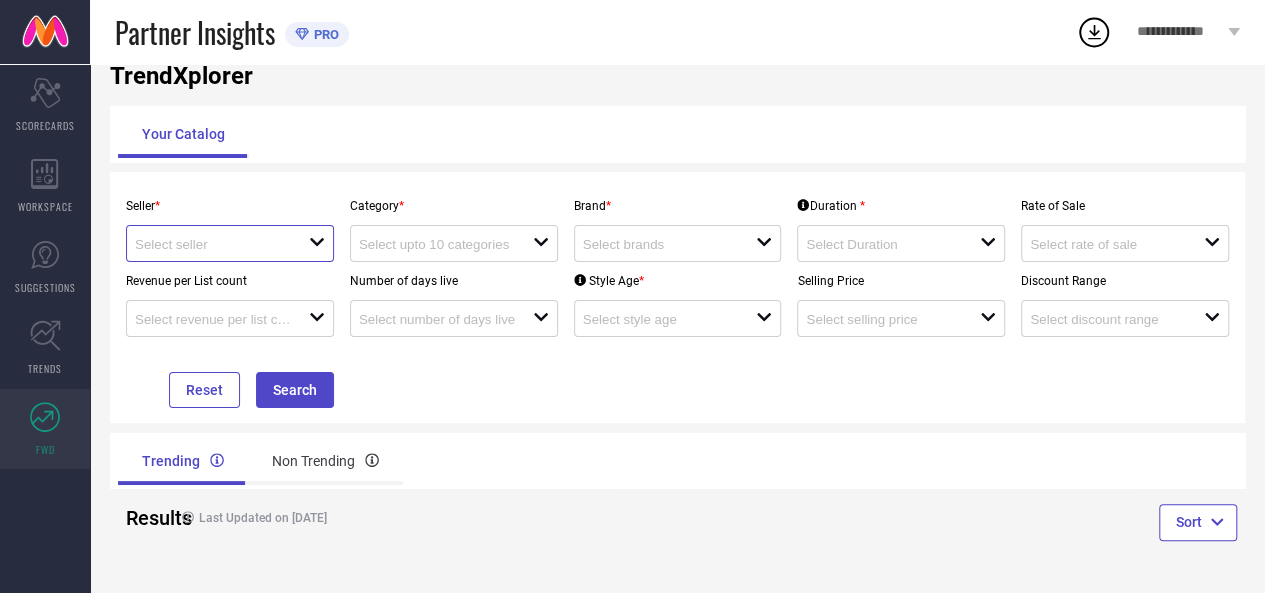 click at bounding box center (213, 244) 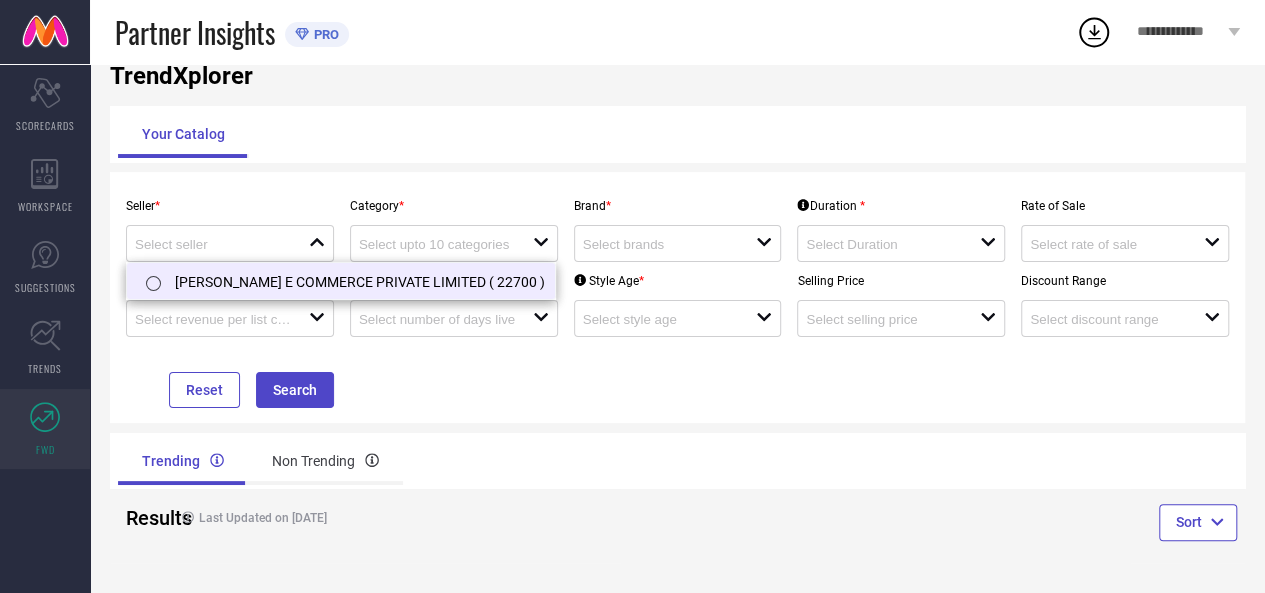 click on "[PERSON_NAME] E COMMERCE PRIVATE LIMITED ( 22700 )" at bounding box center [341, 281] 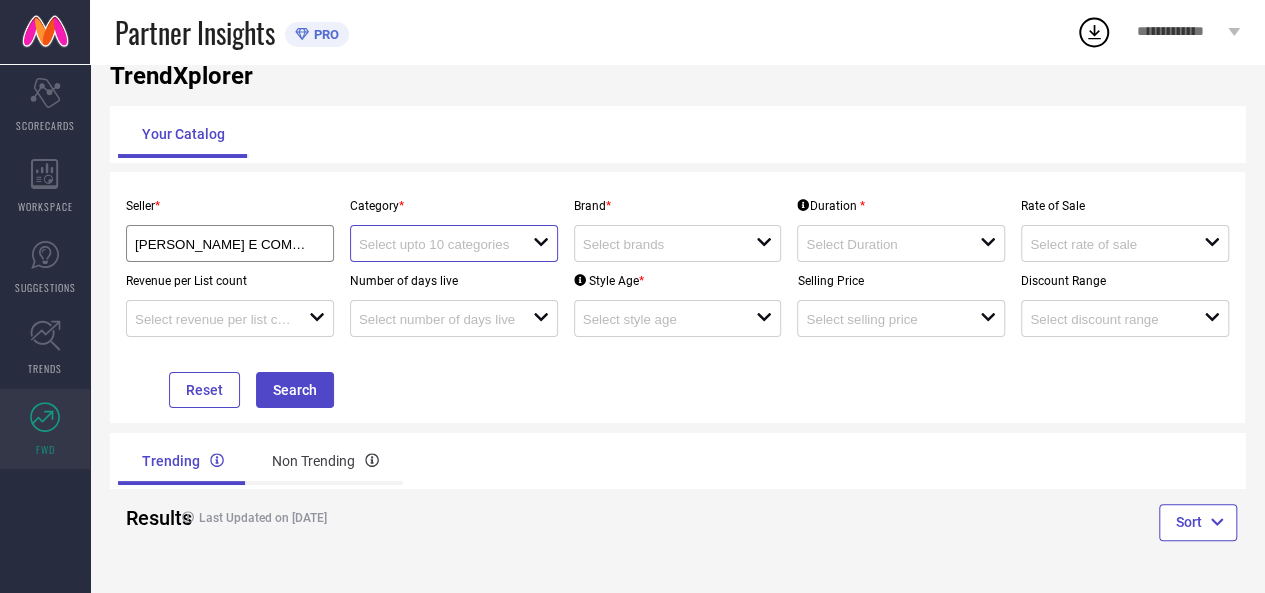 click at bounding box center (437, 244) 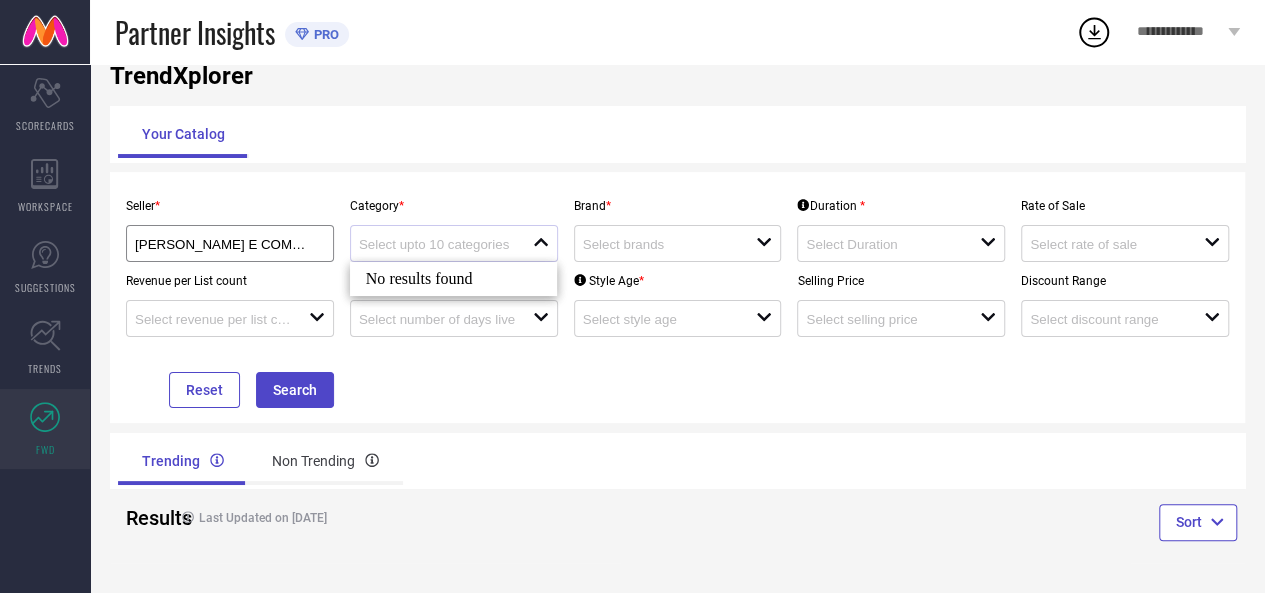 click on "close" at bounding box center (454, 243) 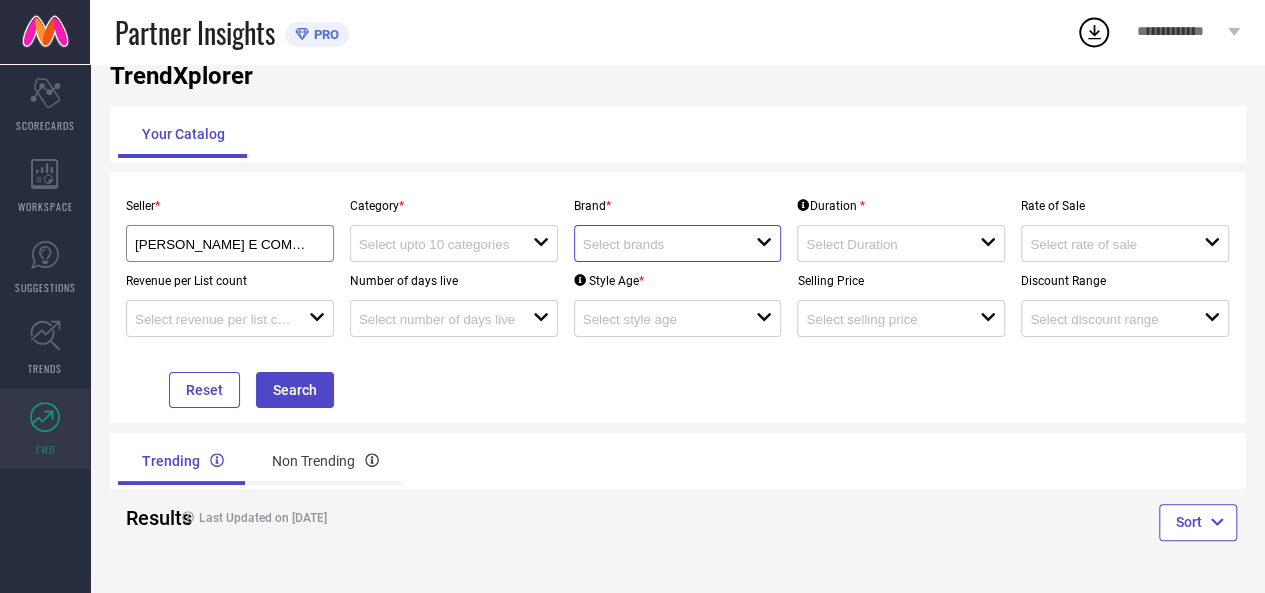 click at bounding box center [661, 244] 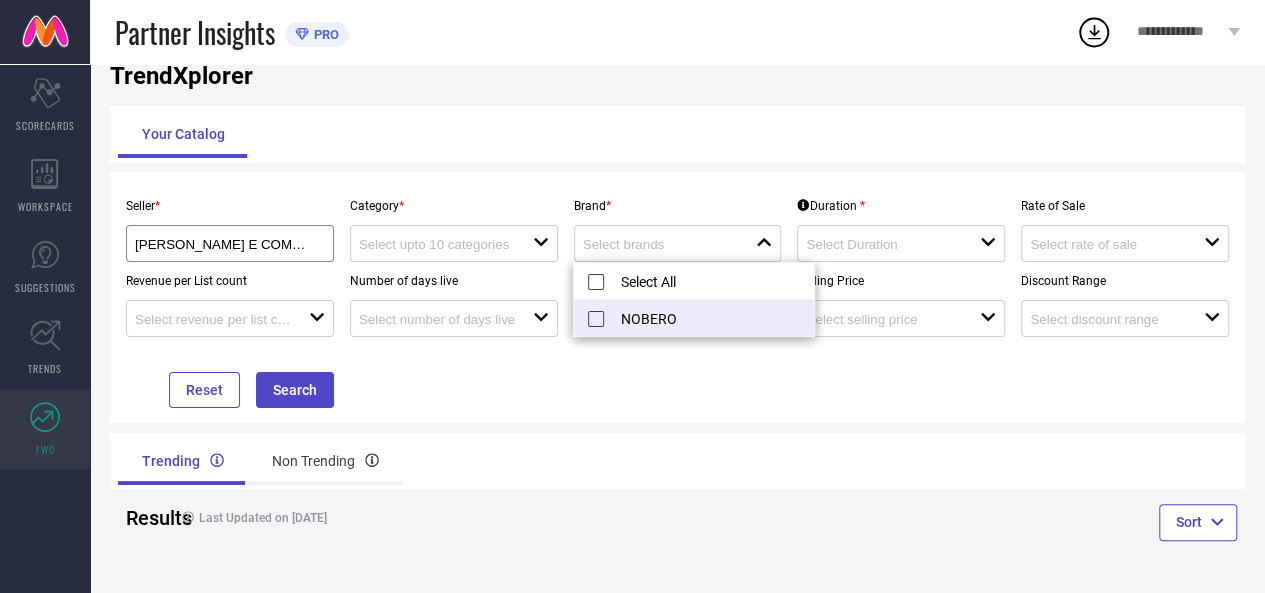 click on "NOBERO" at bounding box center (694, 318) 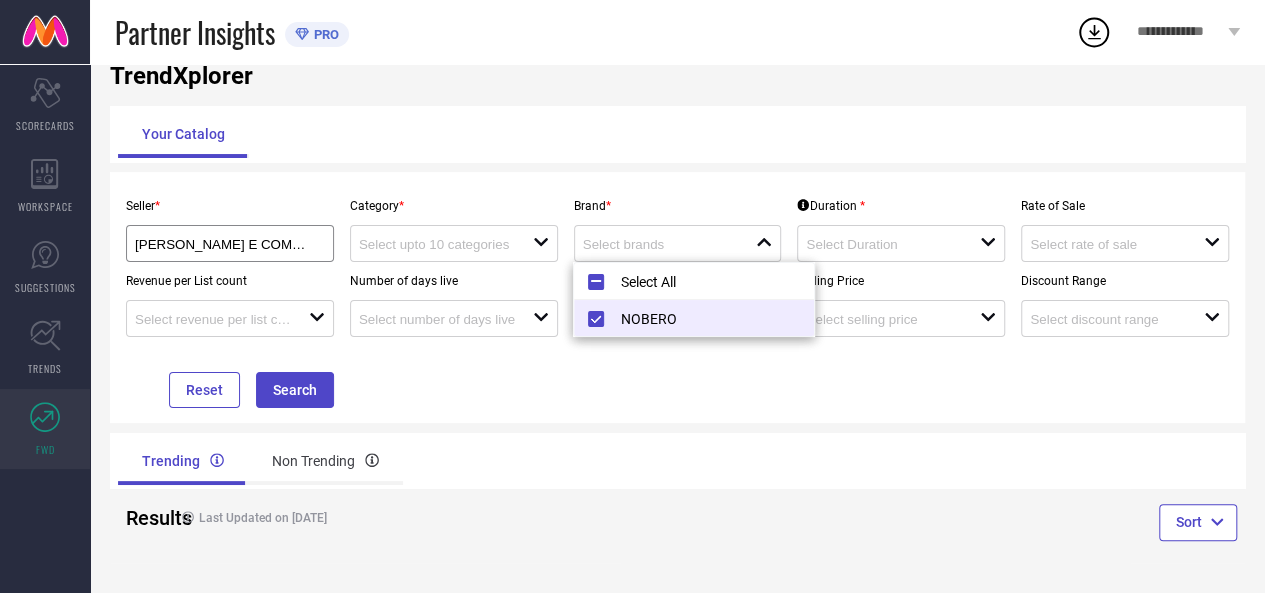 type on "NOBERO" 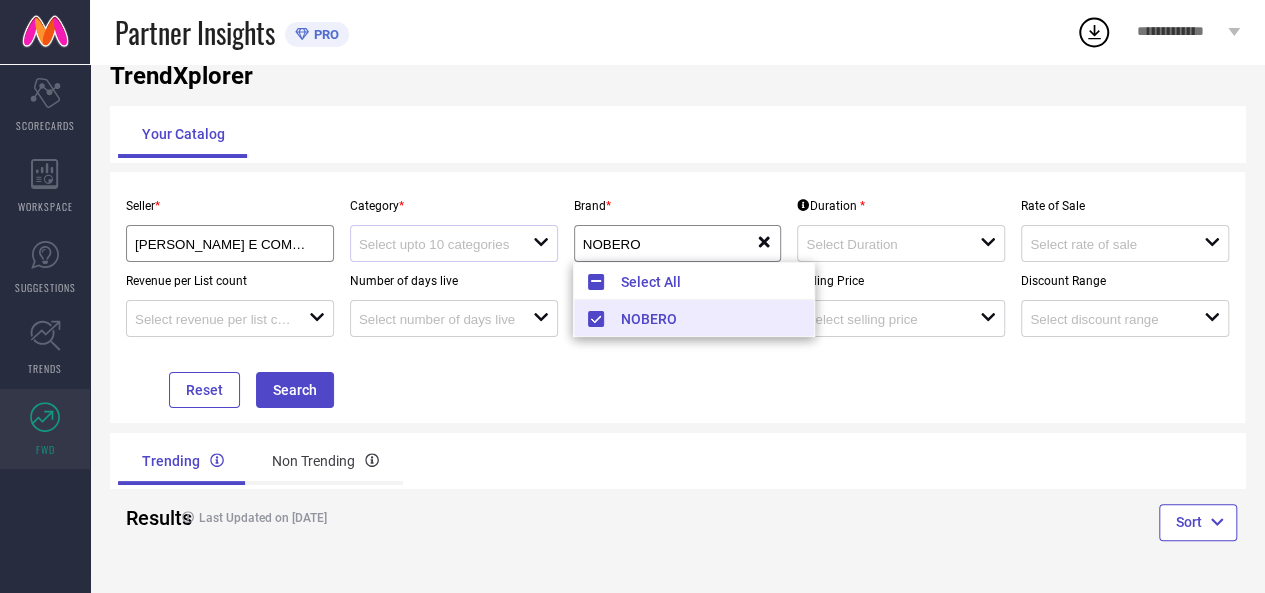 click at bounding box center [446, 243] 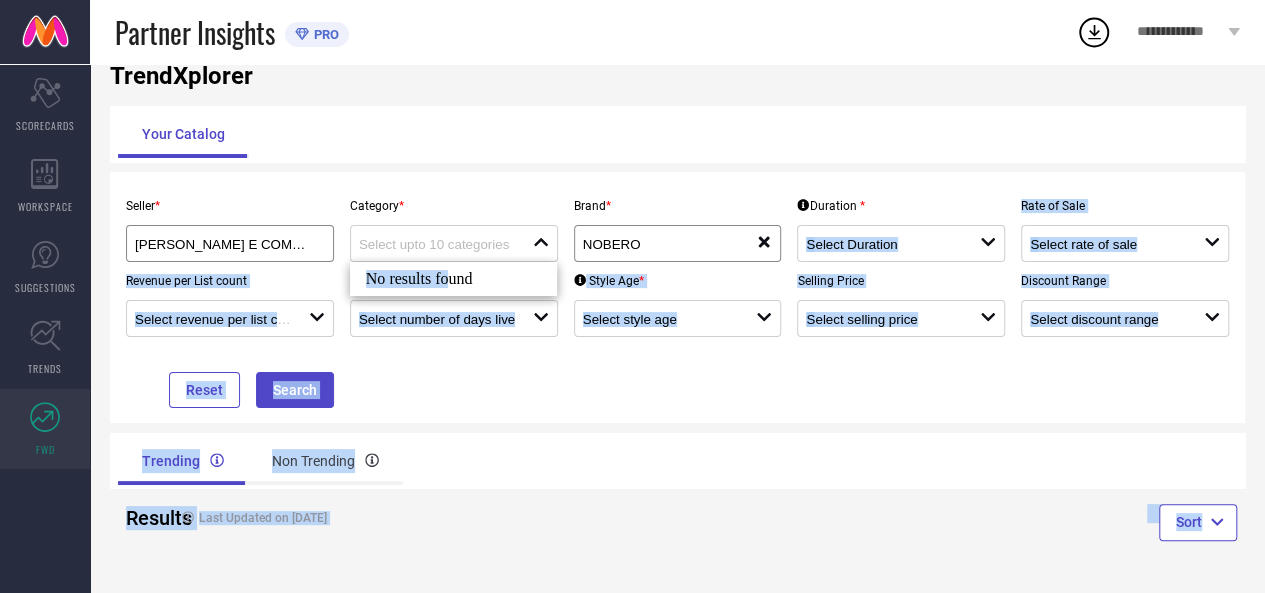drag, startPoint x: 446, startPoint y: 279, endPoint x: 875, endPoint y: 223, distance: 432.6396 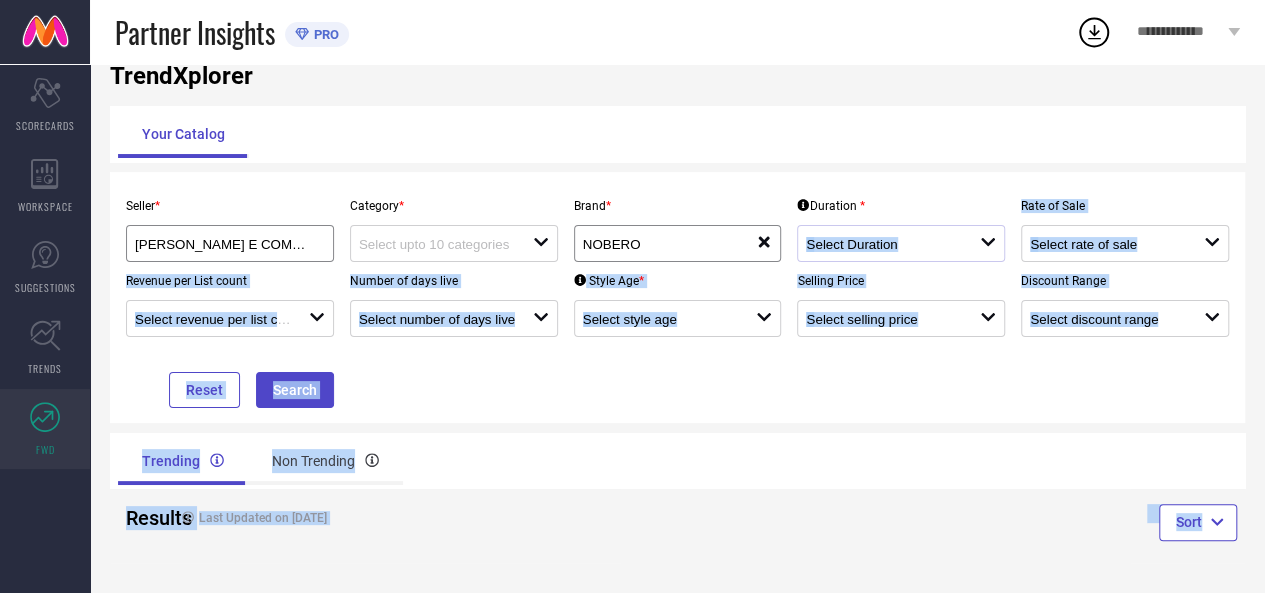 click at bounding box center [893, 243] 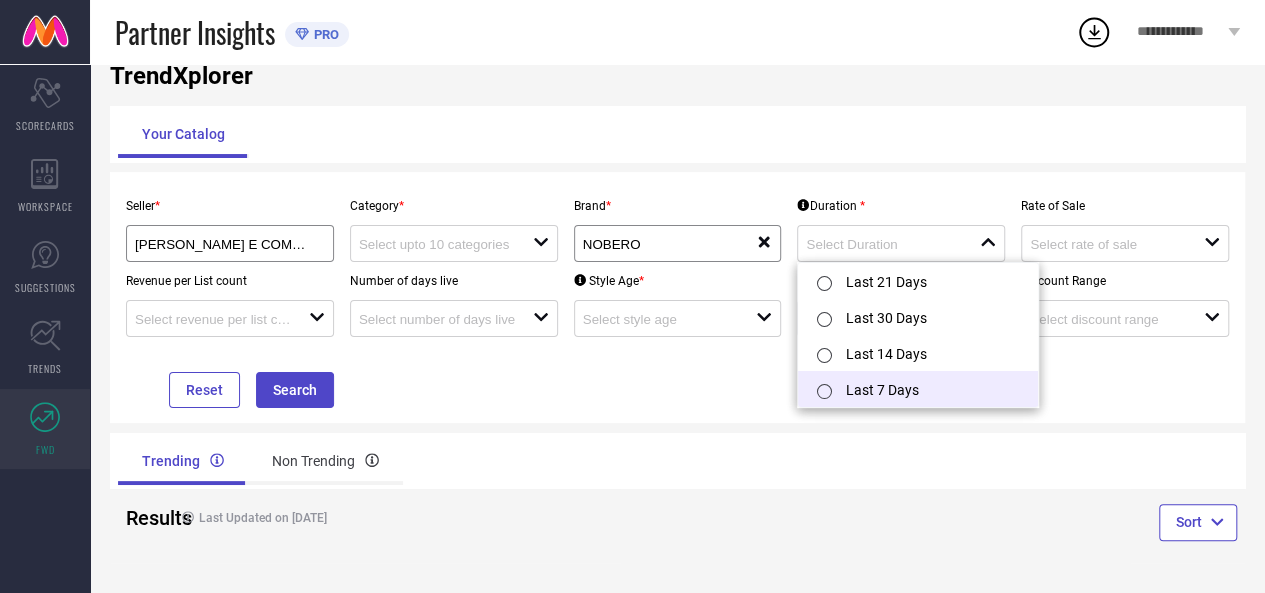 click on "Last 7 Days" at bounding box center (918, 389) 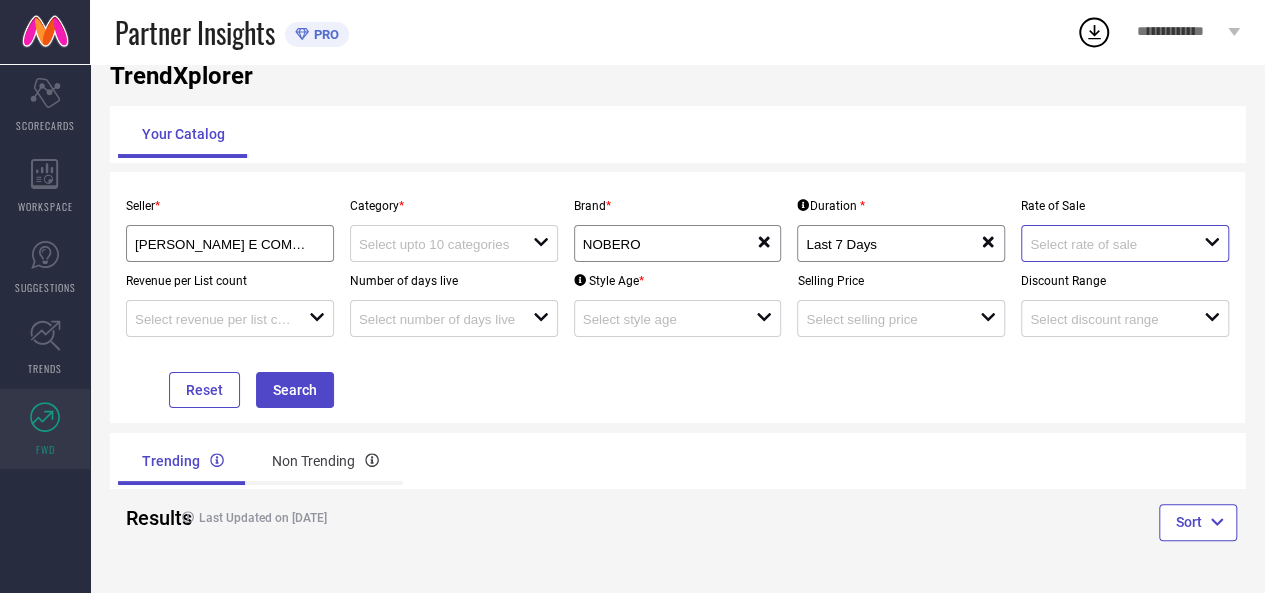 click at bounding box center (1108, 244) 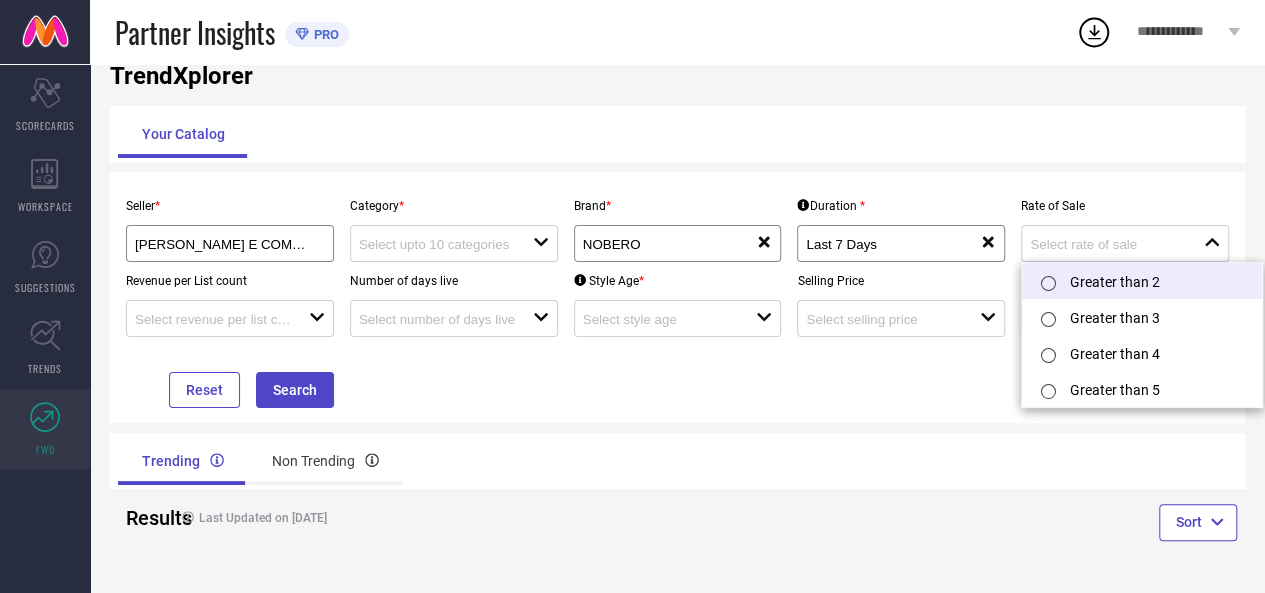click on "Greater than 2" at bounding box center [1142, 281] 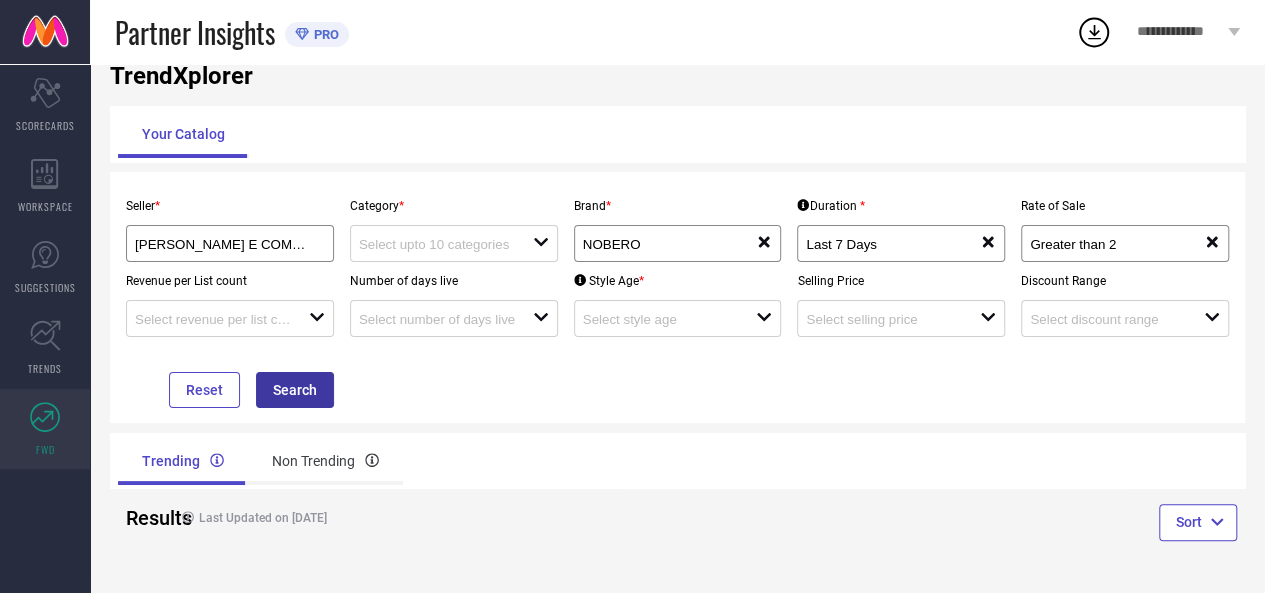 click on "Search" at bounding box center (295, 390) 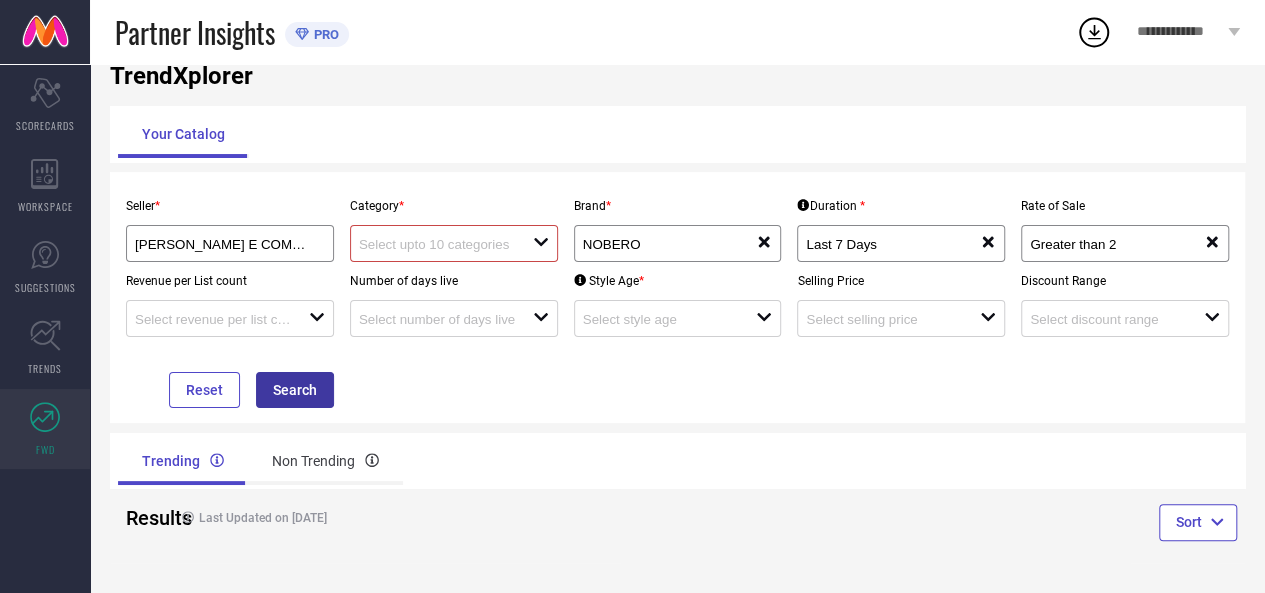click on "Search" at bounding box center (295, 390) 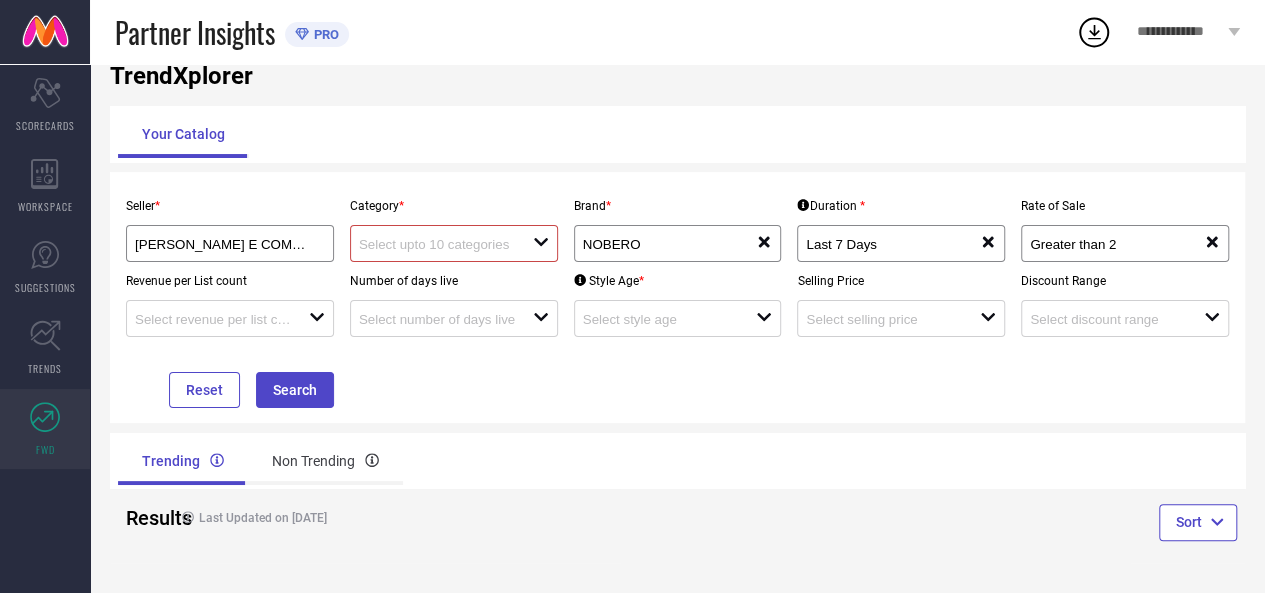 click on "open" at bounding box center (454, 243) 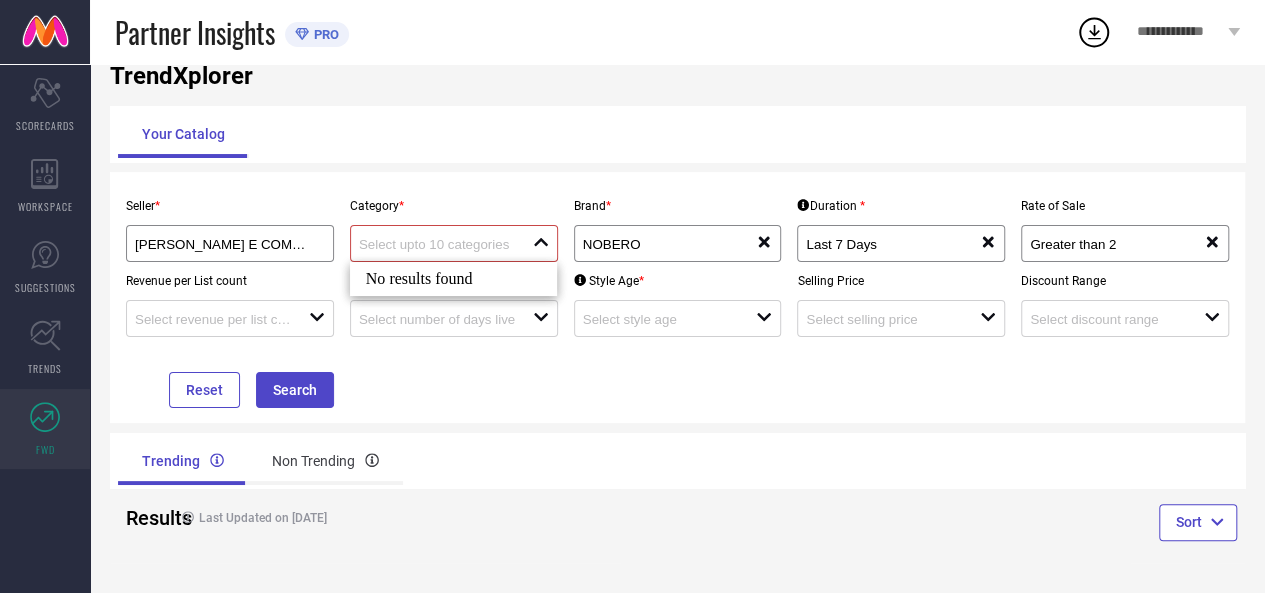 click at bounding box center (437, 244) 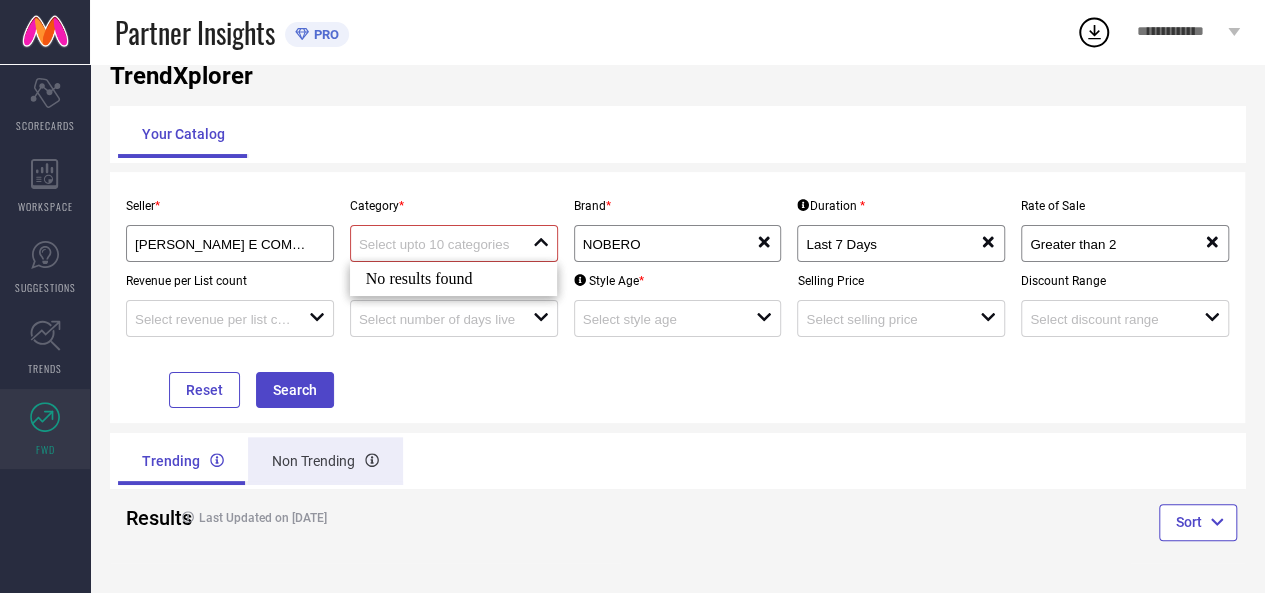 click on "Non Trending" at bounding box center (325, 461) 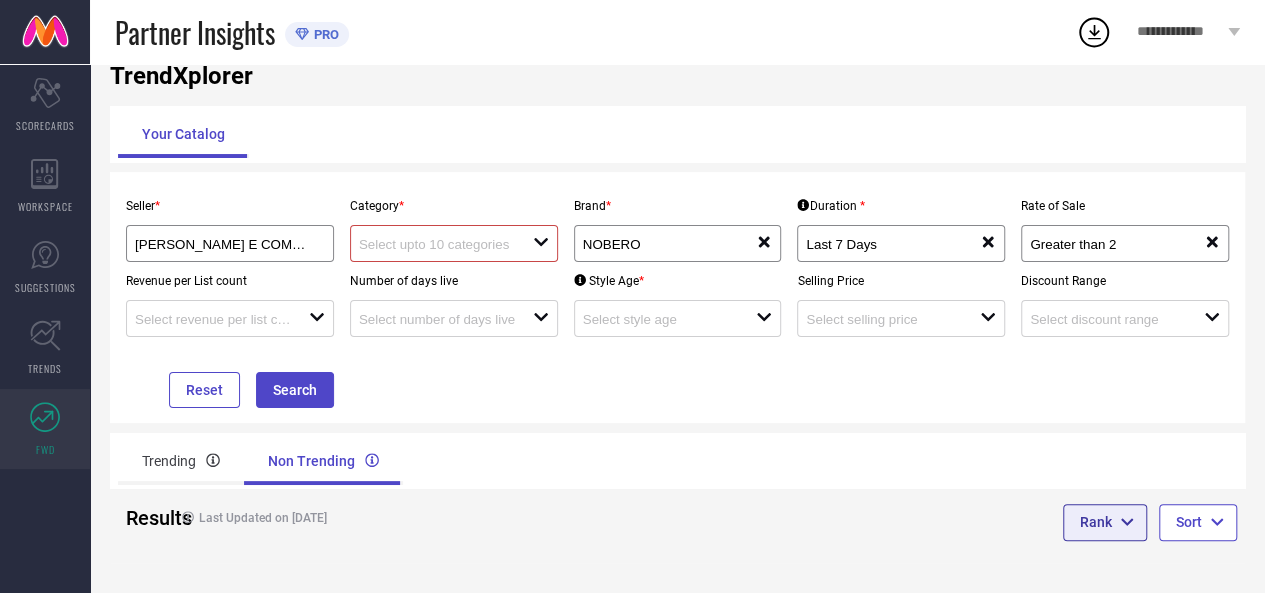 click on "Rank" at bounding box center (1105, 522) 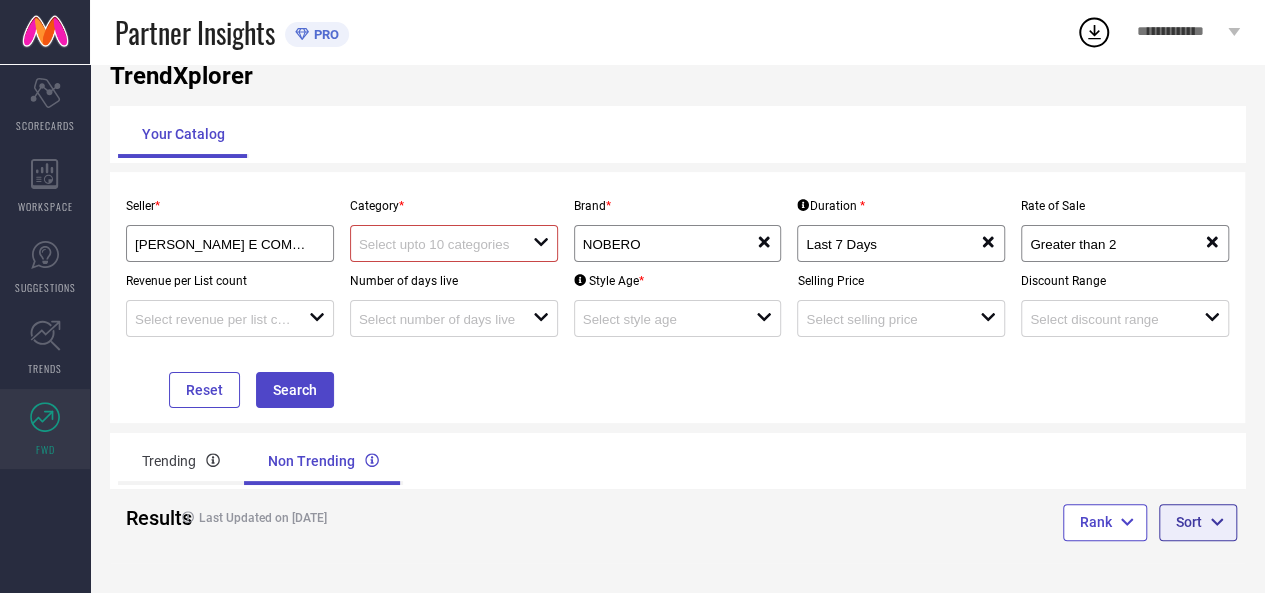 click on "Sort" at bounding box center (1198, 522) 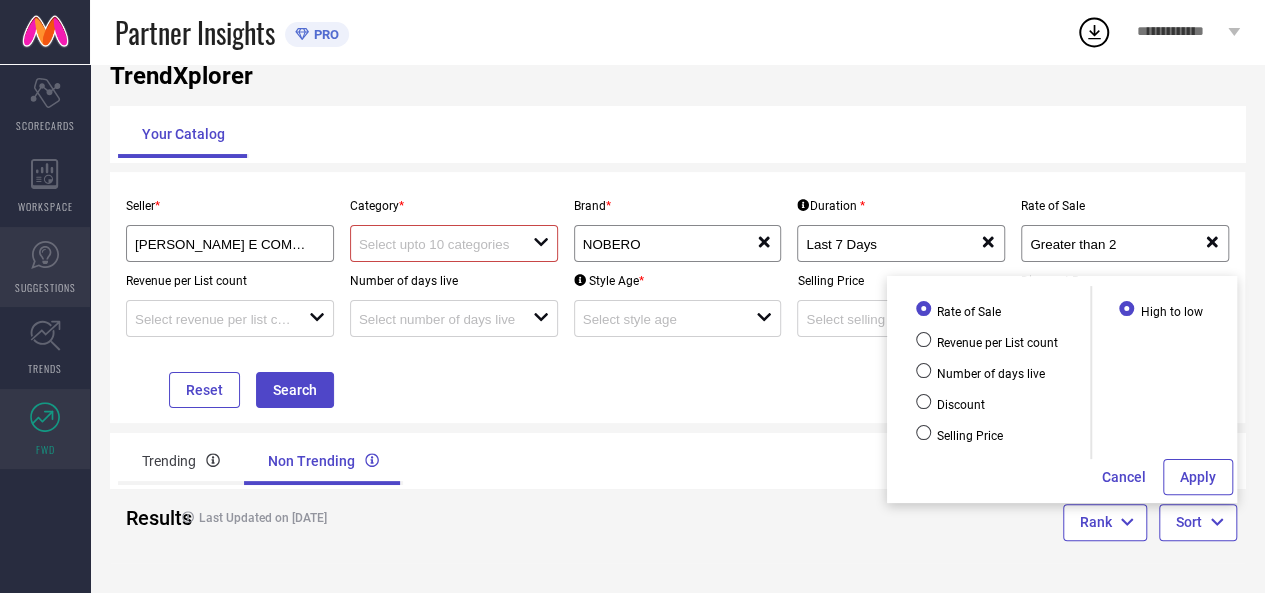 click 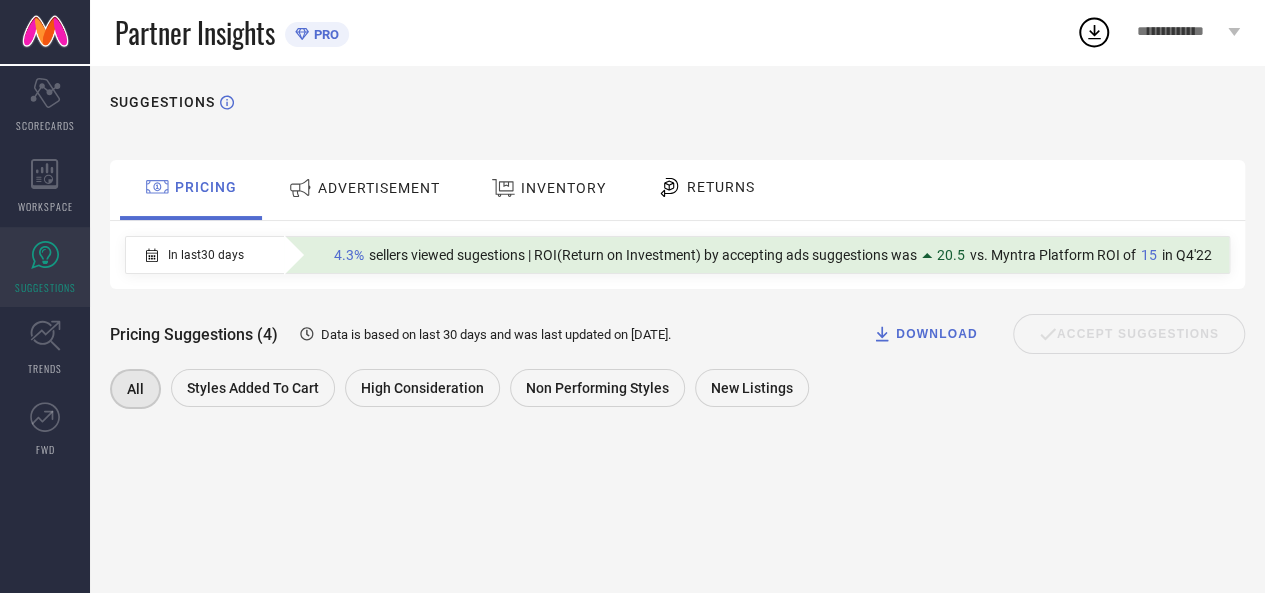 scroll, scrollTop: 0, scrollLeft: 0, axis: both 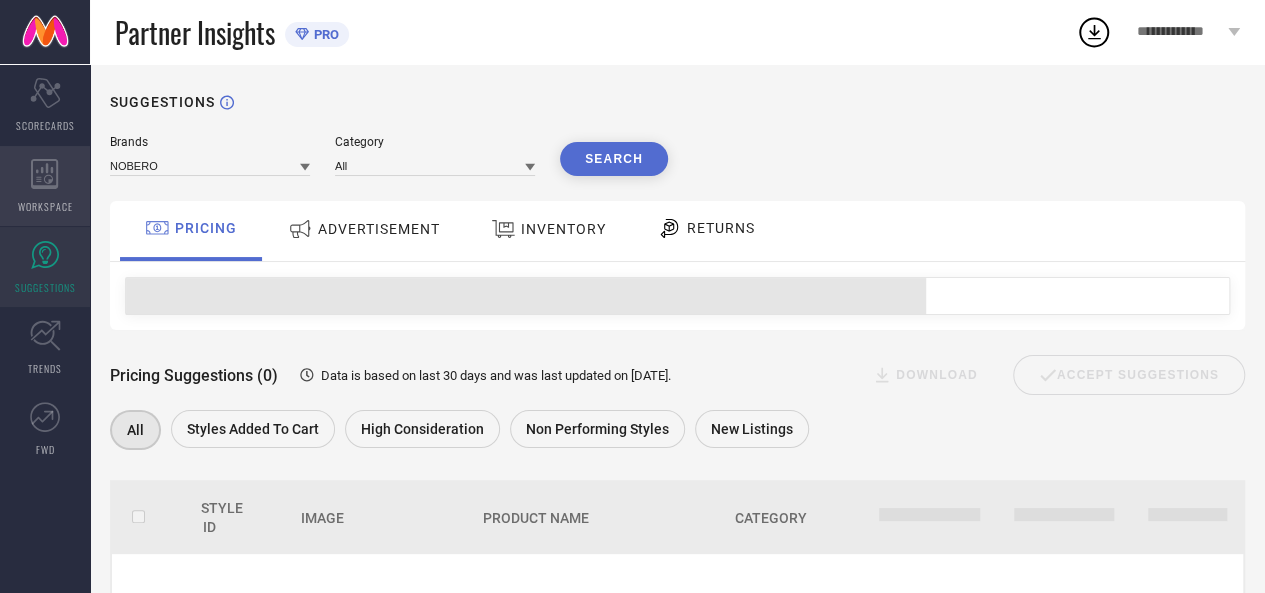 click on "WORKSPACE" at bounding box center [45, 206] 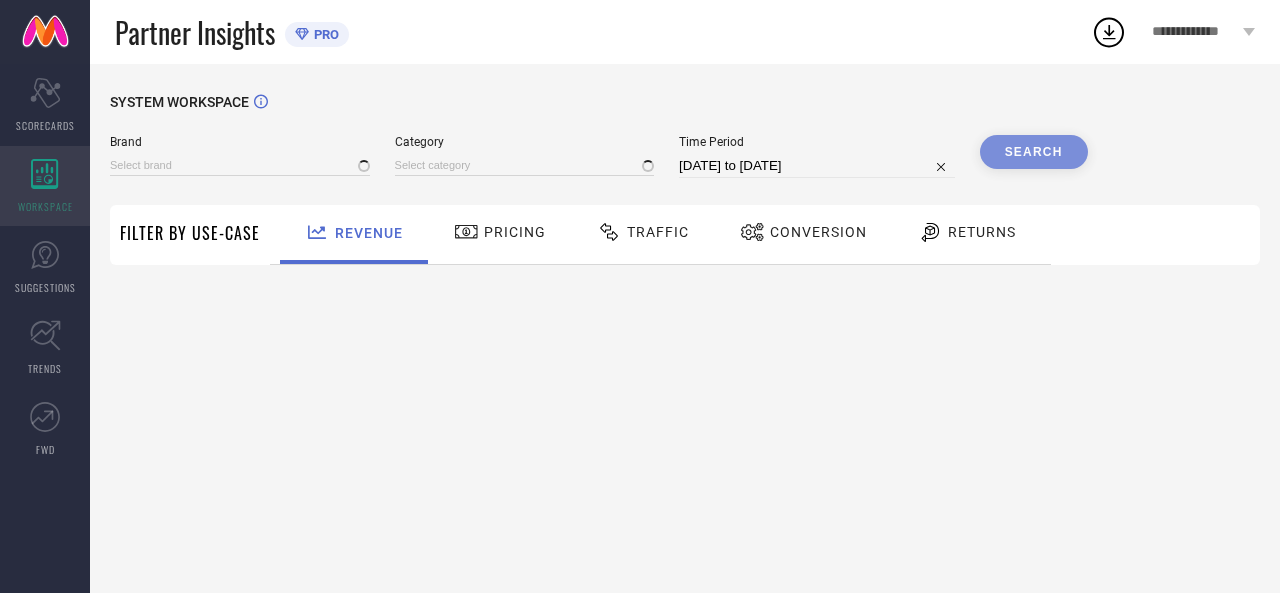 type on "NOBERO" 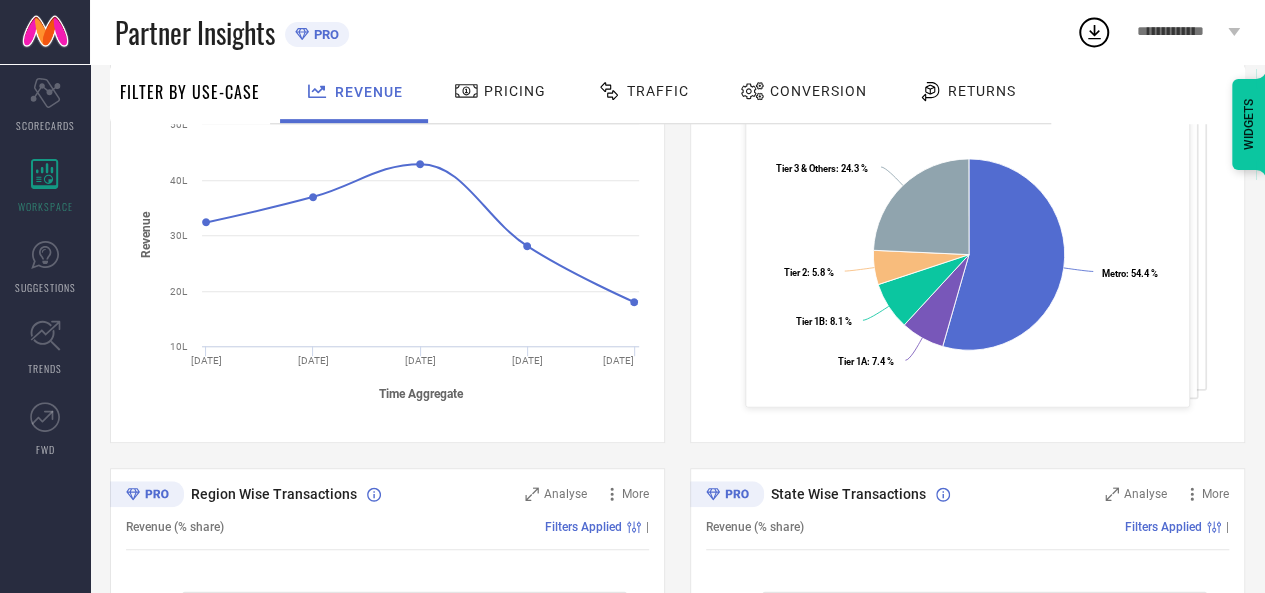 scroll, scrollTop: 424, scrollLeft: 0, axis: vertical 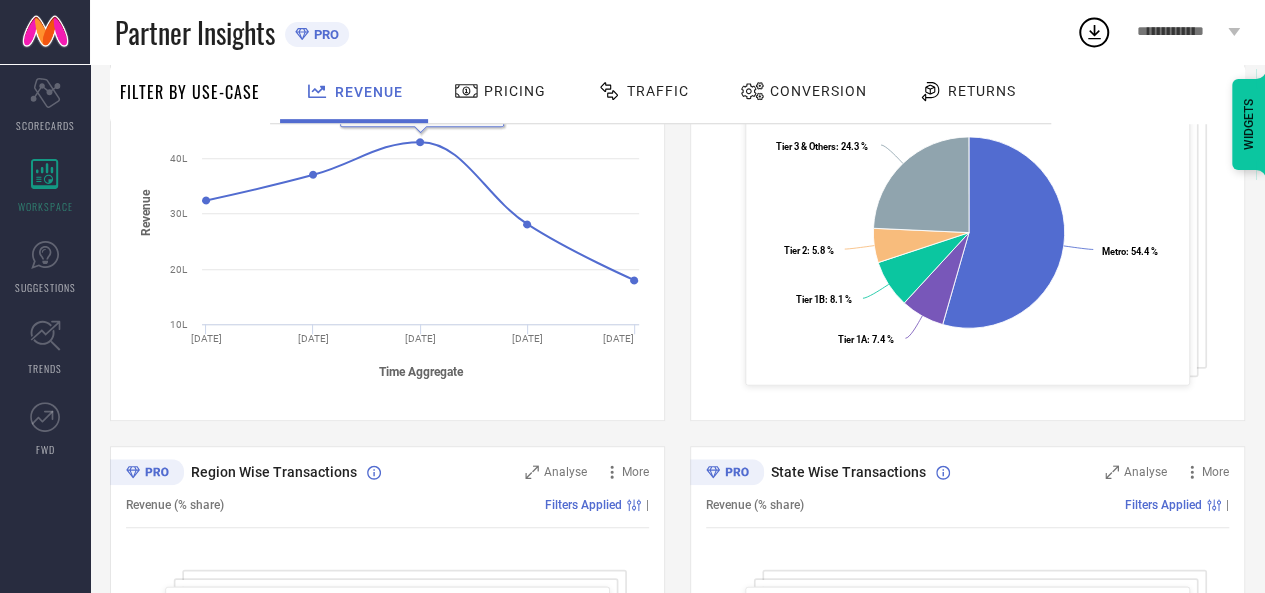 click on "Pricing" at bounding box center (515, 91) 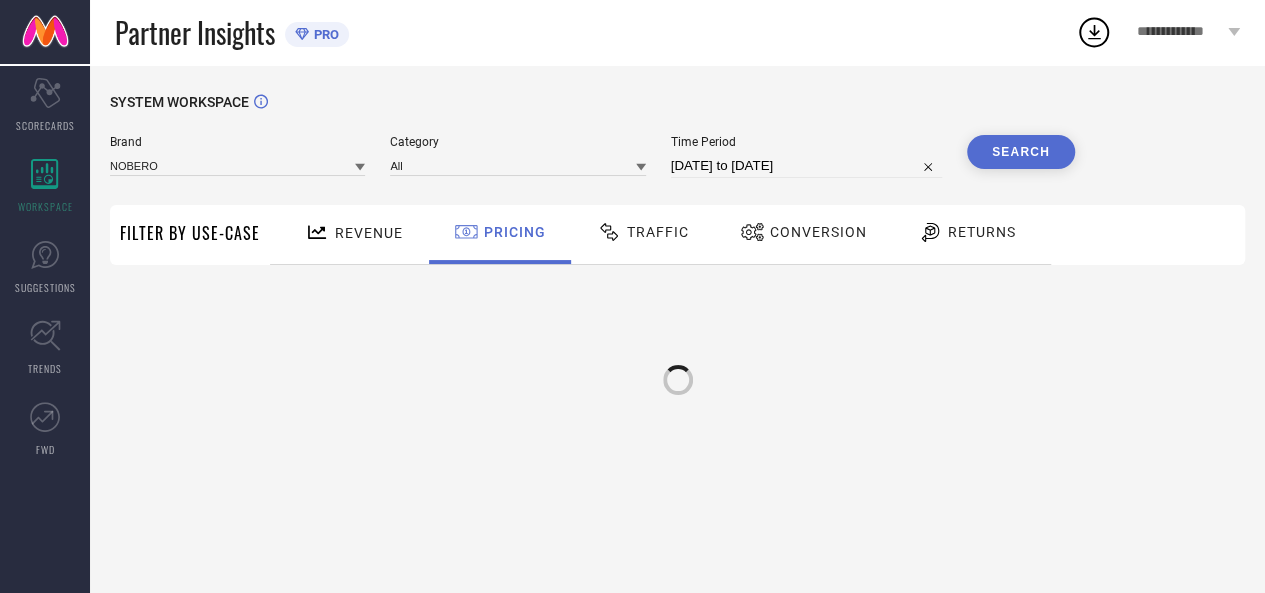 scroll, scrollTop: 0, scrollLeft: 0, axis: both 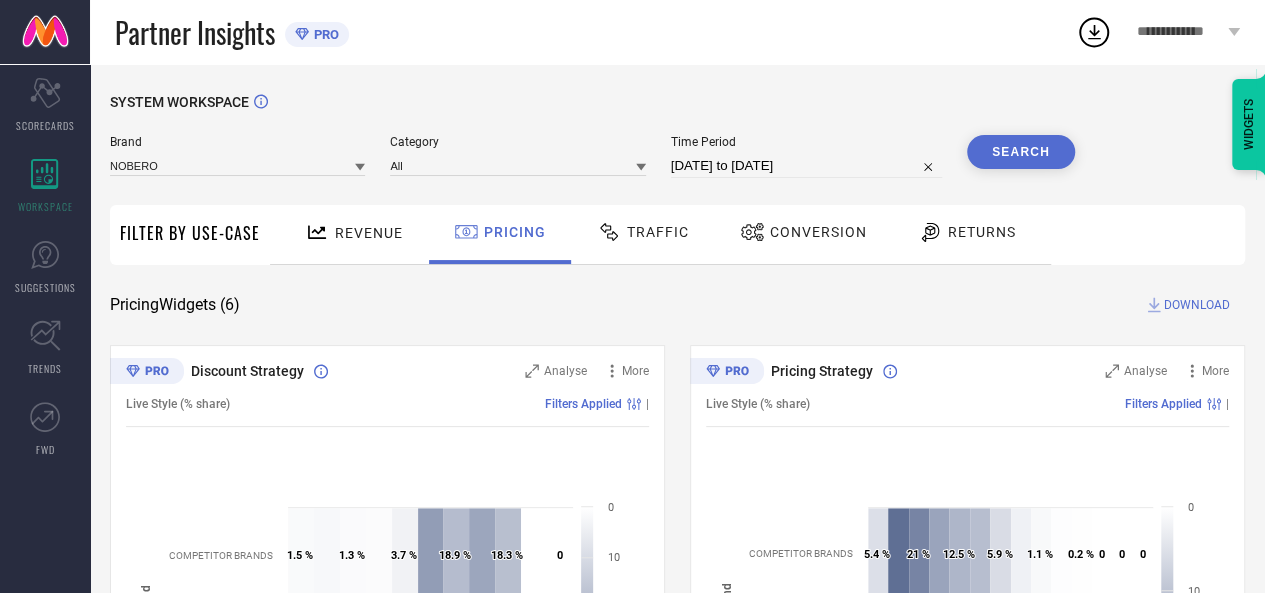 click on "SYSTEM WORKSPACE Brand NOBERO Category All Time Period [DATE] to [DATE] Search Filter By Use-Case Revenue Pricing Traffic Conversion Returns Pricing  Widgets ( 6 ) DOWNLOAD Discount Strategy Analyse More Live Style (% share) Filters Applied |  Created with Highcharts 9.3.3 Avg Discount Range Brand 0.1 % ​ 0.1 % 1.5 % ​ 1.5 % 0.1 % ​ 0.1 % 2.1 % ​ 2.1 % 0.1 % ​ 0.1 % 1.3 % ​ 1.3 % 0.9 % ​ 0.9 % 1.1 % ​ 1.1 % 0.8 % ​ 0.8 % 3.7 % ​ 3.7 % 4.6 % ​ 4.6 % 27.9 % ​ 27.9 % 46.4 % ​ 46.4 % 18.9 % ​ 18.9 % 46.9 % ​ 46.9 % 25.3 % ​ 25.3 % 0.1 % ​ 0.1 % 18.3 % ​ 18.3 % 0 ​ 0 0.1 % ​ 0.1 % 0 ​ 0 0 ​ 0 0 10 20 30 40 50 0 - 10% 10 - 20% 20 - 30% 30 - 40% 40 - 50% 50 - 60% 60 - 70% 70 - 80% 80 - 90% 90 - 100% Unidentified NOBERO COMPETITOR BRANDS Pricing Strategy Analyse More Live Style (% share) Filters Applied |  Created with Highcharts 9.3.3 AISP Range Brand 0 ​ 0 5.4 % ​ 5.4 % 28 % ​ 28 % 24.6 % ​ 24.6 % 18.6 % ​ 18.6 % 21 % ​ 21 % 14.9 % ​ 14.9 % 15.5 % 0" at bounding box center [677, 994] 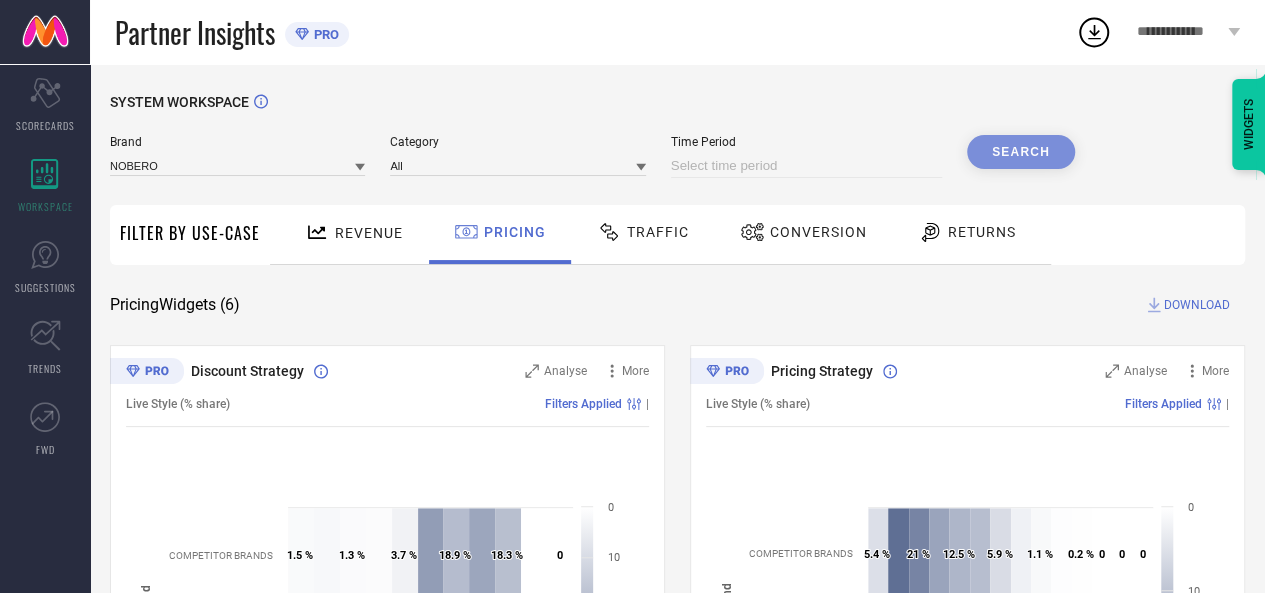 select on "6" 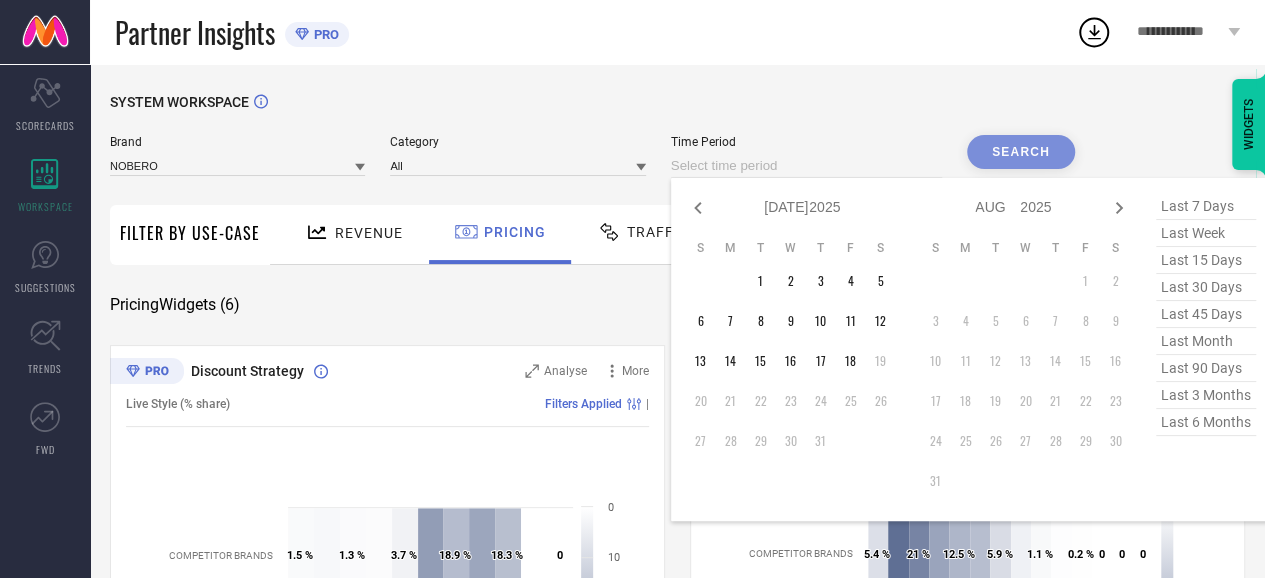 click at bounding box center [806, 166] 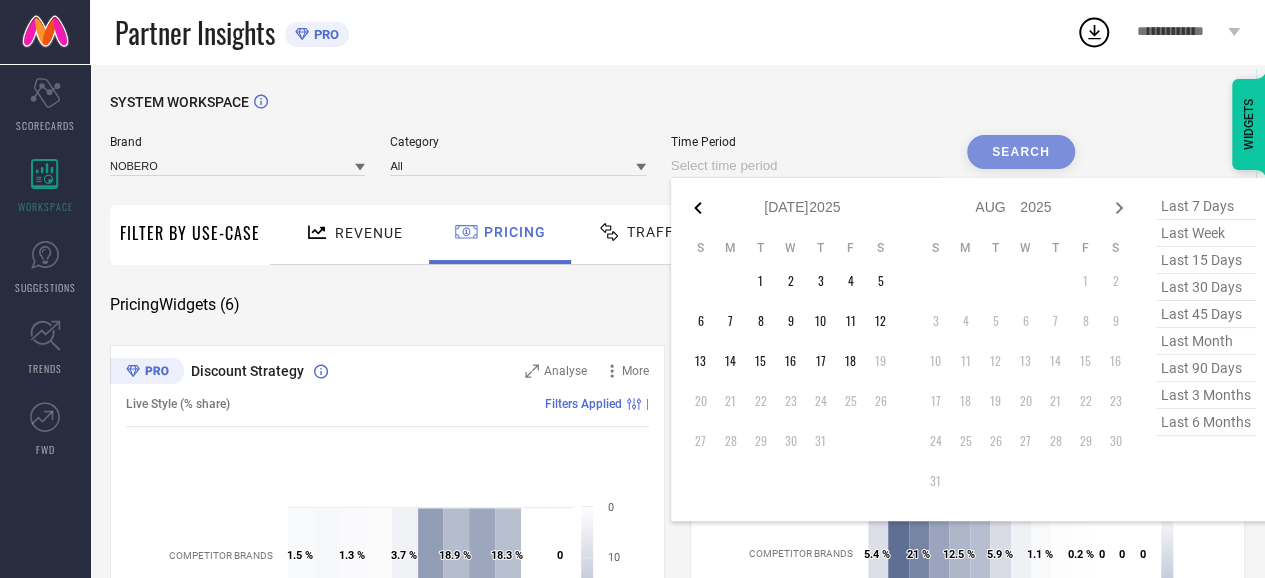 click 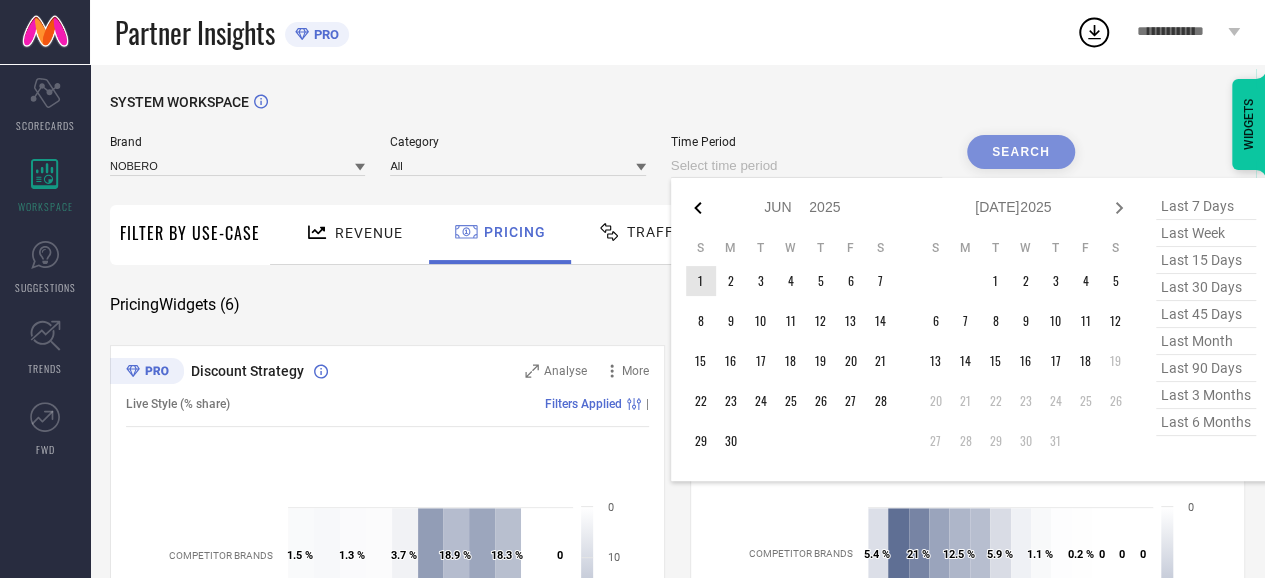 click 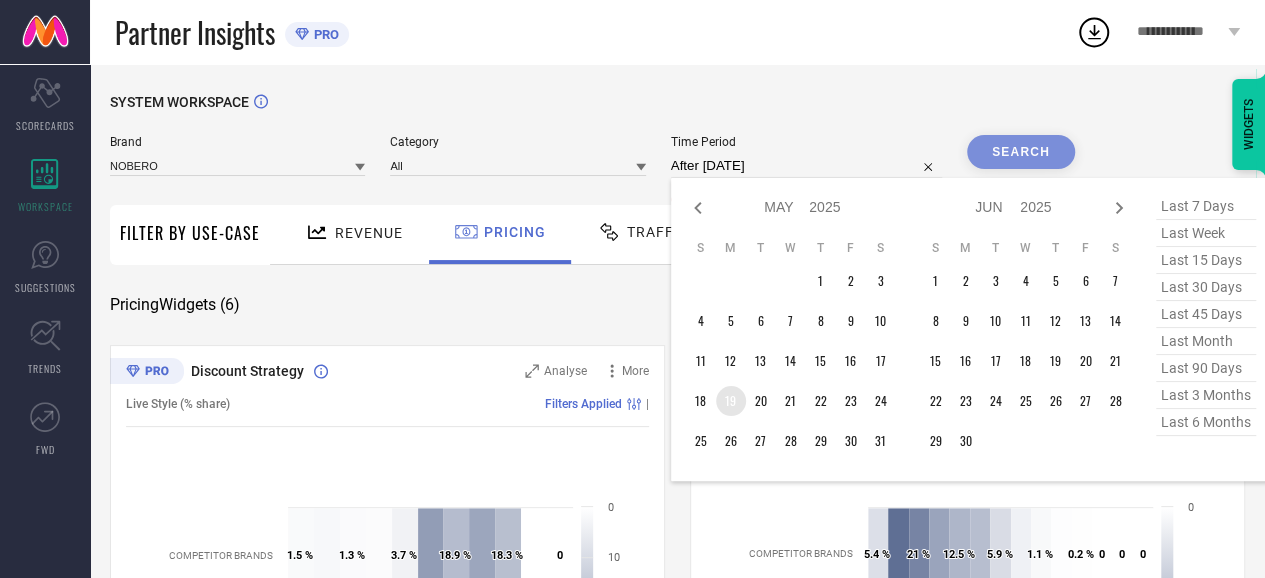 click on "19" at bounding box center (731, 401) 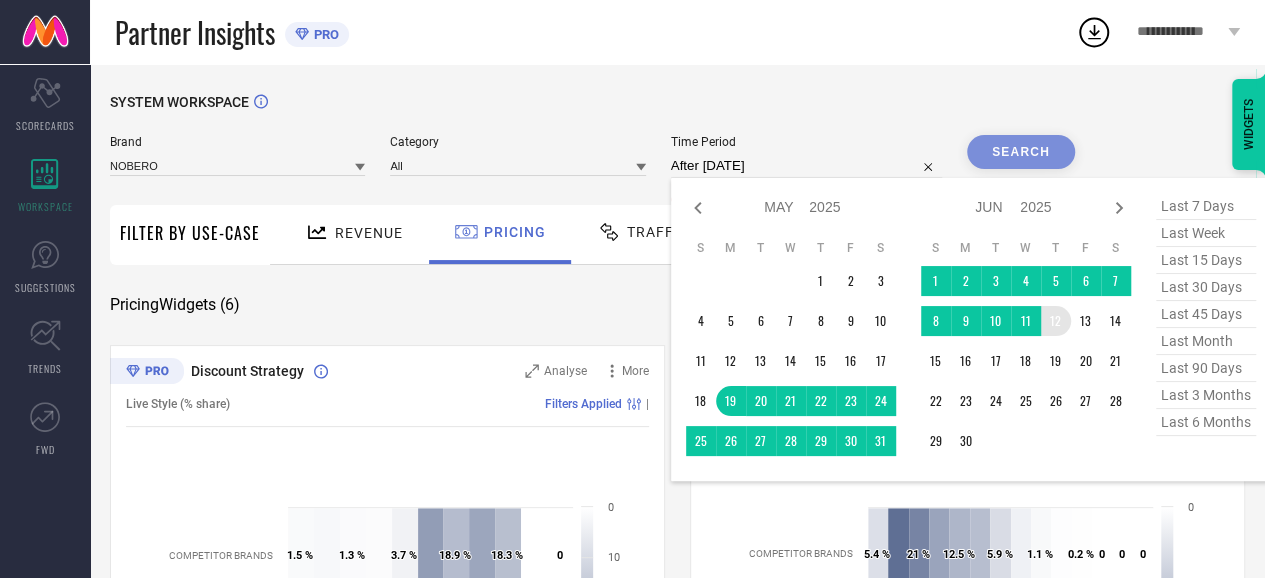 type on "[DATE] to [DATE]" 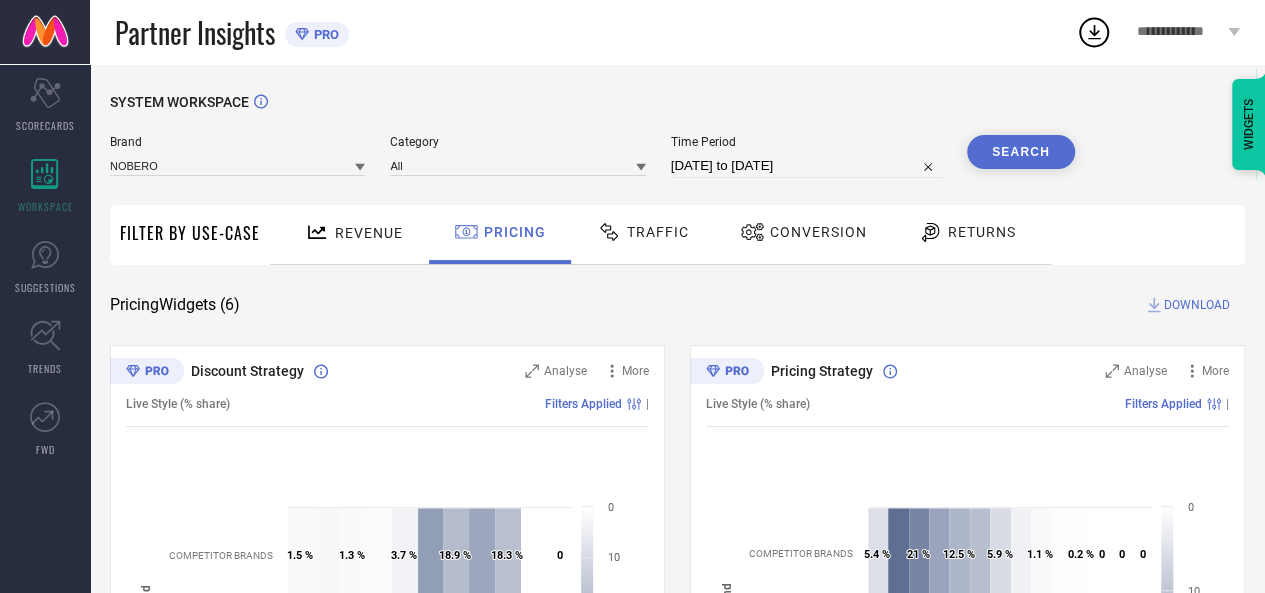 click on "Search" at bounding box center [1021, 152] 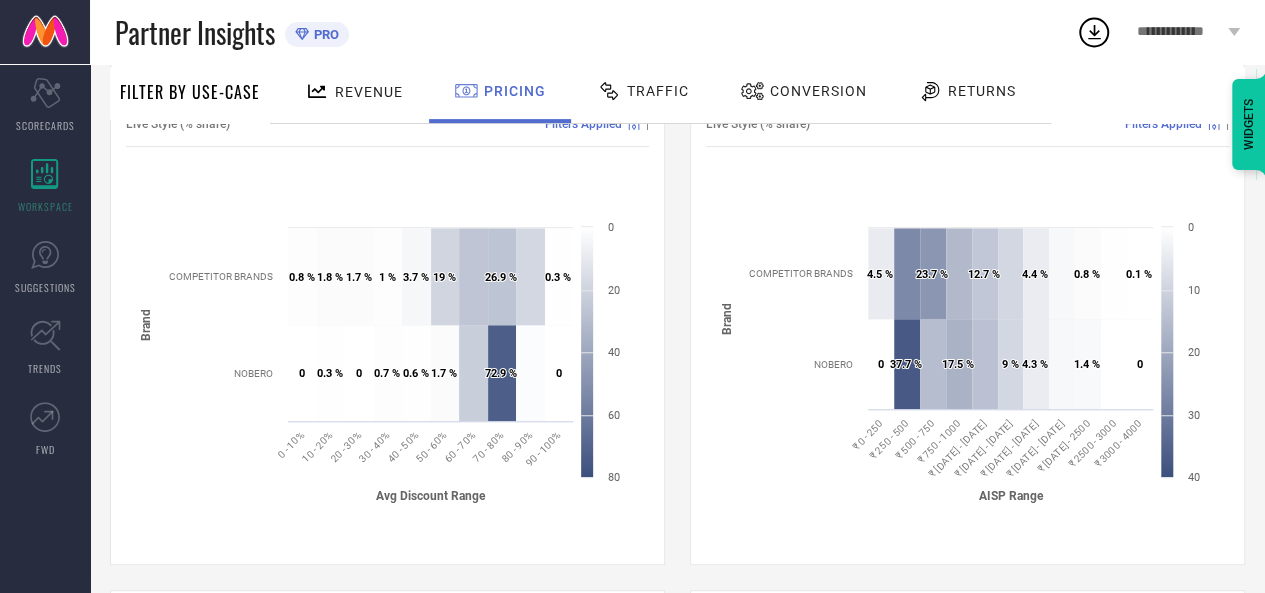 scroll, scrollTop: 300, scrollLeft: 0, axis: vertical 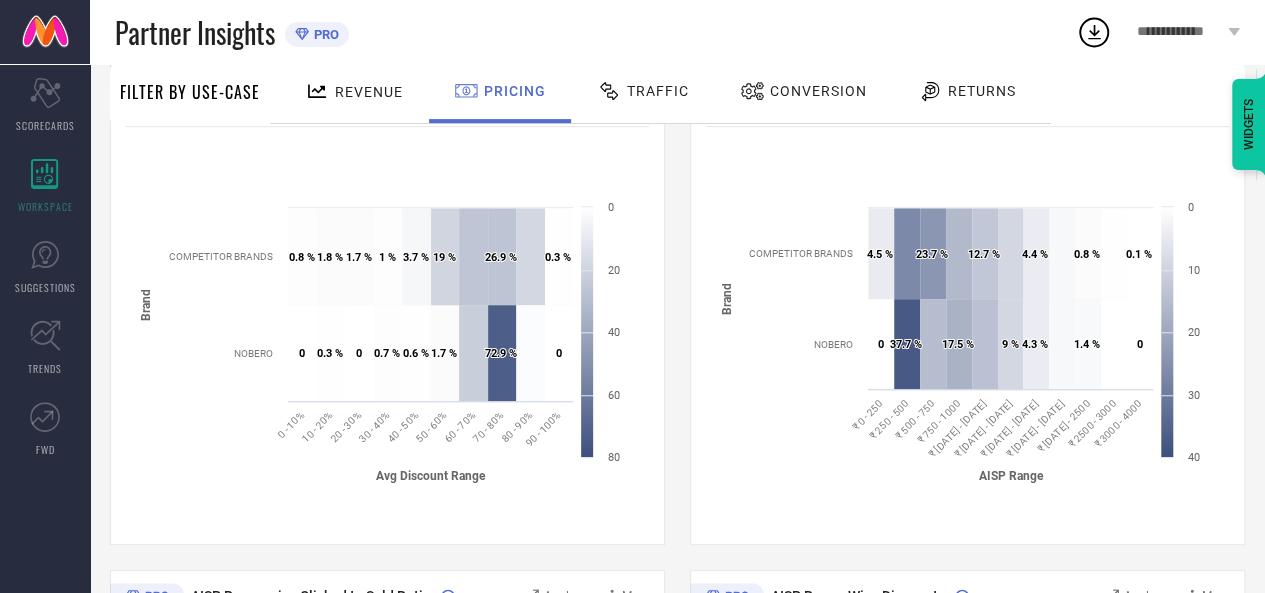 click on "Traffic" at bounding box center [643, 91] 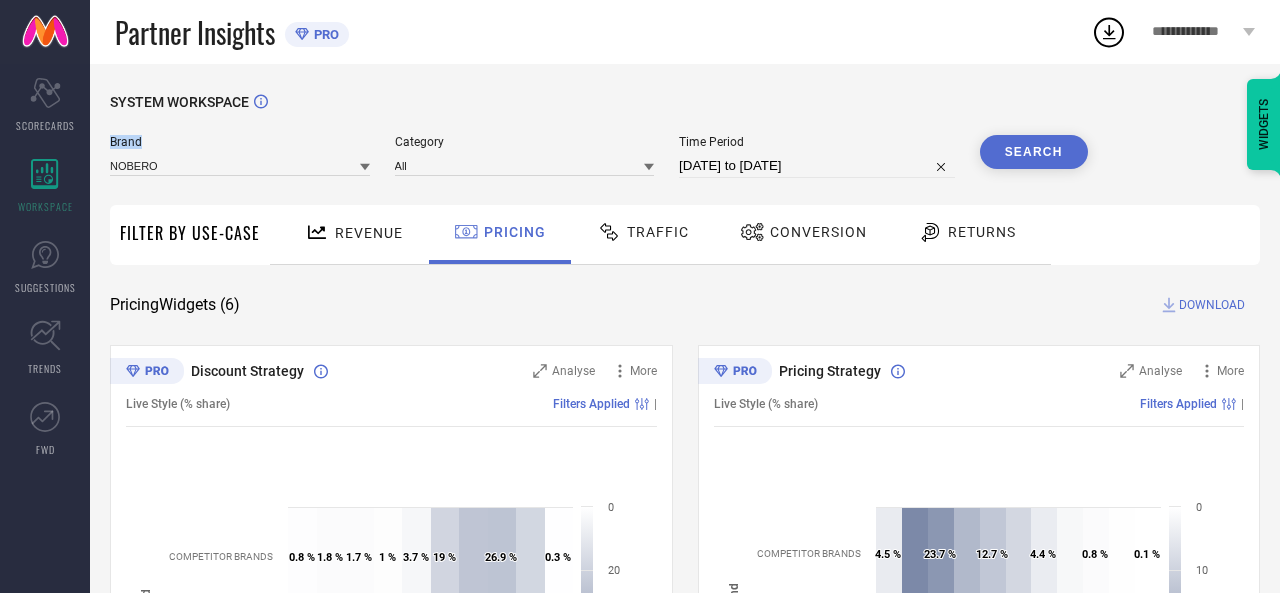 click on "SYSTEM WORKSPACE" at bounding box center [685, 114] 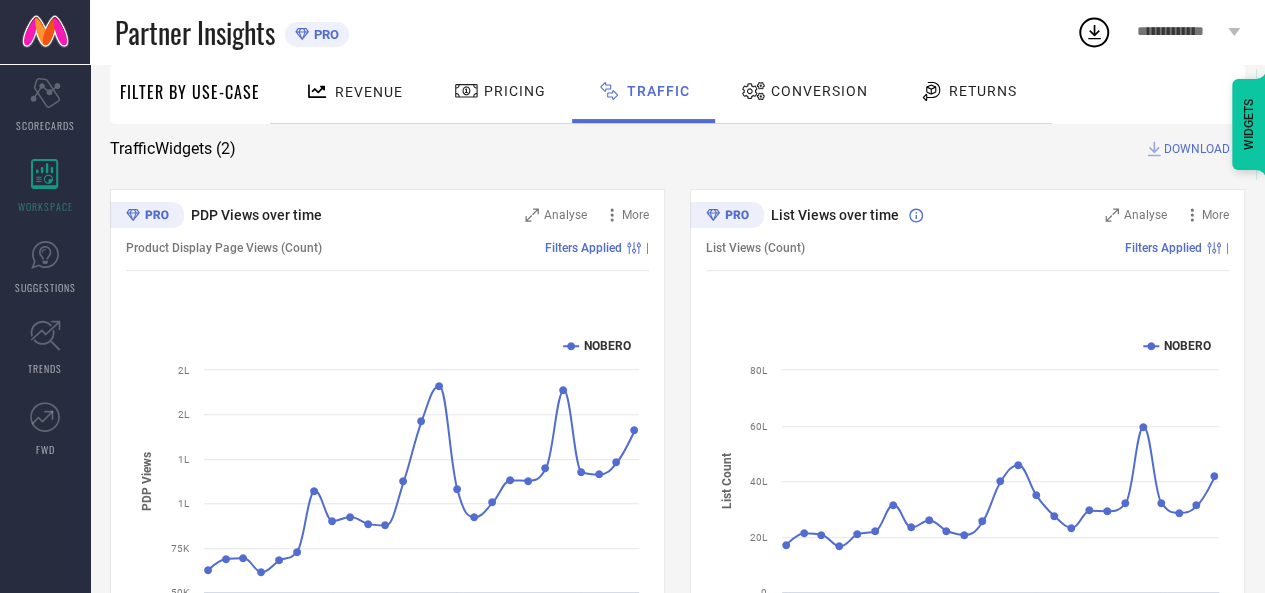 scroll, scrollTop: 282, scrollLeft: 0, axis: vertical 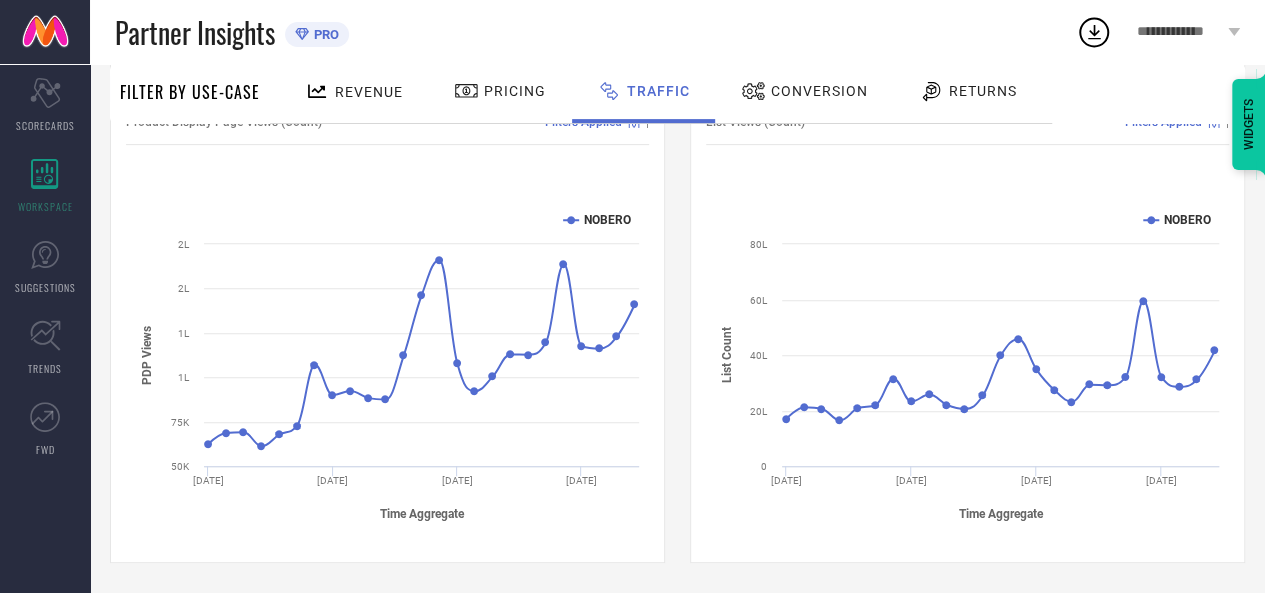 click on "PRO" at bounding box center (324, 34) 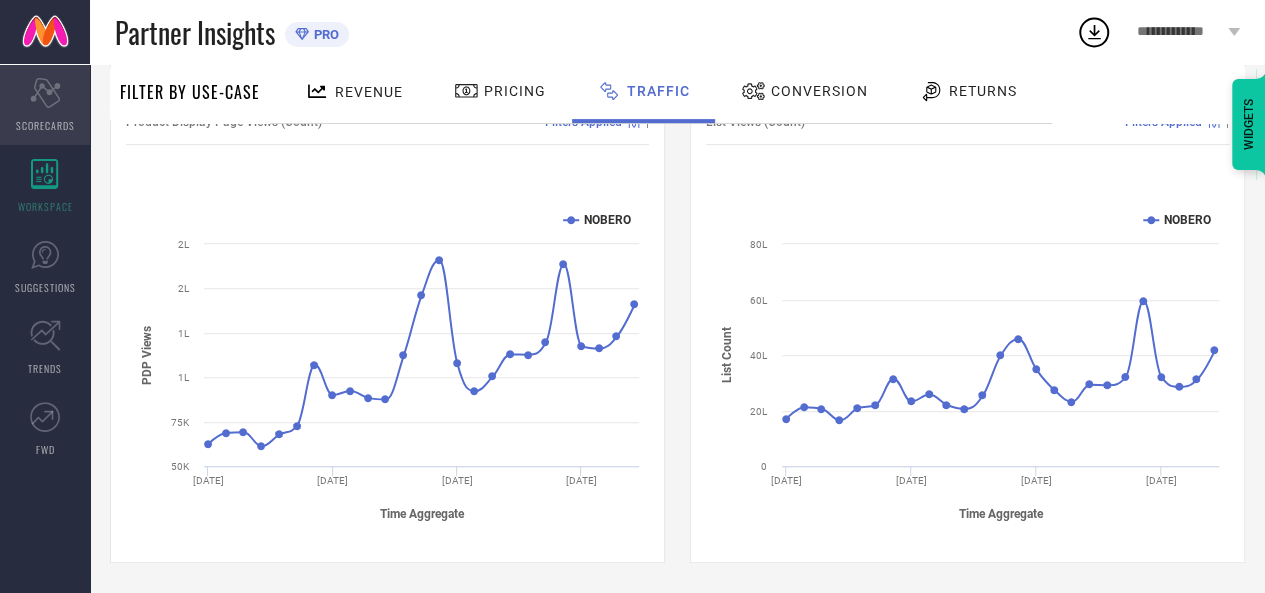 click on "Scorecard SCORECARDS" at bounding box center [45, 105] 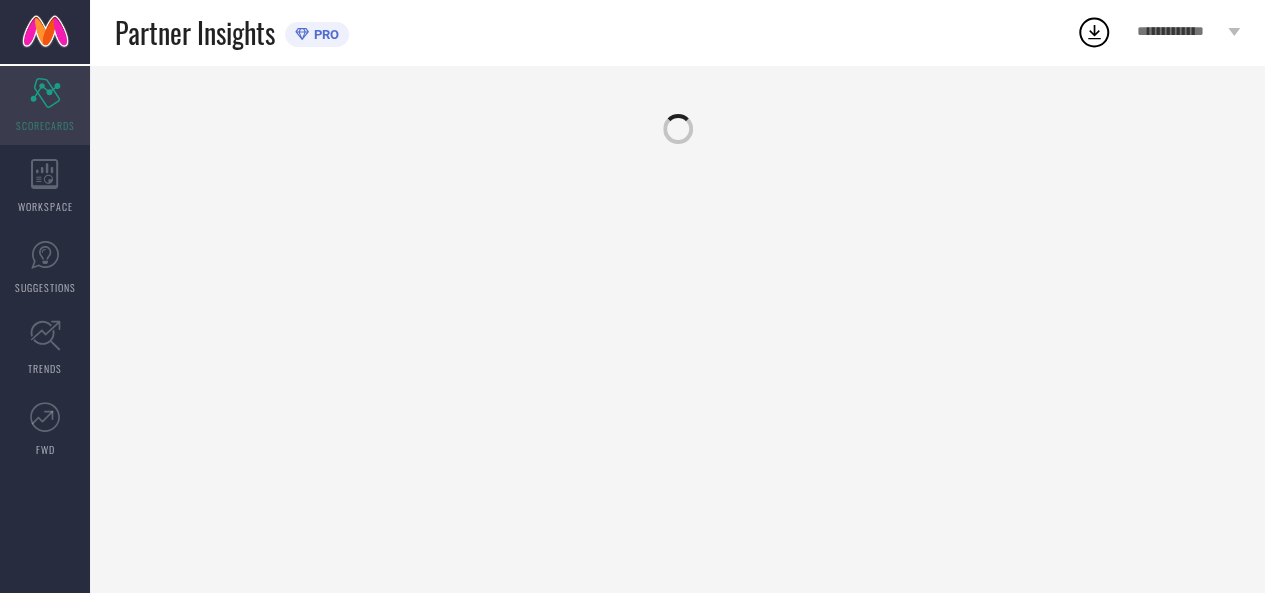 scroll, scrollTop: 0, scrollLeft: 0, axis: both 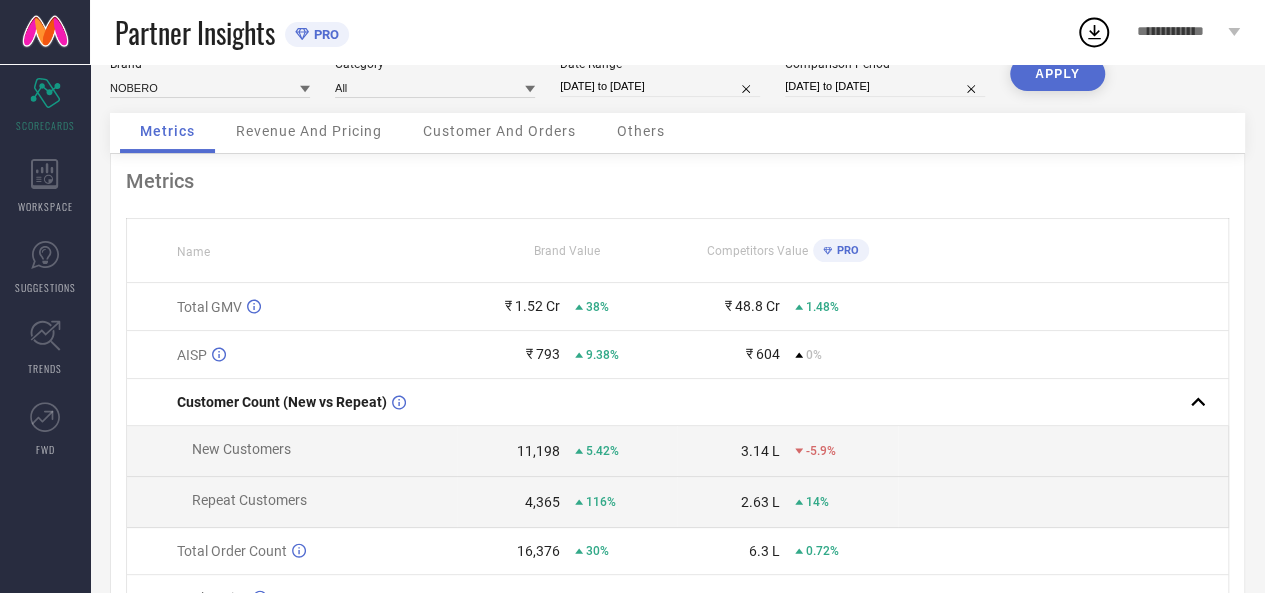 click on "PRO" at bounding box center (845, 250) 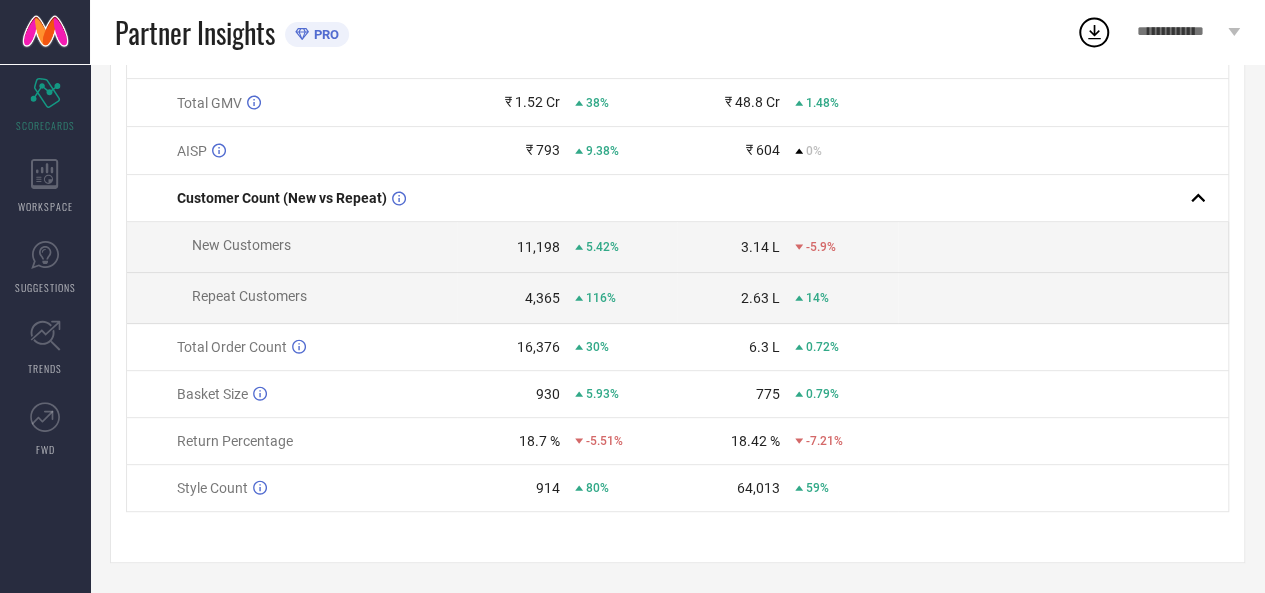 scroll, scrollTop: 0, scrollLeft: 0, axis: both 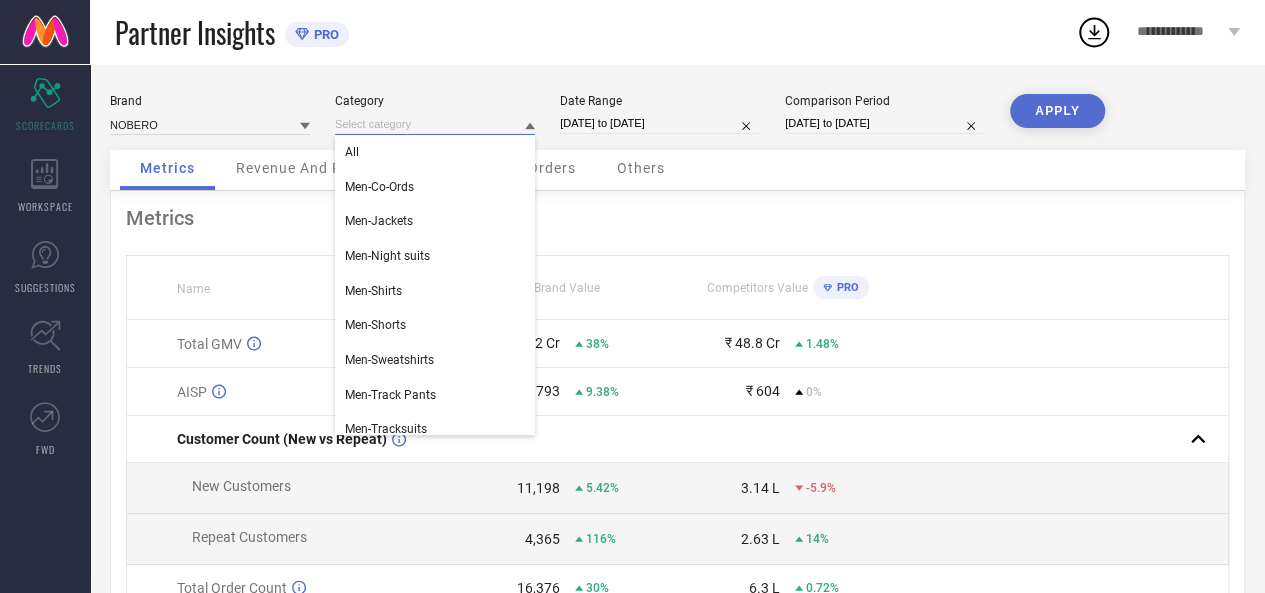 click at bounding box center [435, 124] 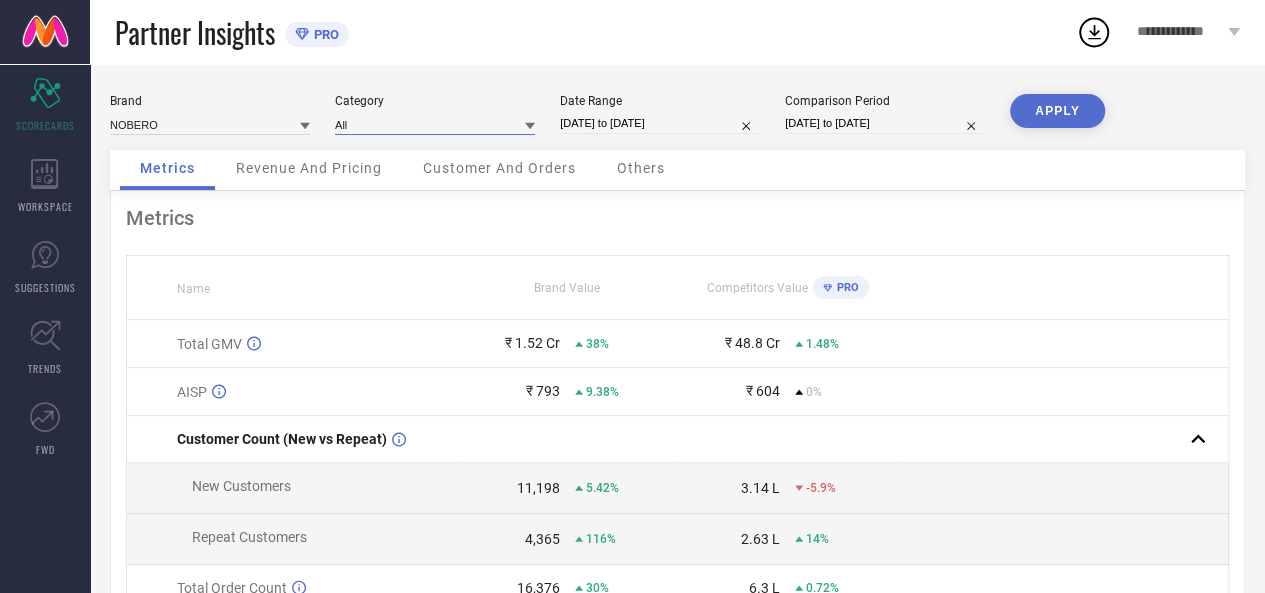 click at bounding box center [435, 124] 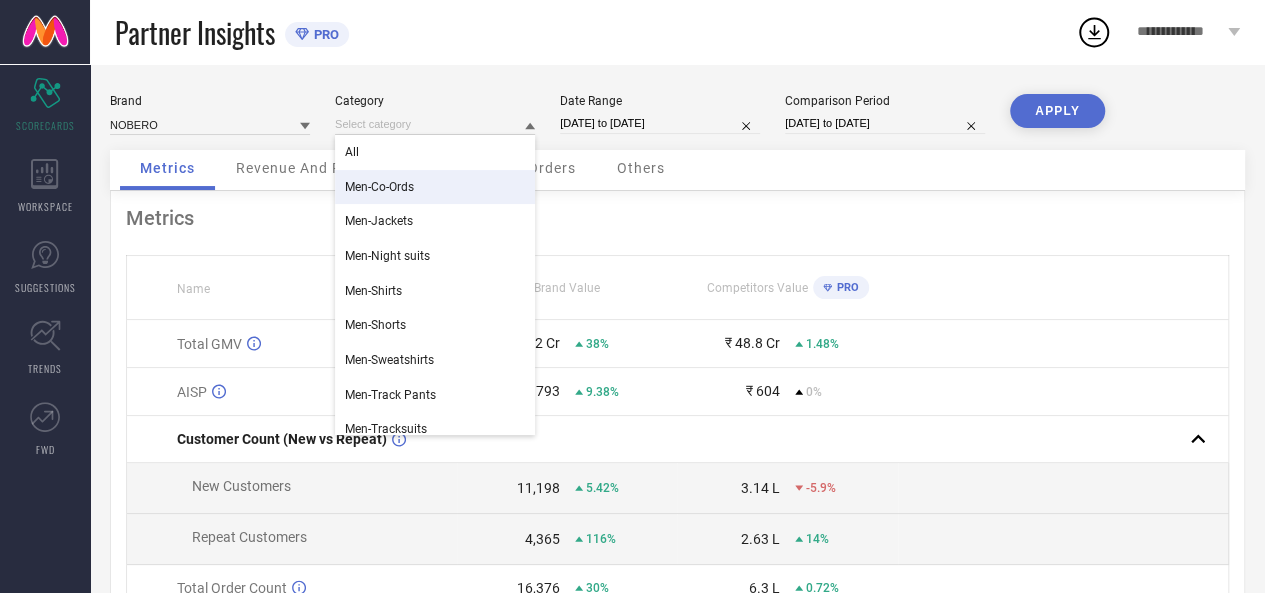 click on "Men-Co-Ords" at bounding box center (435, 187) 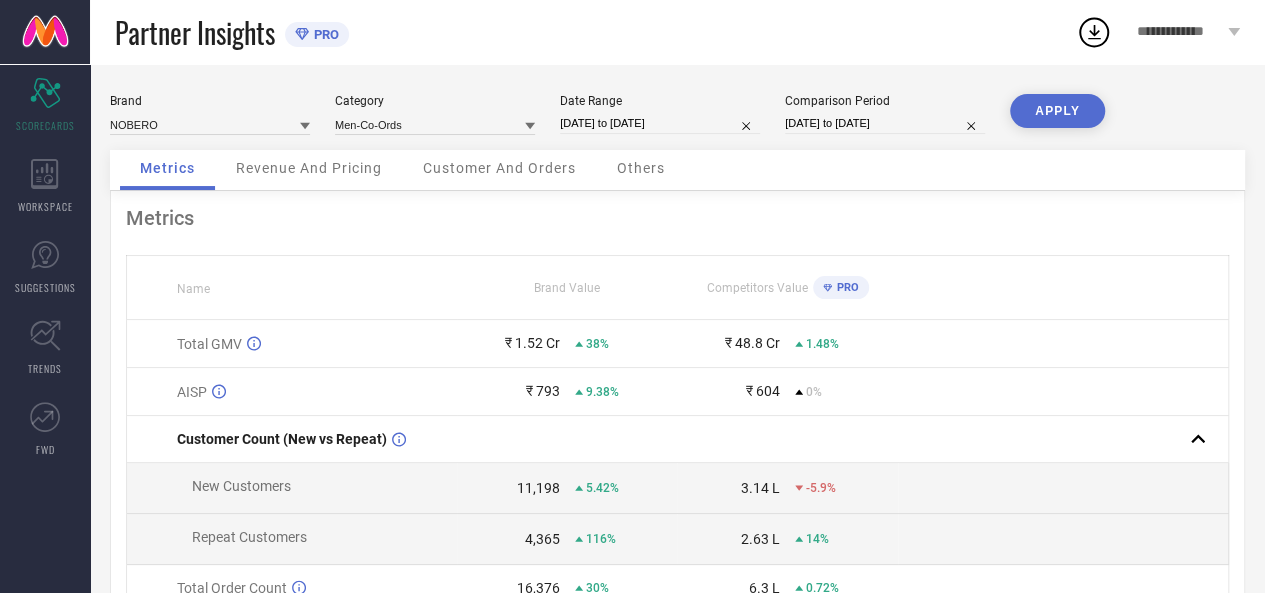 click on "APPLY" at bounding box center [1057, 111] 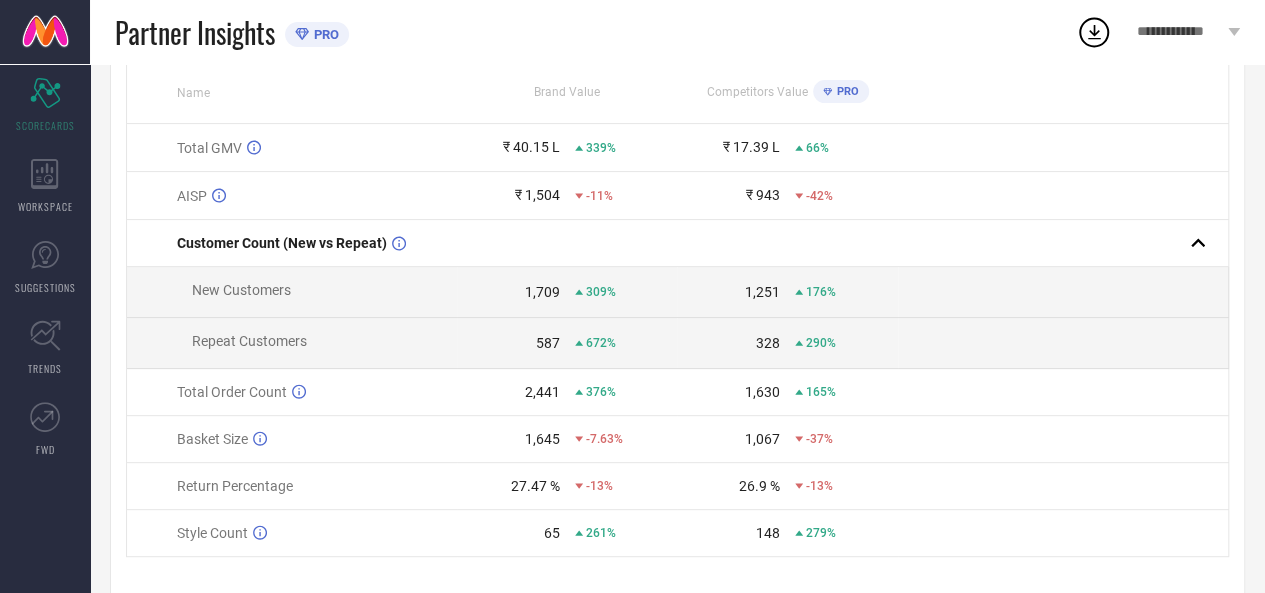 scroll, scrollTop: 243, scrollLeft: 0, axis: vertical 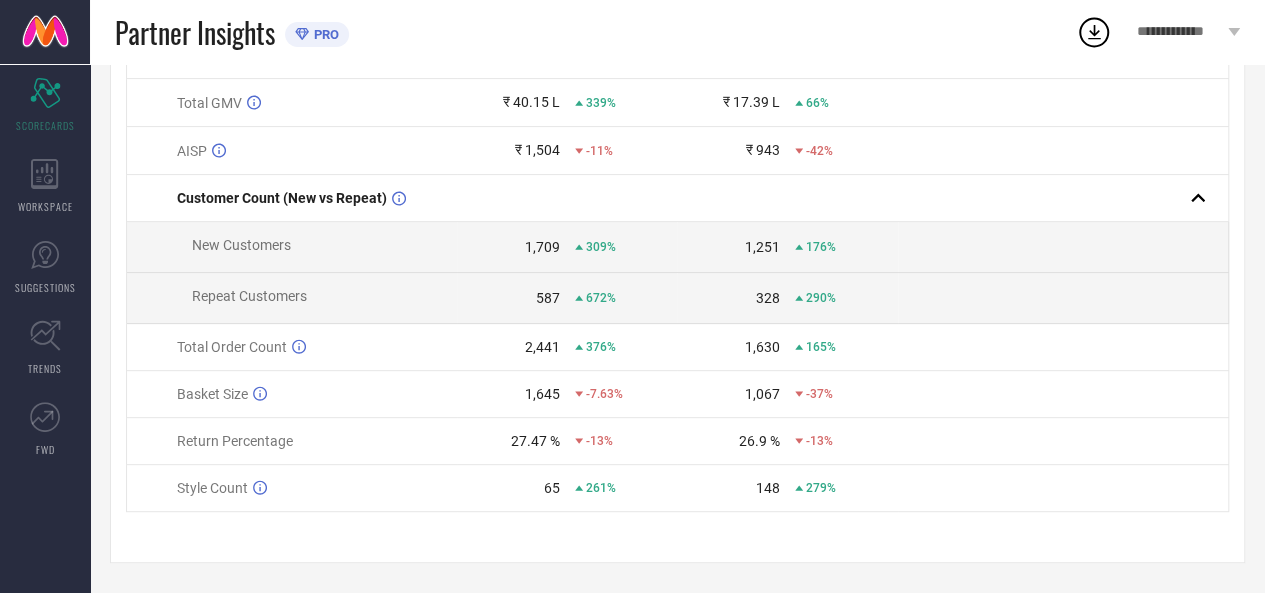 click 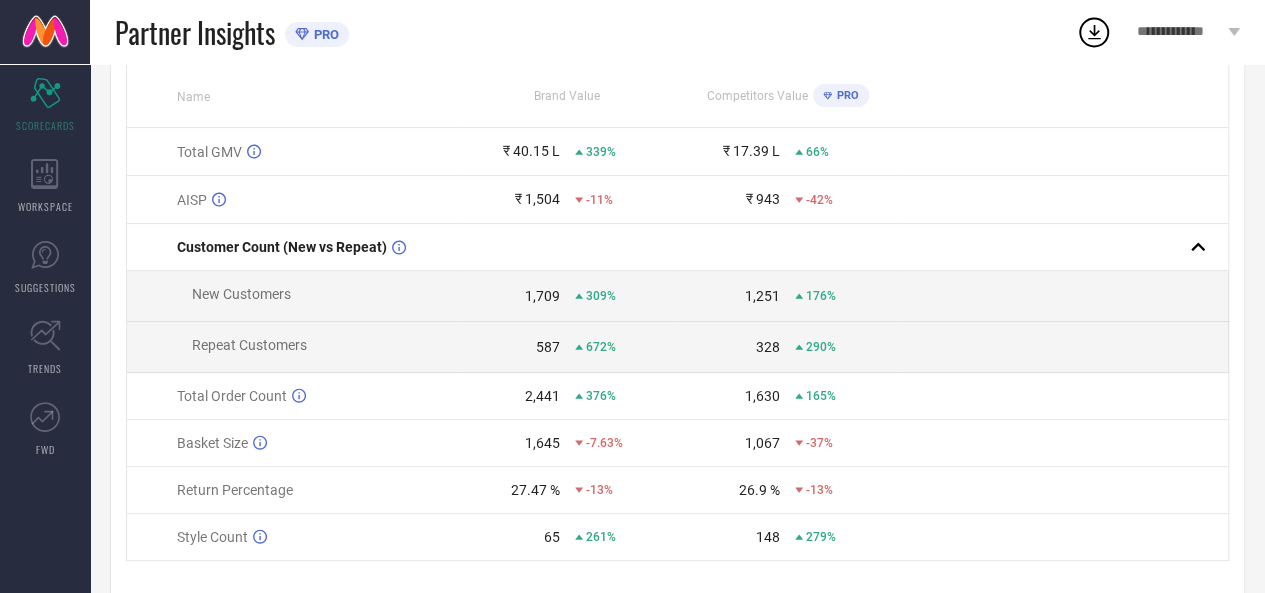 scroll, scrollTop: 196, scrollLeft: 0, axis: vertical 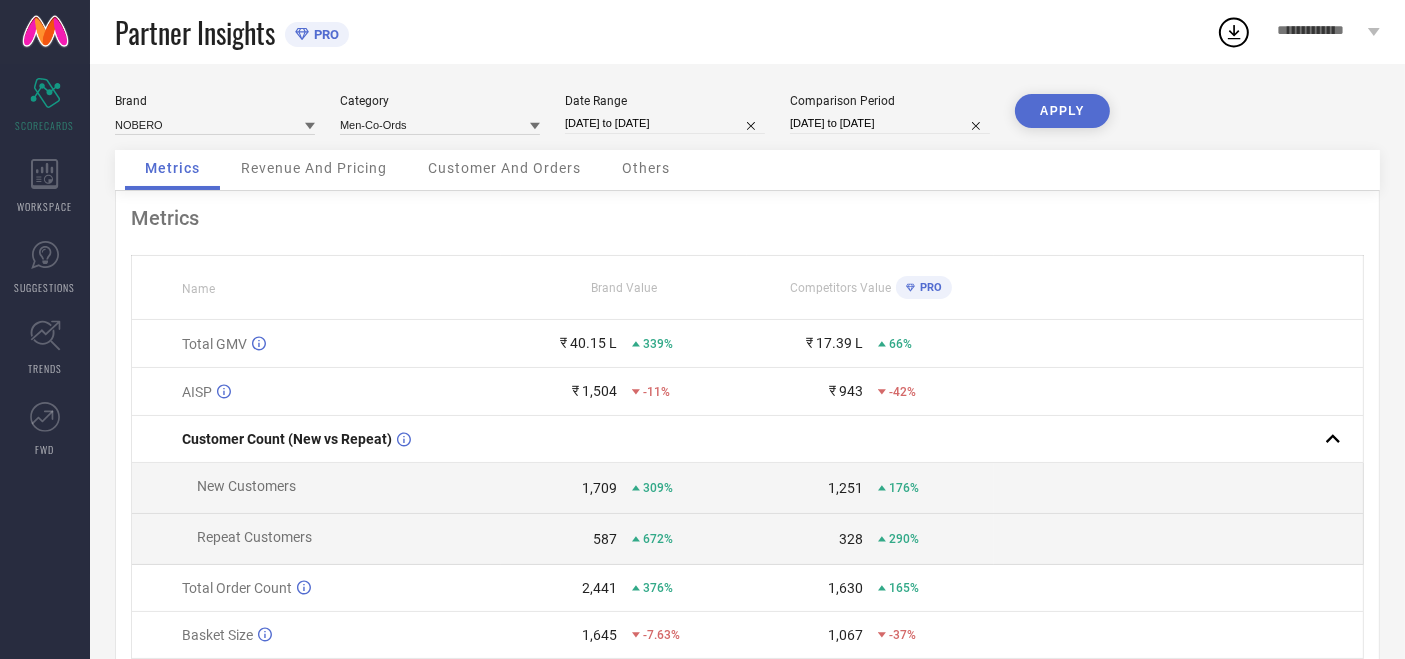 click on "Brand NOBERO Category Men-Co-Ords Date Range [DATE] to [DATE] Comparison Period [DATE] to [DATE] APPLY" at bounding box center [747, 122] 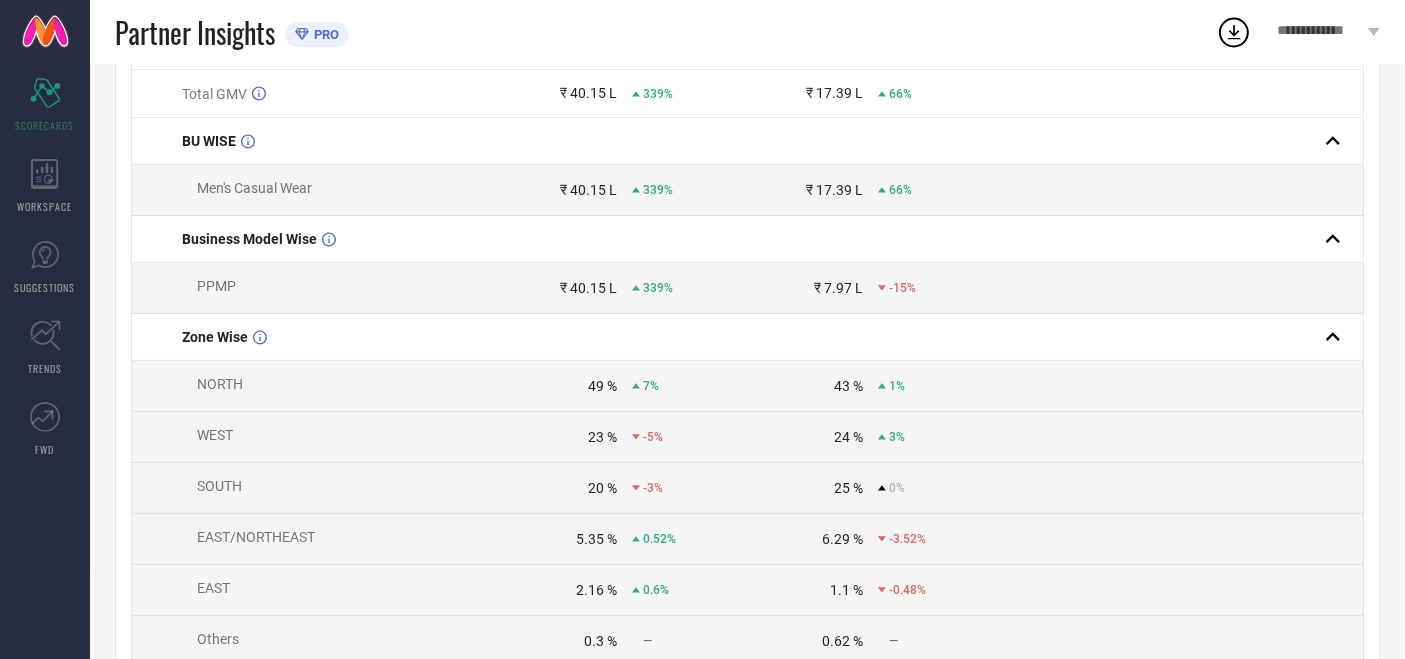 scroll, scrollTop: 254, scrollLeft: 0, axis: vertical 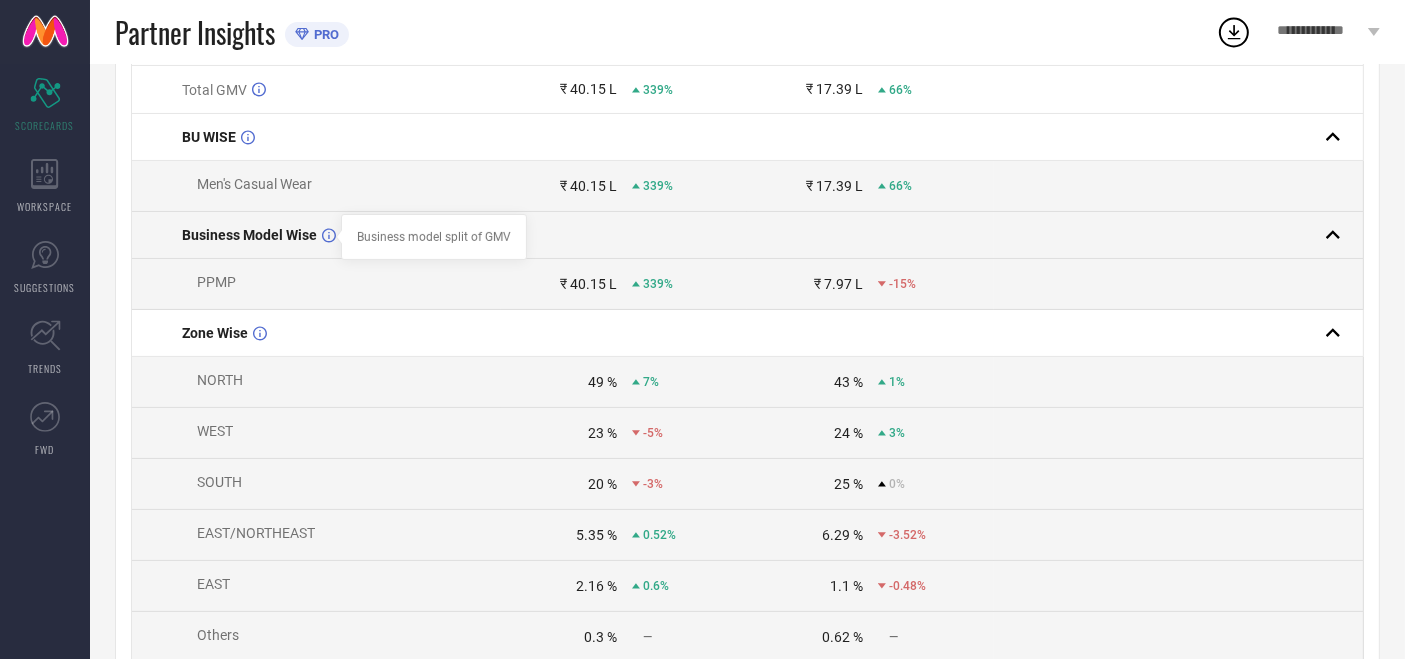 click at bounding box center [339, 237] 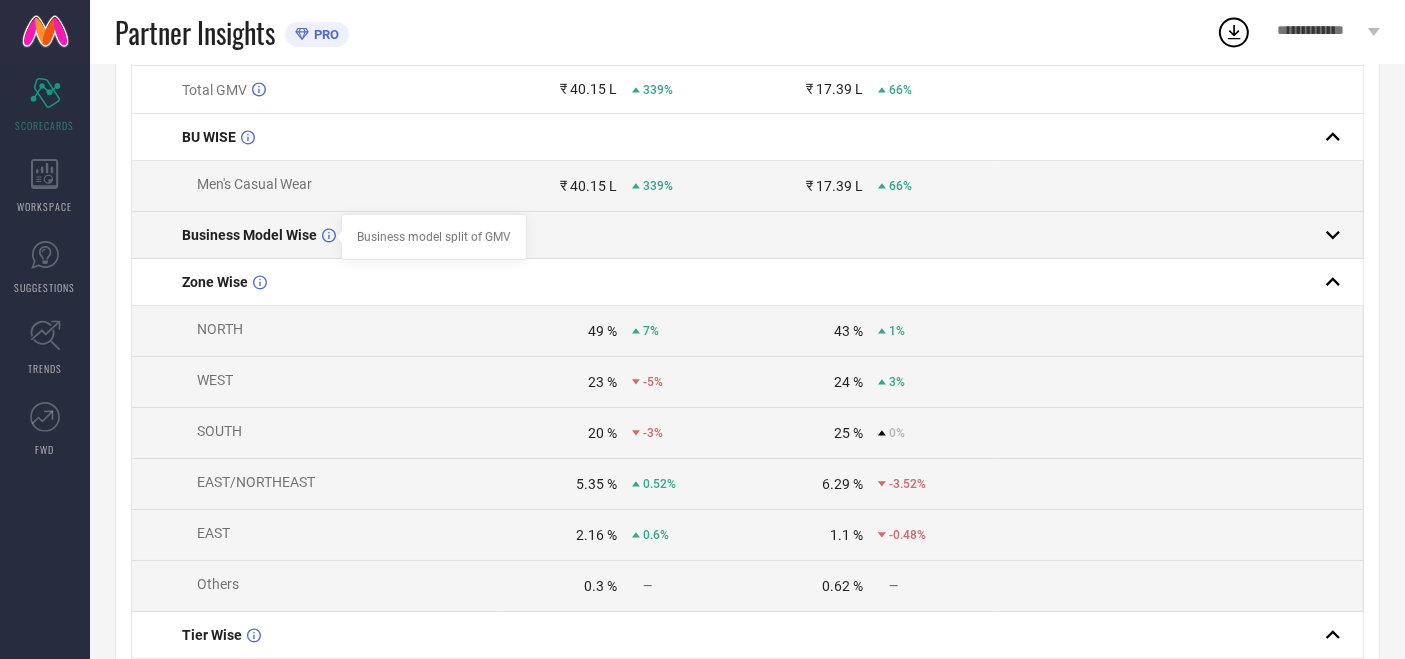 click 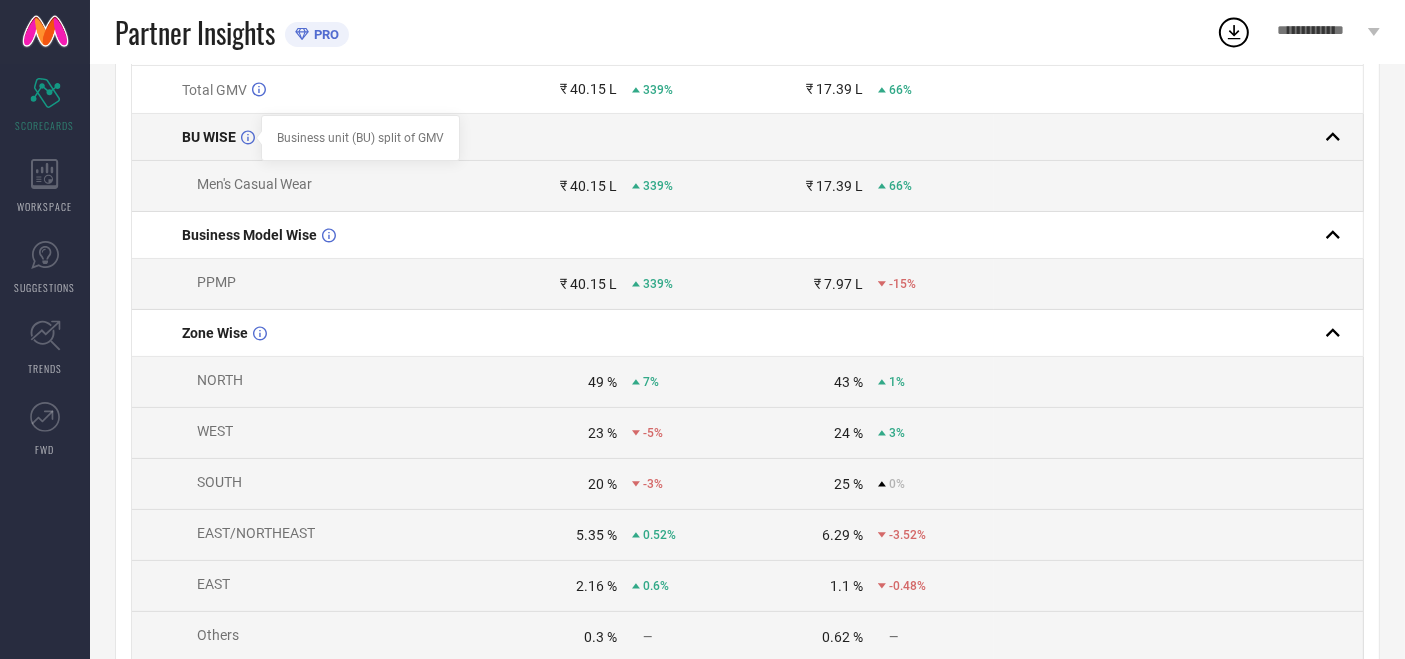 click at bounding box center (259, 138) 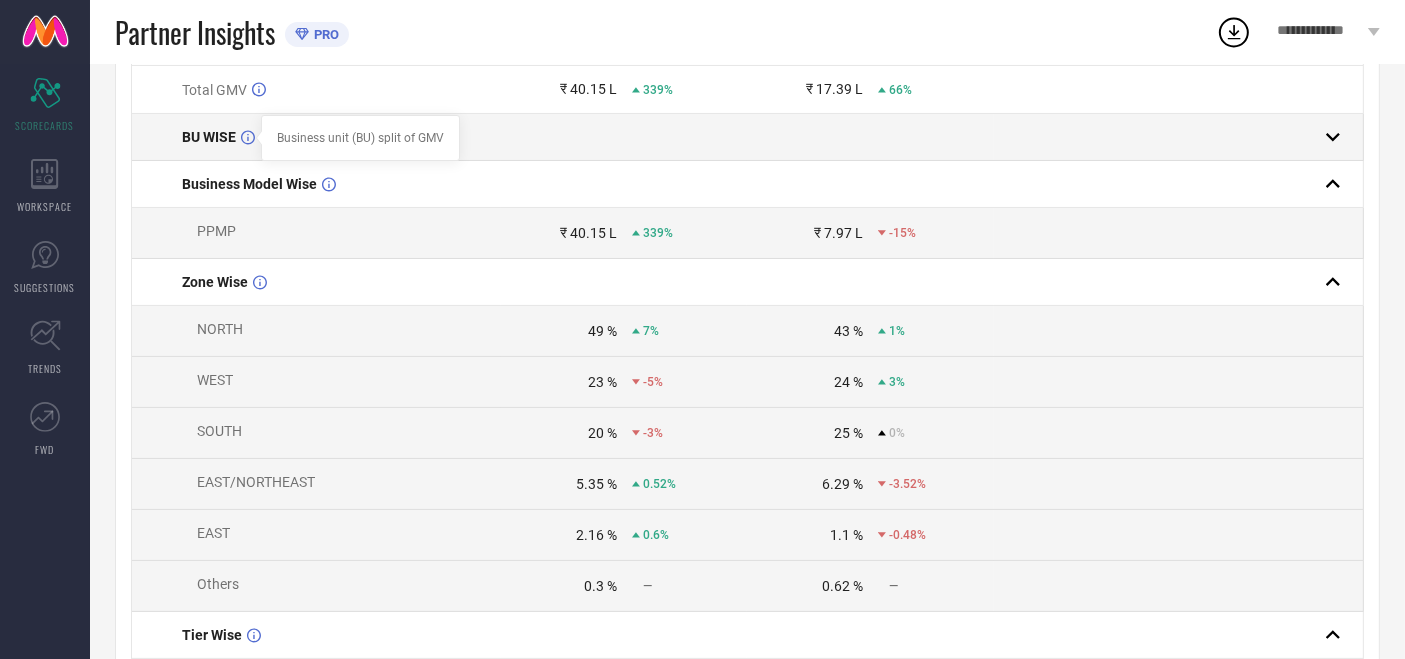 click at bounding box center (259, 138) 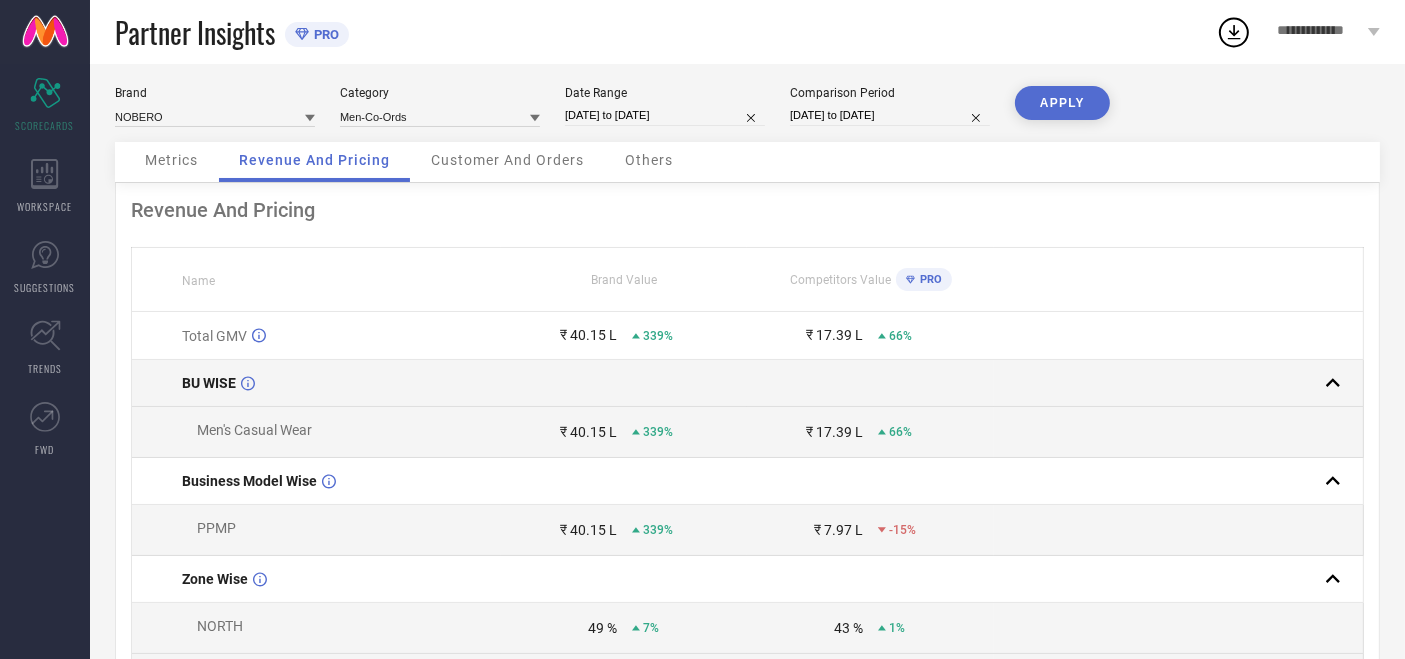 scroll, scrollTop: 0, scrollLeft: 0, axis: both 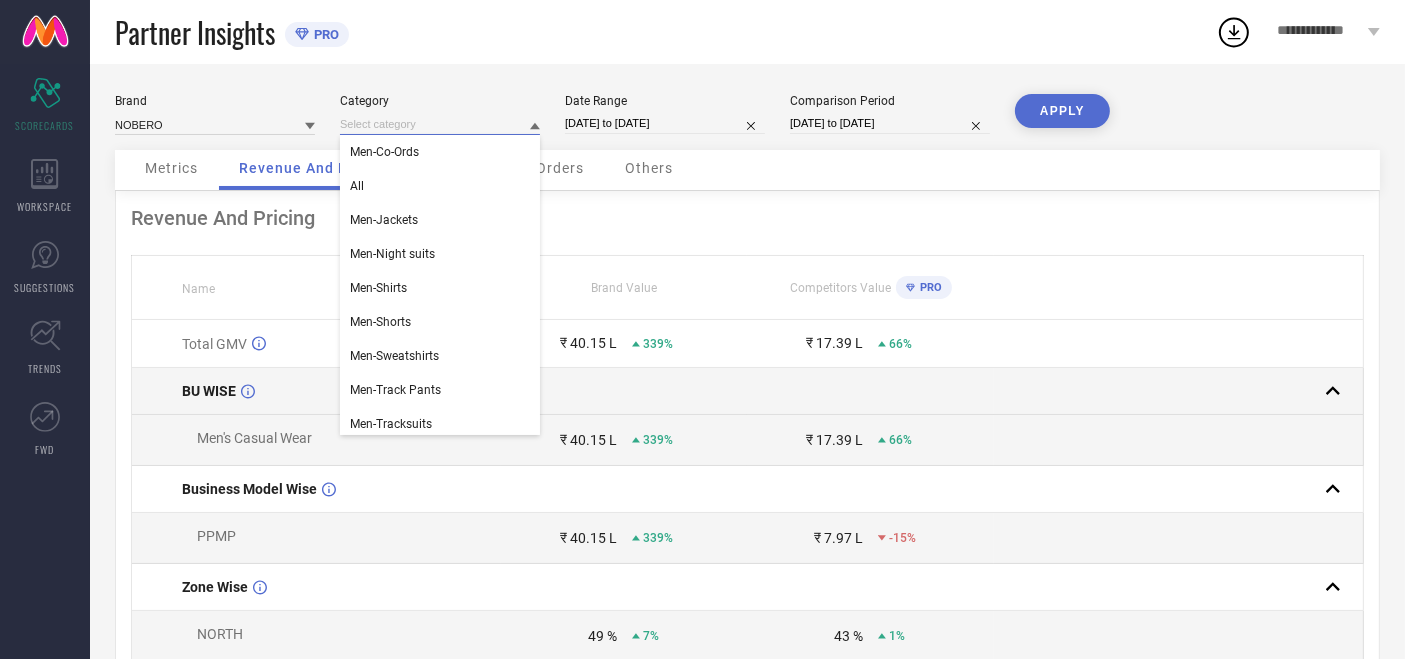 click at bounding box center [440, 124] 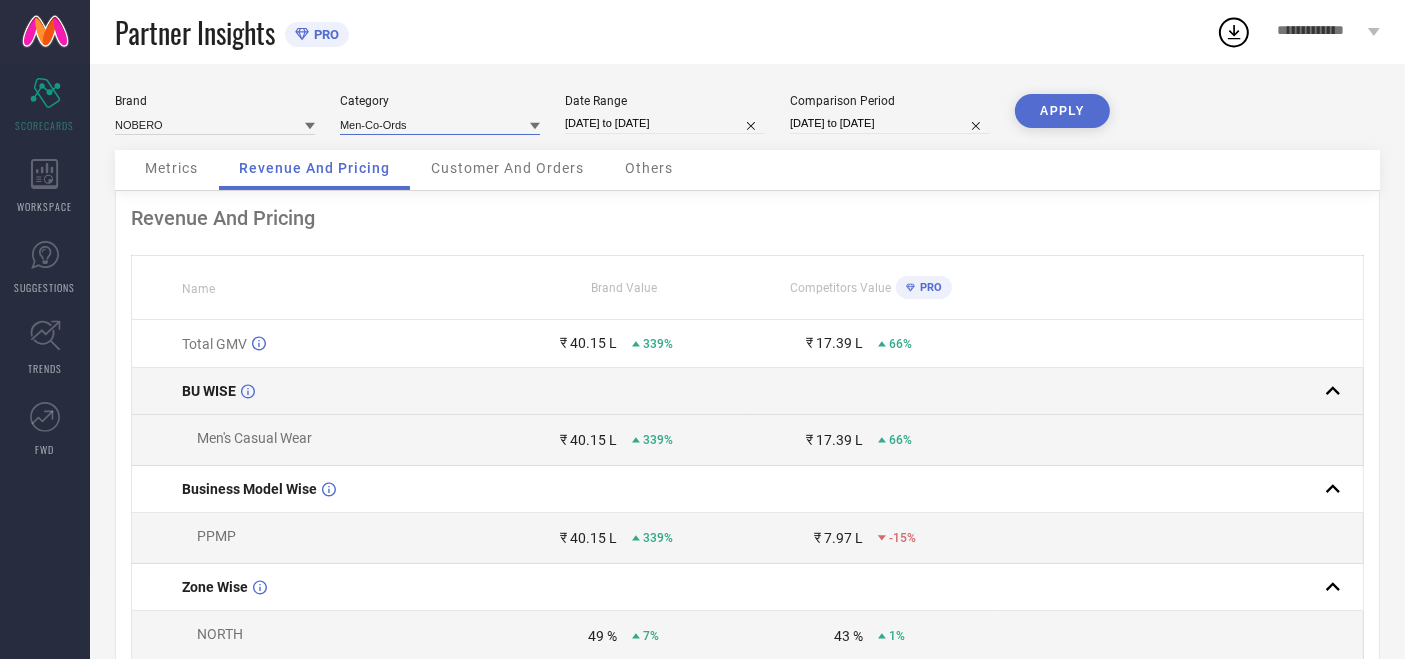 click at bounding box center (440, 124) 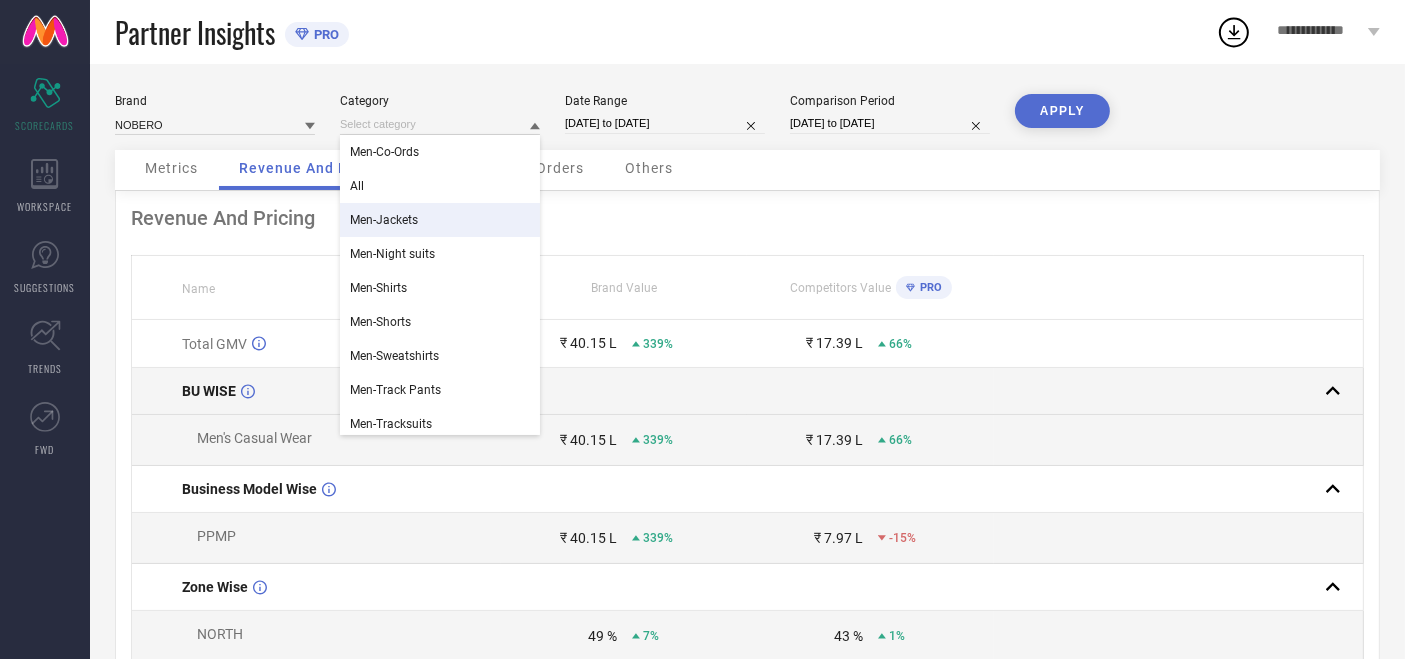 click on "Customer And Orders" at bounding box center [507, 170] 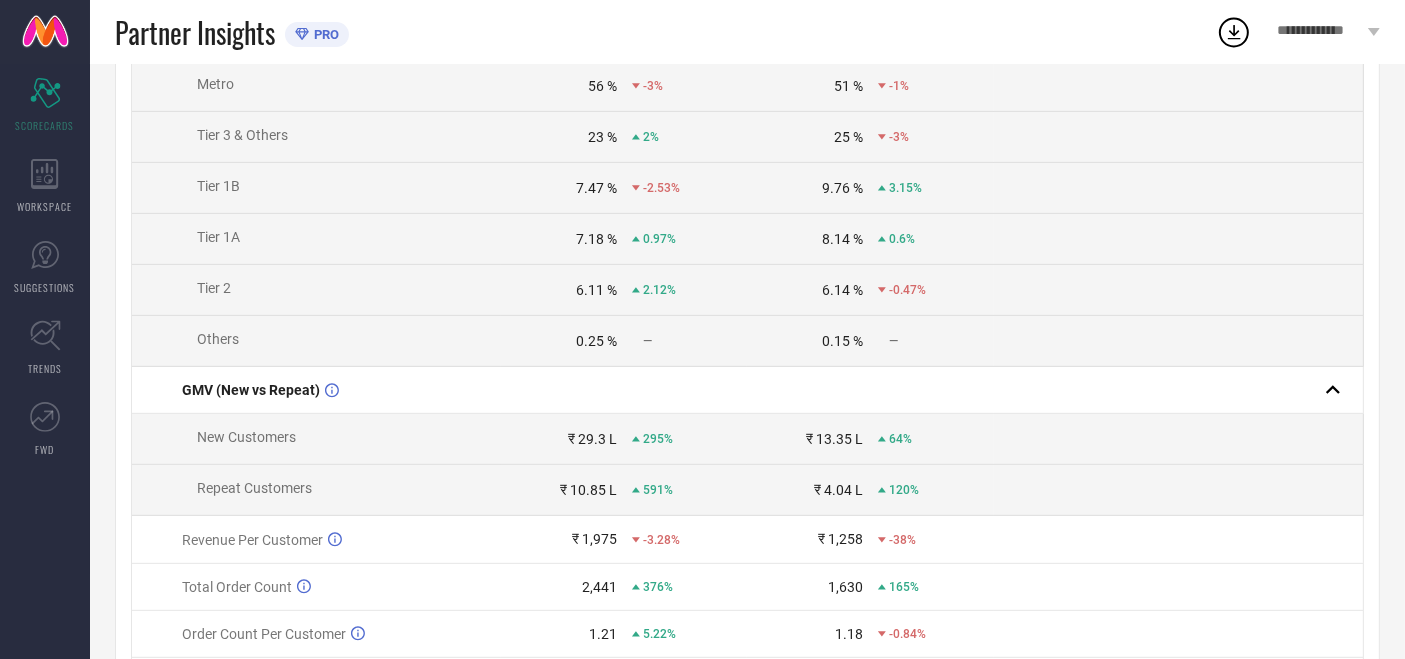 scroll, scrollTop: 812, scrollLeft: 0, axis: vertical 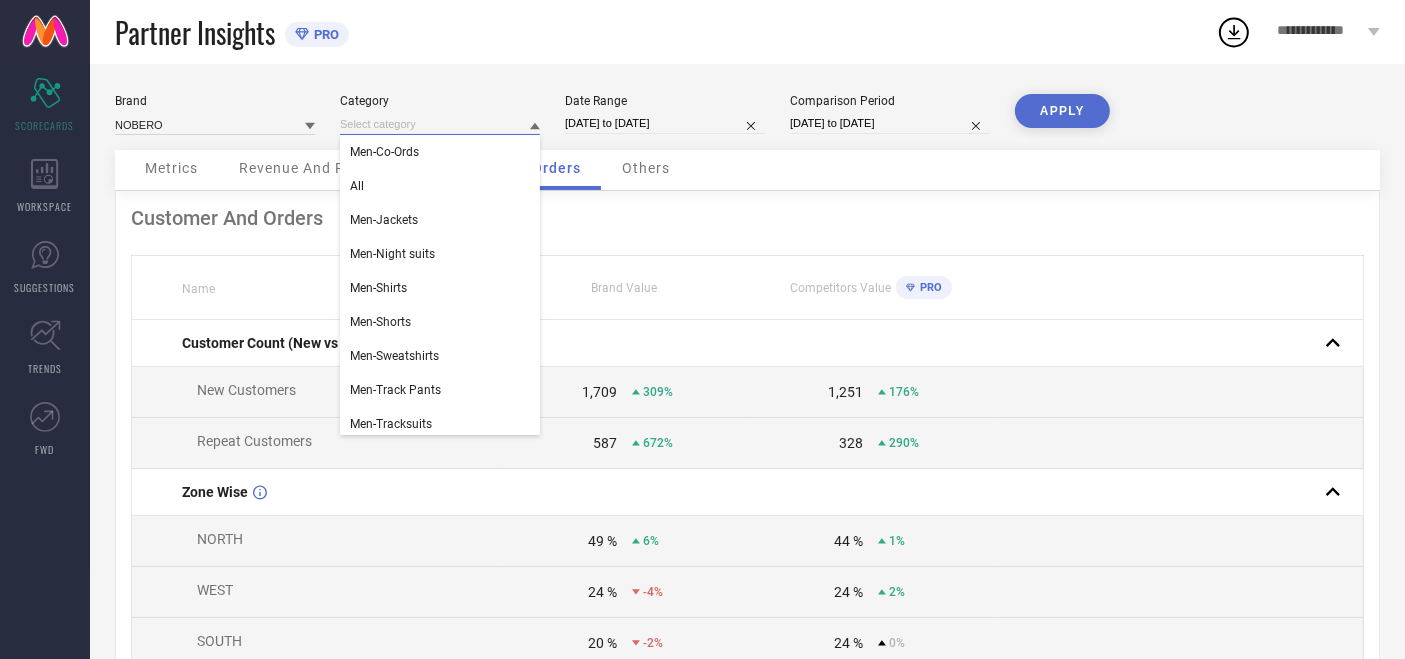 click at bounding box center [440, 124] 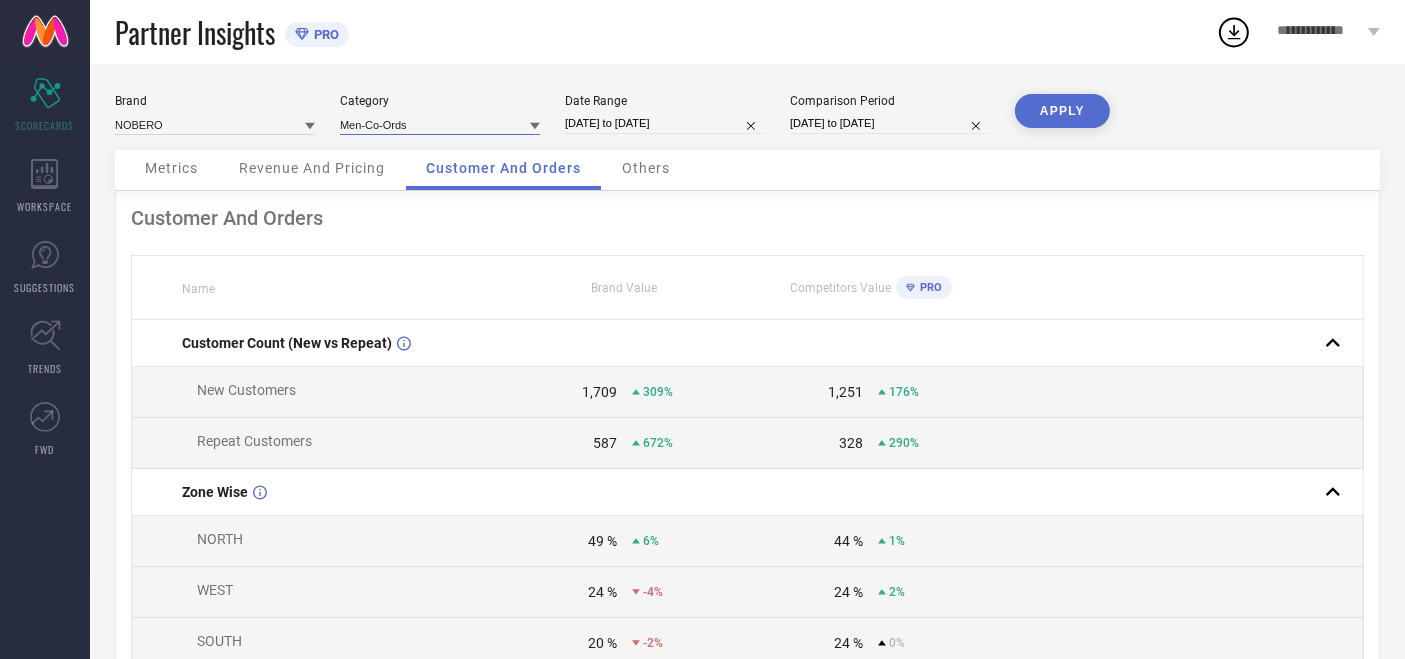 click at bounding box center (440, 124) 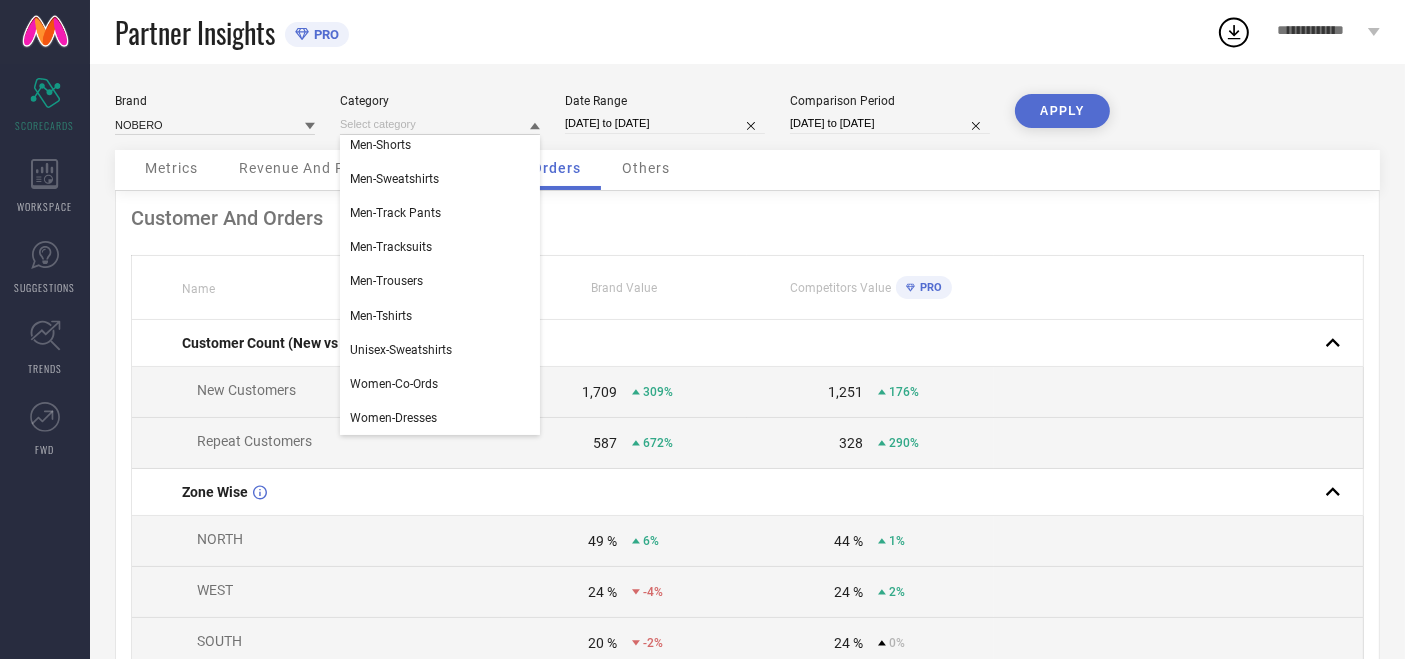 scroll, scrollTop: 185, scrollLeft: 0, axis: vertical 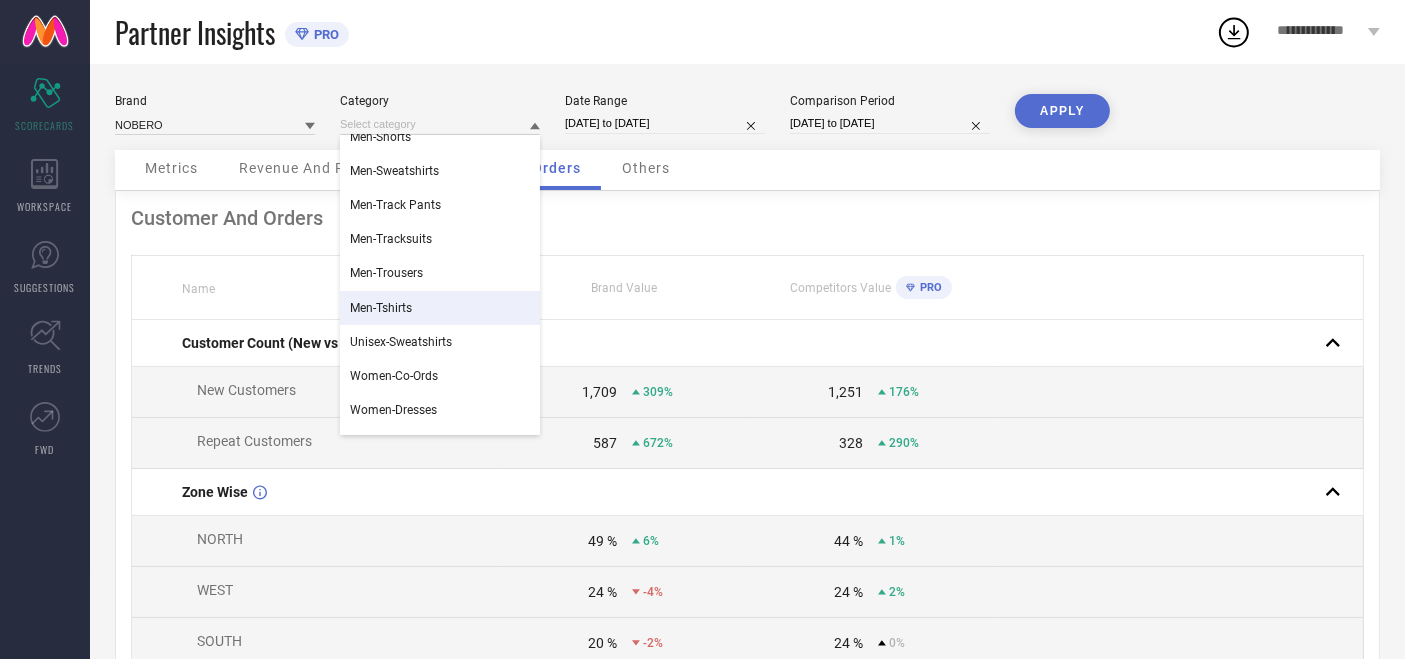 click on "Men-Tshirts" at bounding box center [440, 308] 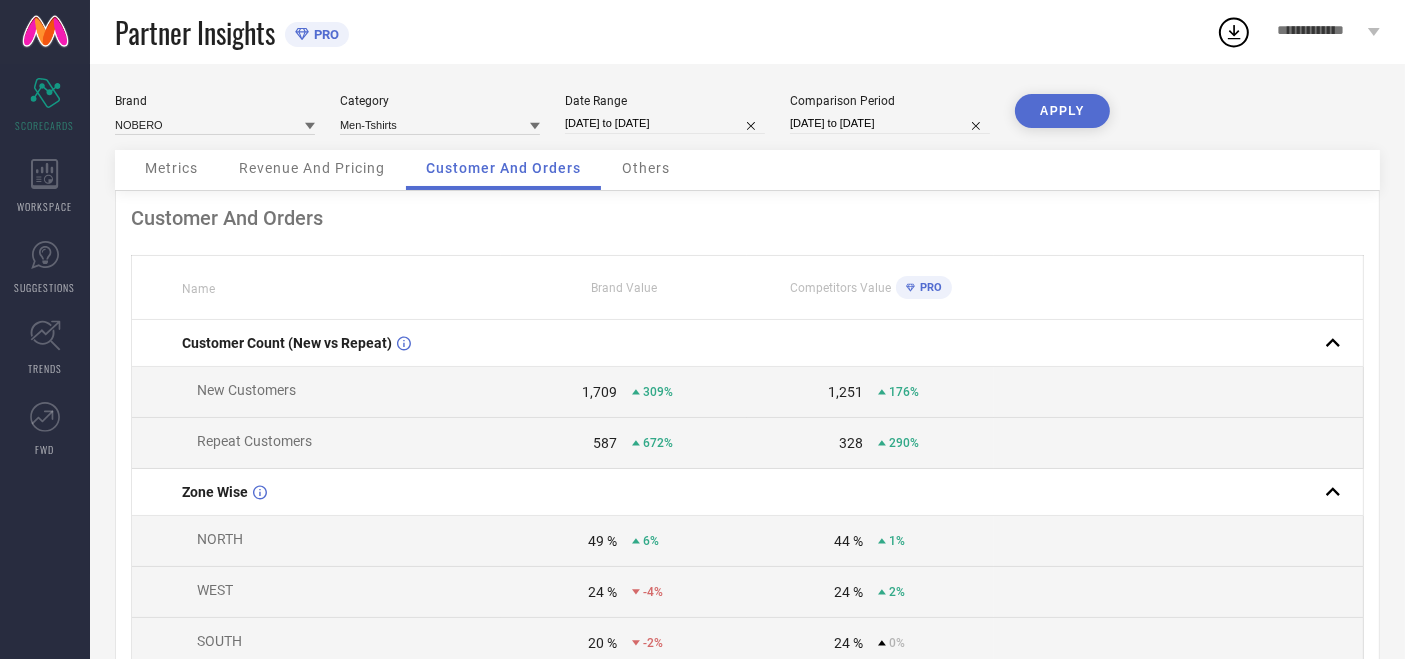 click on "APPLY" at bounding box center [1062, 111] 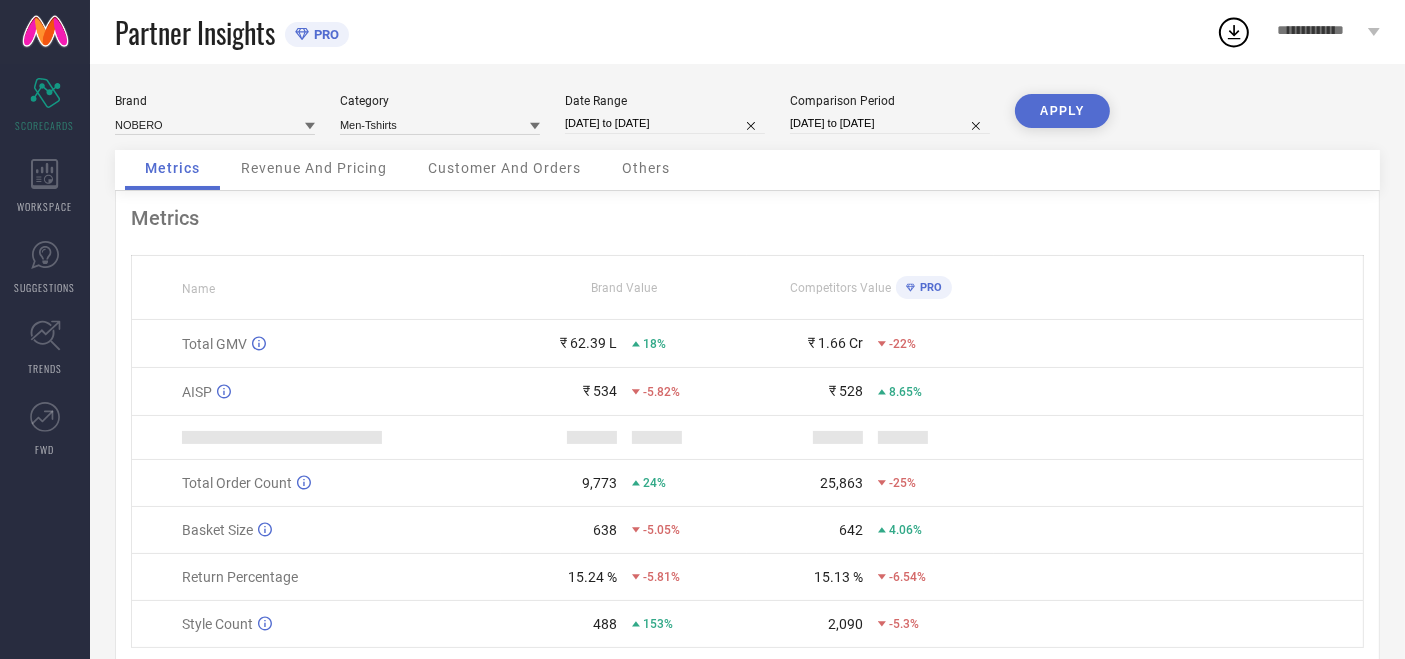 scroll, scrollTop: 72, scrollLeft: 0, axis: vertical 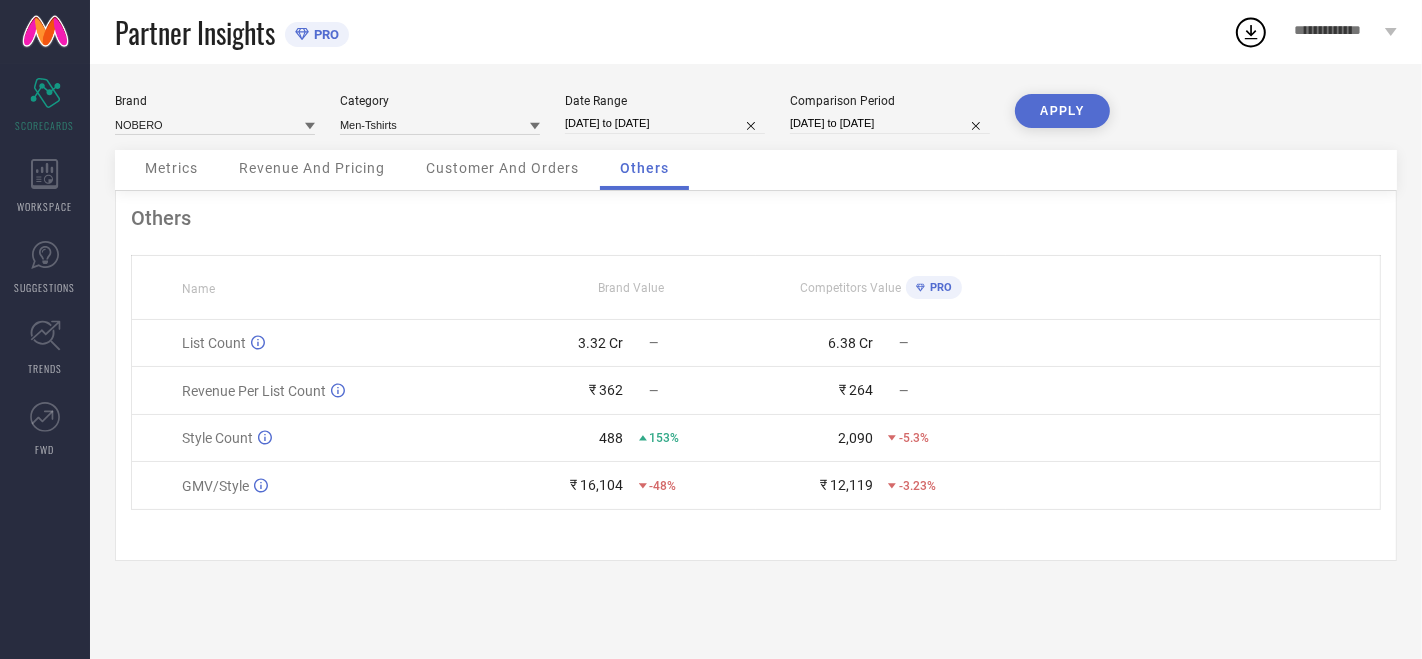 click on "Revenue And Pricing" at bounding box center [312, 168] 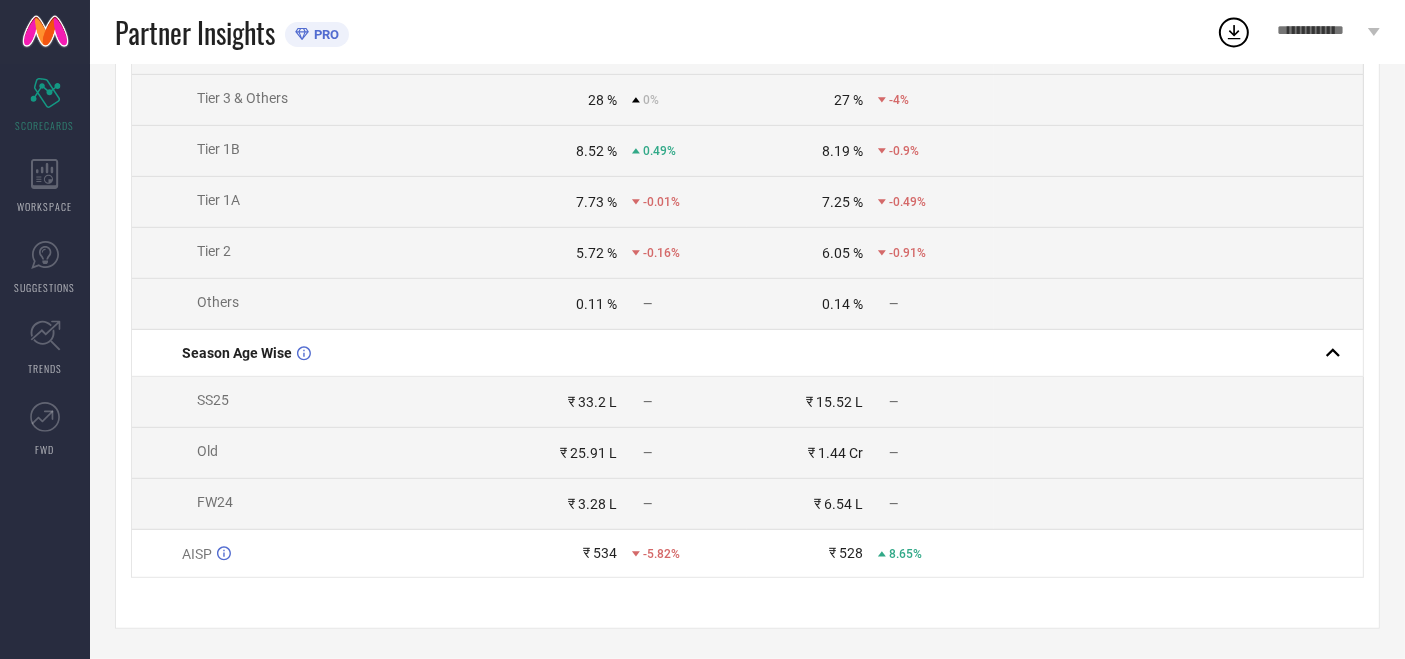 scroll, scrollTop: 0, scrollLeft: 0, axis: both 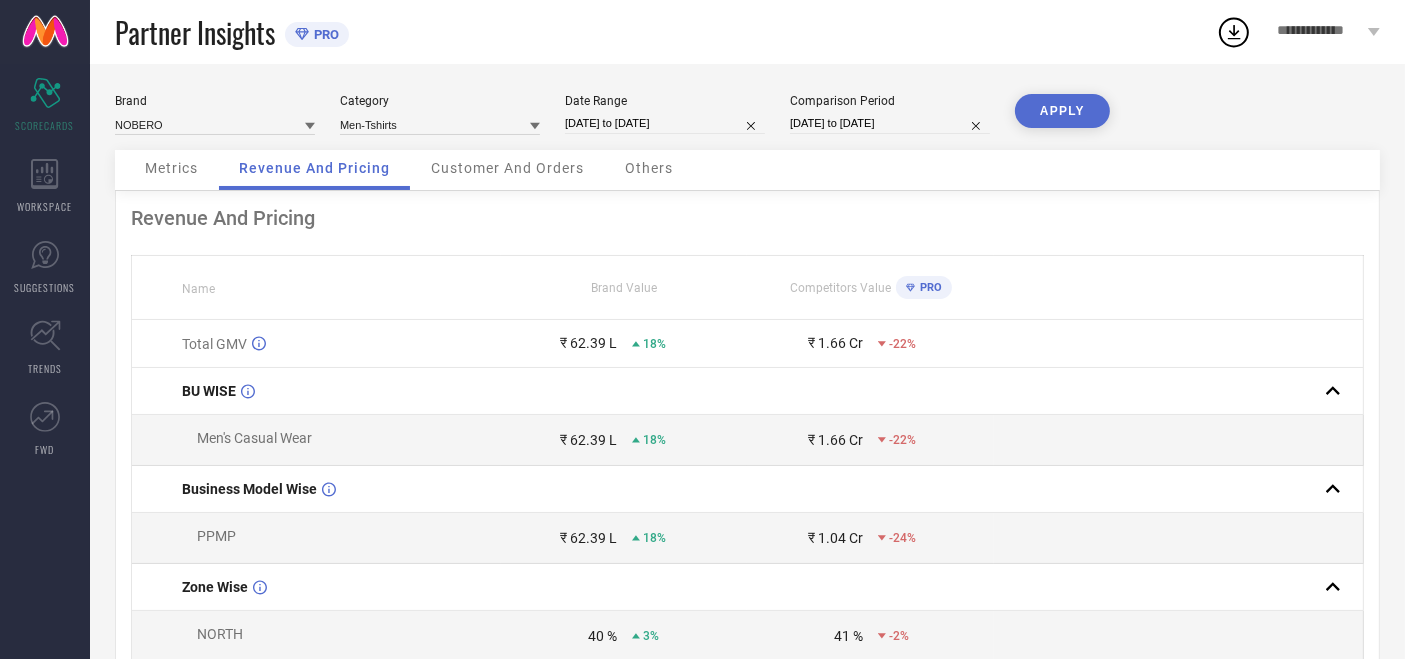 click on "Metrics" at bounding box center (171, 168) 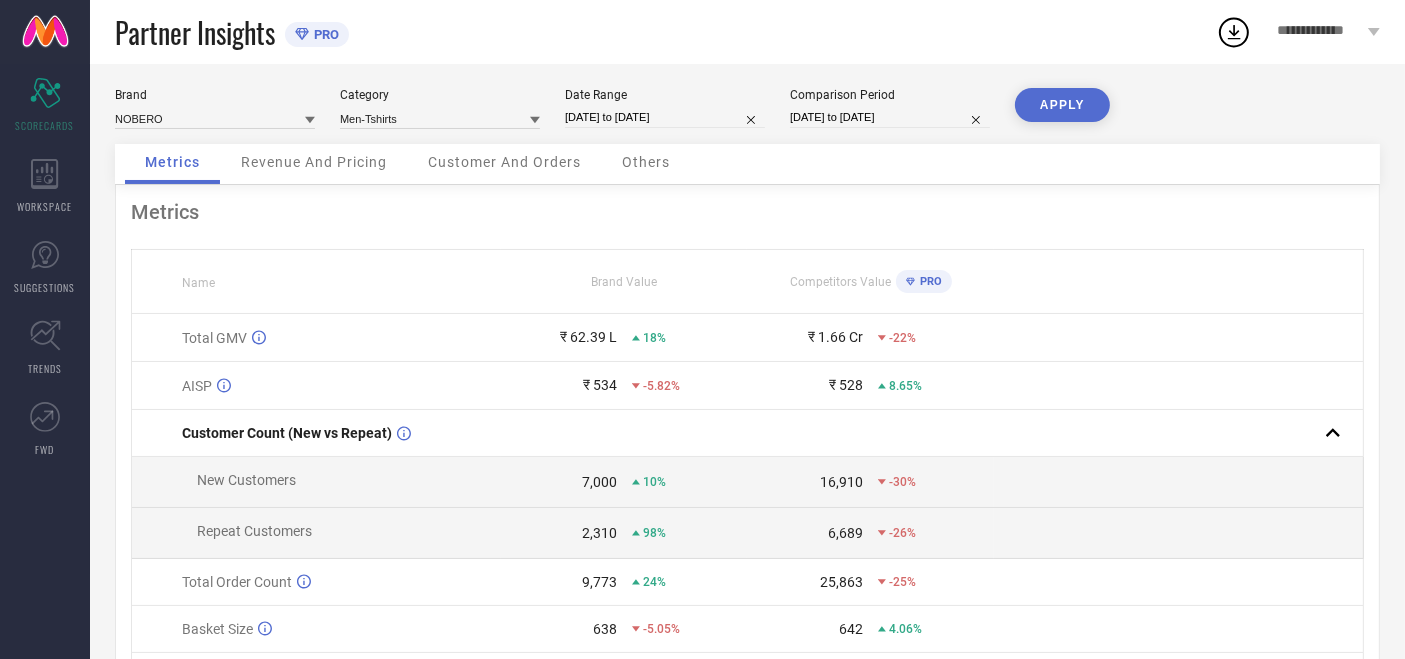 scroll, scrollTop: 10, scrollLeft: 0, axis: vertical 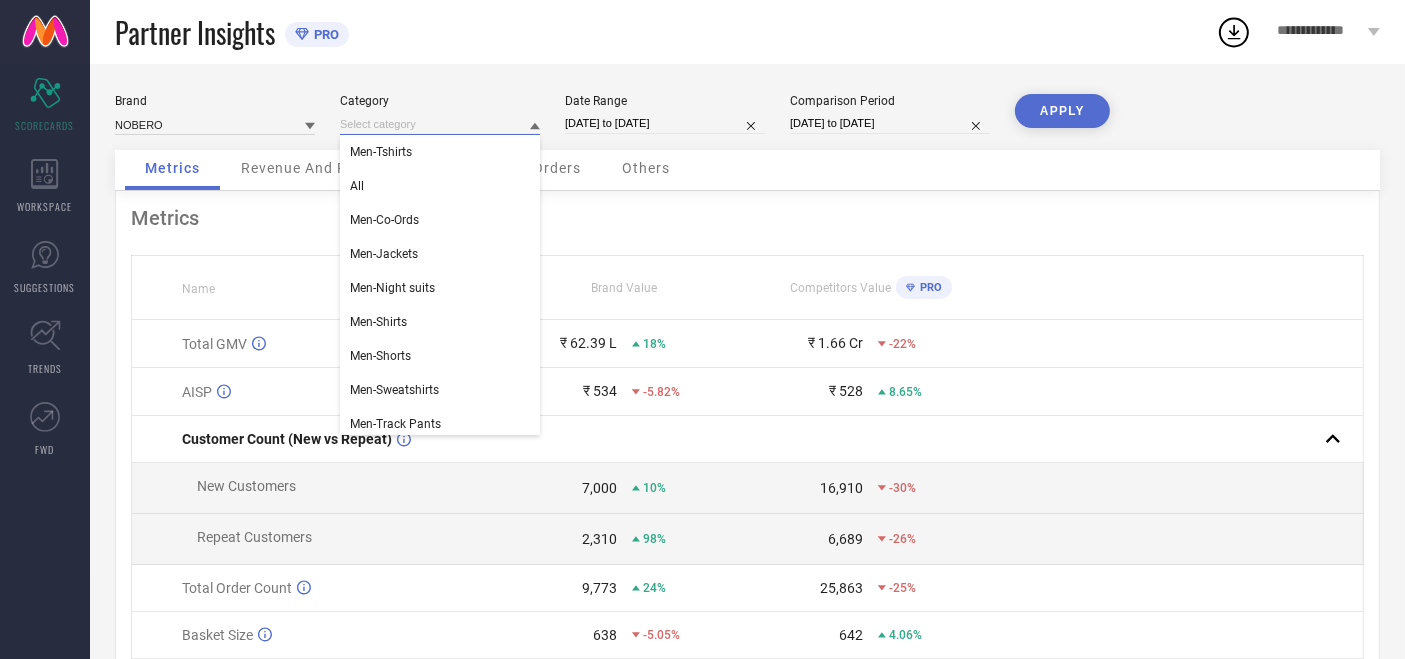 click at bounding box center [440, 124] 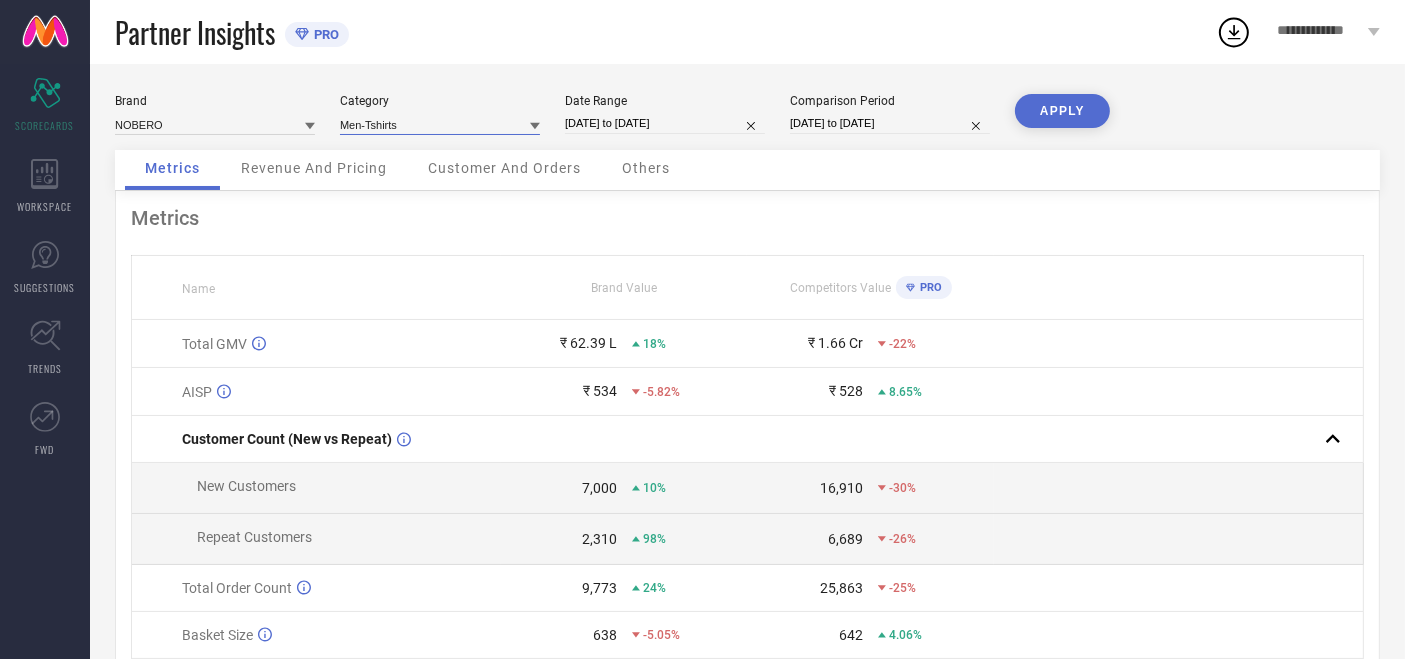 click at bounding box center [440, 124] 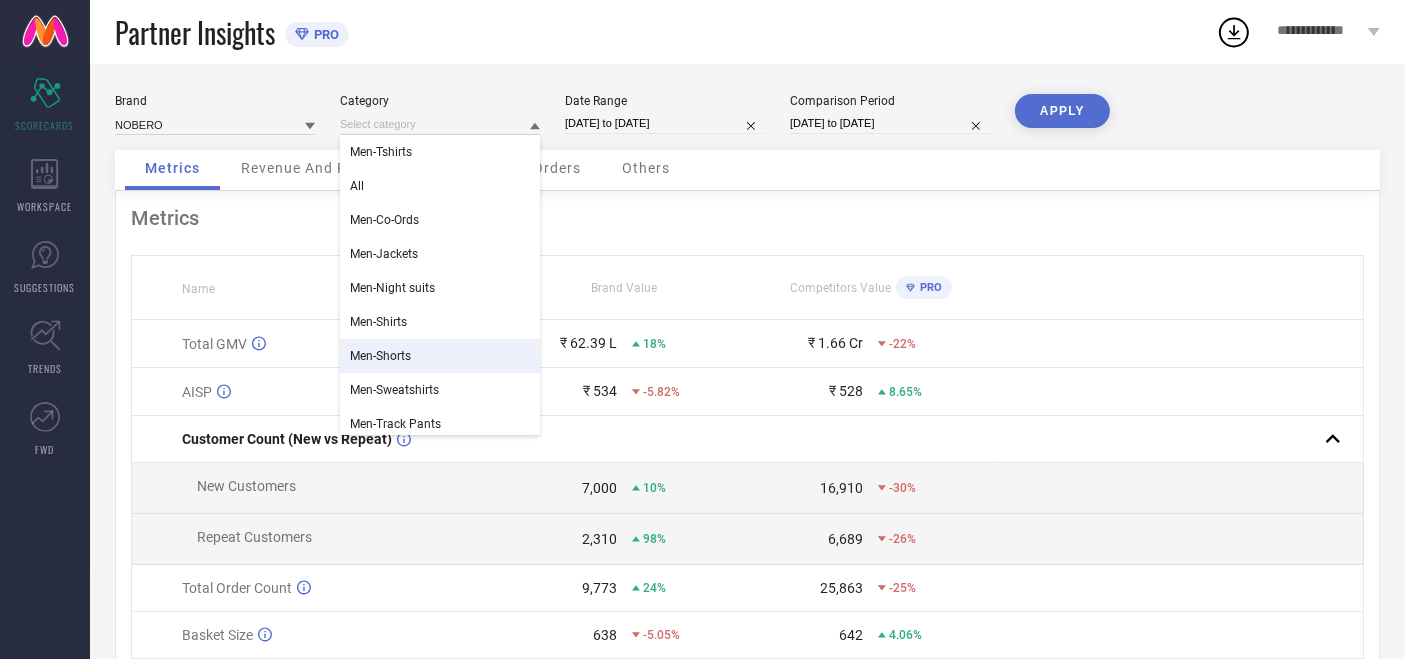 click on "Men-Shorts" at bounding box center (440, 356) 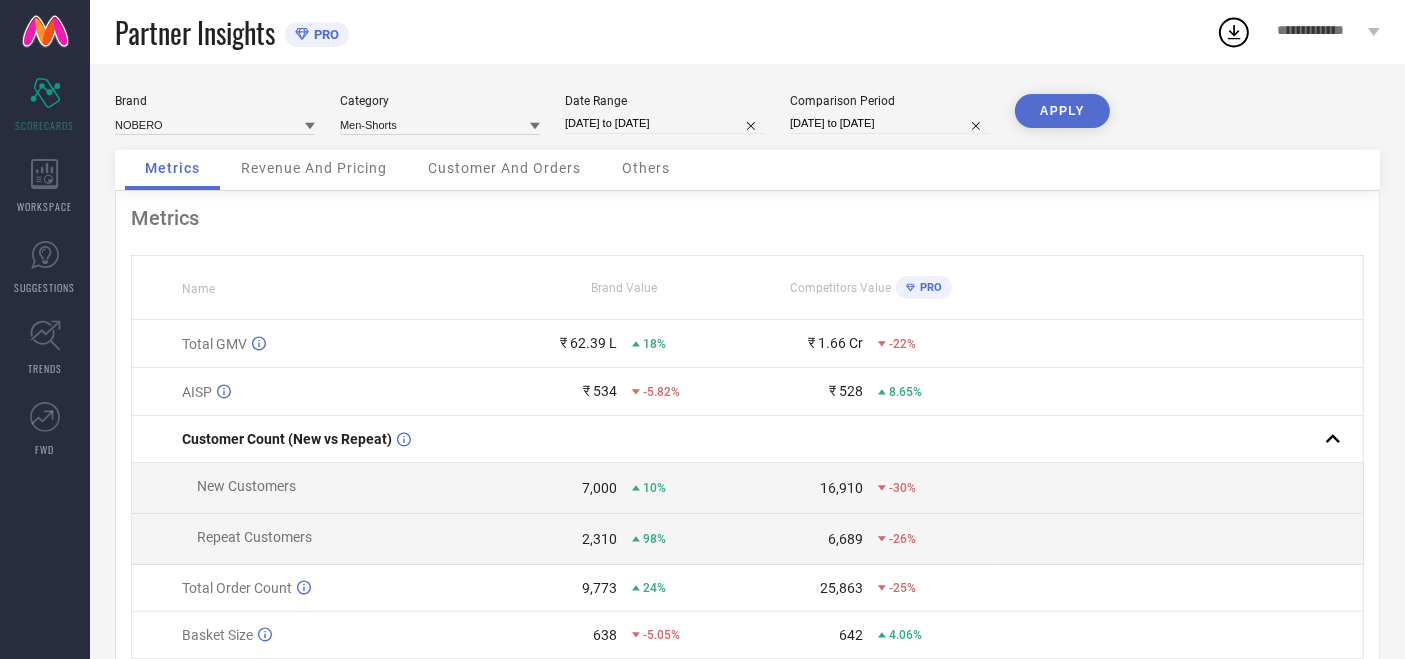 click on "APPLY" at bounding box center [1062, 111] 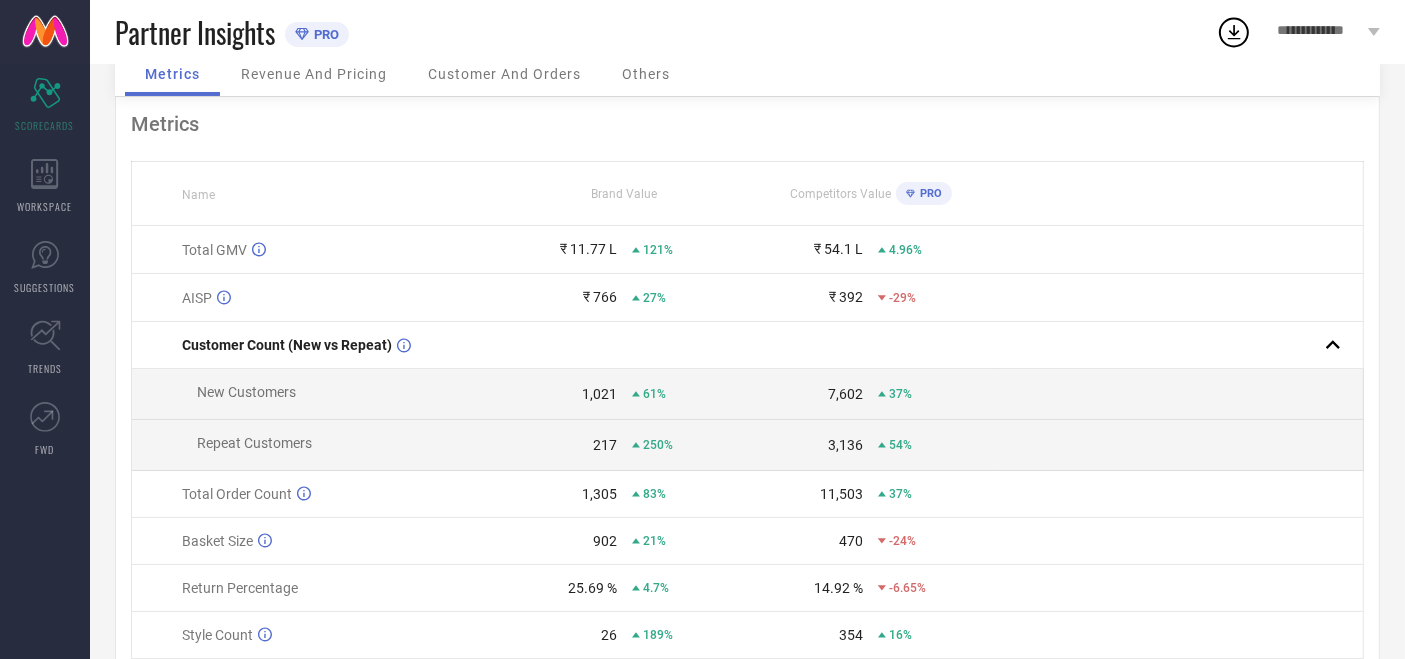 scroll, scrollTop: 97, scrollLeft: 0, axis: vertical 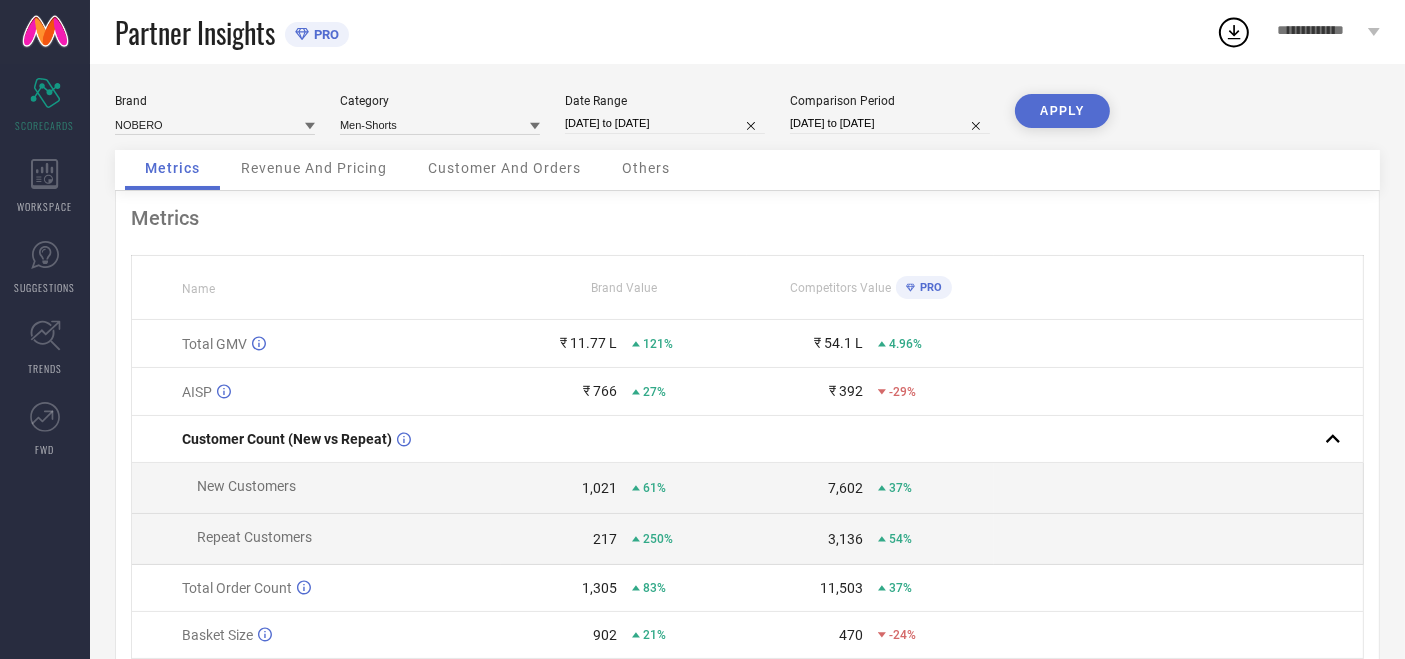 click on "Brand NOBERO Category Men-Shorts Date Range [DATE] to [DATE] Comparison Period [DATE] to [DATE] APPLY" at bounding box center [747, 122] 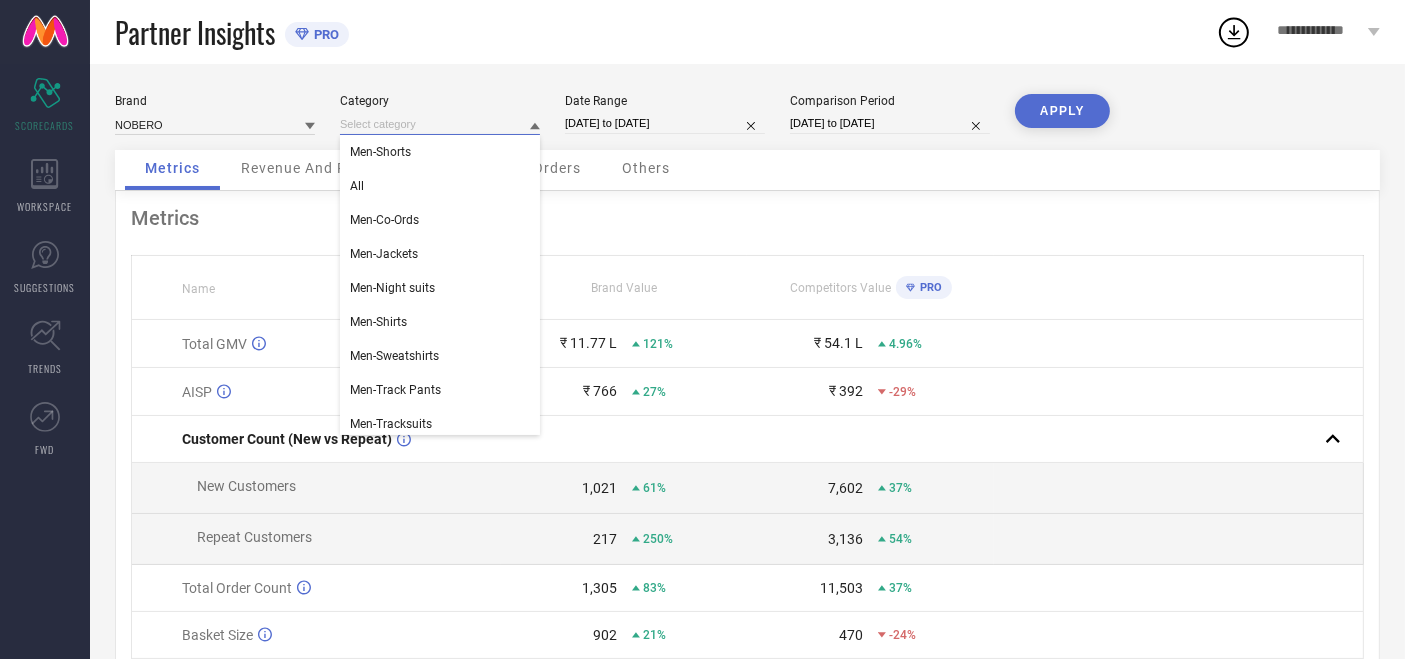 click at bounding box center [440, 124] 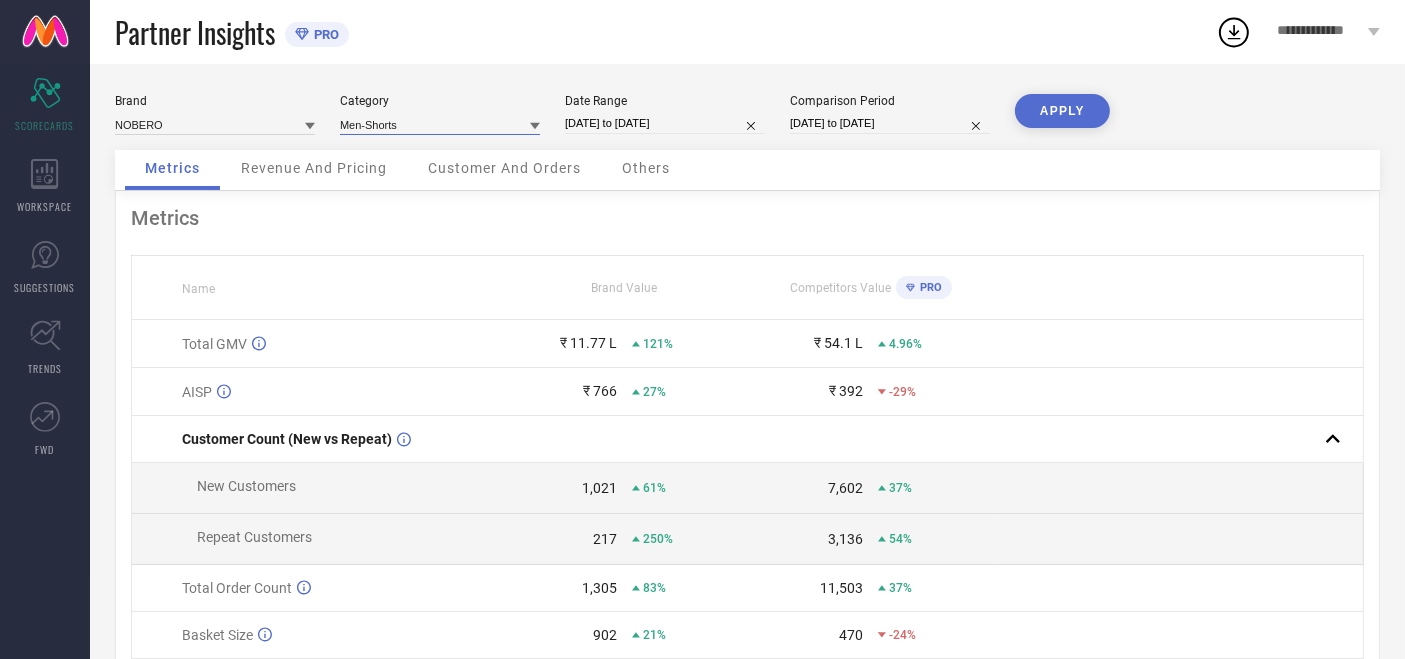 click at bounding box center (440, 124) 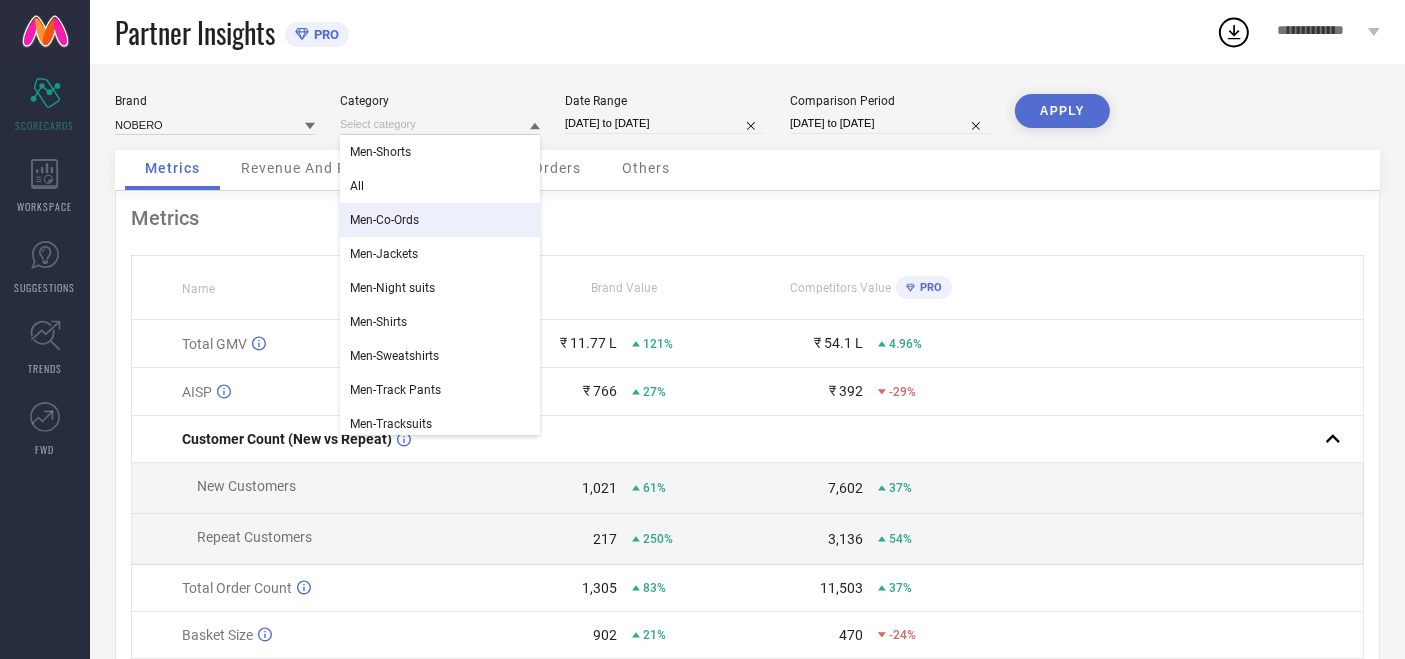 click on "Men-Co-Ords" at bounding box center [440, 220] 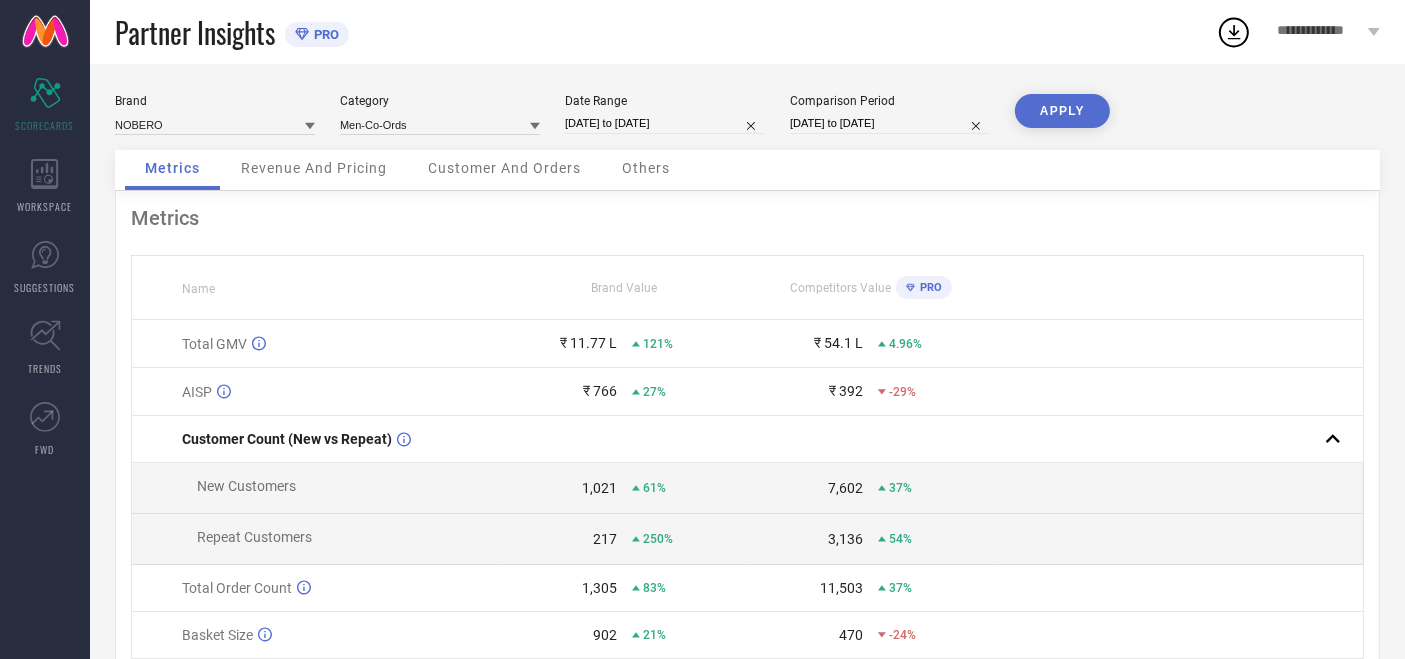 click on "APPLY" at bounding box center [1062, 111] 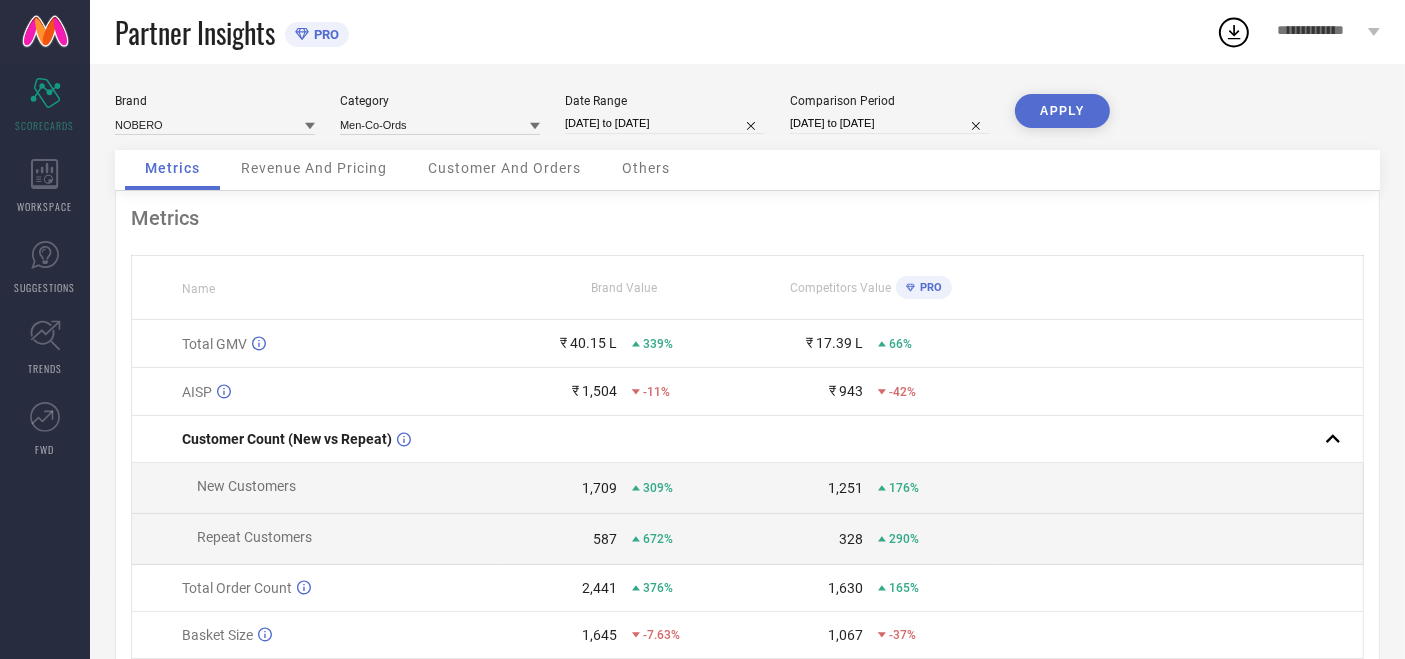 scroll, scrollTop: 180, scrollLeft: 0, axis: vertical 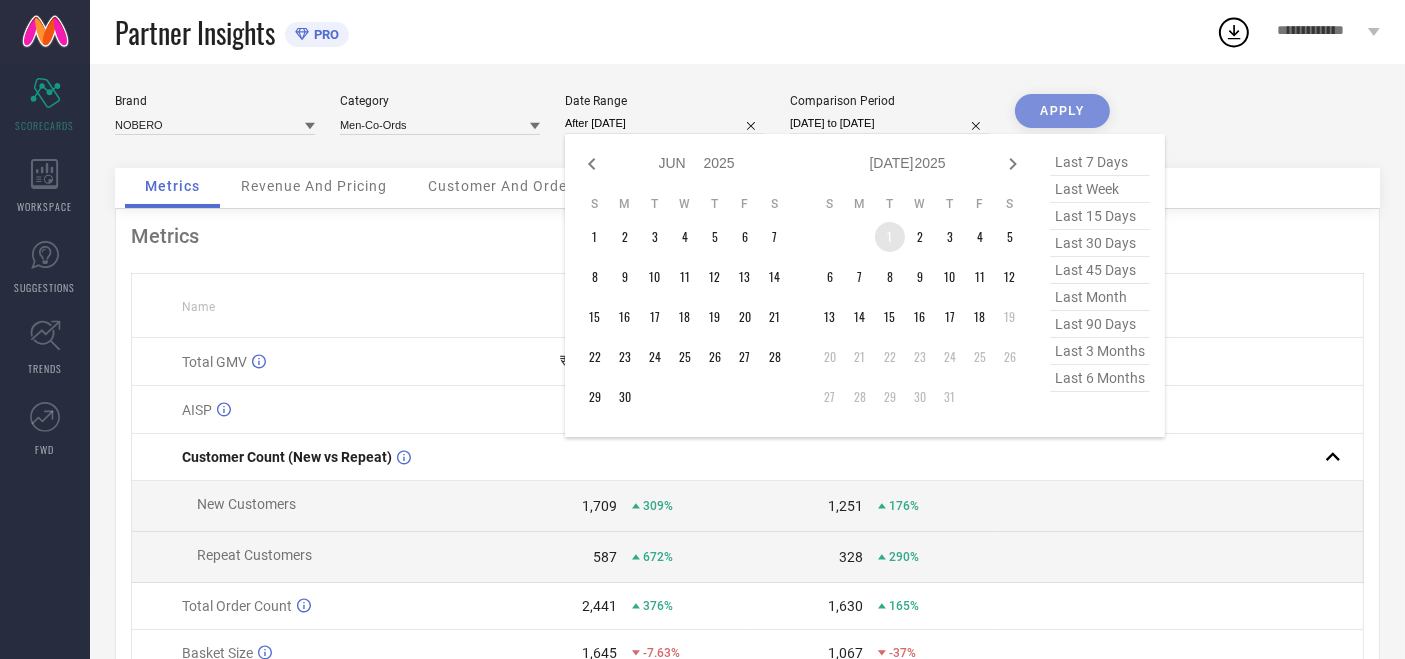 click on "1" at bounding box center [890, 237] 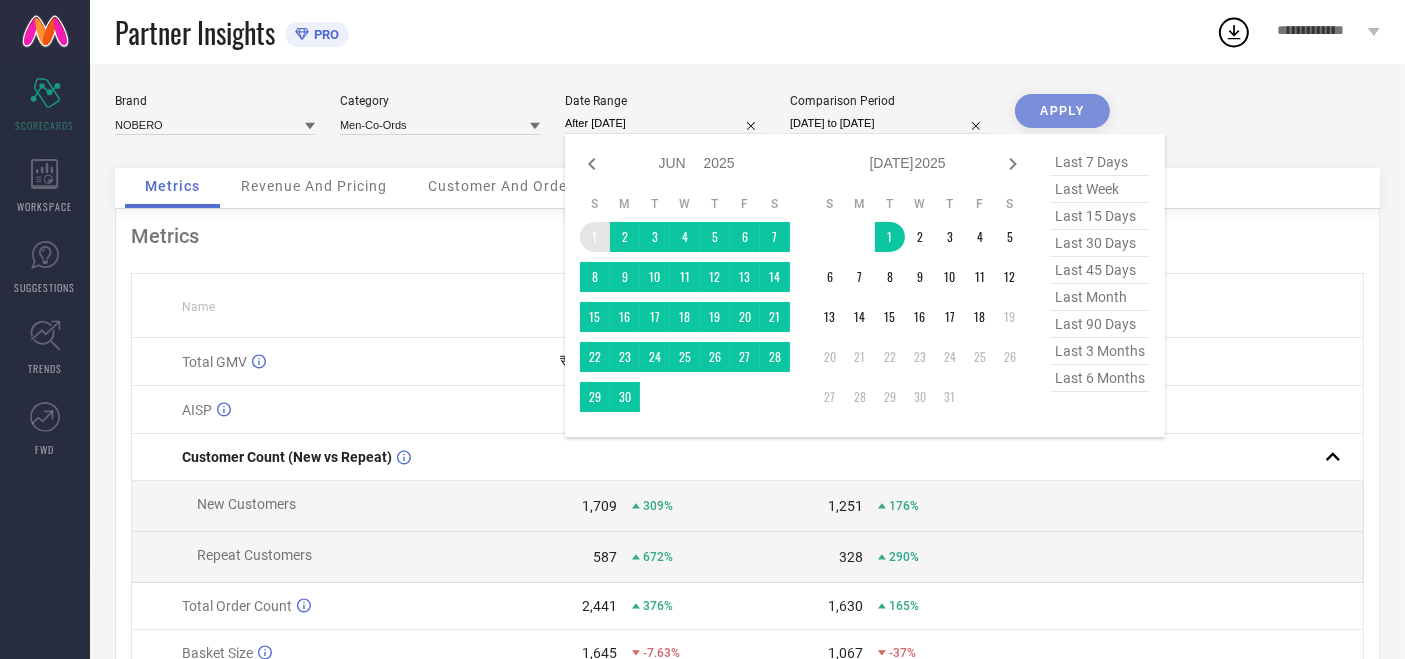 type on "[DATE] to [DATE]" 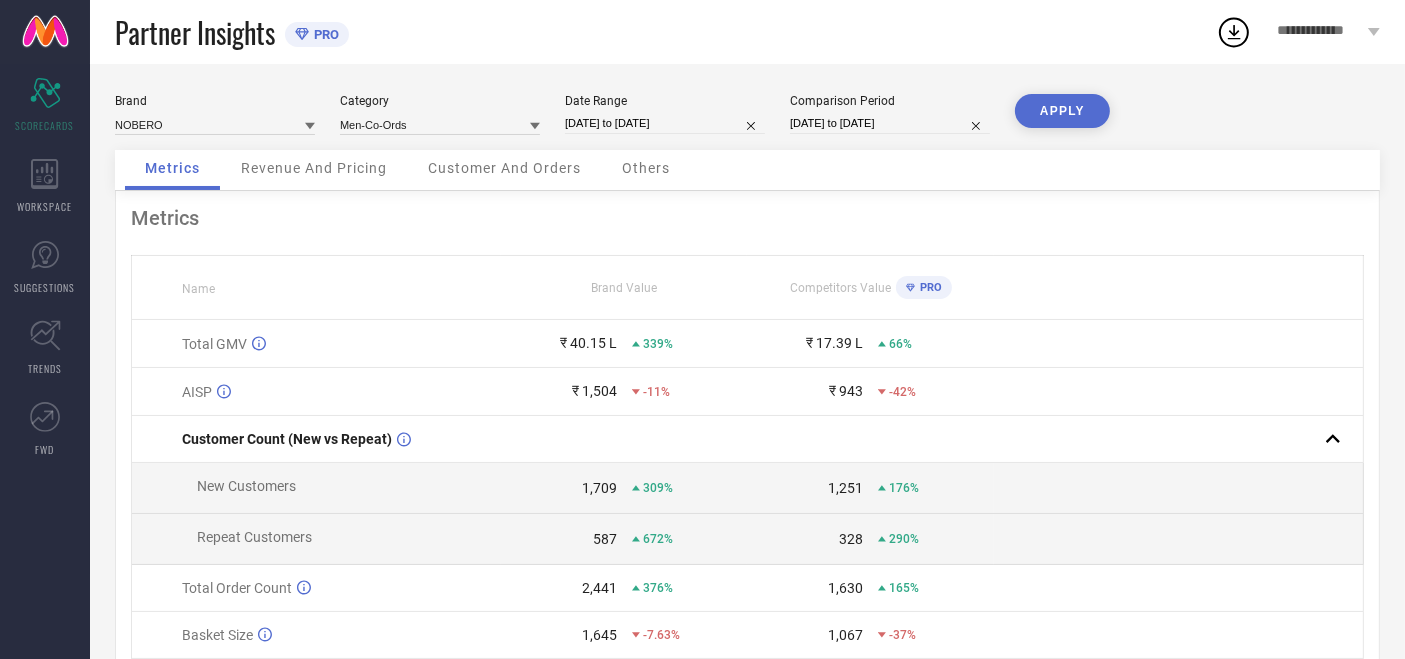 select on "5" 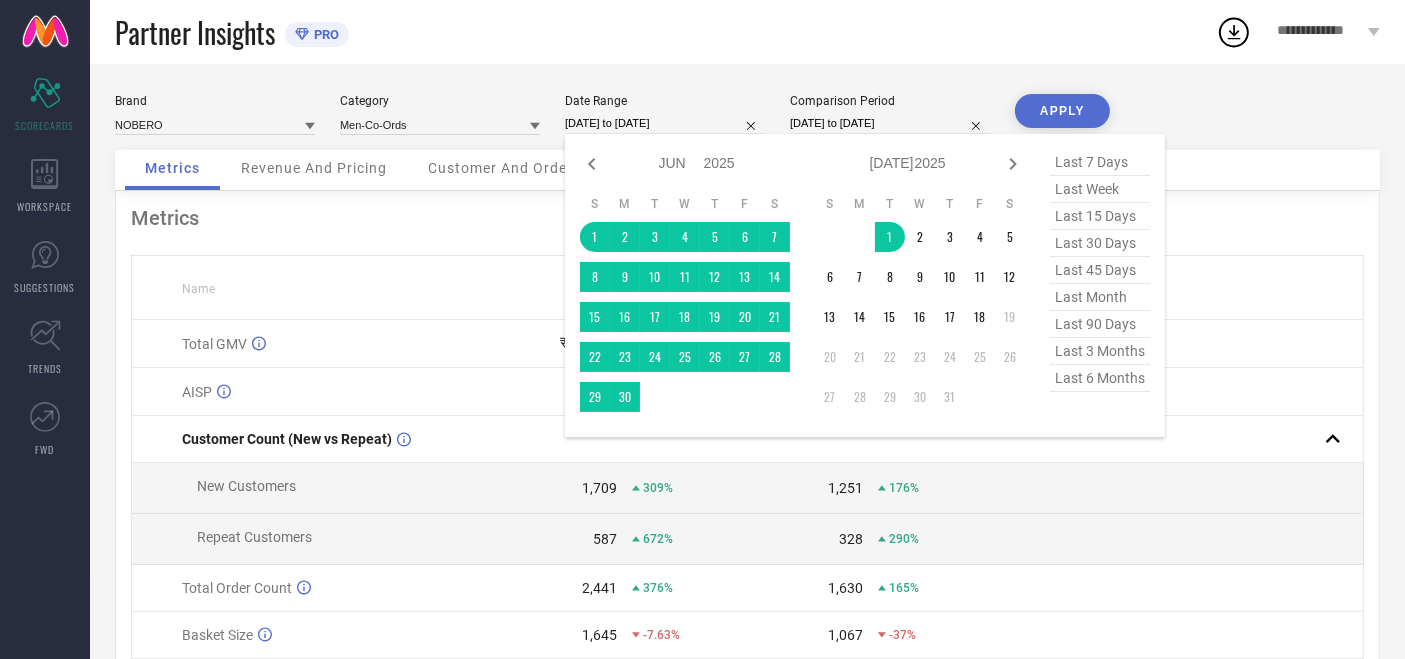 click on "[DATE] to [DATE]" at bounding box center (665, 123) 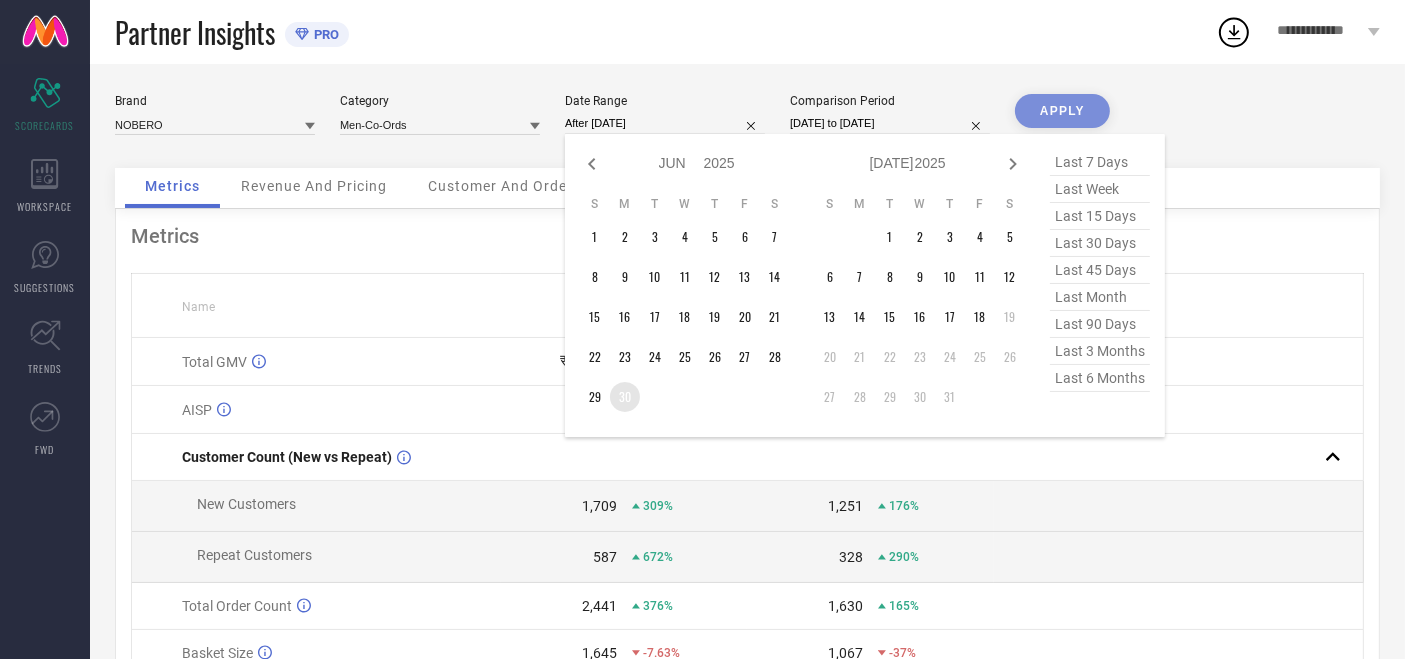 click on "30" at bounding box center (625, 397) 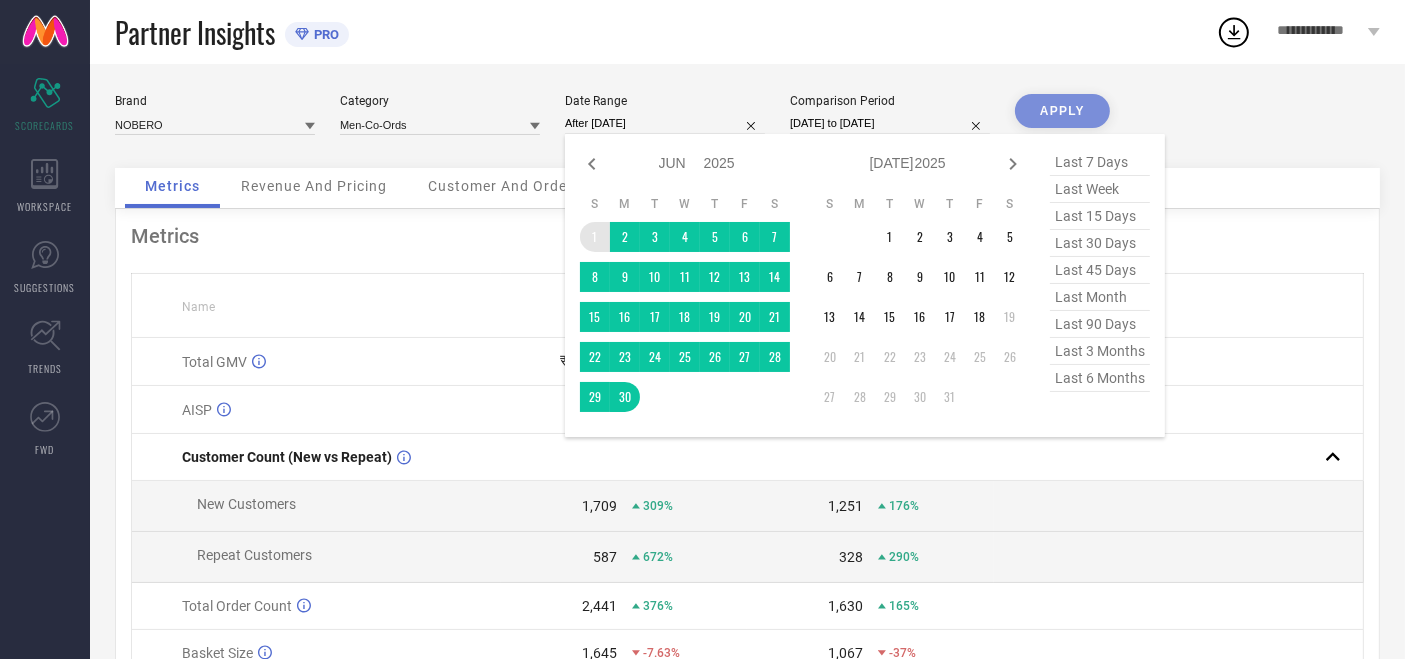 type on "[DATE] to [DATE]" 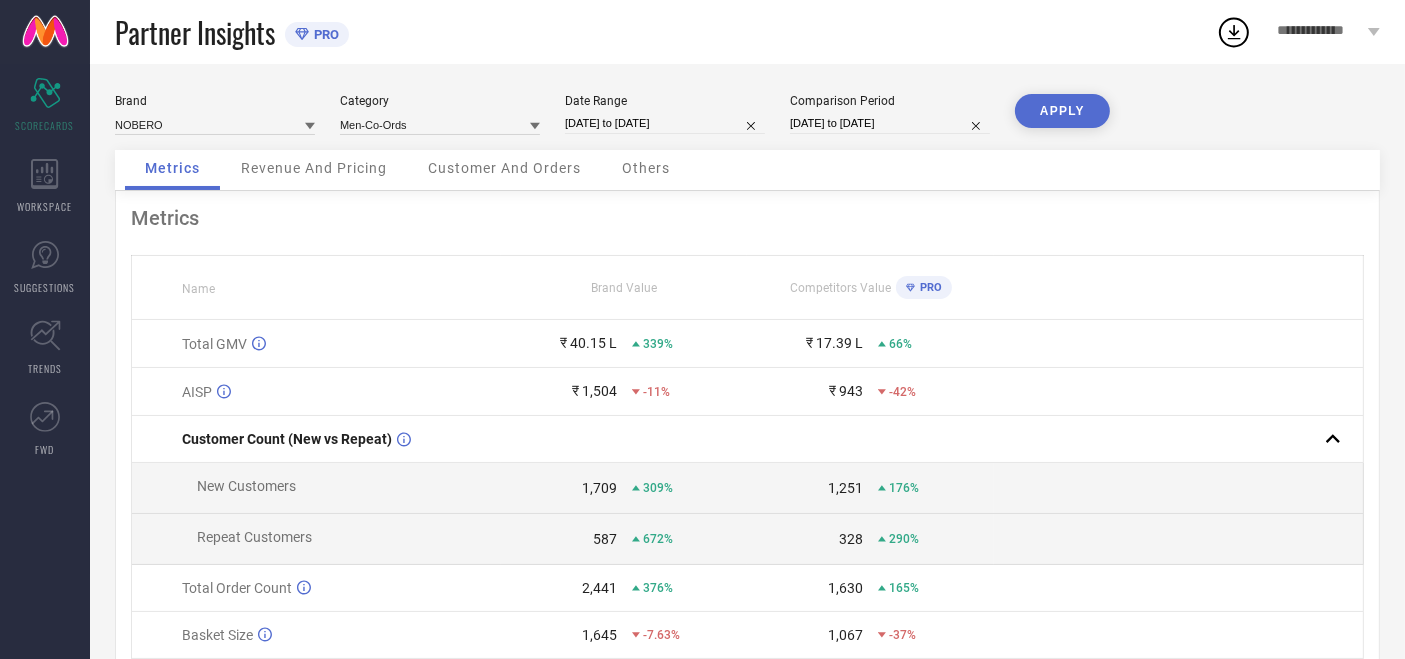 click on "APPLY" at bounding box center [1062, 111] 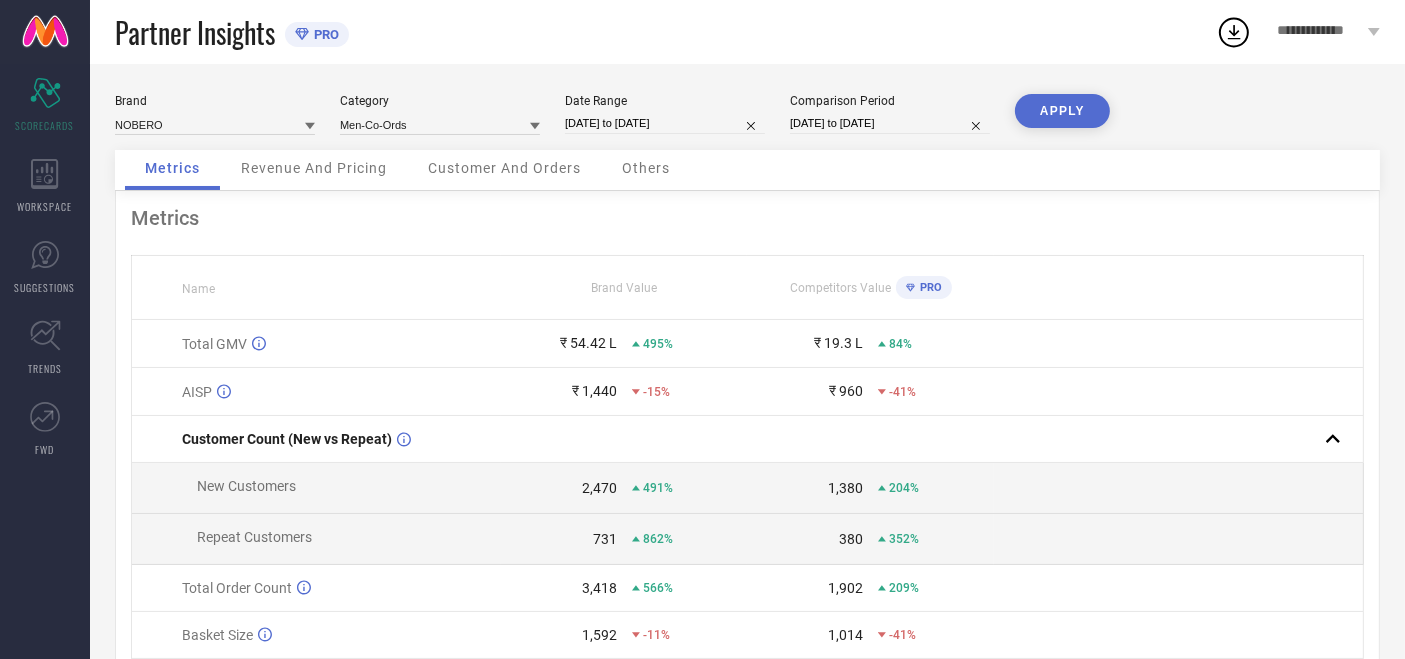 select on "5" 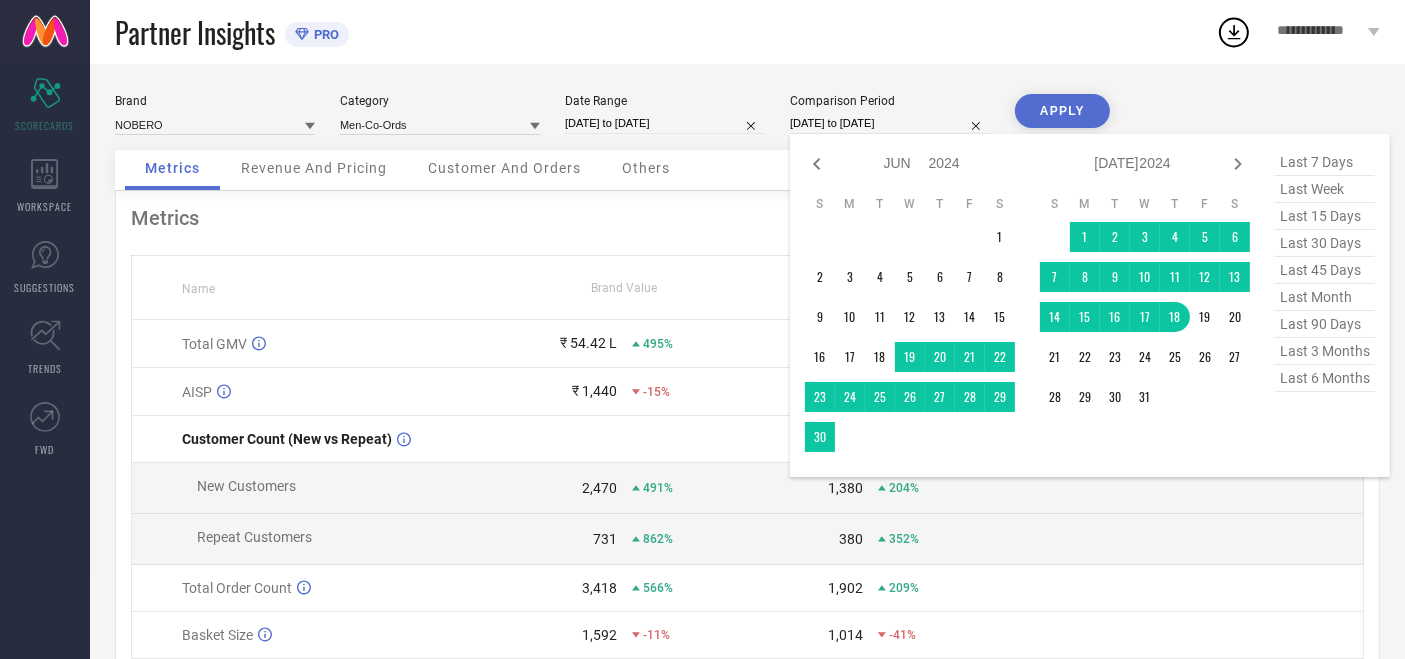 click on "[DATE] to [DATE]" at bounding box center (890, 123) 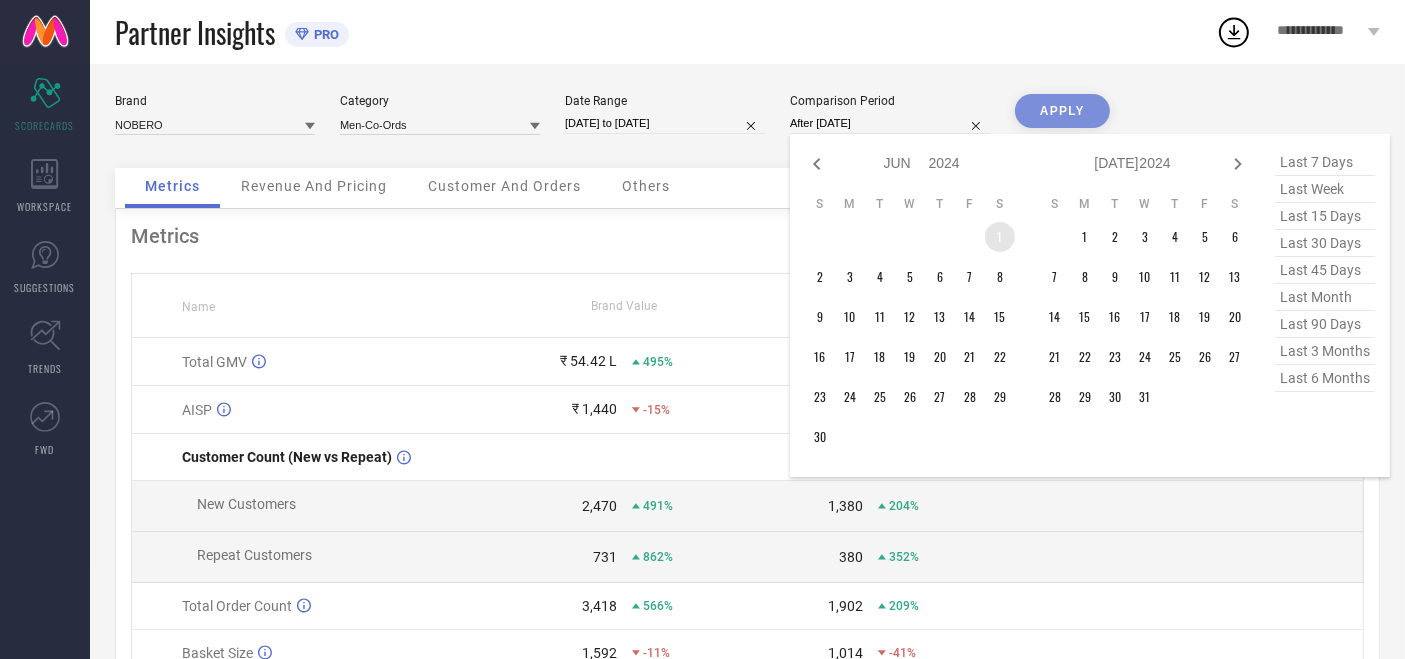 click on "1" at bounding box center (1000, 237) 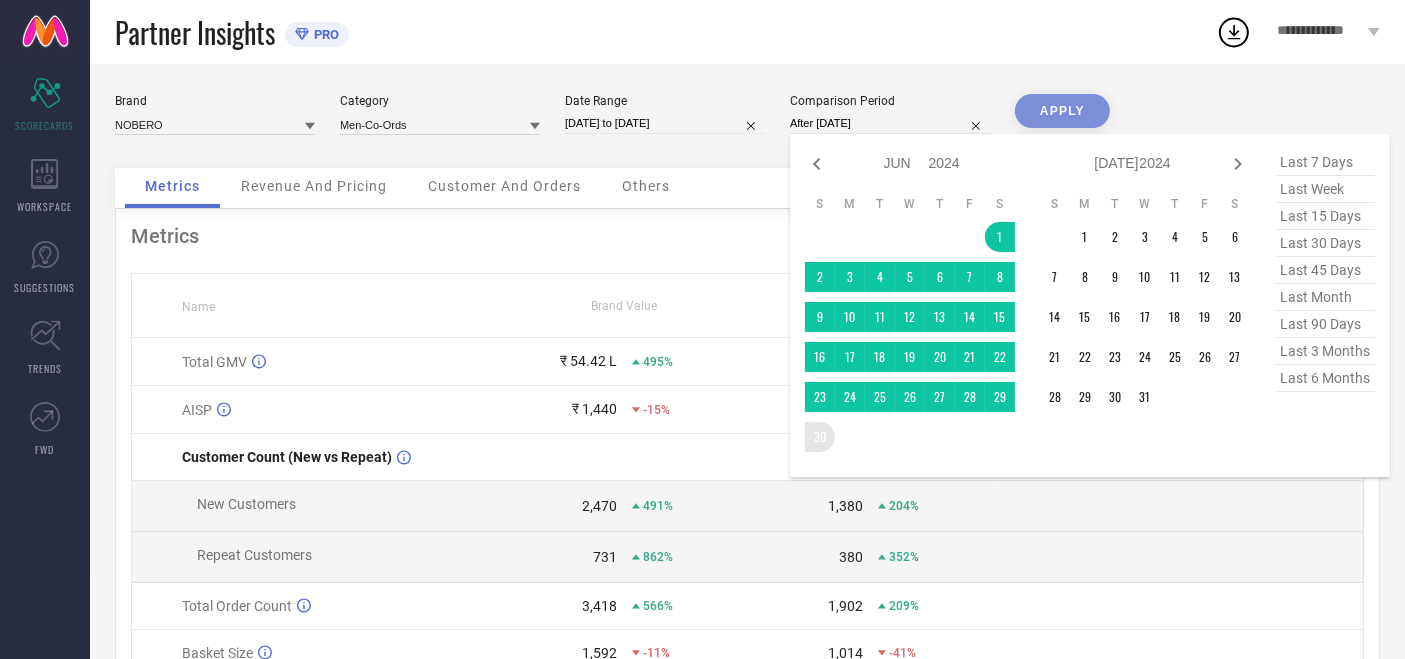 type on "[DATE] to [DATE]" 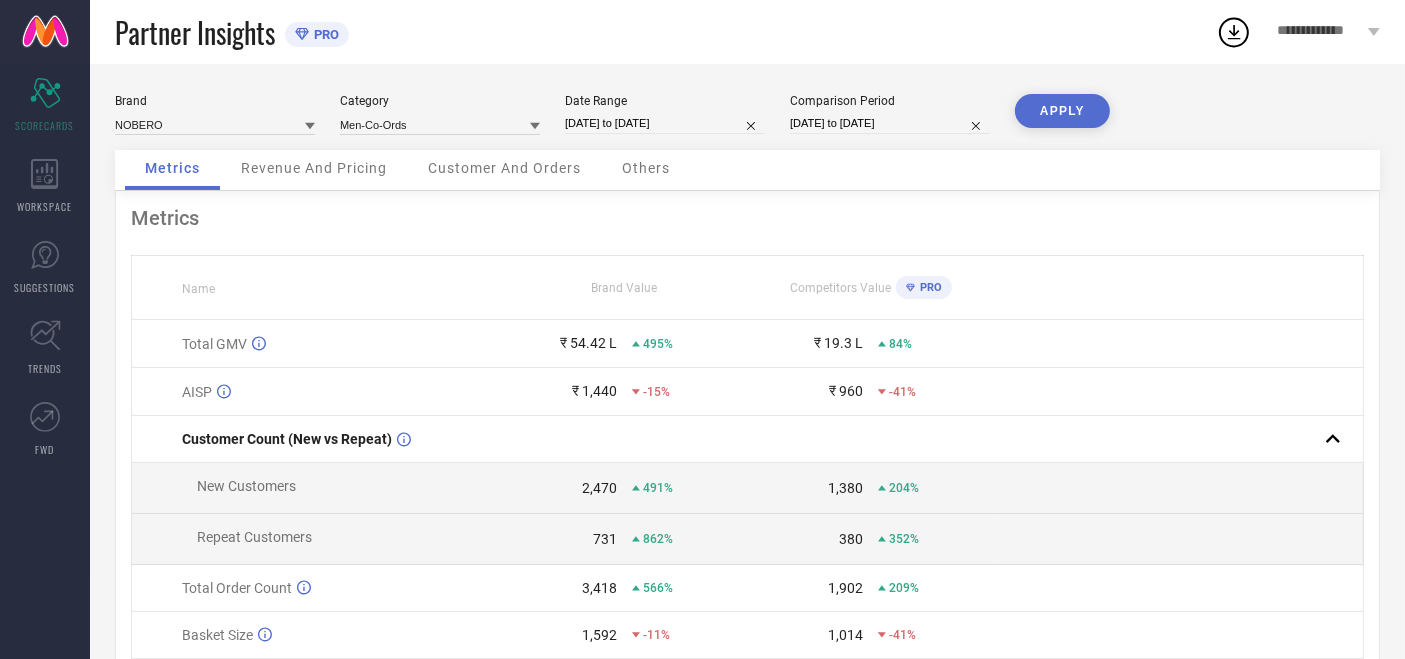 click on "APPLY" at bounding box center (1062, 111) 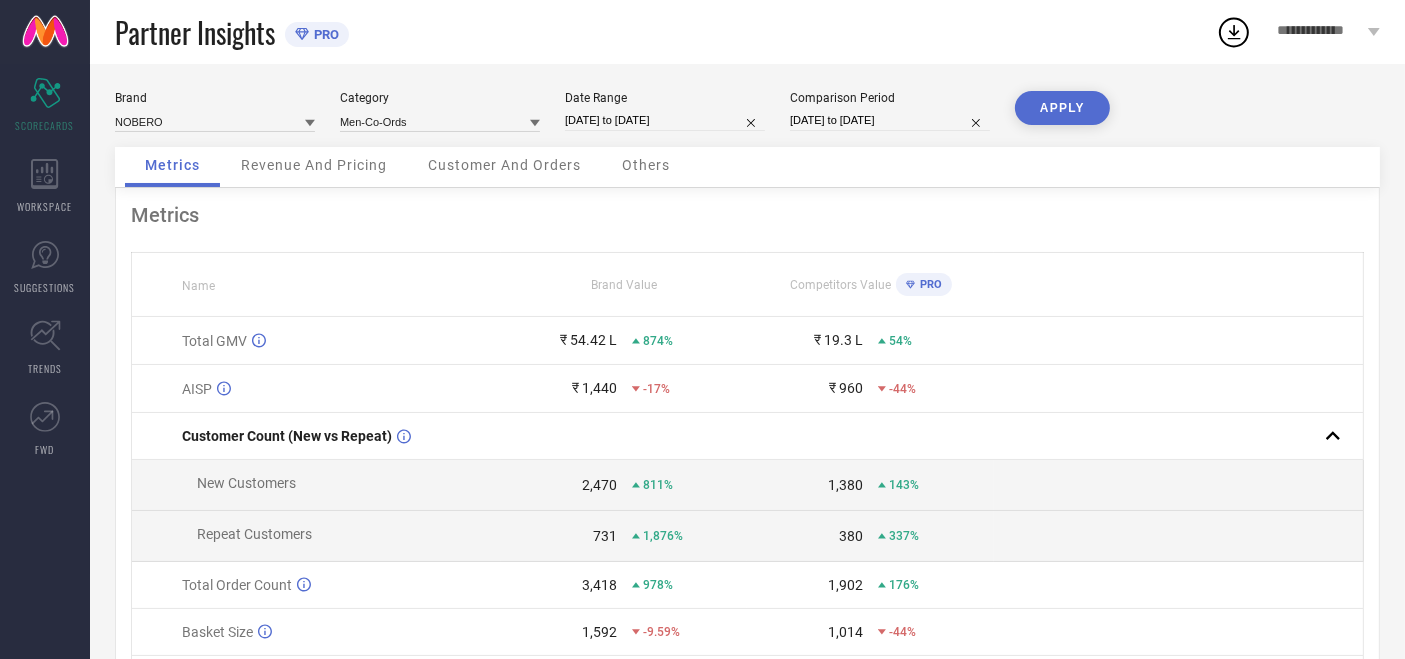 scroll, scrollTop: 0, scrollLeft: 0, axis: both 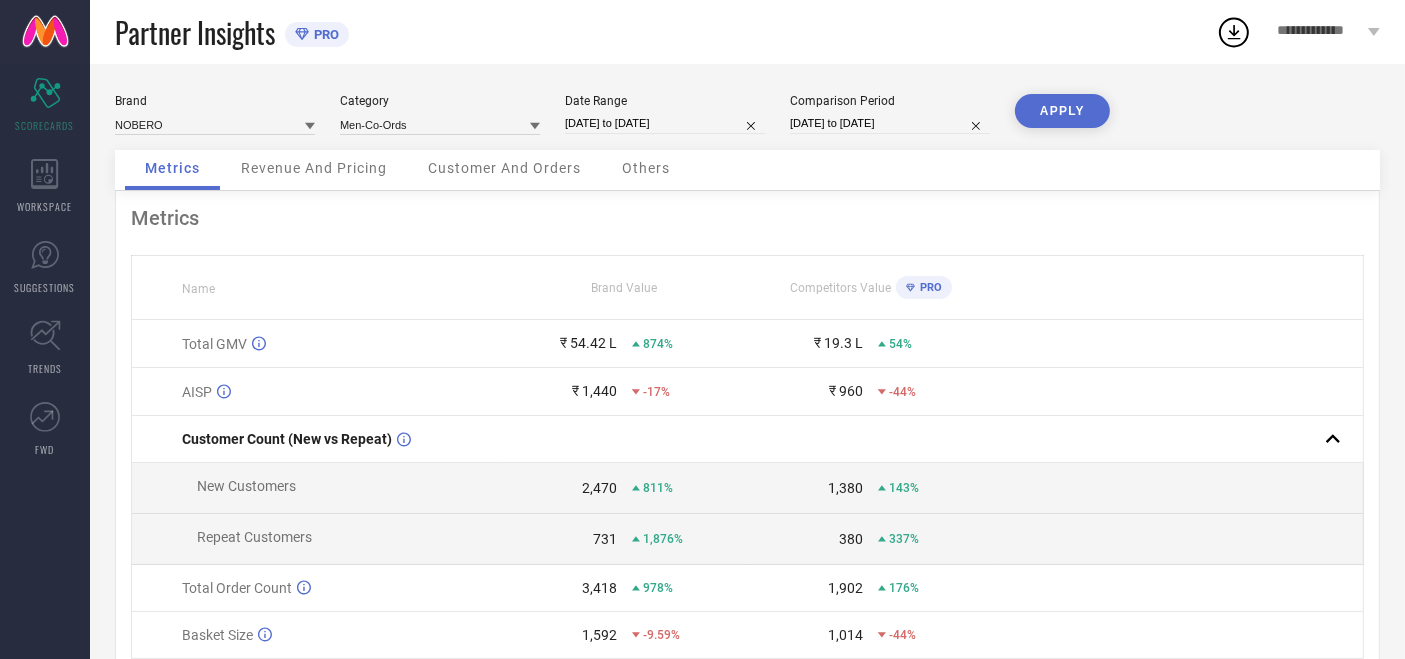 click on "Revenue And Pricing" at bounding box center (314, 168) 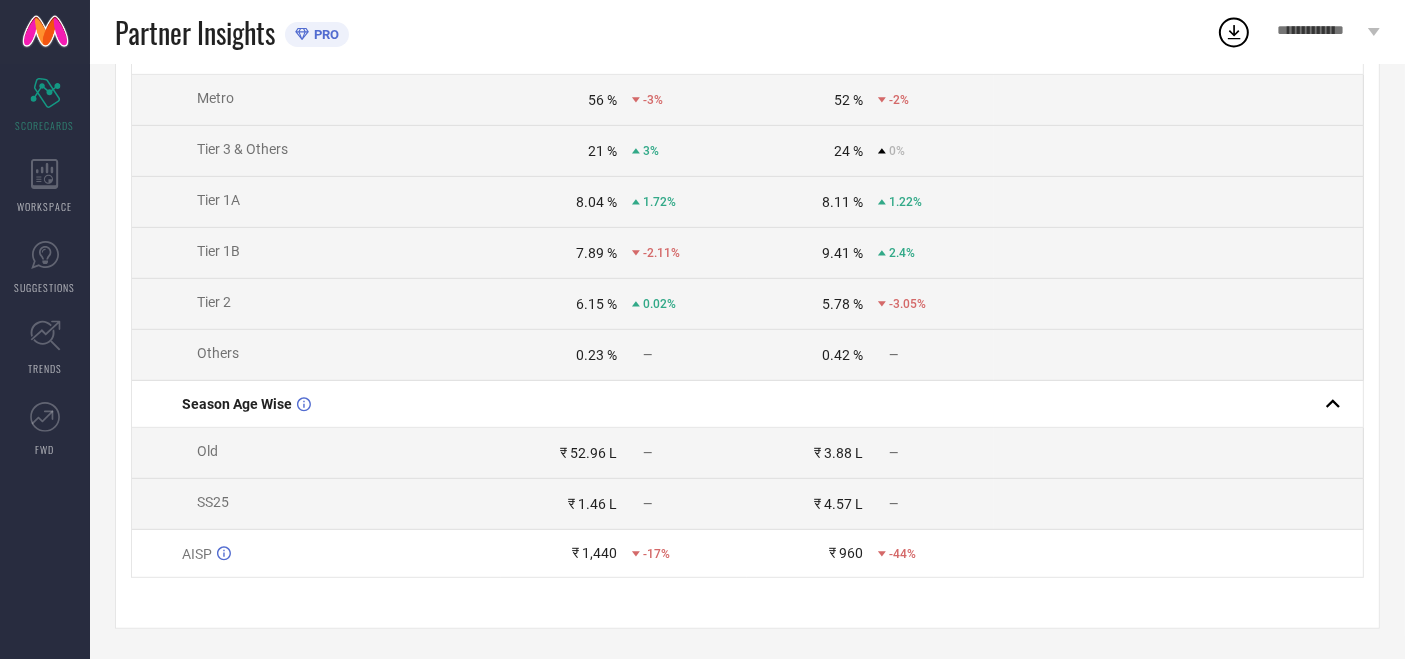 scroll, scrollTop: 0, scrollLeft: 0, axis: both 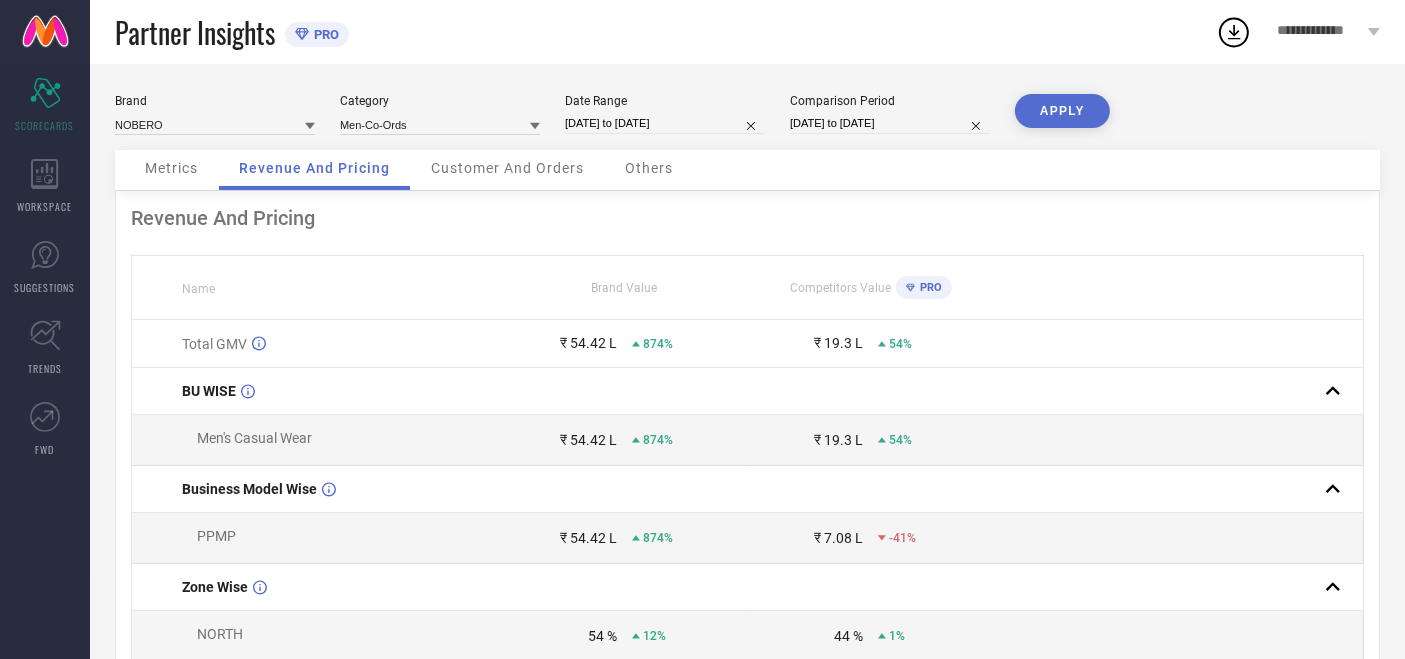 click on "Brand NOBERO Category Men-Co-Ords Date Range [DATE] to [DATE] Comparison Period [DATE] to [DATE] APPLY" at bounding box center [747, 122] 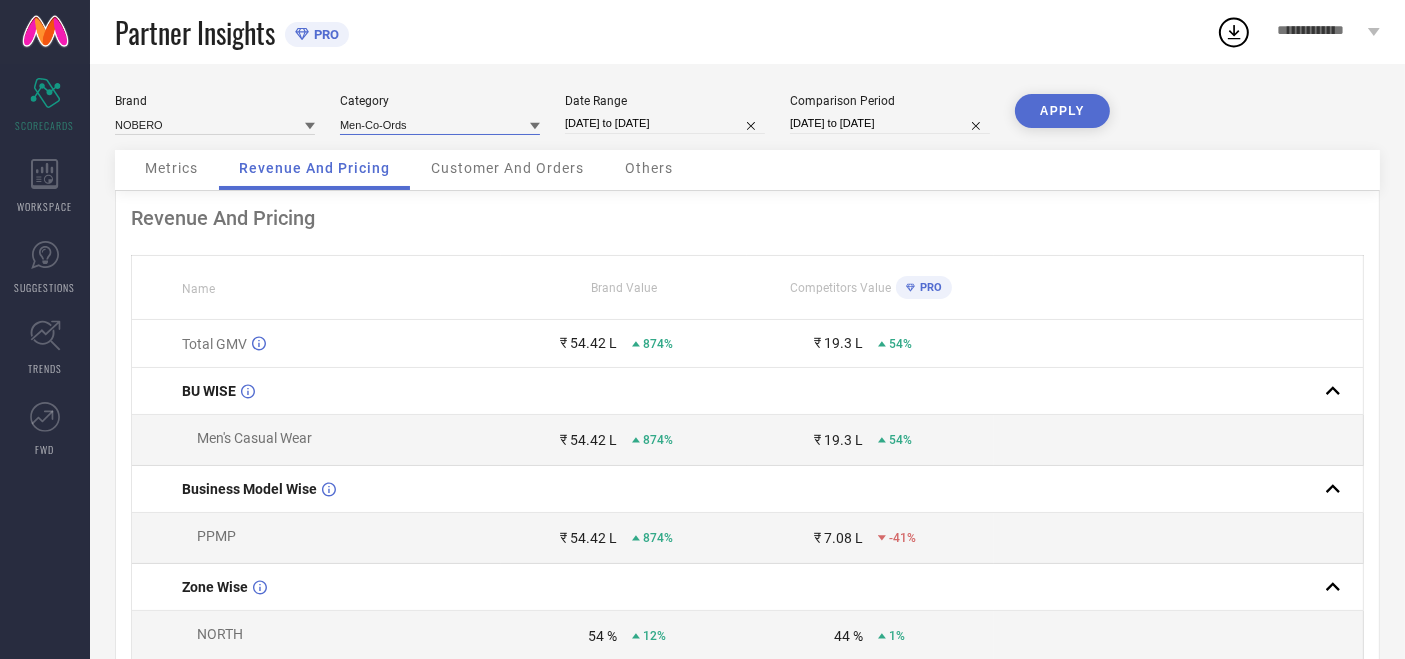 click at bounding box center [440, 124] 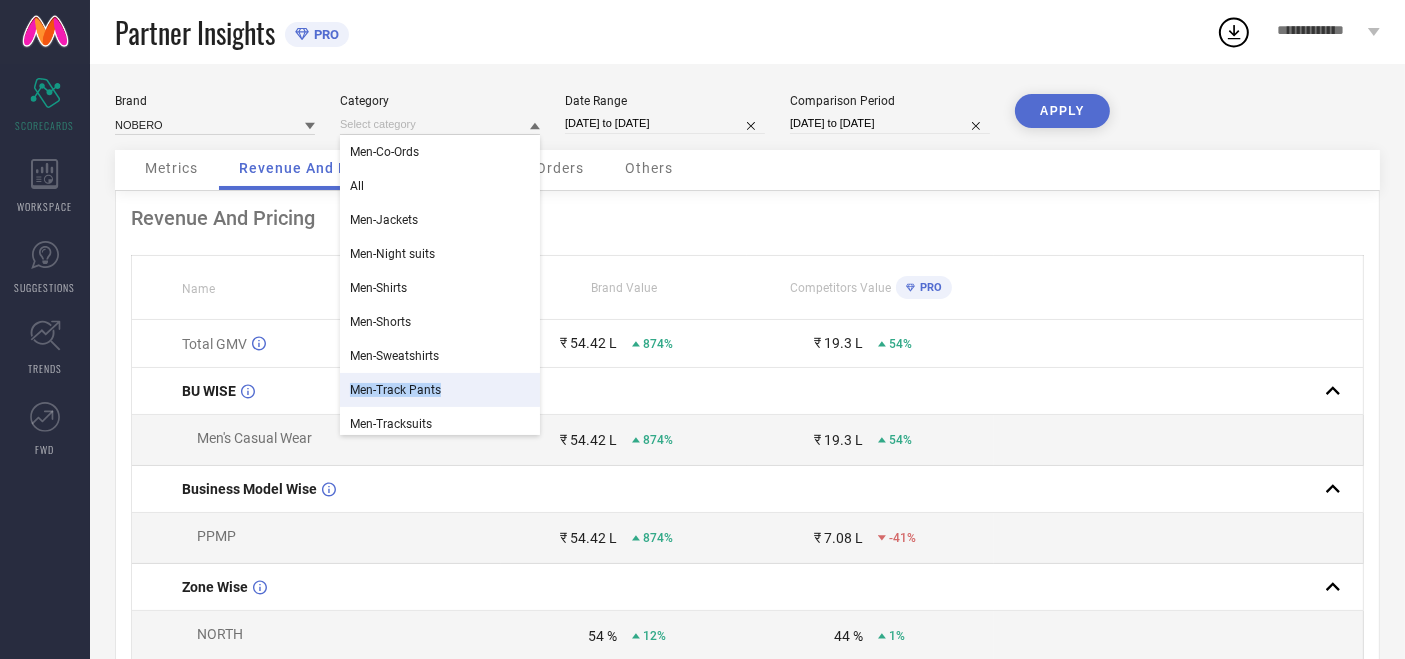 click on "Men-Co-Ords All Men-Jackets Men-Night suits Men-Shirts Men-Shorts Men-Sweatshirts Men-Track Pants Men-Tracksuits Men-Trousers Men-Tshirts Unisex-Sweatshirts Women-Co-Ords" at bounding box center (440, 526) 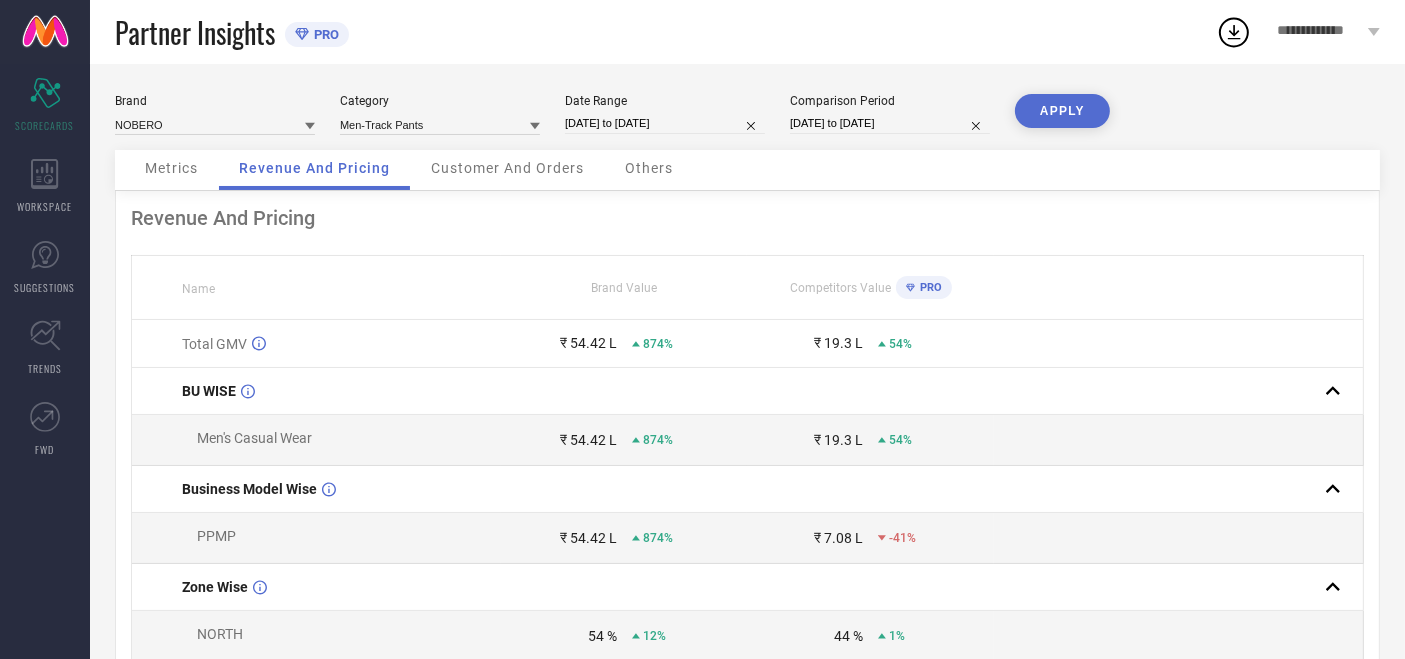 click on "APPLY" at bounding box center (1062, 111) 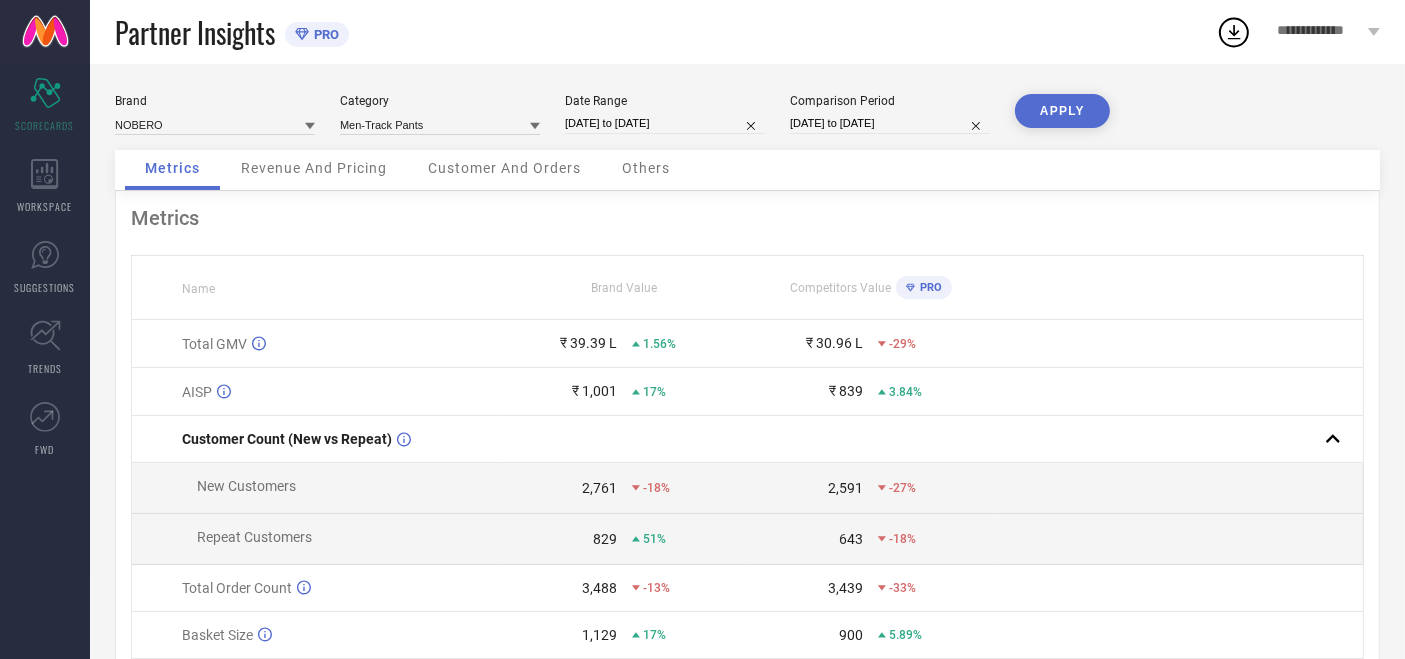 scroll, scrollTop: 6, scrollLeft: 0, axis: vertical 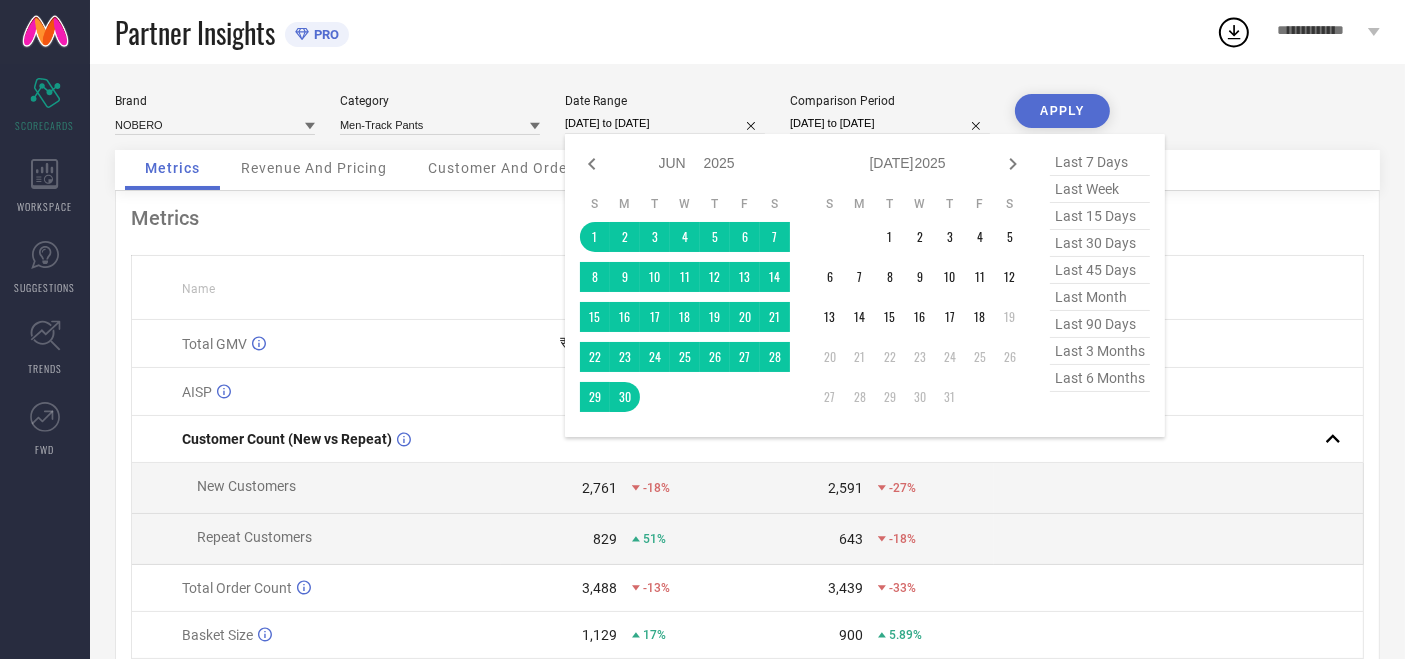 click on "[DATE] to [DATE]" at bounding box center (665, 123) 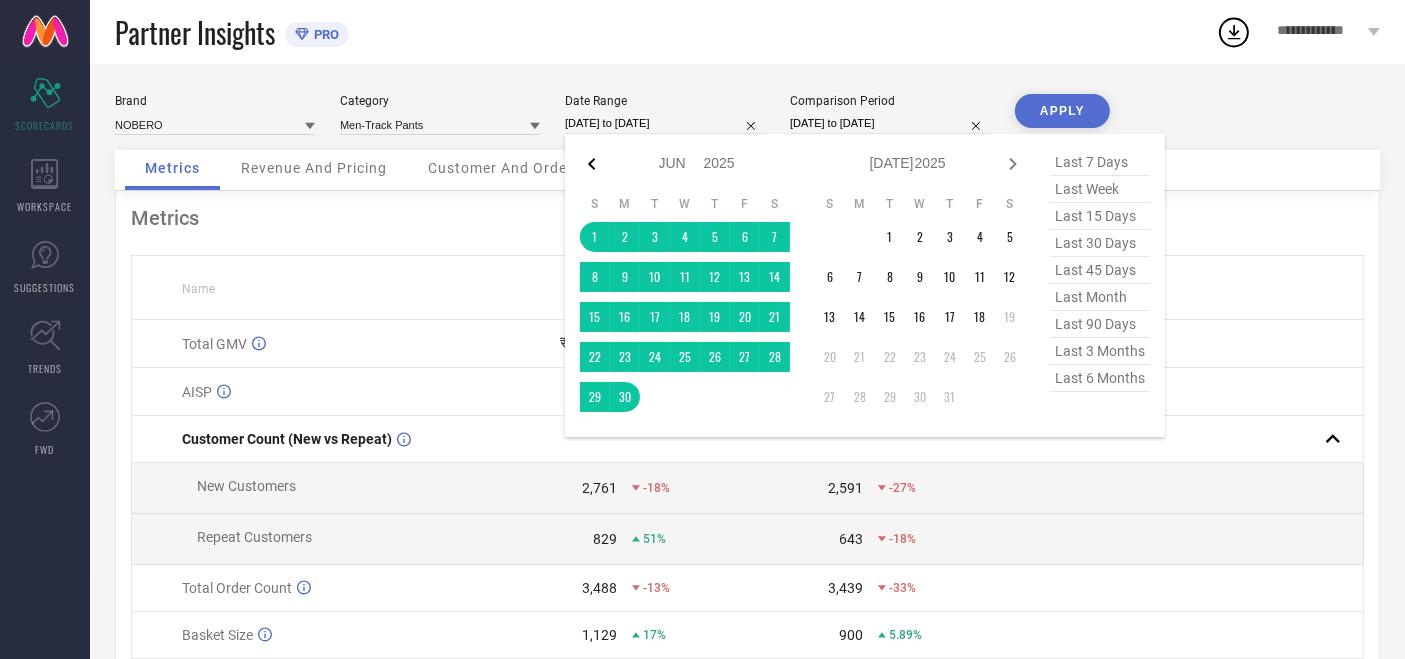 click 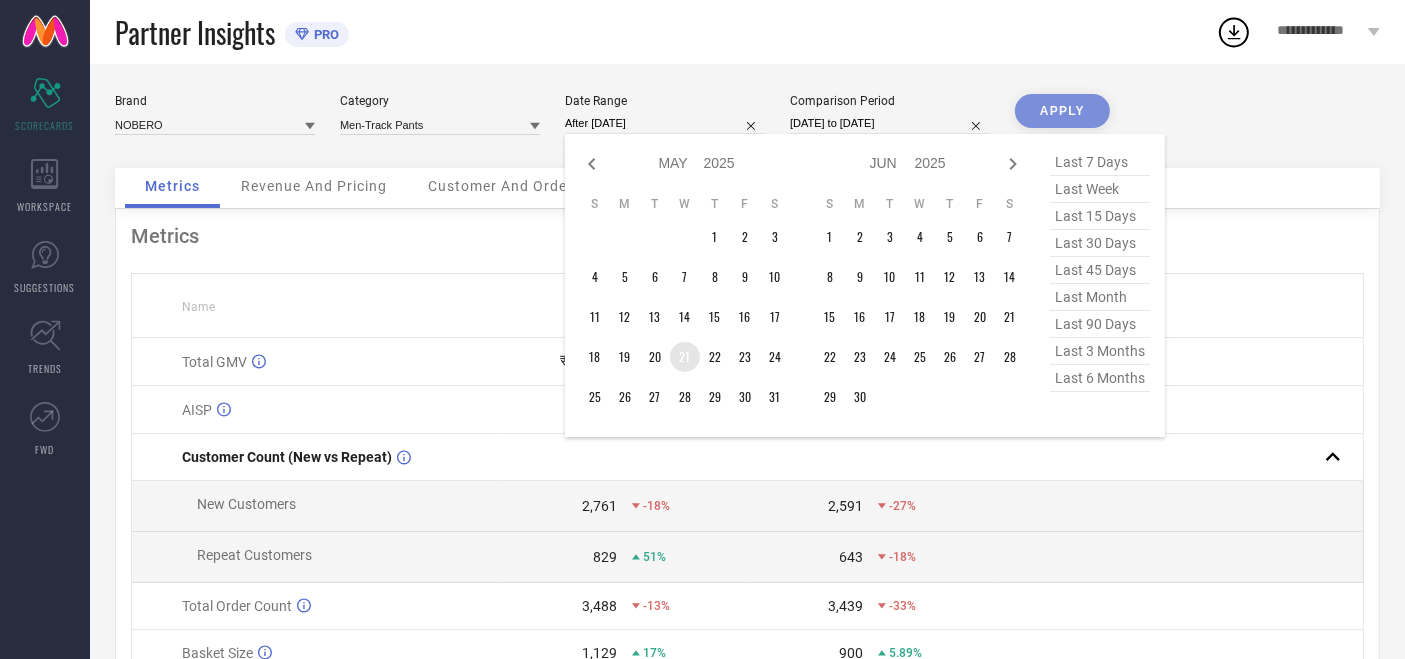 click on "21" at bounding box center (685, 357) 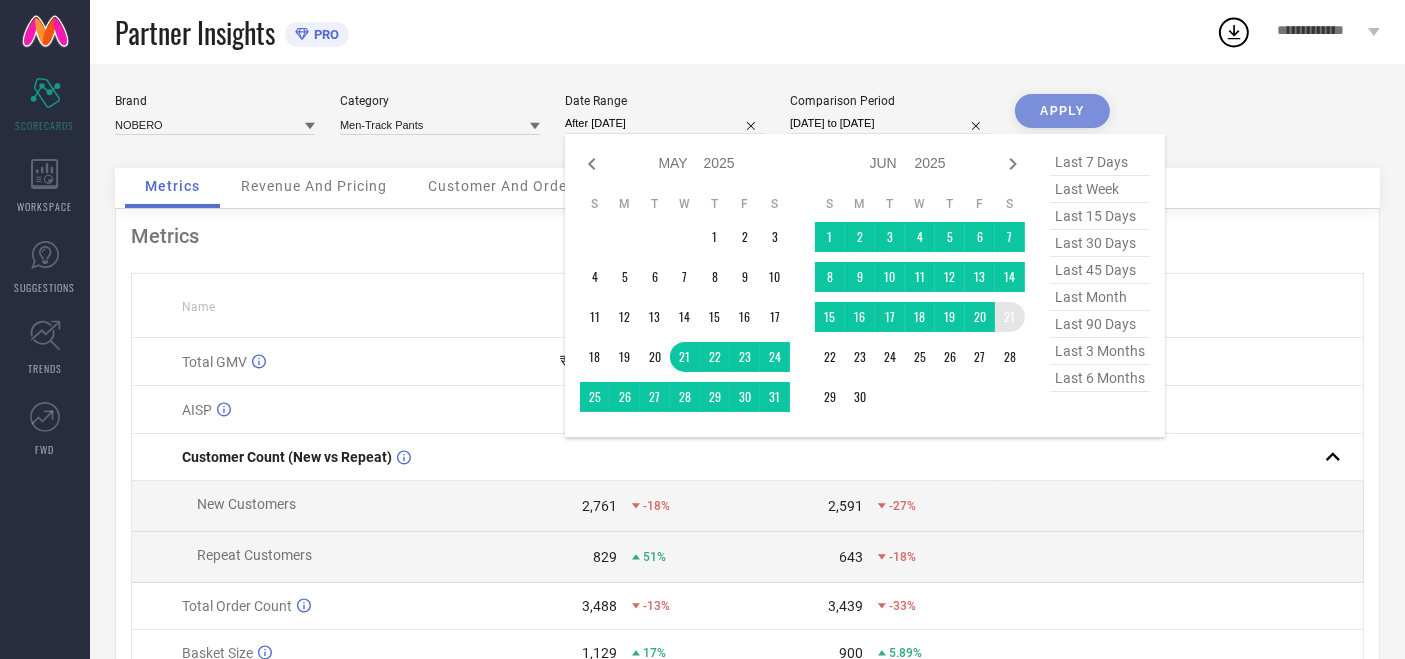 type on "[DATE] to [DATE]" 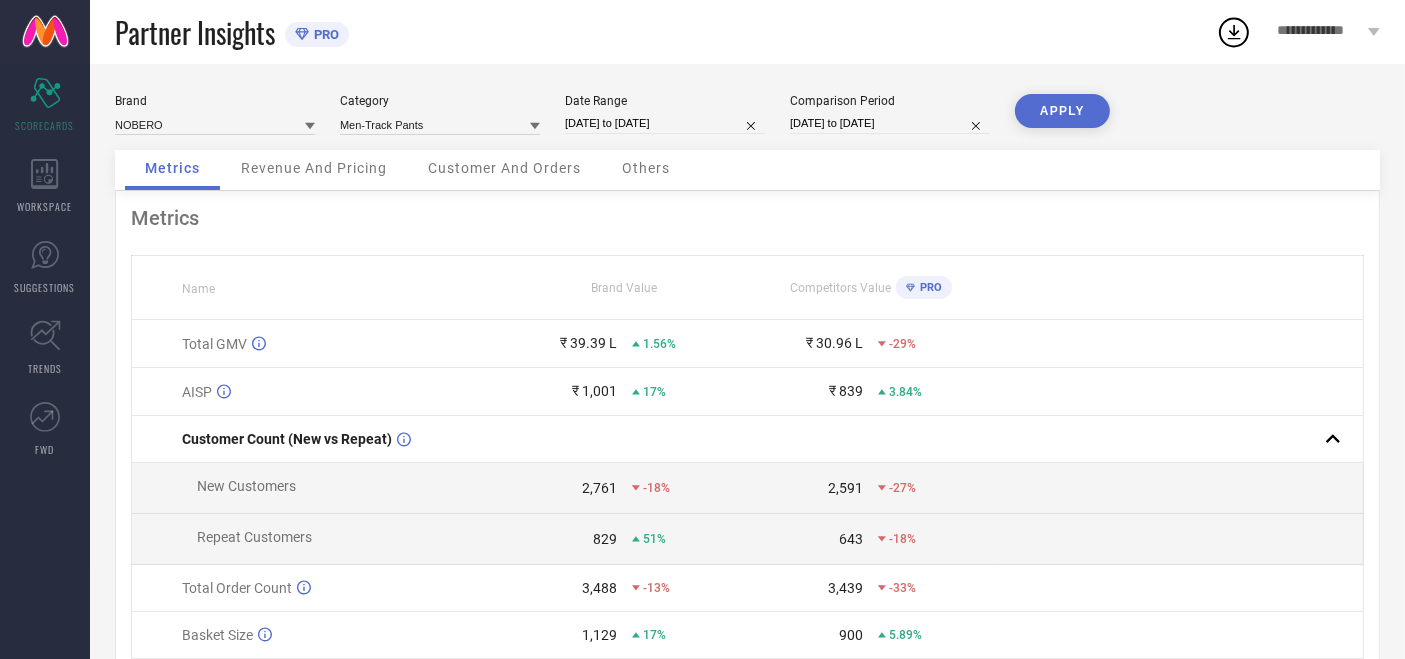 select on "4" 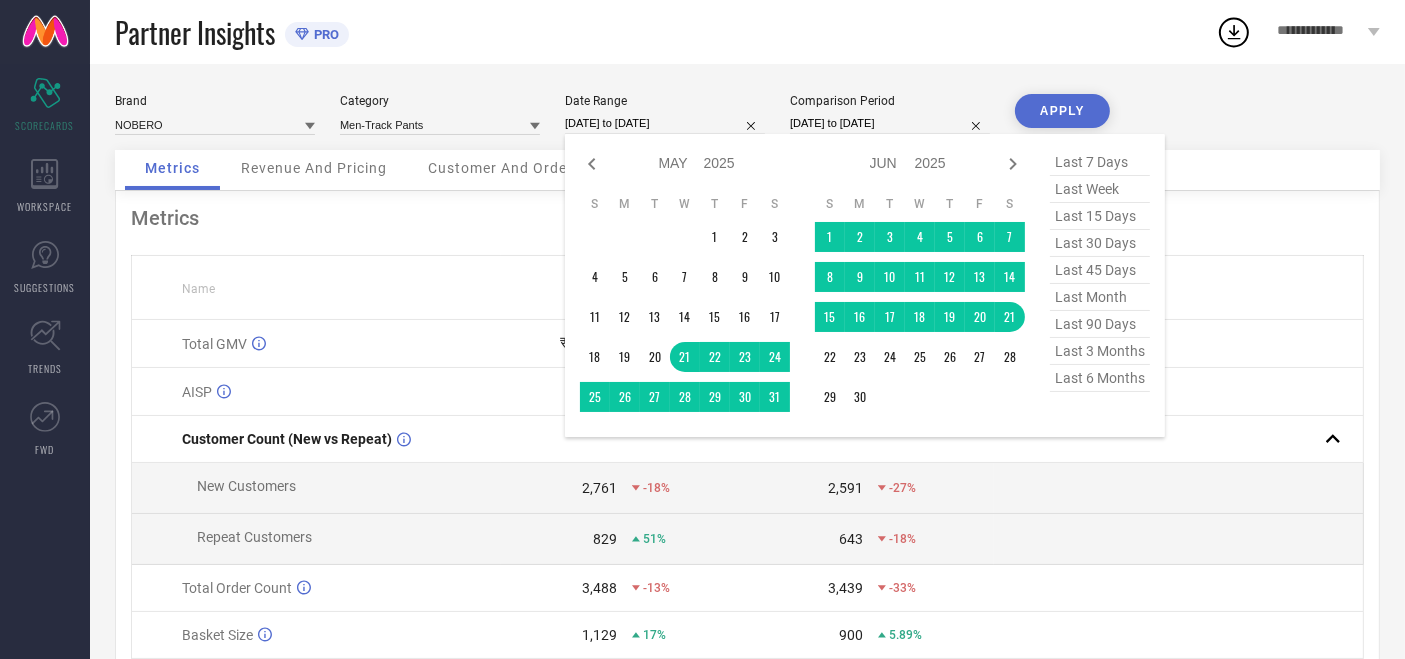 click on "[DATE] to [DATE]" at bounding box center (665, 123) 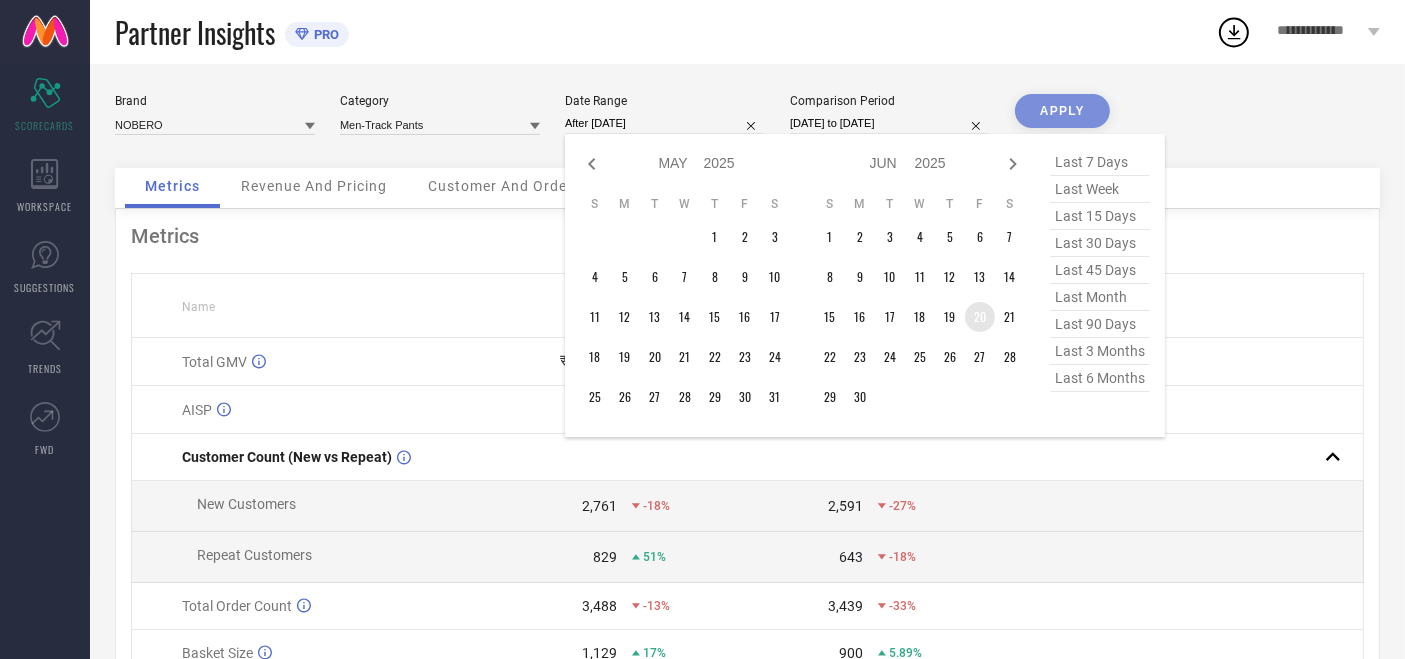 click on "20" at bounding box center (980, 317) 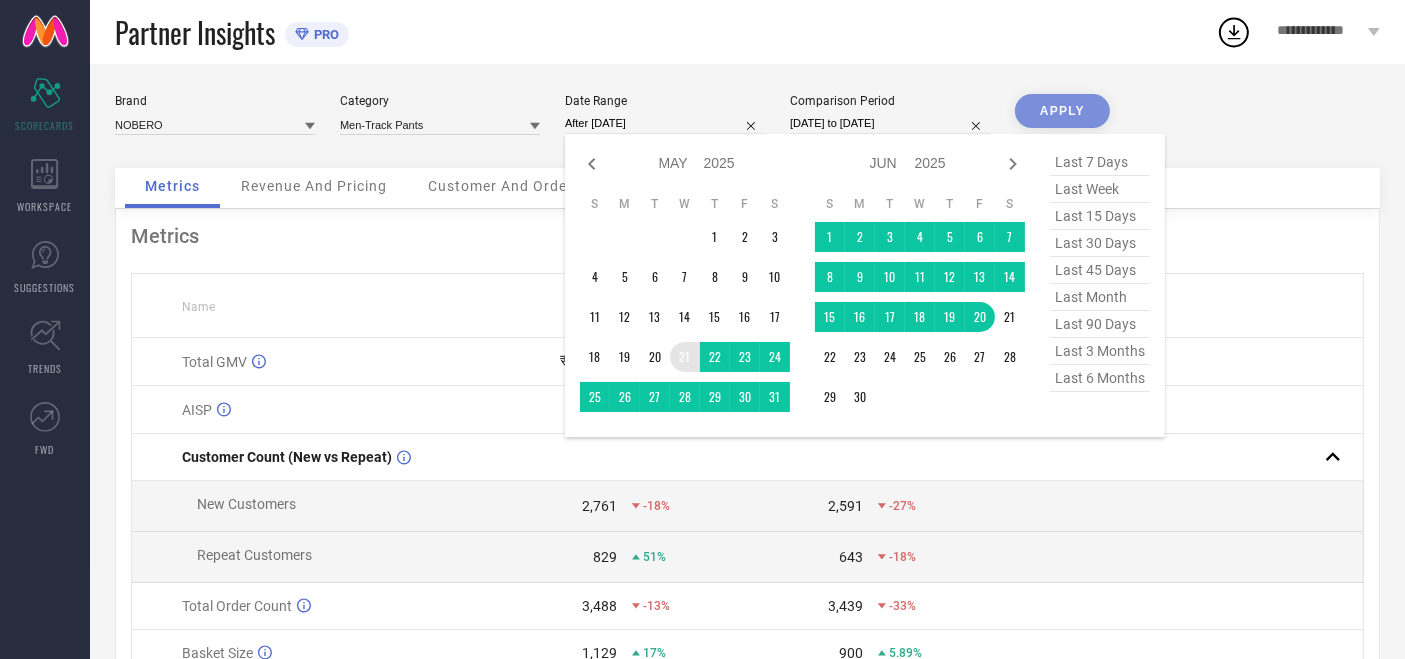 type on "[DATE] to [DATE]" 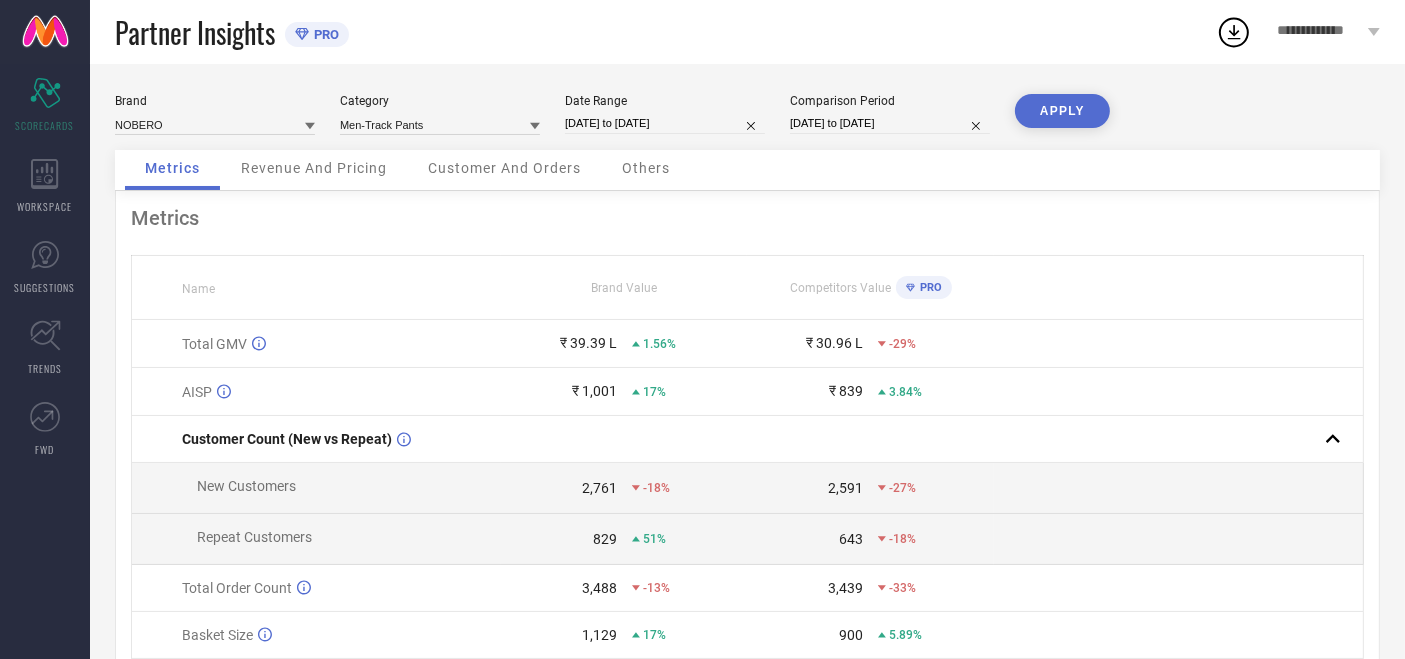 select on "5" 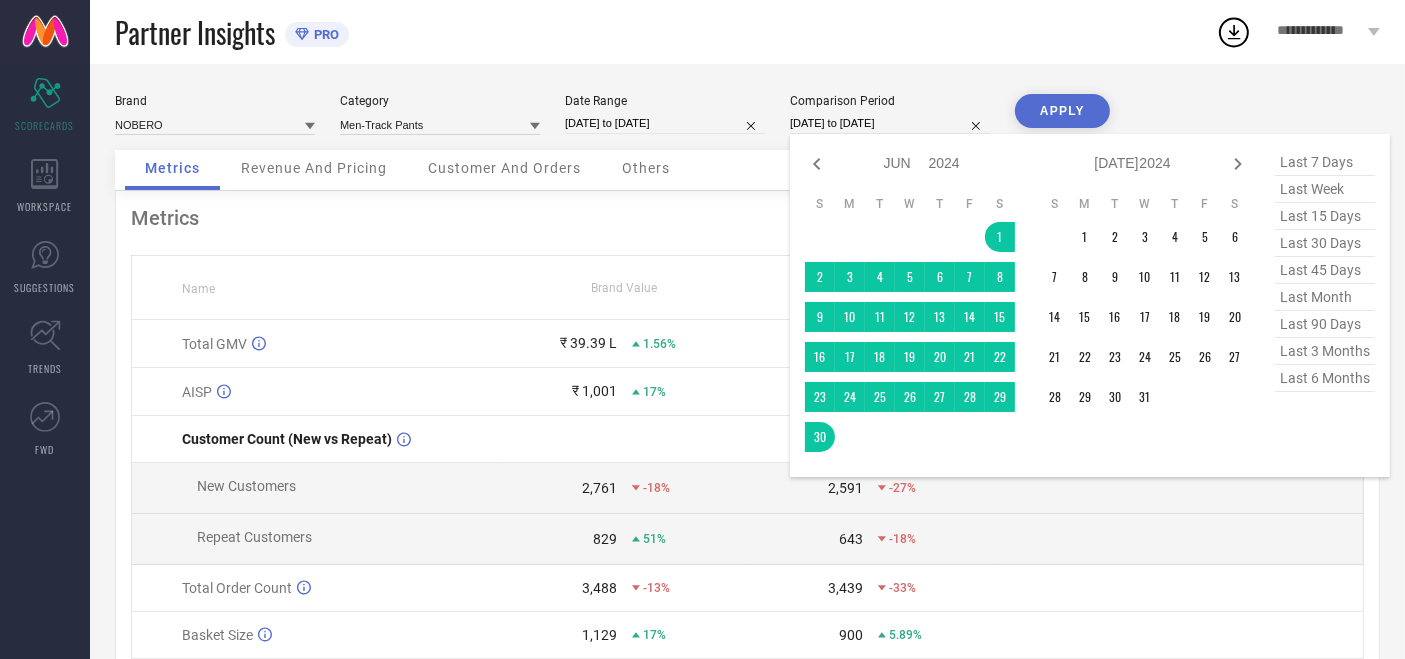 click on "[DATE] to [DATE]" at bounding box center [890, 123] 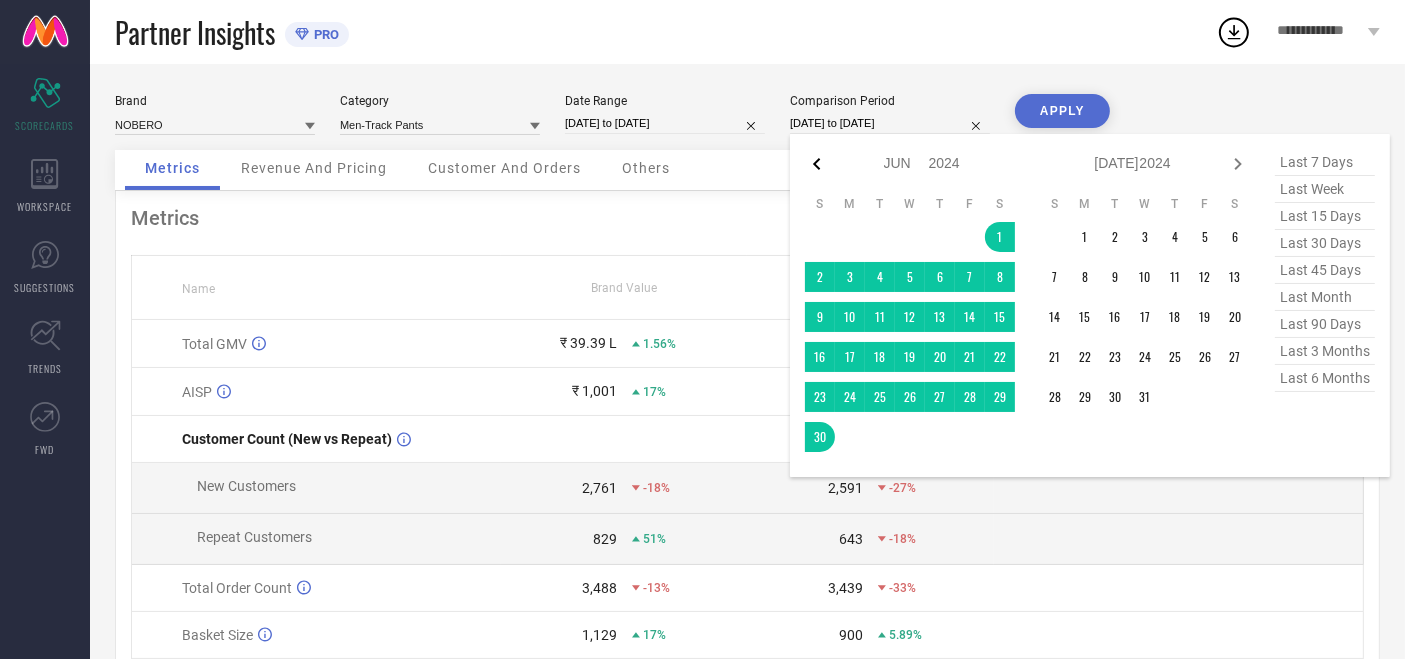 click 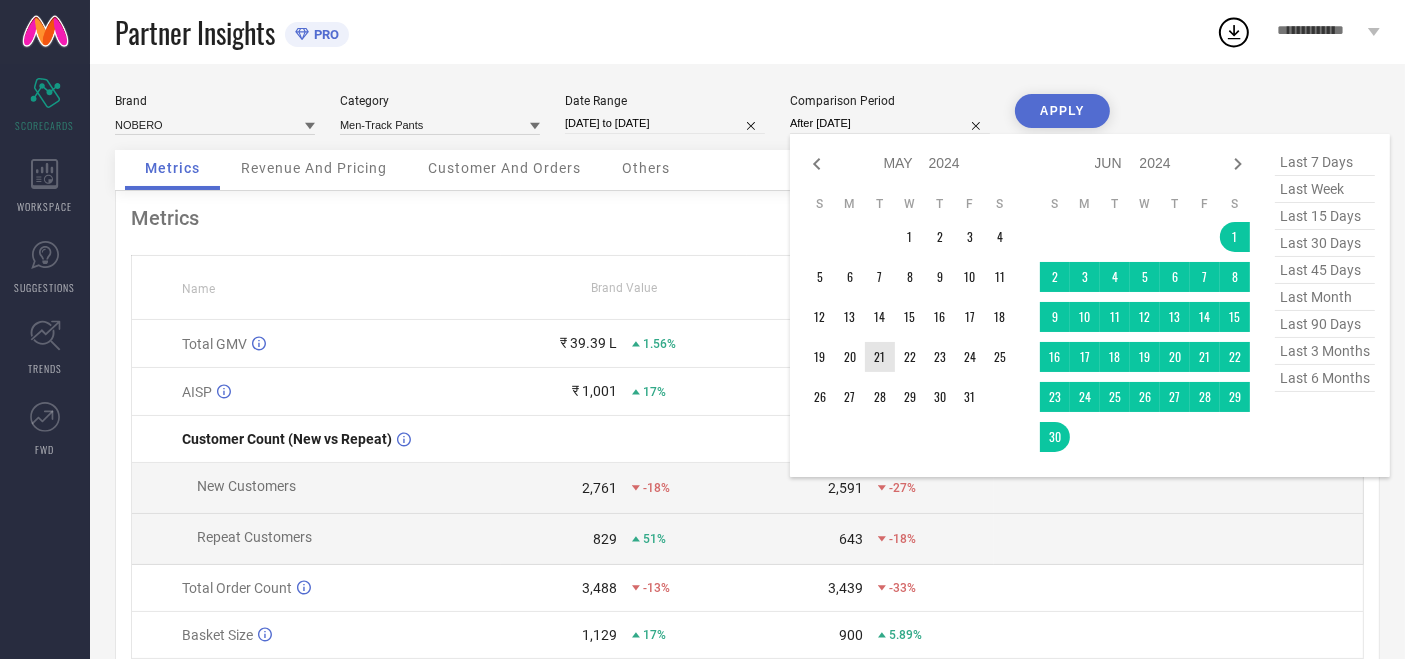 click on "21" at bounding box center (880, 357) 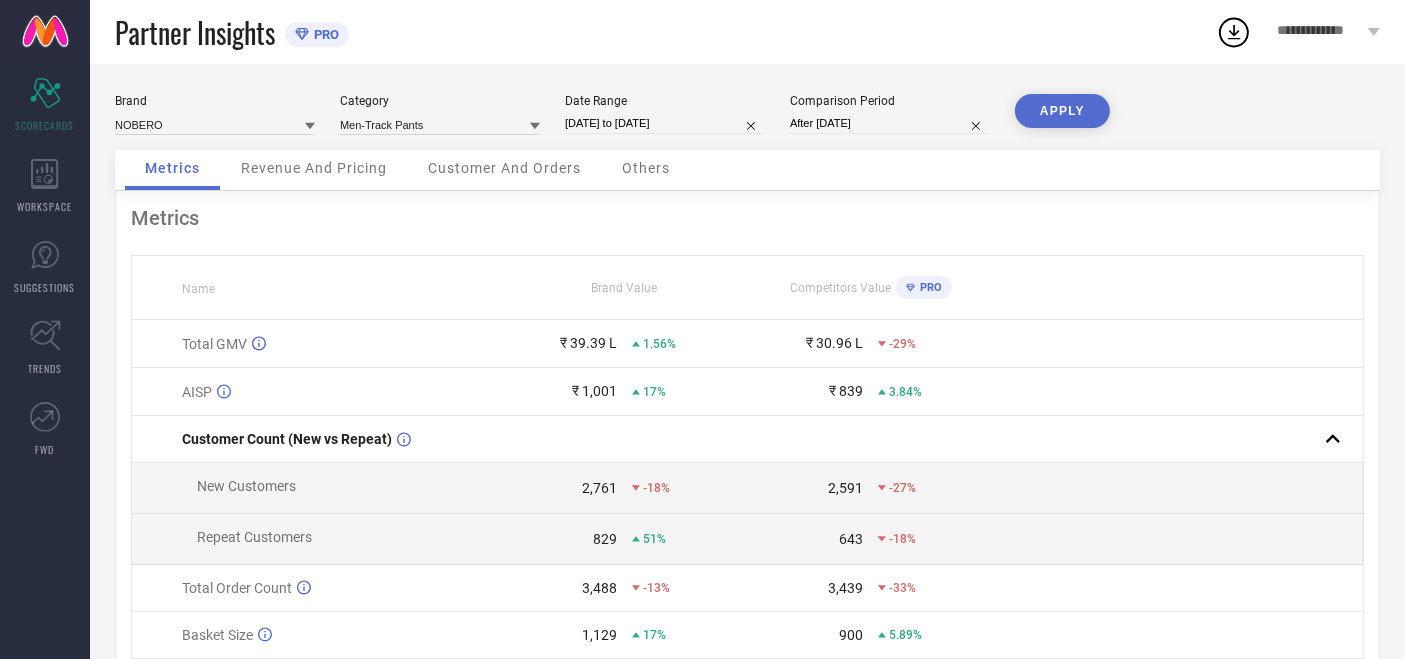 type on "[DATE] to [DATE]" 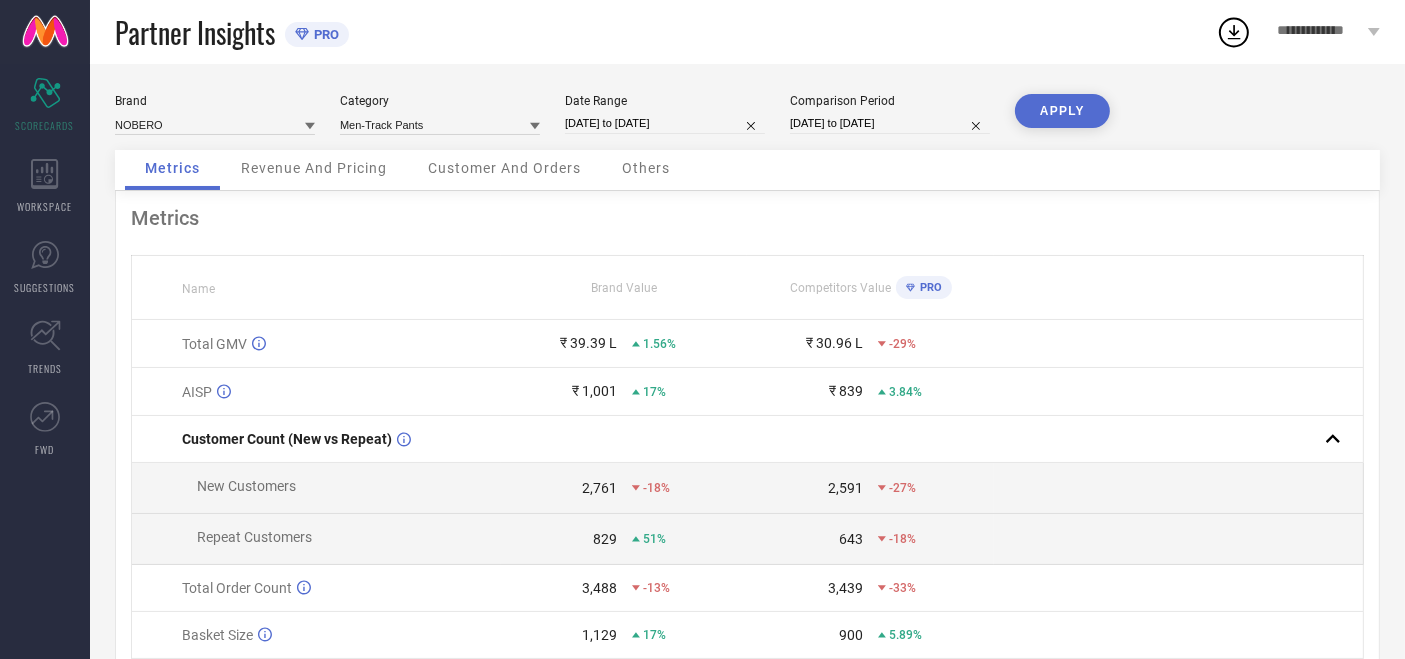 click on "APPLY" at bounding box center (1062, 111) 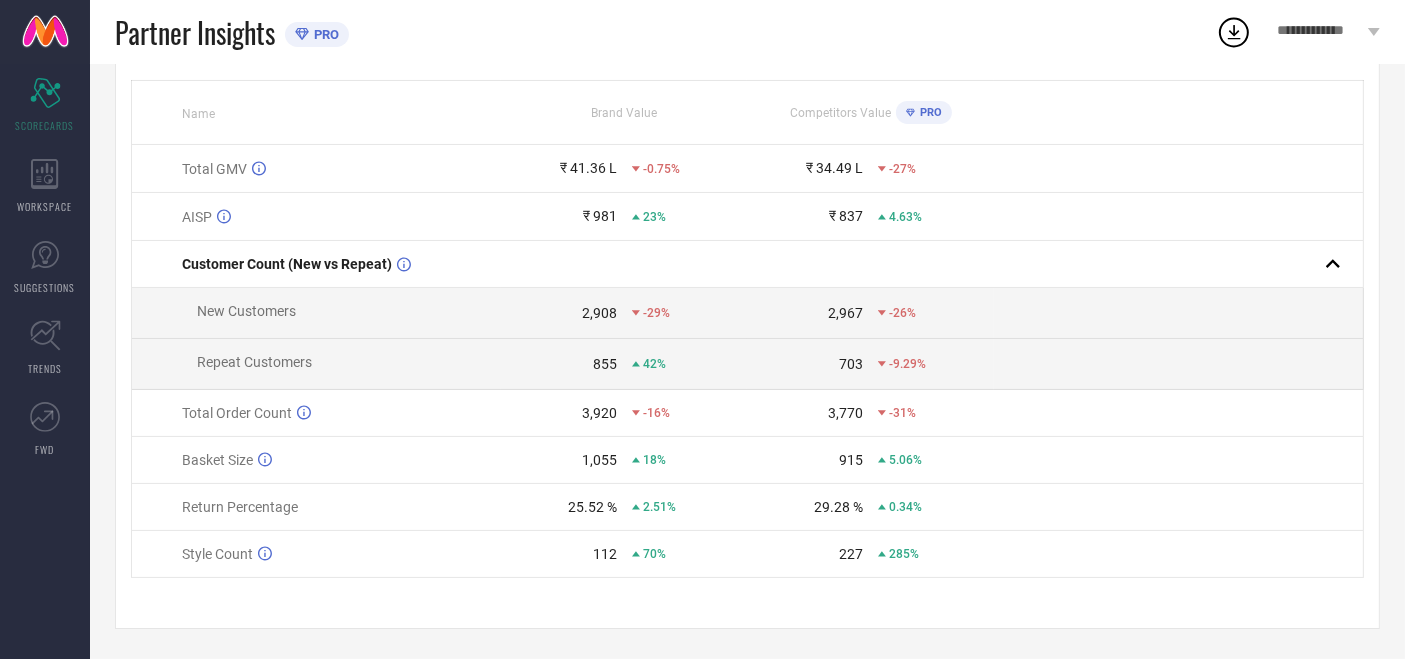 scroll, scrollTop: 0, scrollLeft: 0, axis: both 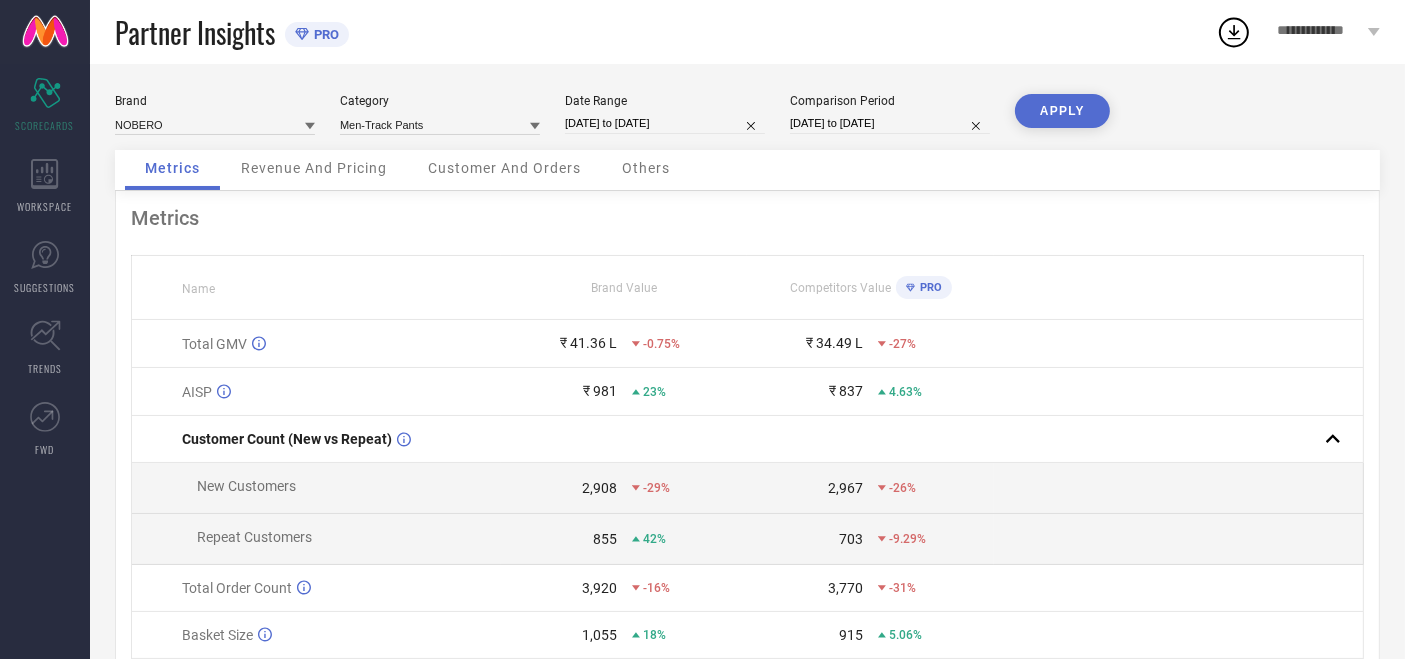 click on "Revenue And Pricing" at bounding box center [314, 170] 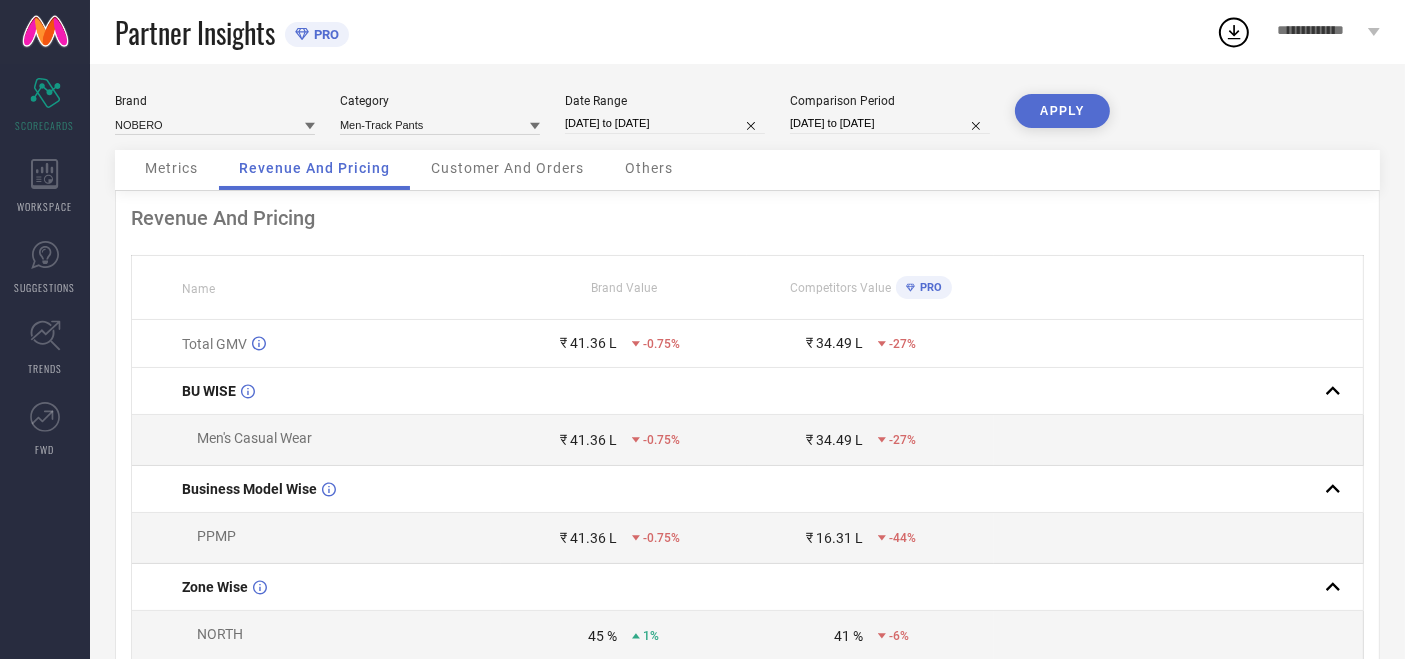 scroll, scrollTop: 2, scrollLeft: 0, axis: vertical 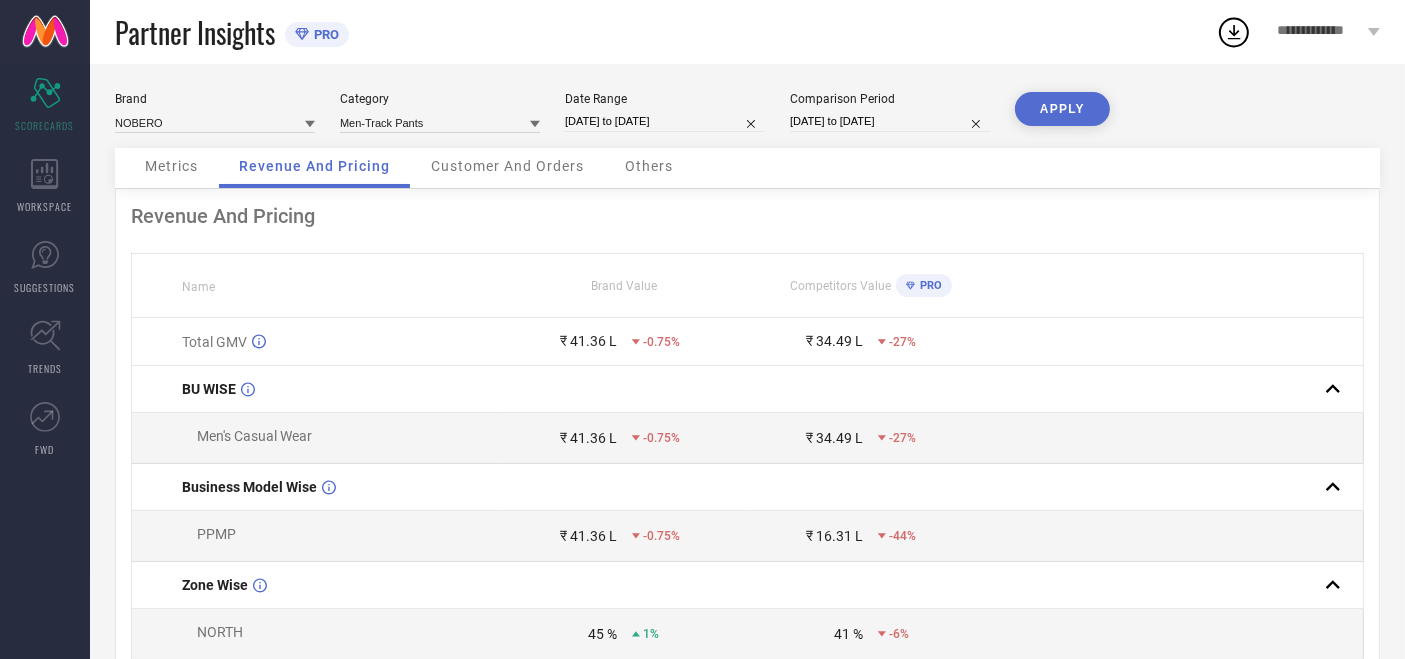 click on "₹ 41.36 L   -0.75%" at bounding box center (624, 341) 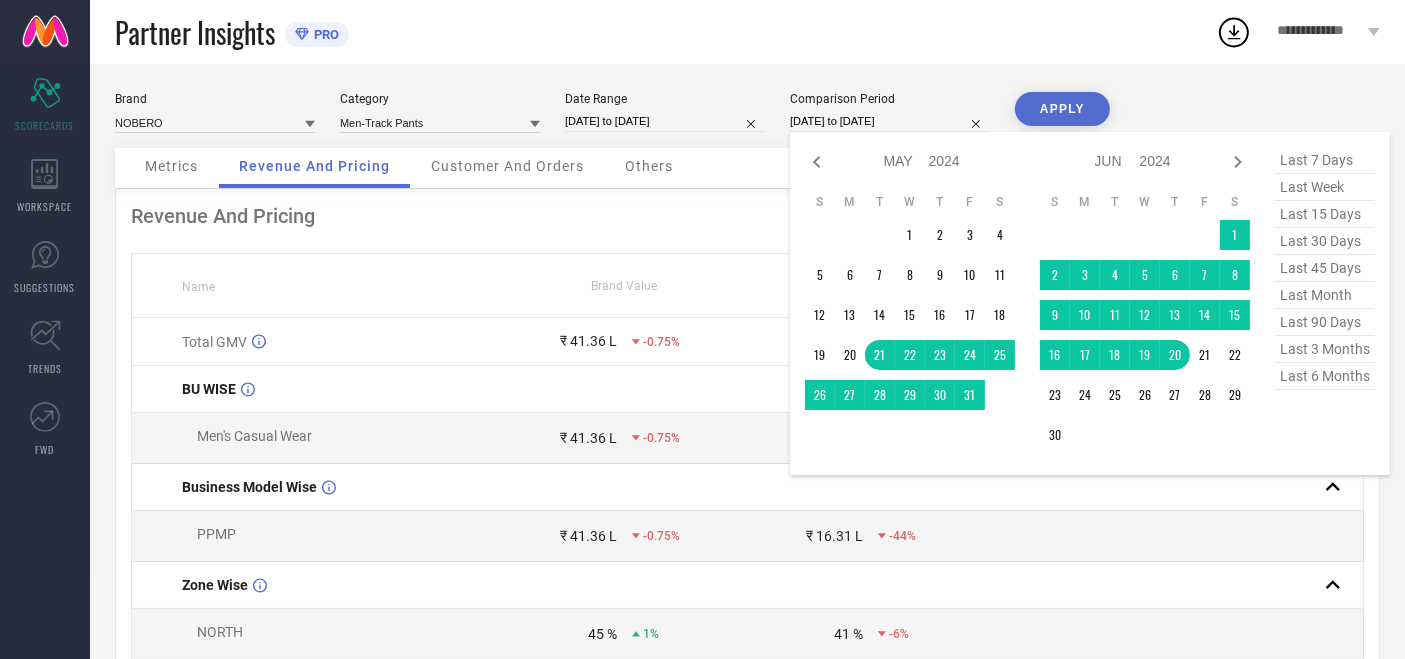 click on "[DATE] to [DATE]" at bounding box center [890, 121] 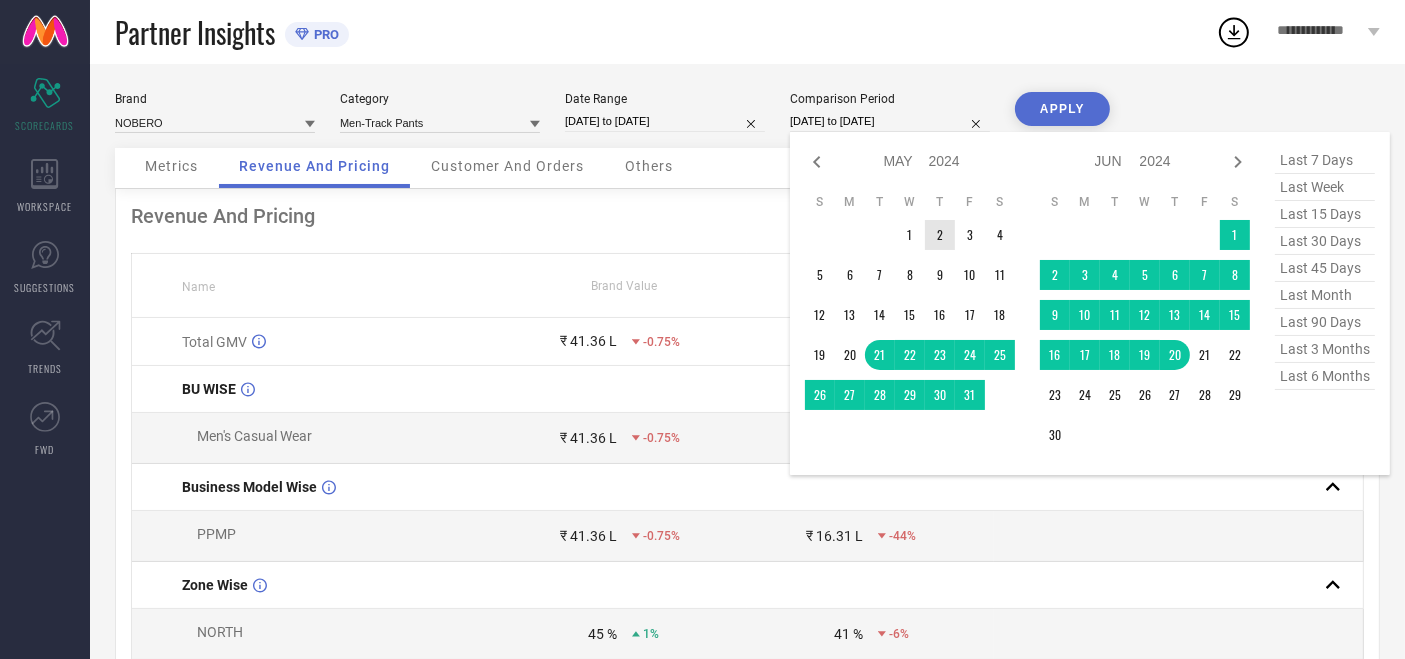 click on "Jan Feb Mar Apr May Jun [DATE] Aug Sep Oct Nov [DATE] 2015 2016 2017 2018 2019 2020 2021 2022 2023 2024 2025 2026 2027 2028 2029 2030 2031 2032 2033" at bounding box center [922, 161] 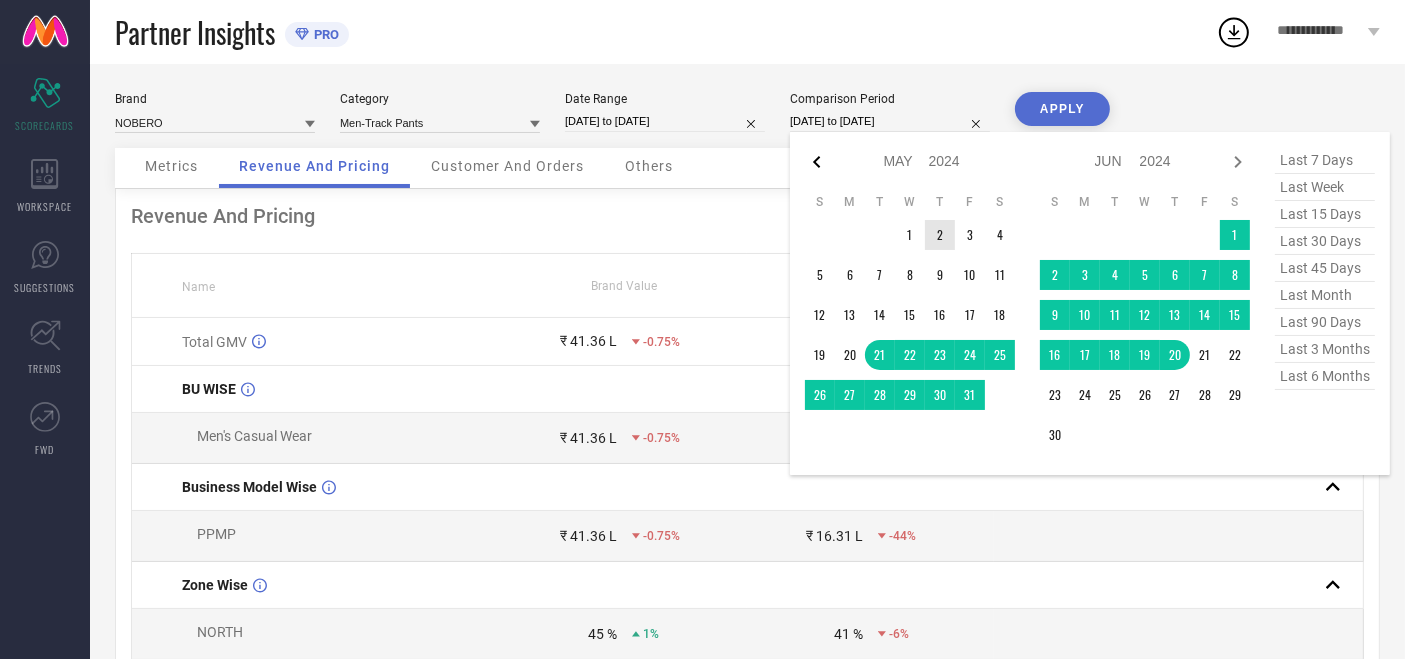 click 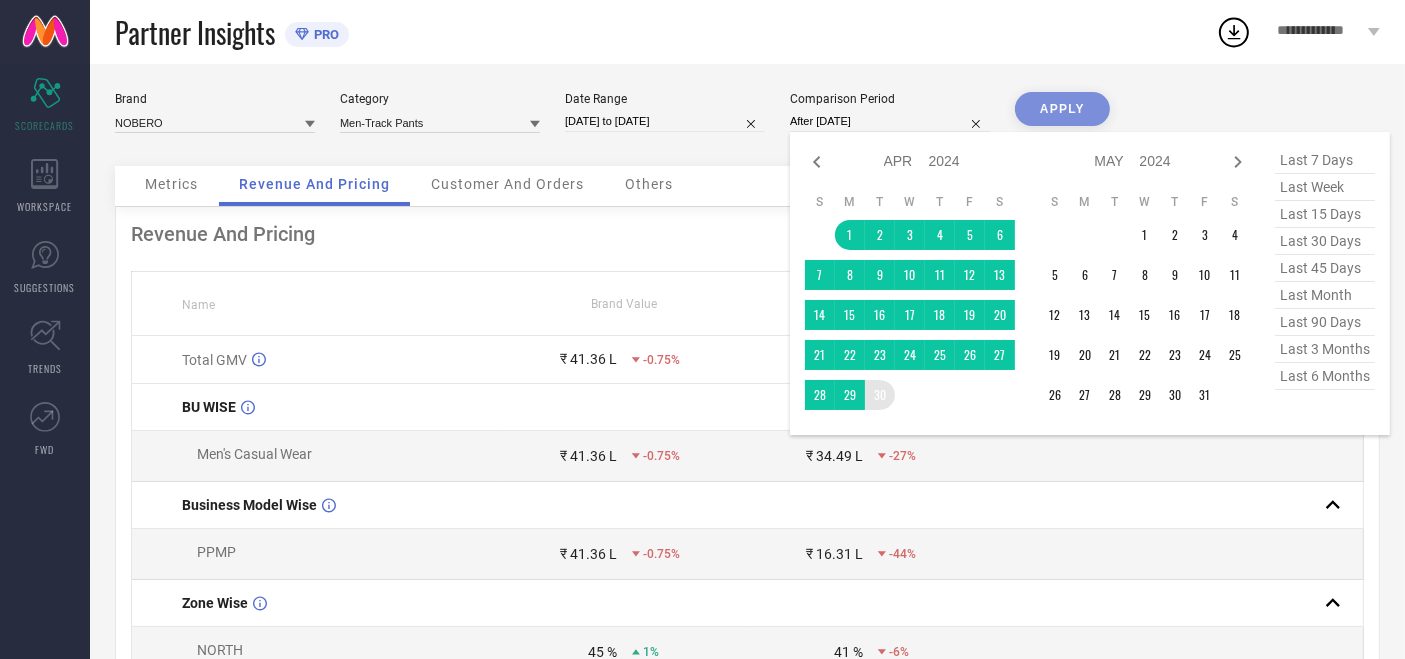 drag, startPoint x: 856, startPoint y: 229, endPoint x: 881, endPoint y: 384, distance: 157.00319 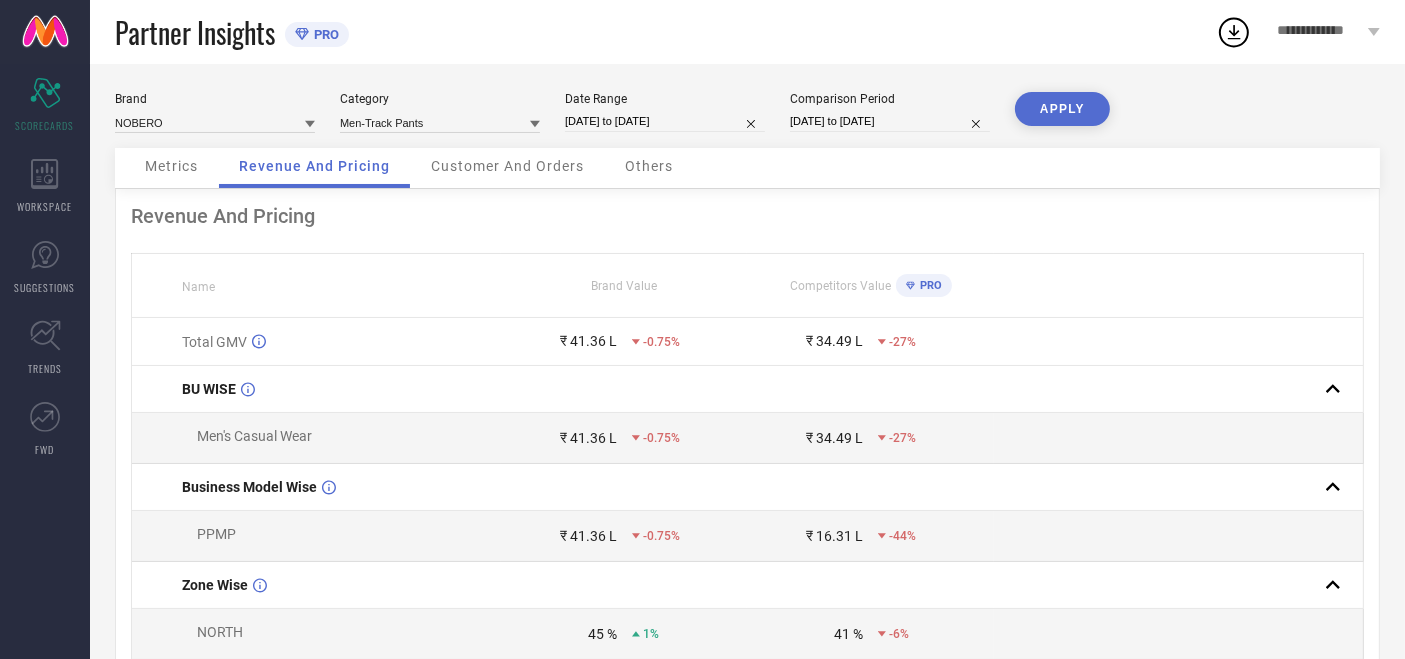click on "APPLY" at bounding box center (1062, 109) 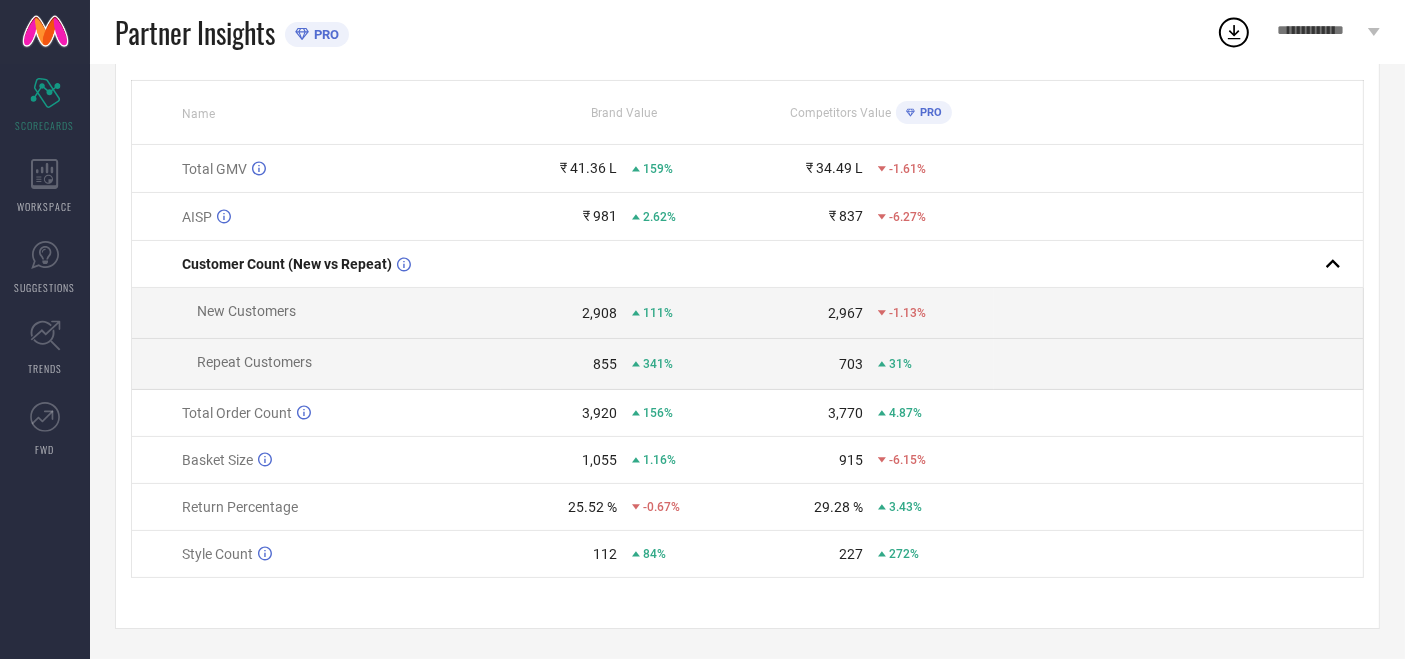 scroll, scrollTop: 0, scrollLeft: 0, axis: both 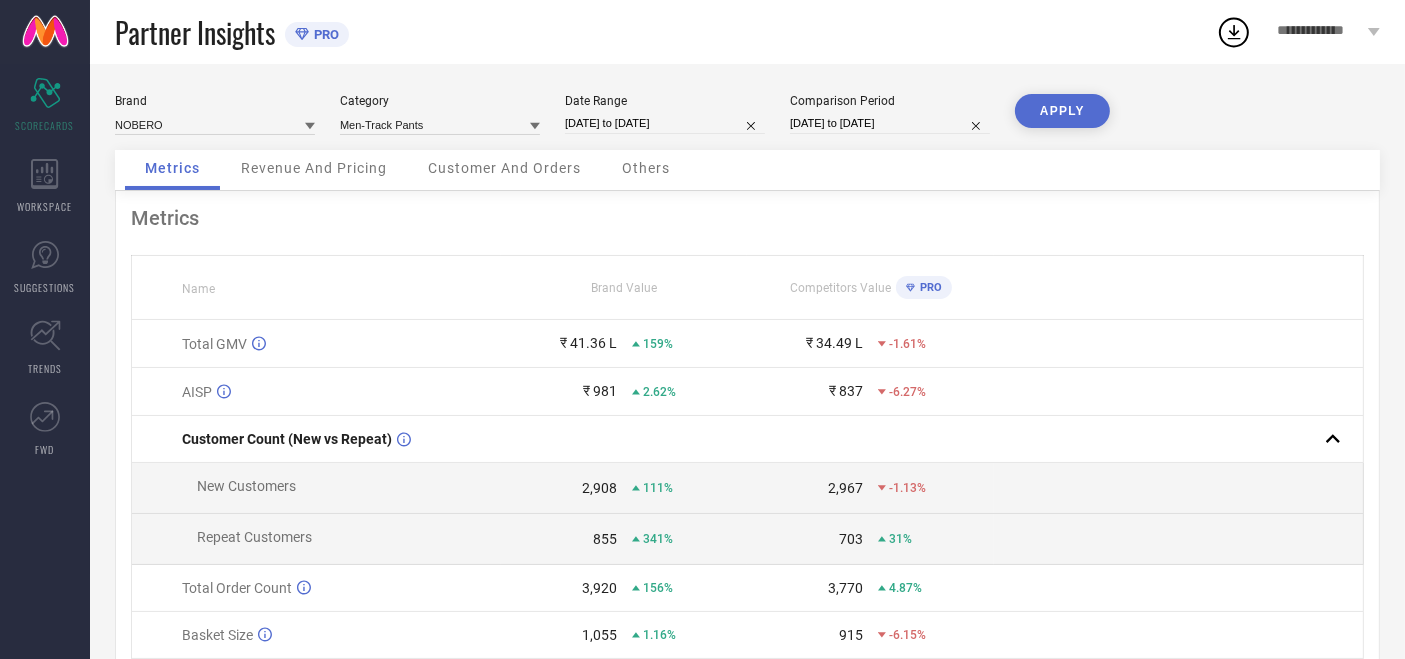 select on "3" 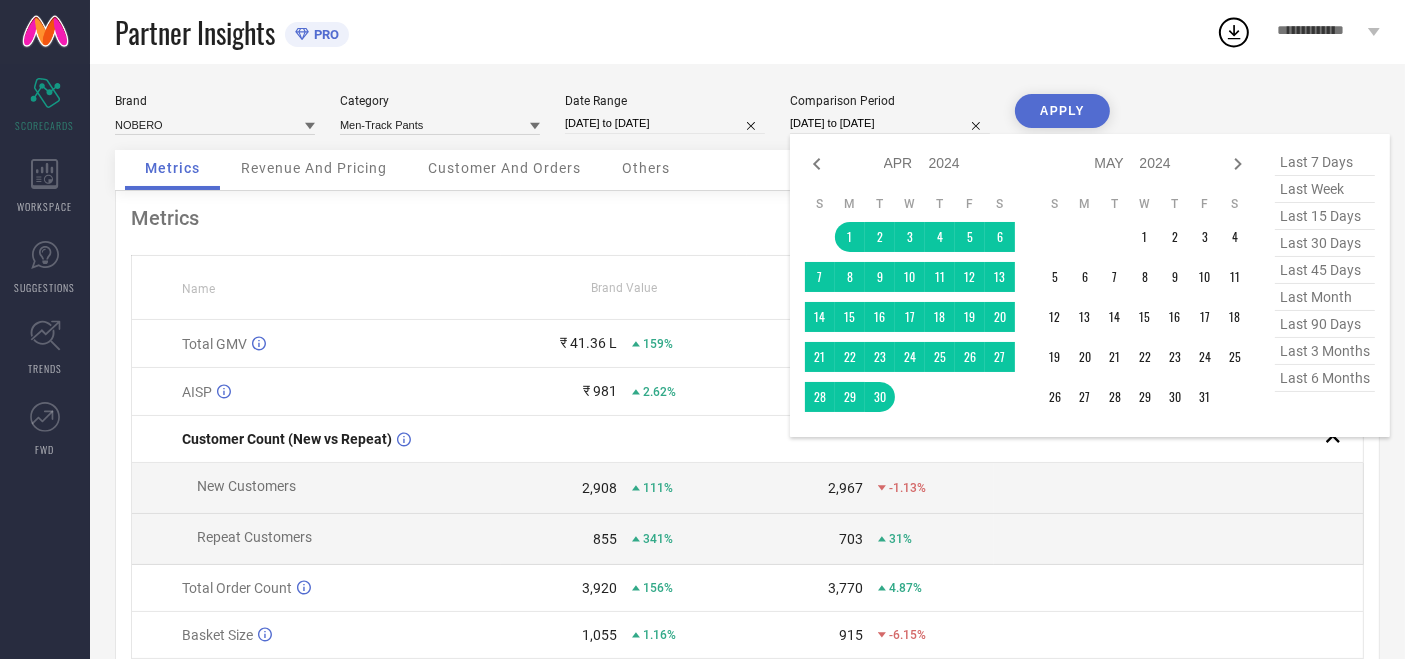 click on "[DATE] to [DATE]" at bounding box center [890, 123] 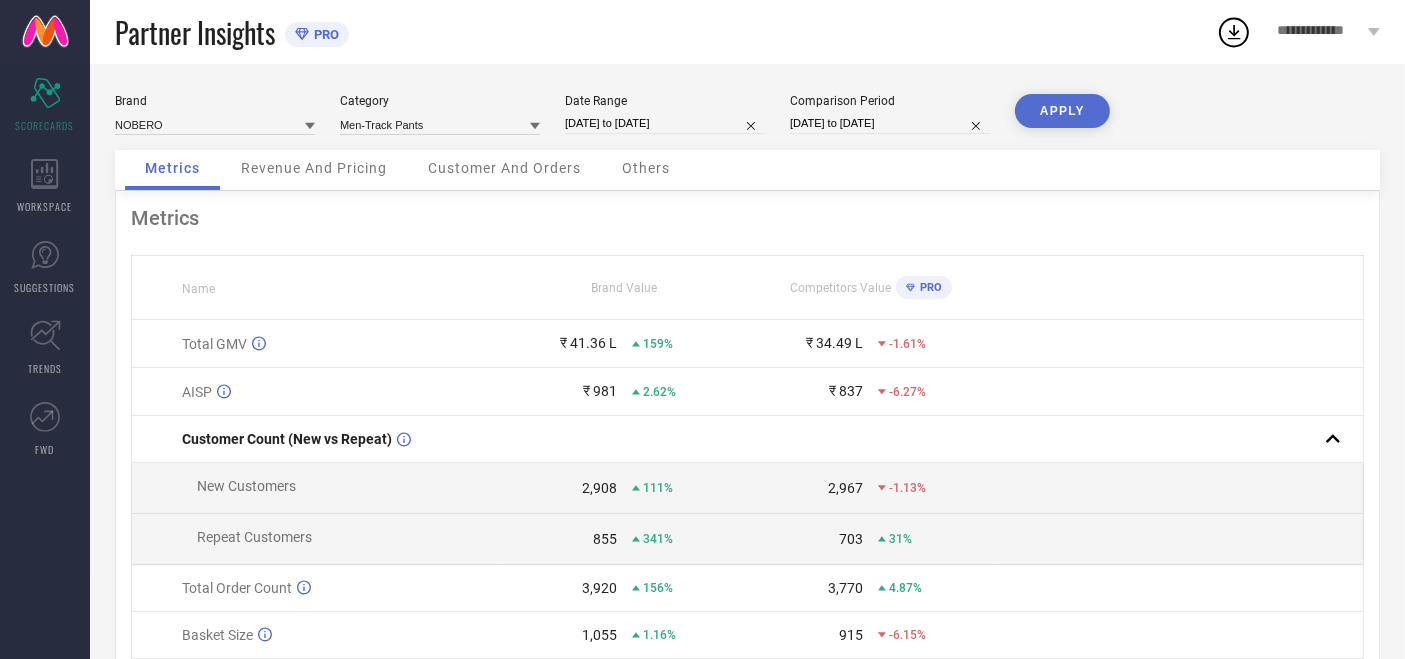 click on "Revenue And Pricing" at bounding box center (314, 168) 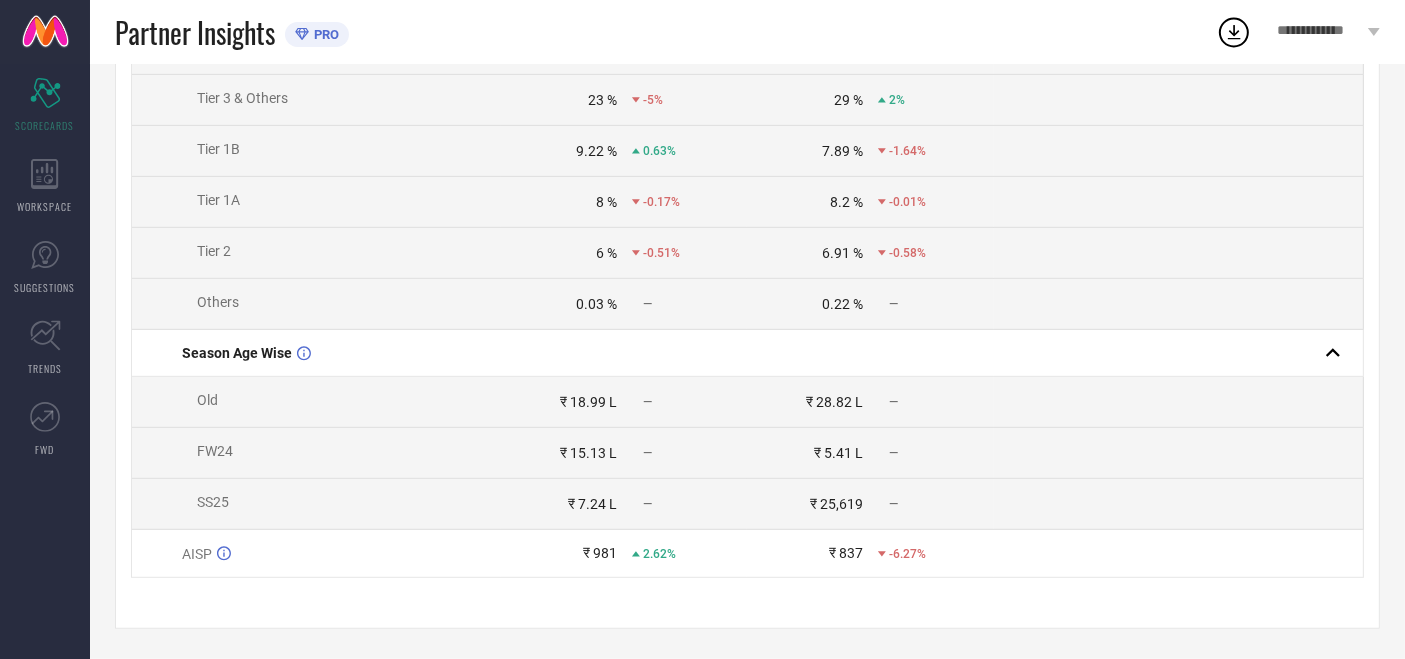 scroll, scrollTop: 782, scrollLeft: 0, axis: vertical 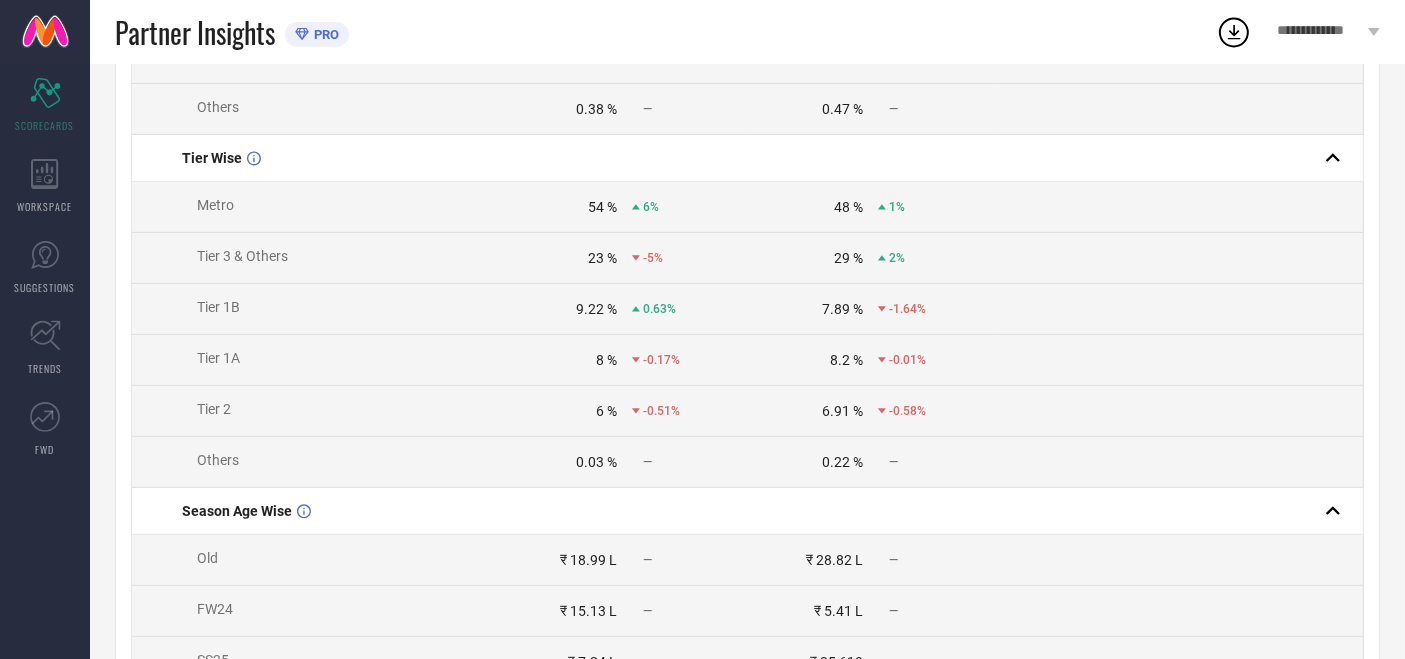 click on "54 %   6%" at bounding box center [624, 207] 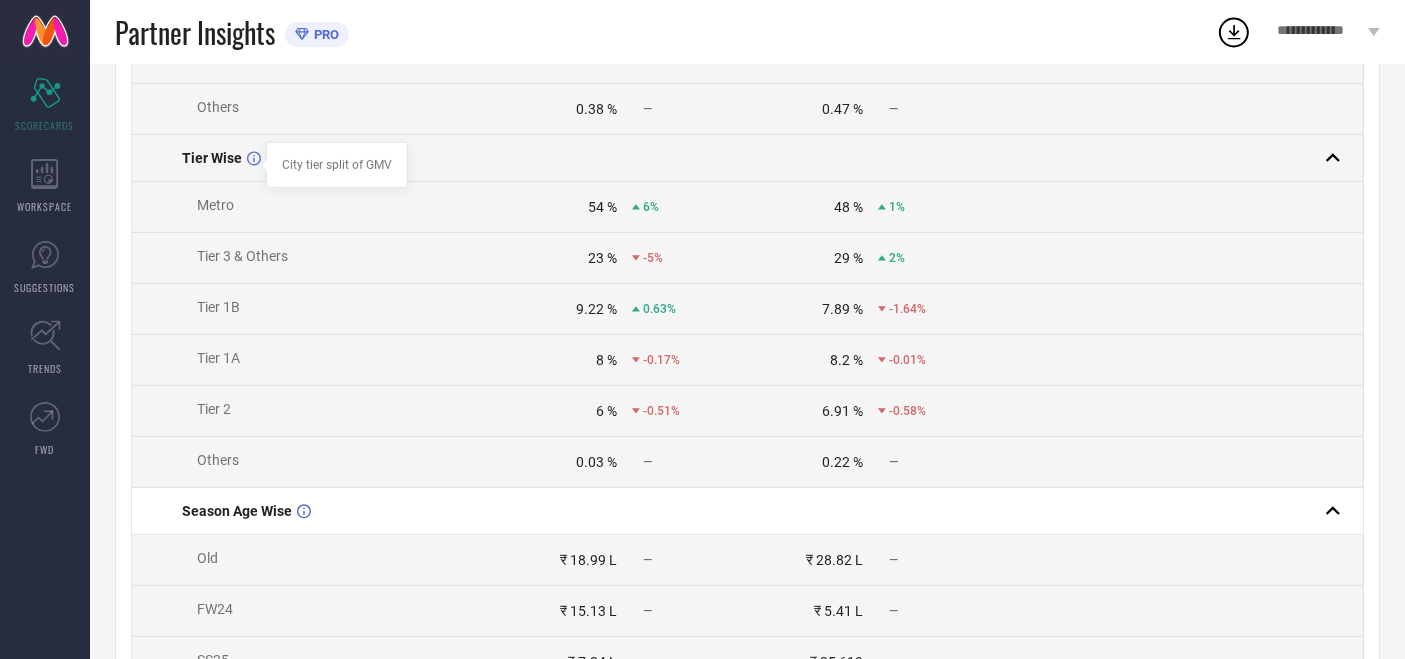 click 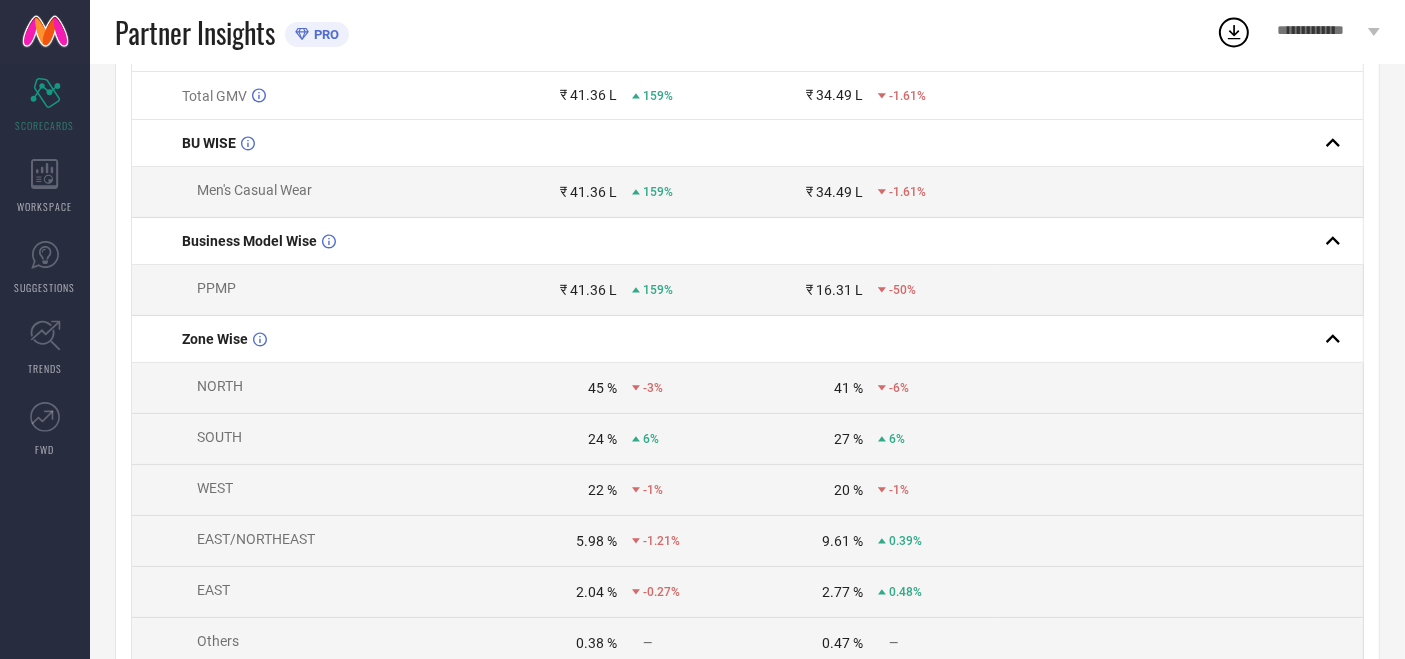 scroll, scrollTop: 249, scrollLeft: 0, axis: vertical 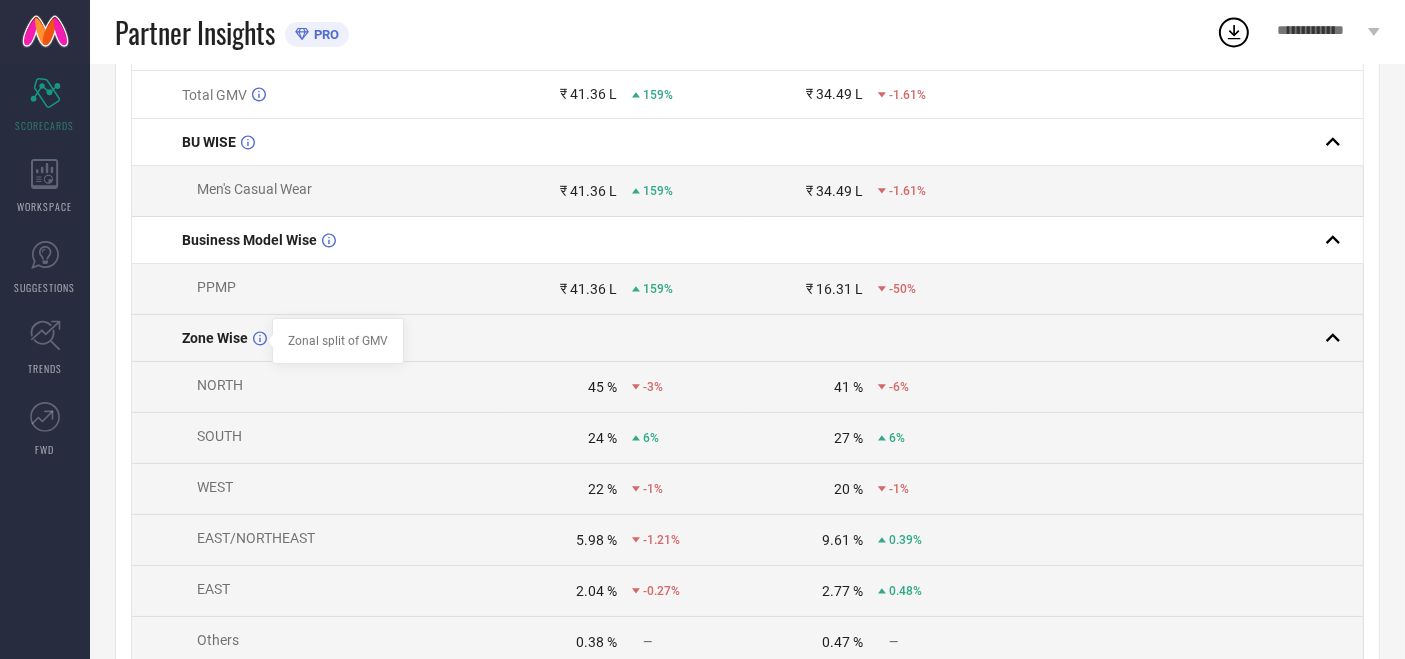 click 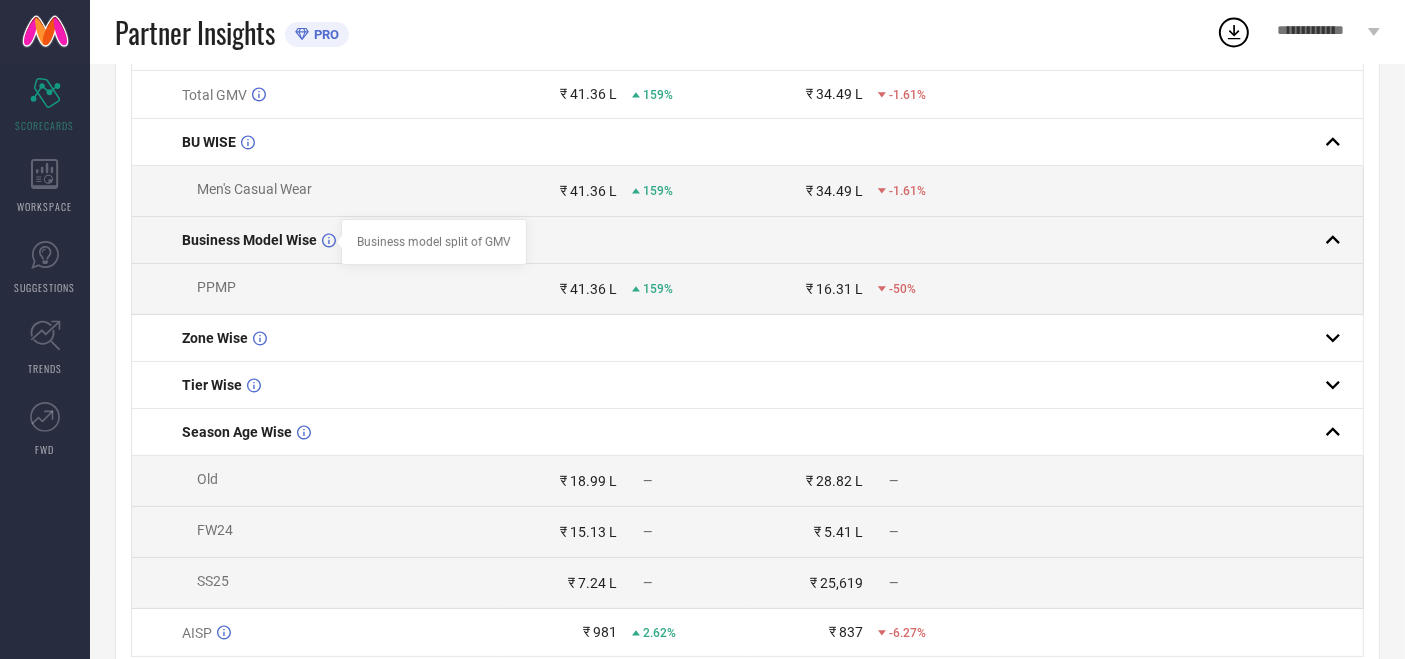click at bounding box center [339, 242] 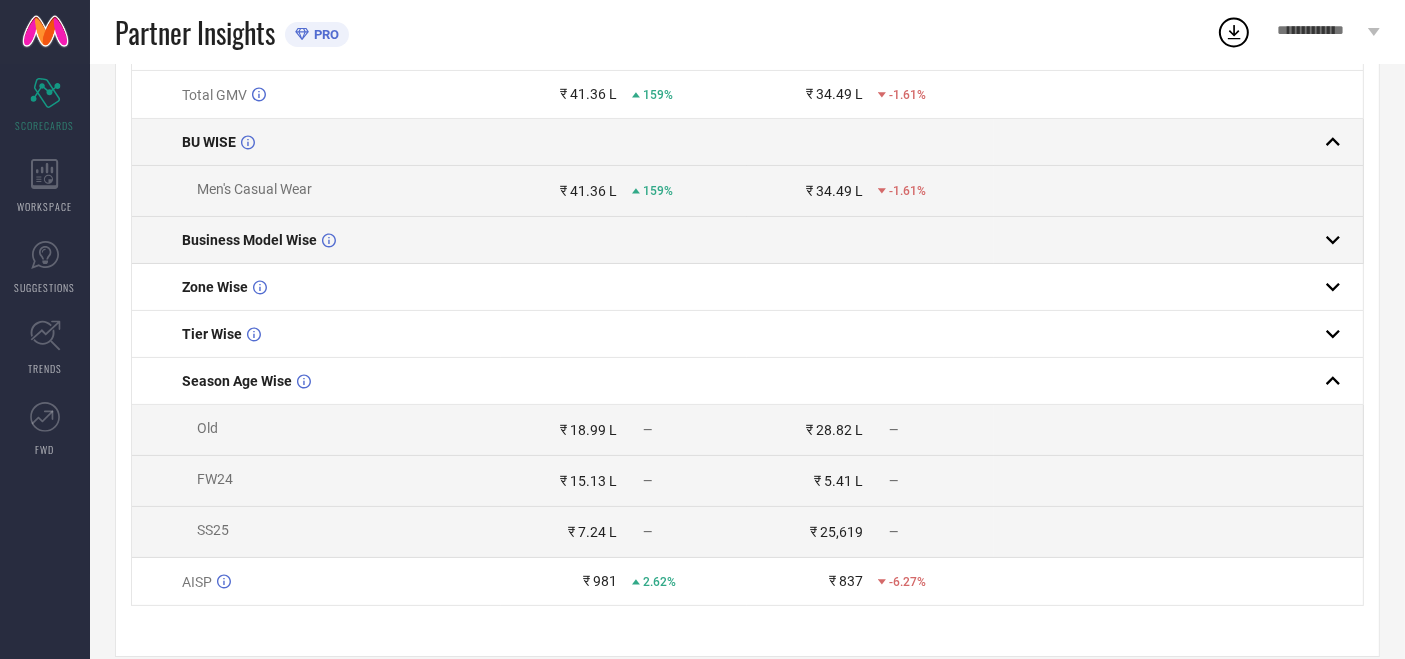 click on "BU WISE" at bounding box center (317, 142) 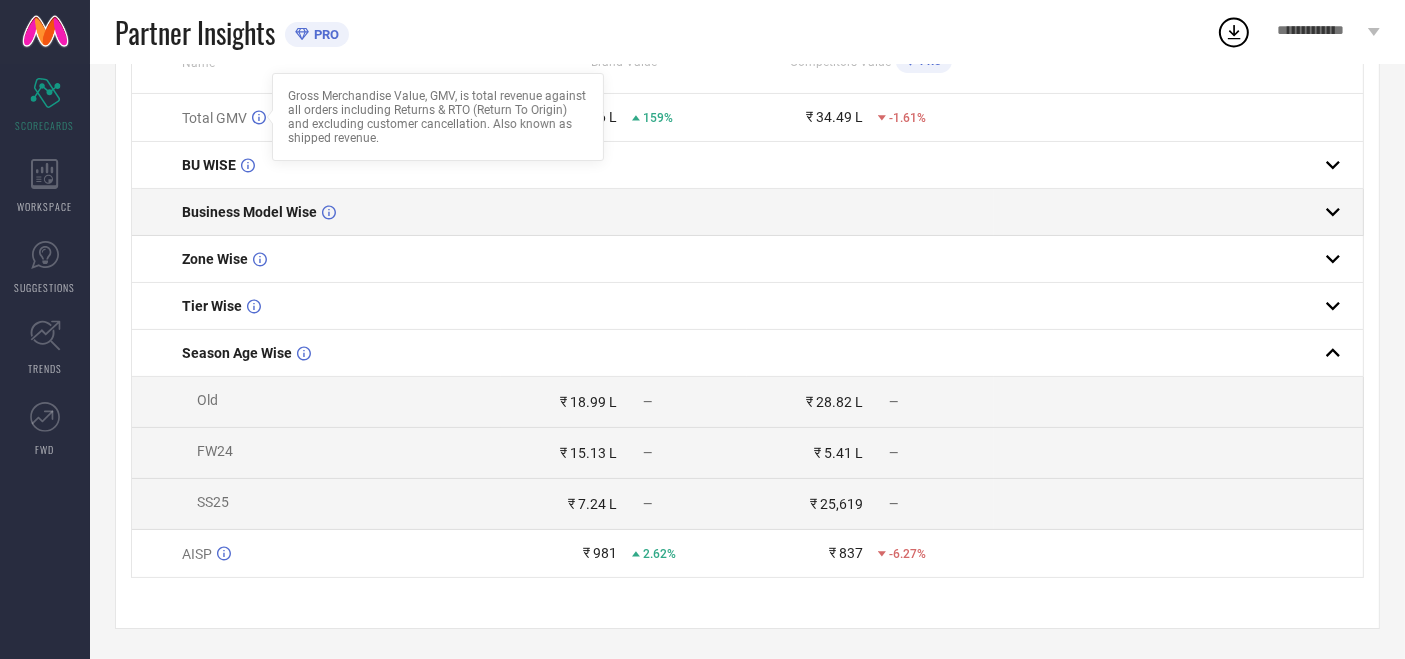 click 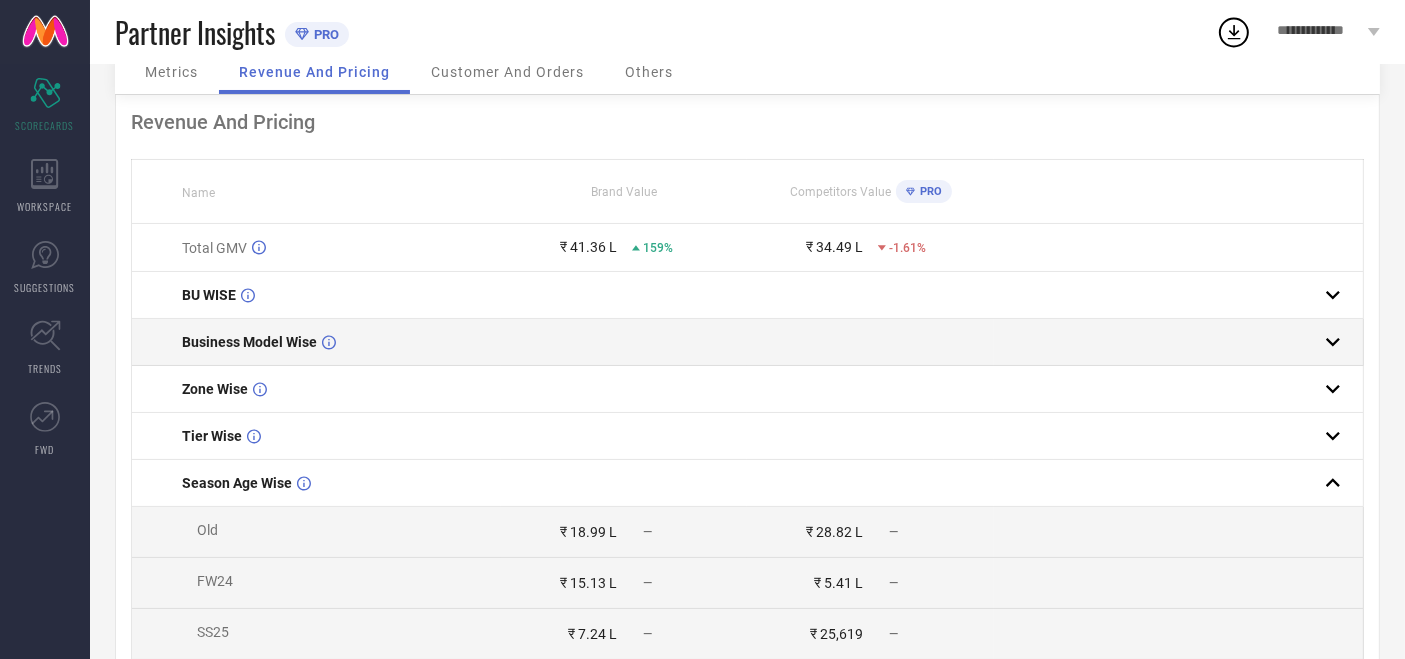 scroll, scrollTop: 231, scrollLeft: 0, axis: vertical 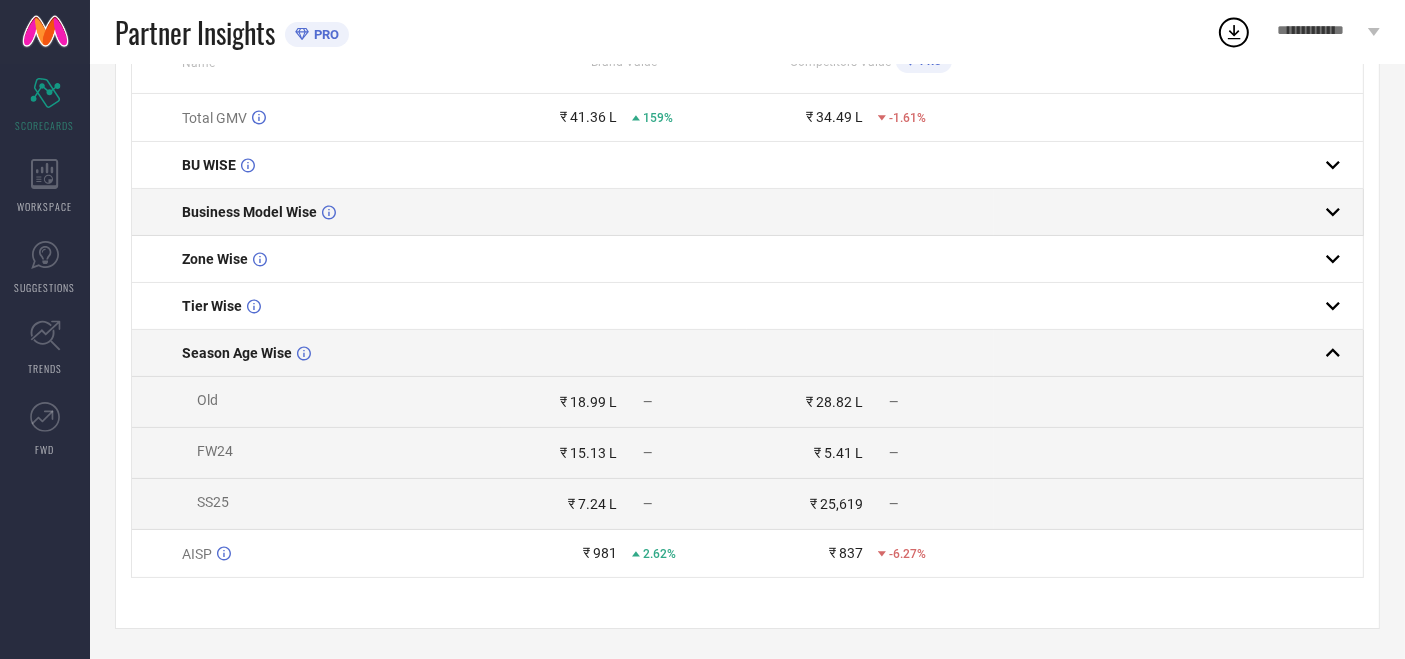 click at bounding box center [1171, 353] 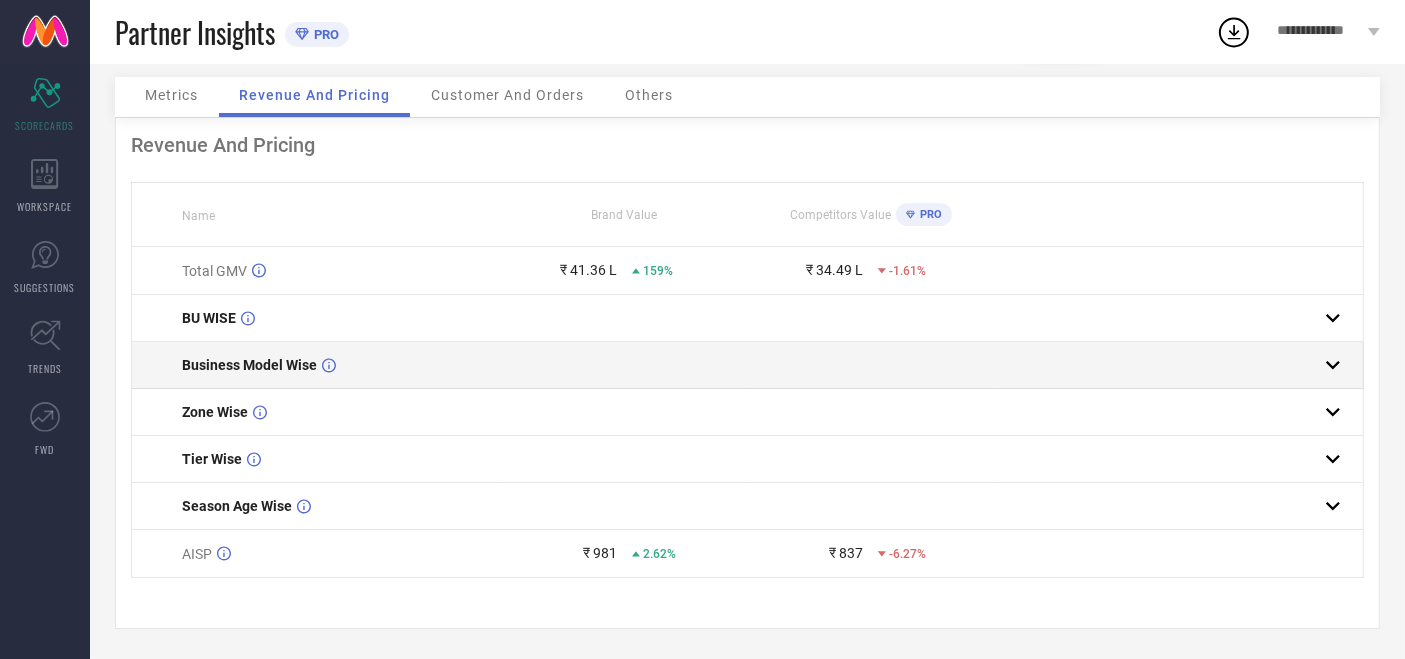 click on "Customer And Orders" at bounding box center (507, 95) 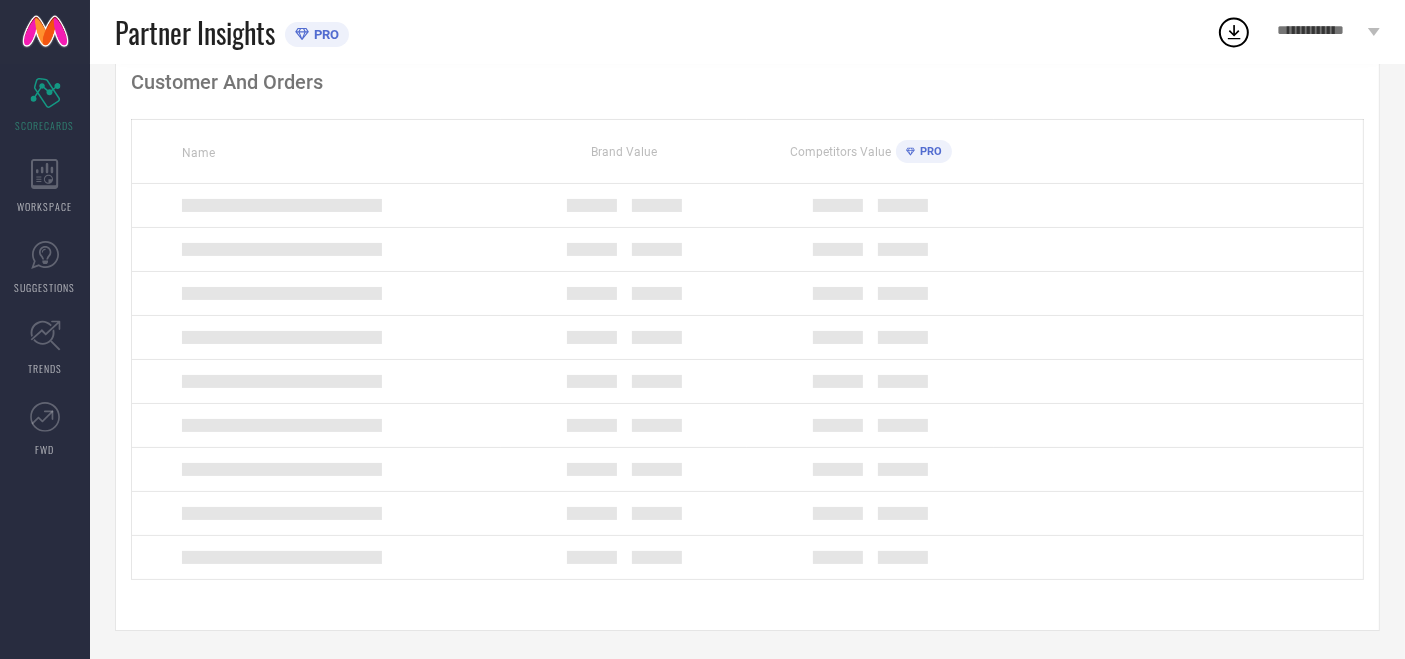scroll, scrollTop: 231, scrollLeft: 0, axis: vertical 